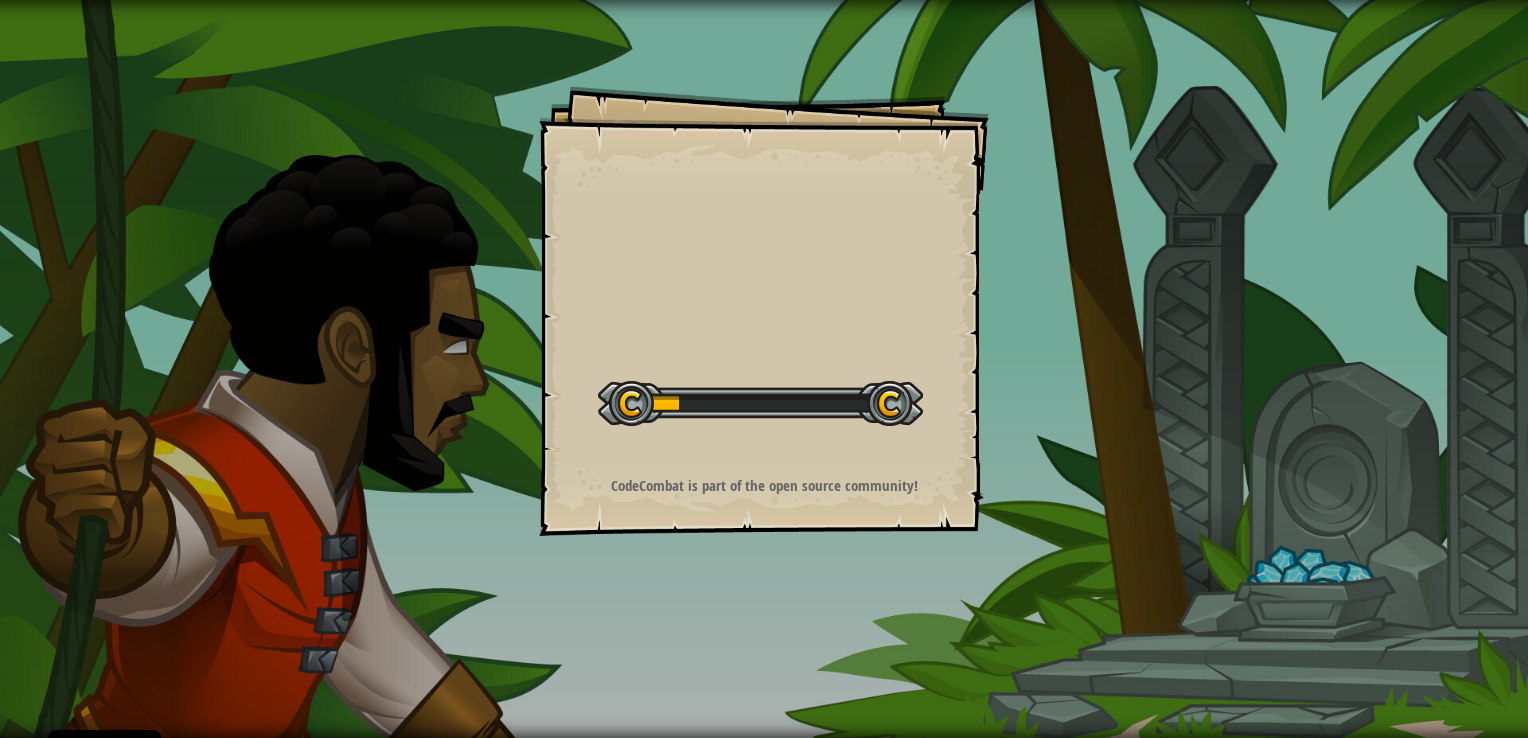 scroll, scrollTop: 0, scrollLeft: 0, axis: both 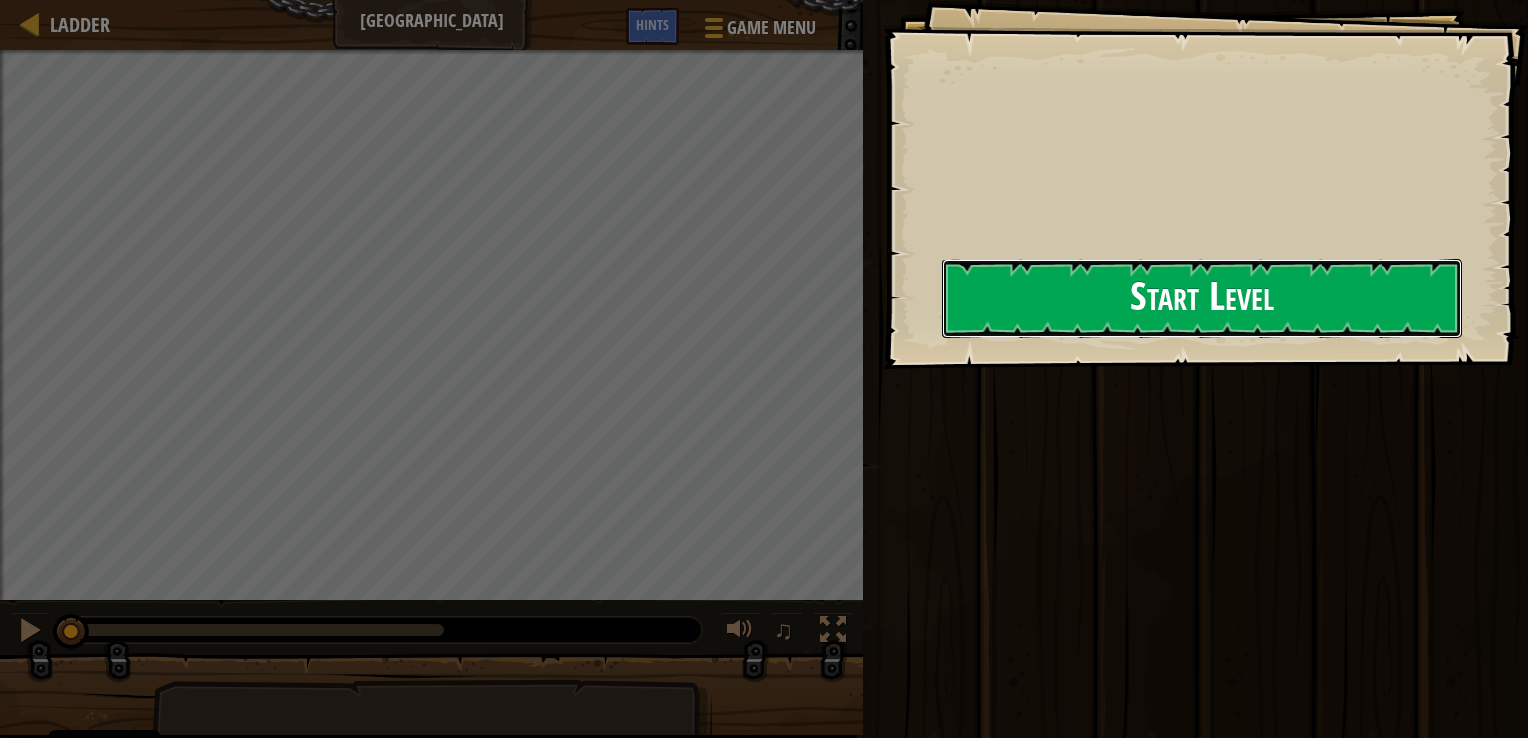 click on "Start Level" at bounding box center (1202, 298) 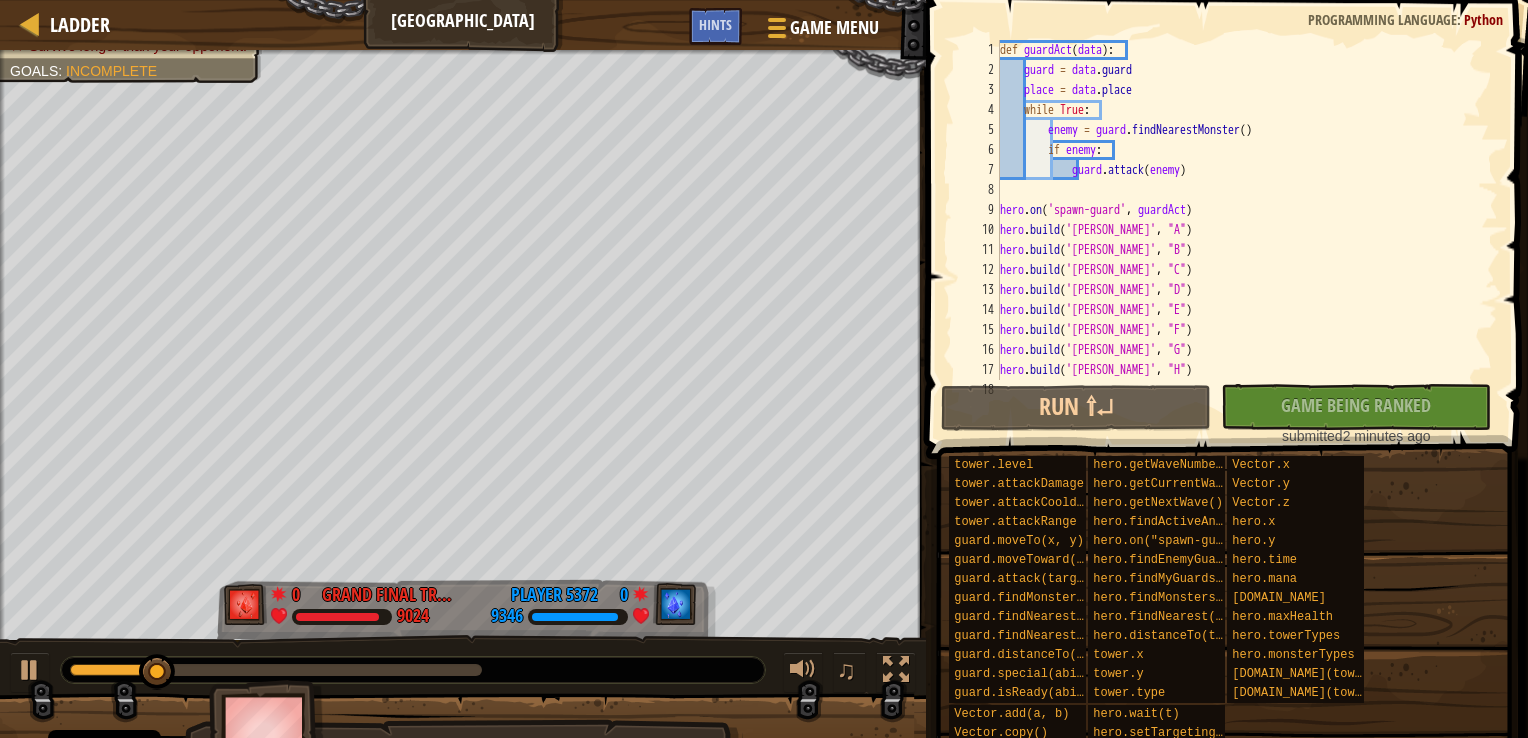 click at bounding box center (463, 743) 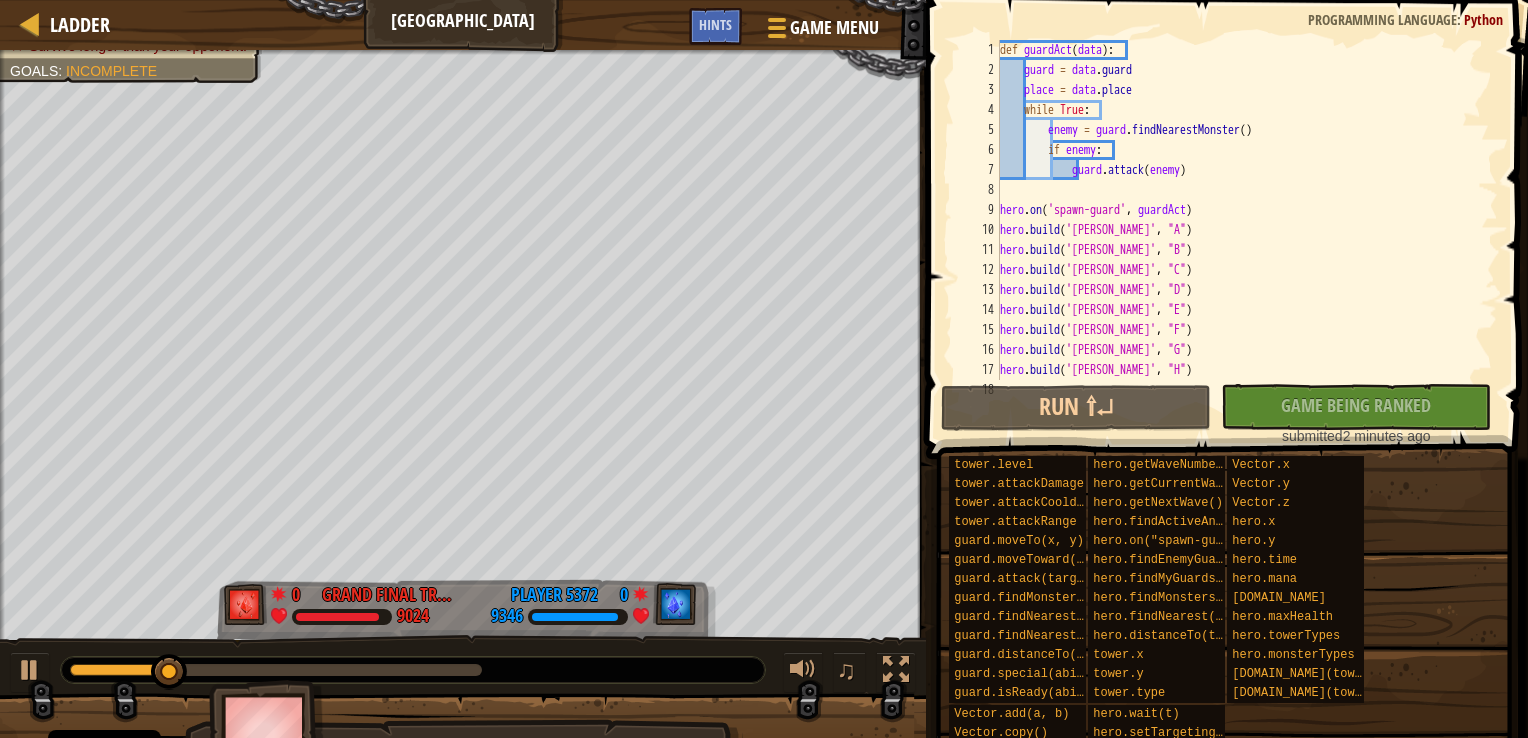 click at bounding box center [413, 670] 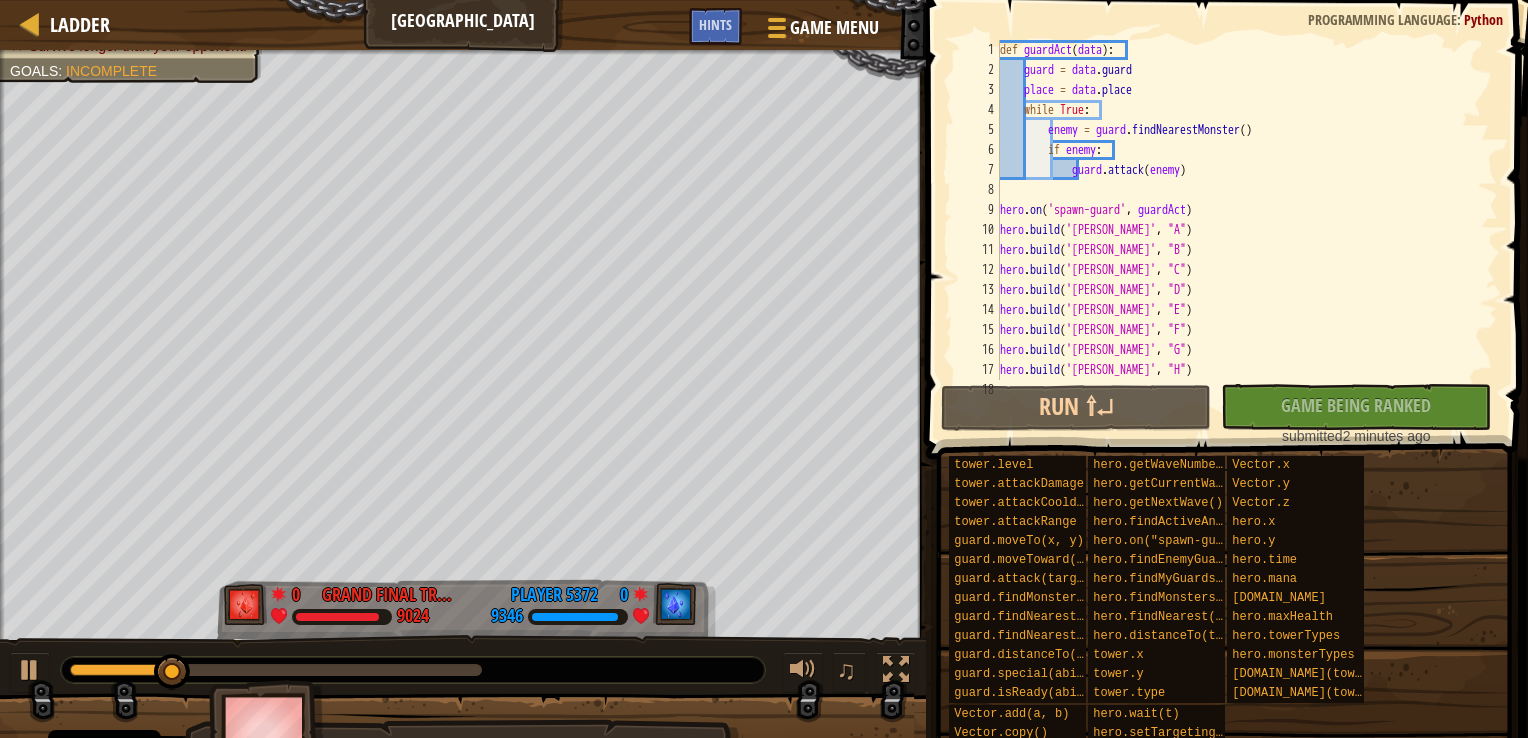click at bounding box center (413, 670) 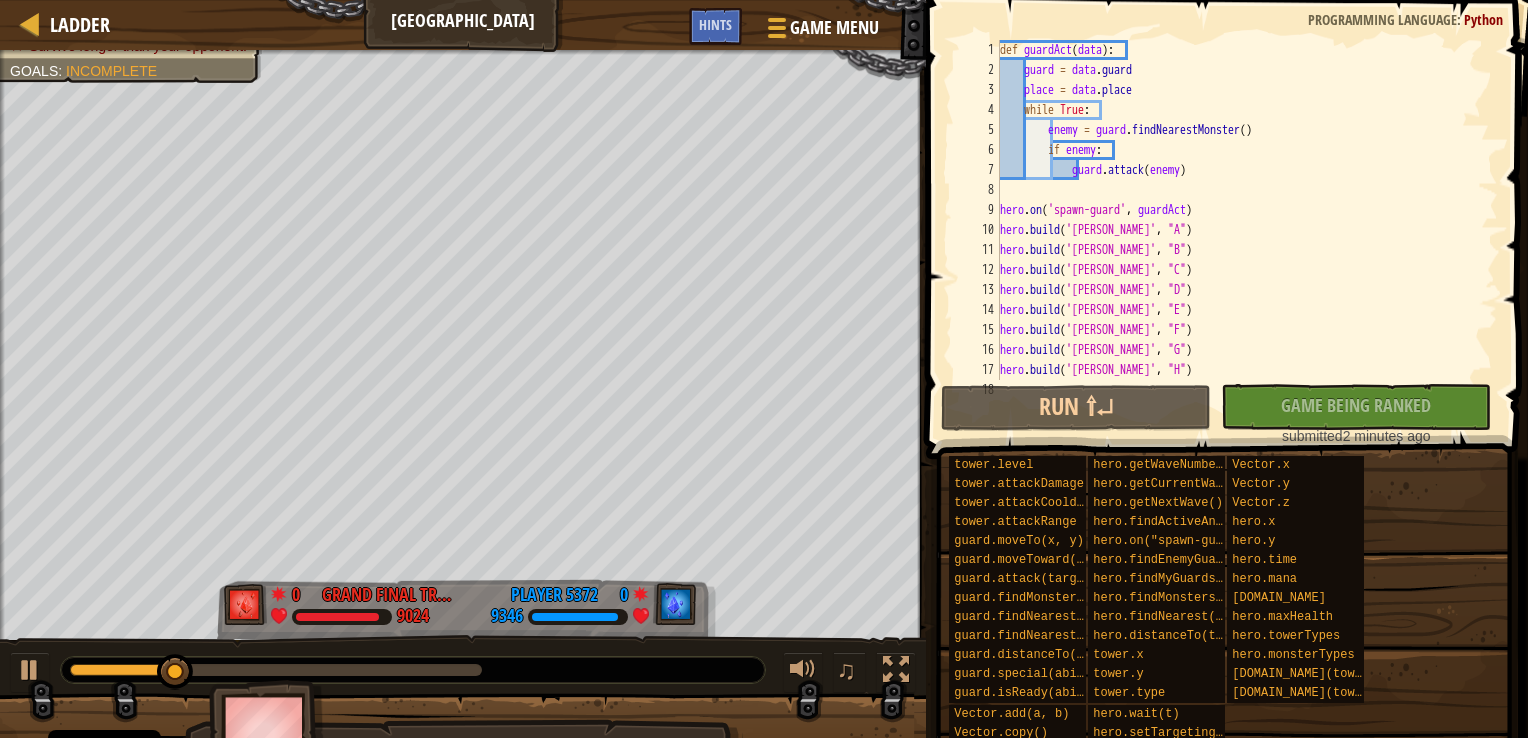 click at bounding box center (413, 670) 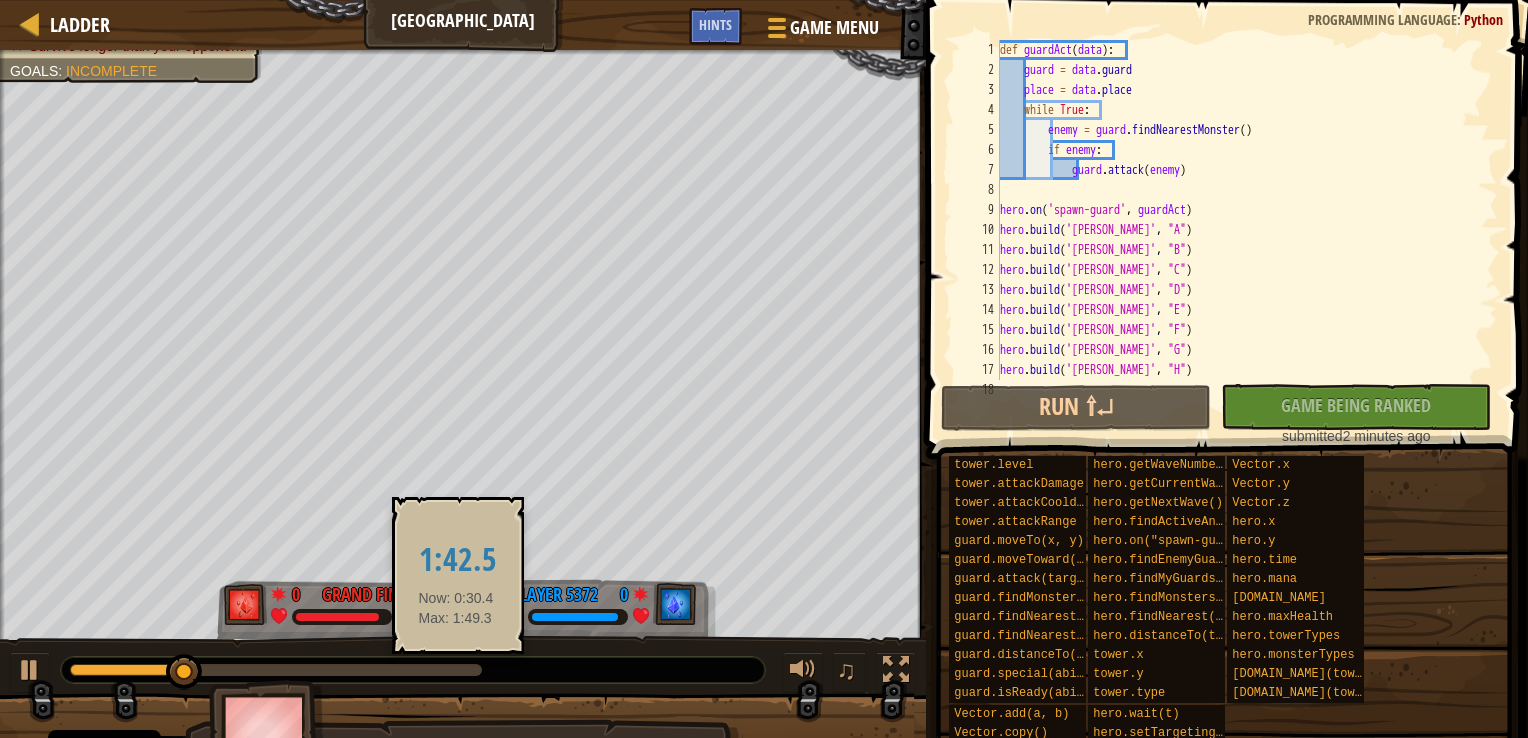 click at bounding box center (413, 670) 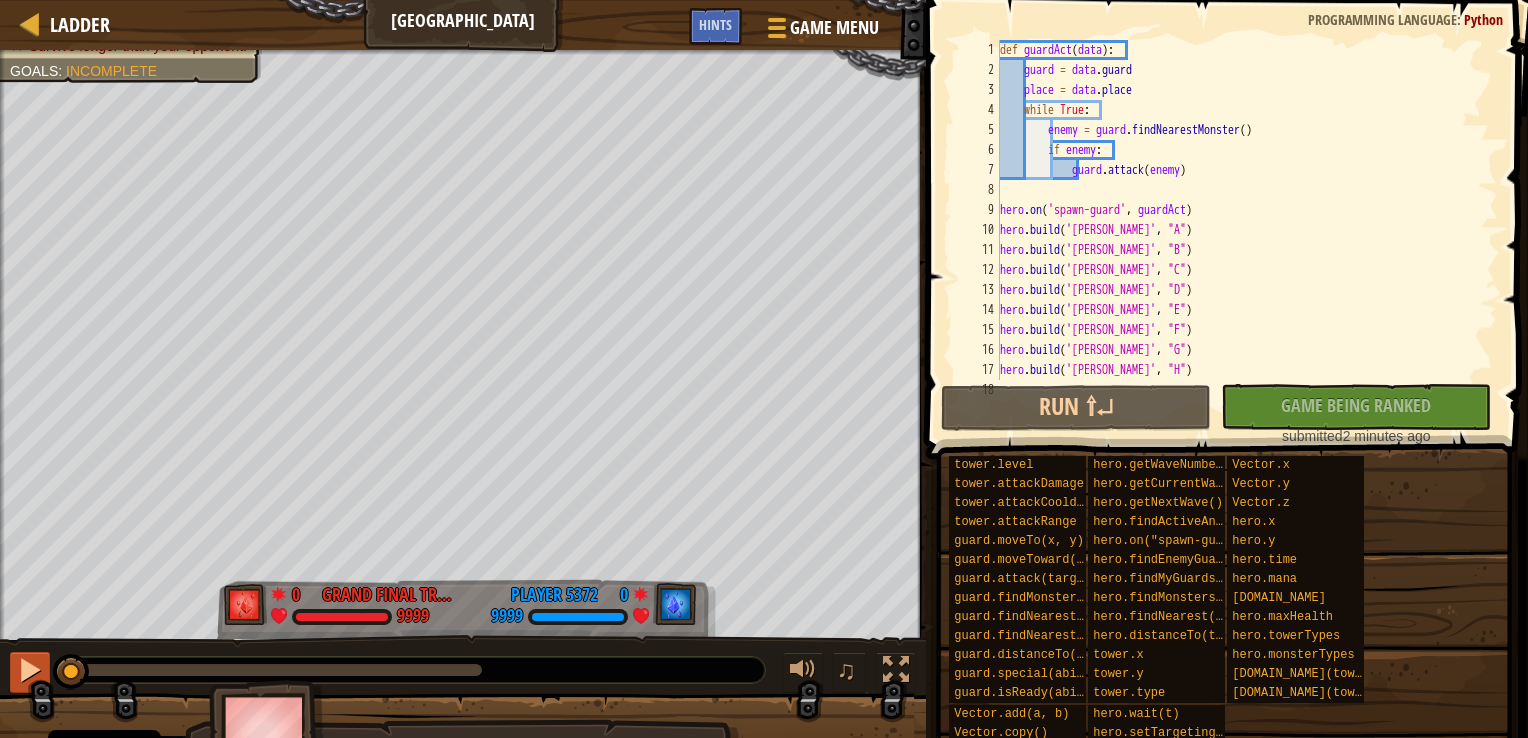 drag, startPoint x: 208, startPoint y: 664, endPoint x: 24, endPoint y: 686, distance: 185.31055 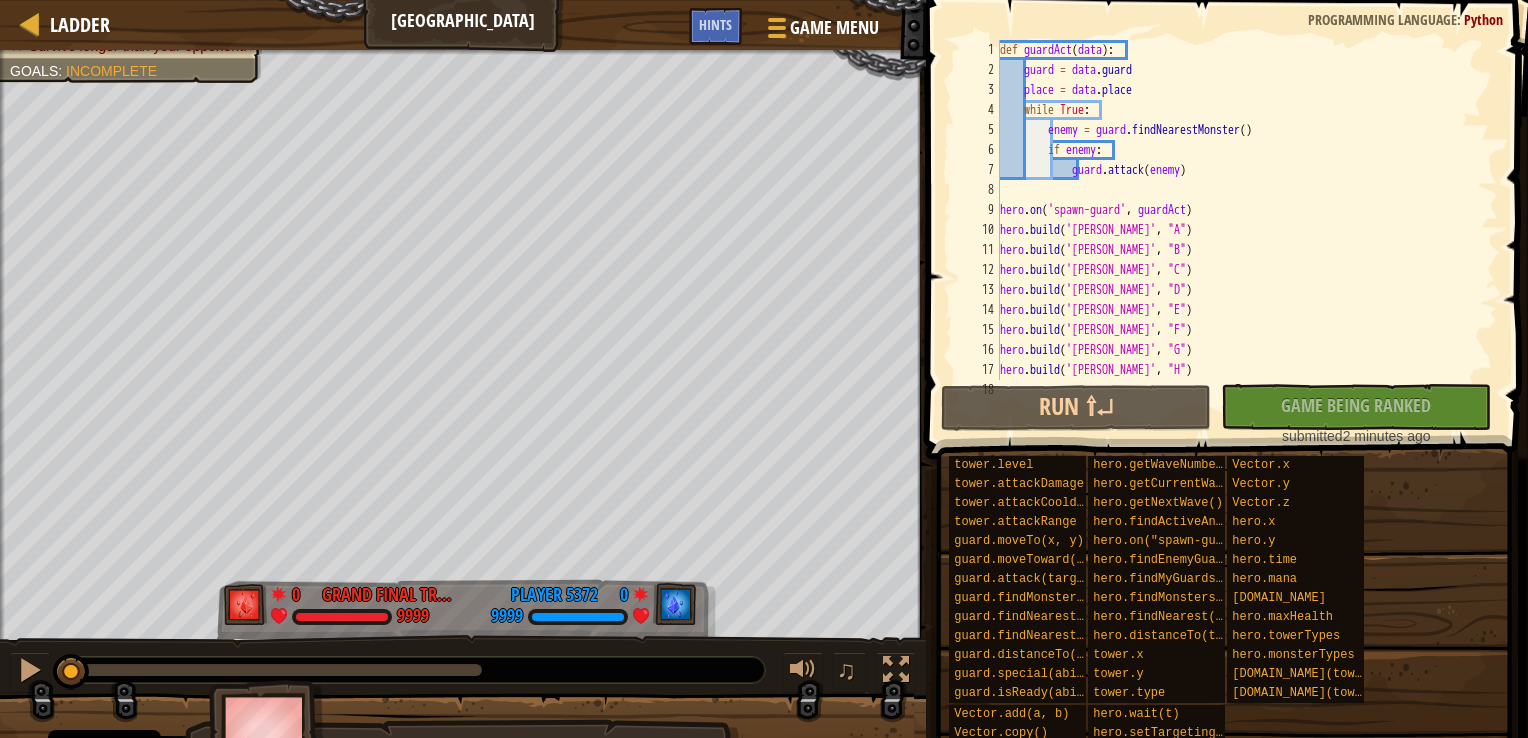 drag, startPoint x: 467, startPoint y: 674, endPoint x: 31, endPoint y: 644, distance: 437.03088 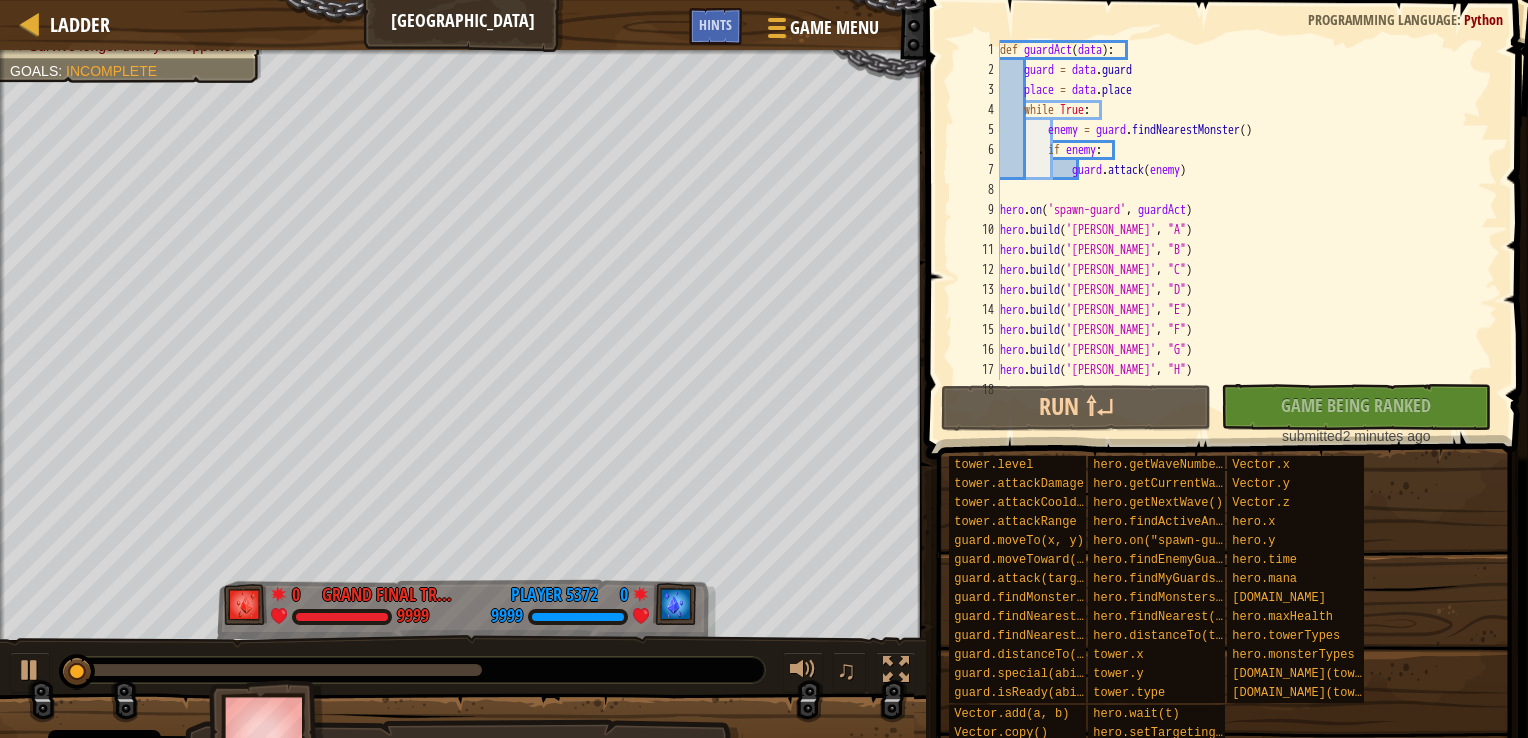 scroll, scrollTop: 0, scrollLeft: 0, axis: both 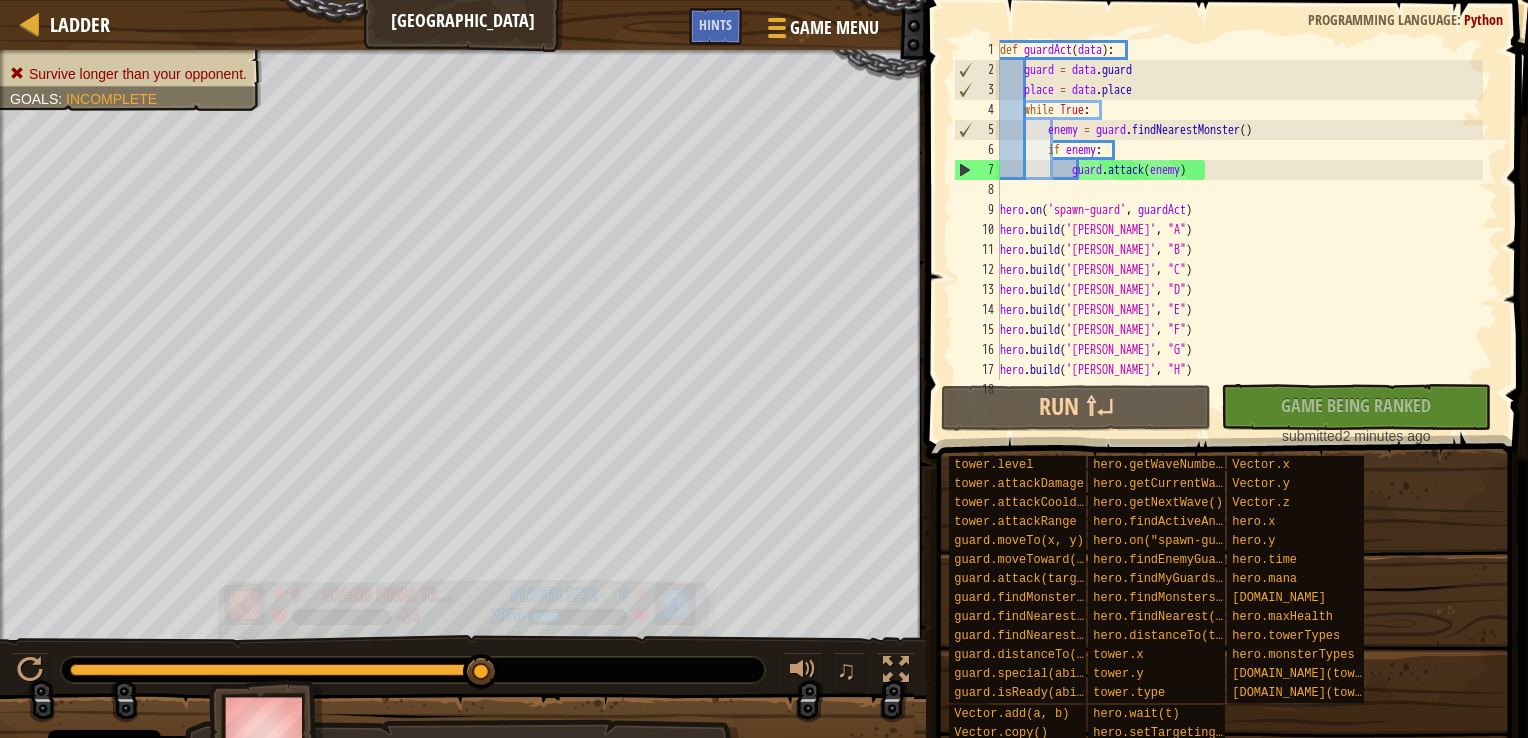 drag, startPoint x: 468, startPoint y: 669, endPoint x: 714, endPoint y: 607, distance: 253.69273 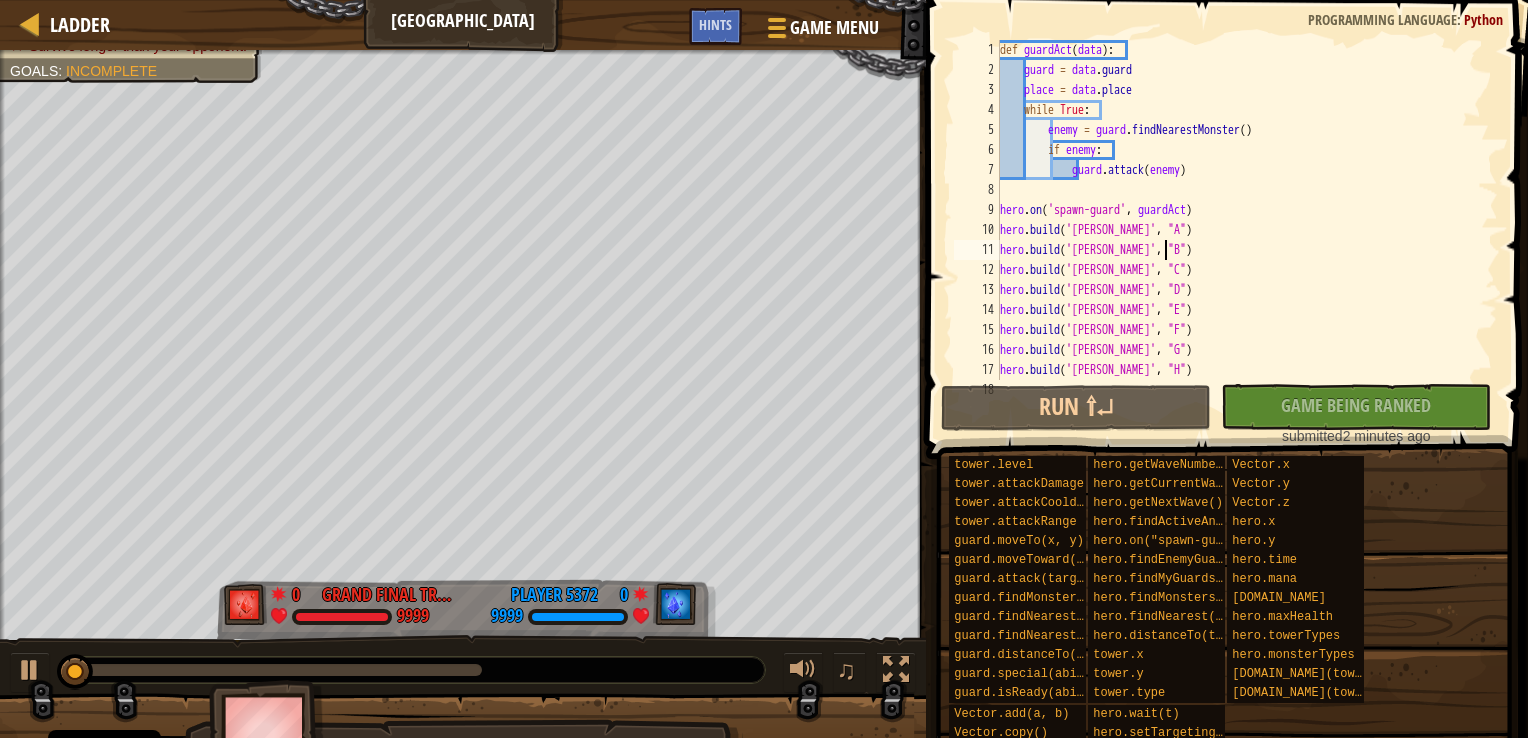 click on "def   guardAct ( data ) :      guard   =   data . guard      place   =   data . place      while   True :          enemy   =   guard . findNearestMonster ( )          if   enemy :              guard . attack ( enemy ) hero . on ( 'spawn-guard' ,   guardAct ) hero . build ( '[PERSON_NAME]' ,   "A" ) hero . build ( '[PERSON_NAME]' ,   "B" ) hero . build ( '[PERSON_NAME]' ,   "C" ) hero . build ( '[PERSON_NAME]' ,   "D" ) hero . build ( '[PERSON_NAME]' ,   "E" ) hero . build ( '[PERSON_NAME]' ,   "F" ) hero . build ( '[PERSON_NAME]' ,   "G" ) hero . build ( '[PERSON_NAME]' ,   "H" ) hero . build ( '[PERSON_NAME]' ,   "I" )" at bounding box center [1239, 230] 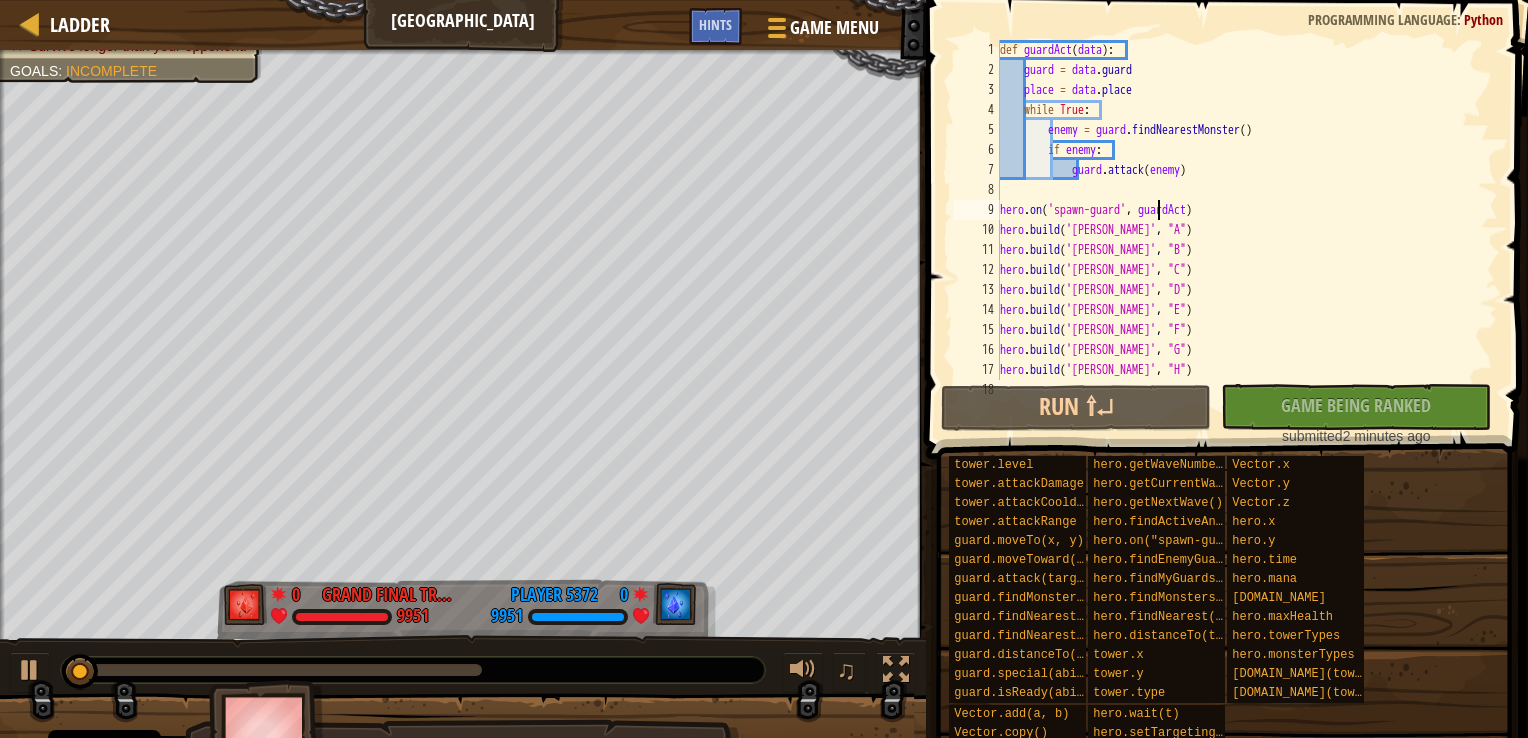 drag, startPoint x: 1158, startPoint y: 215, endPoint x: 1179, endPoint y: 221, distance: 21.84033 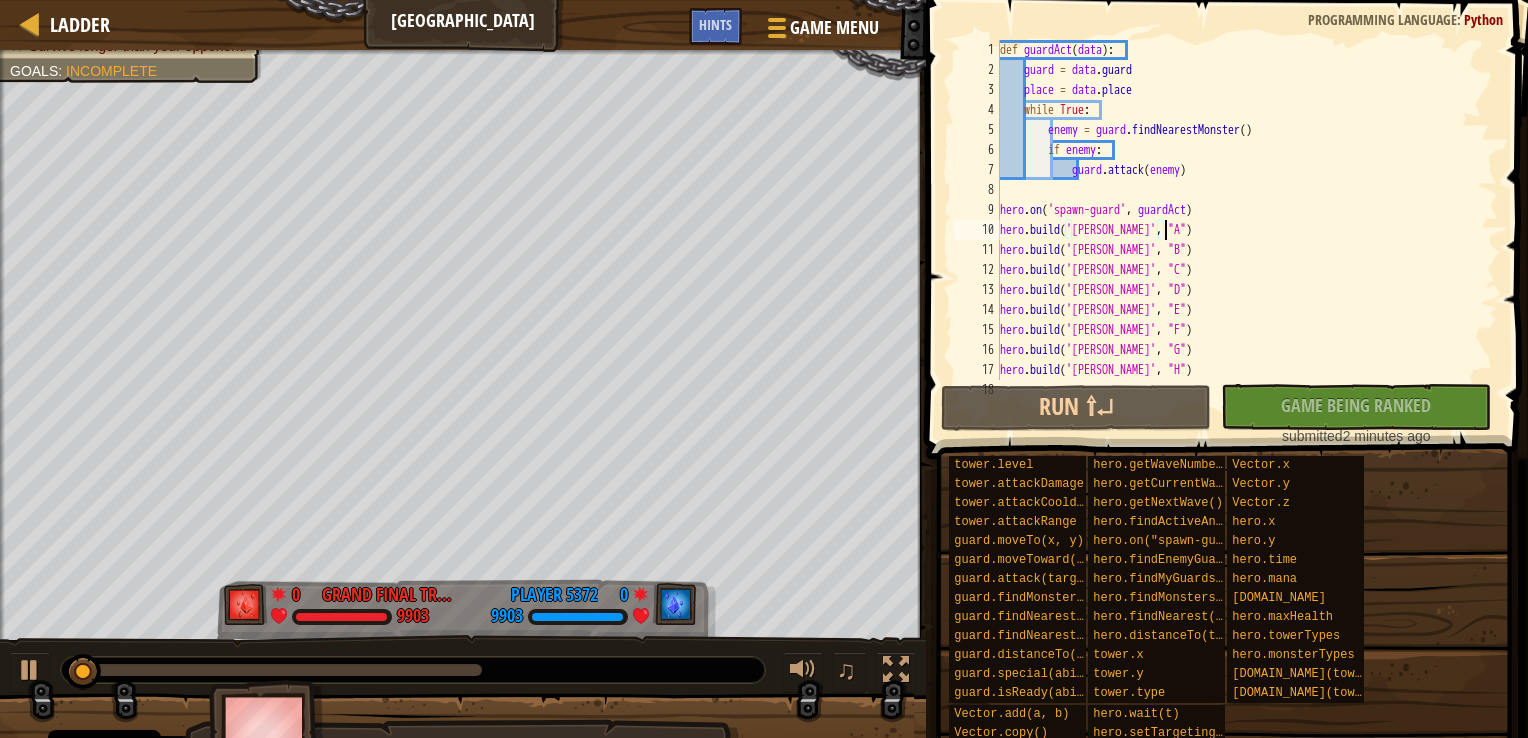 click on "def   guardAct ( data ) :      guard   =   data . guard      place   =   data . place      while   True :          enemy   =   guard . findNearestMonster ( )          if   enemy :              guard . attack ( enemy ) hero . on ( 'spawn-guard' ,   guardAct ) hero . build ( '[PERSON_NAME]' ,   "A" ) hero . build ( '[PERSON_NAME]' ,   "B" ) hero . build ( '[PERSON_NAME]' ,   "C" ) hero . build ( '[PERSON_NAME]' ,   "D" ) hero . build ( '[PERSON_NAME]' ,   "E" ) hero . build ( '[PERSON_NAME]' ,   "F" ) hero . build ( '[PERSON_NAME]' ,   "G" ) hero . build ( '[PERSON_NAME]' ,   "H" ) hero . build ( '[PERSON_NAME]' ,   "I" )" at bounding box center [1239, 230] 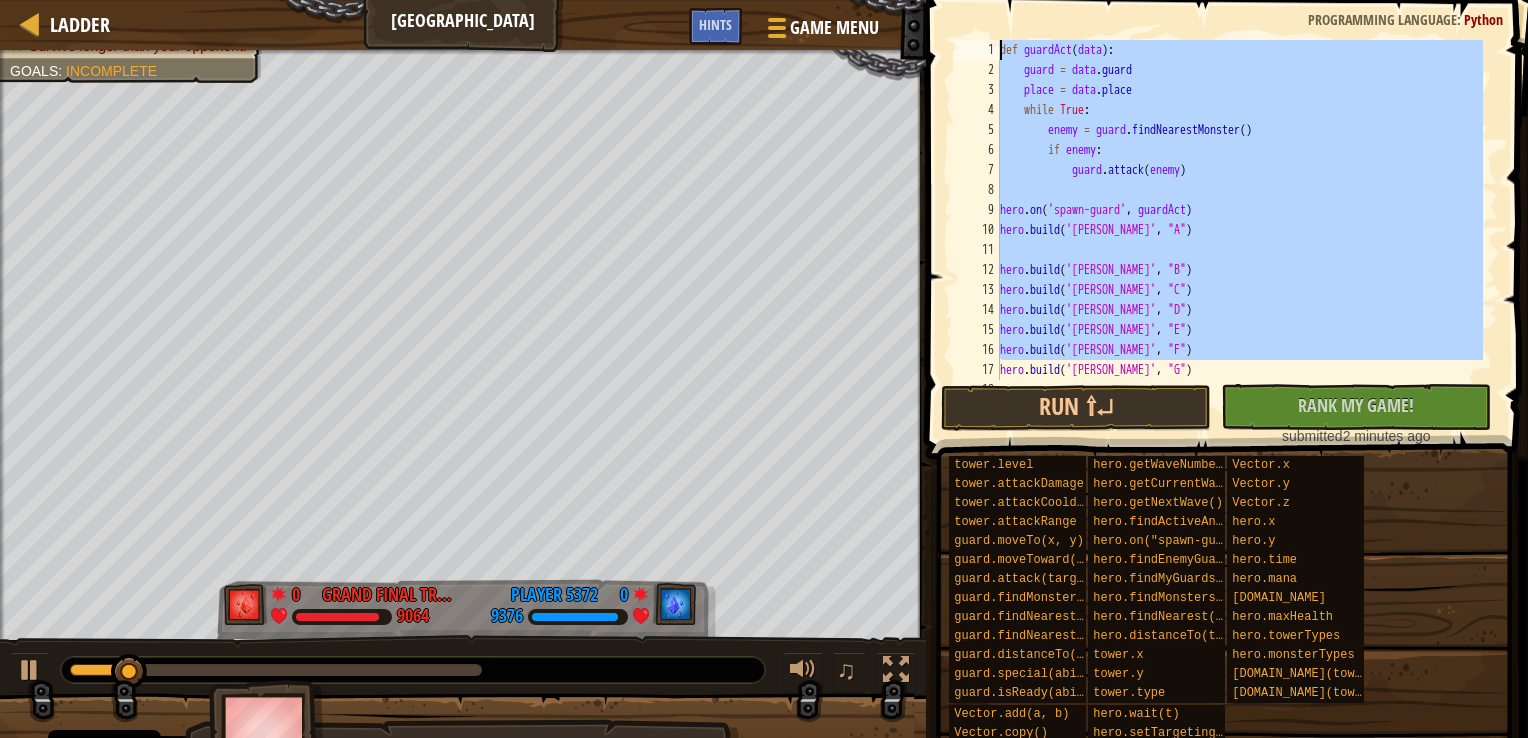 scroll, scrollTop: 0, scrollLeft: 0, axis: both 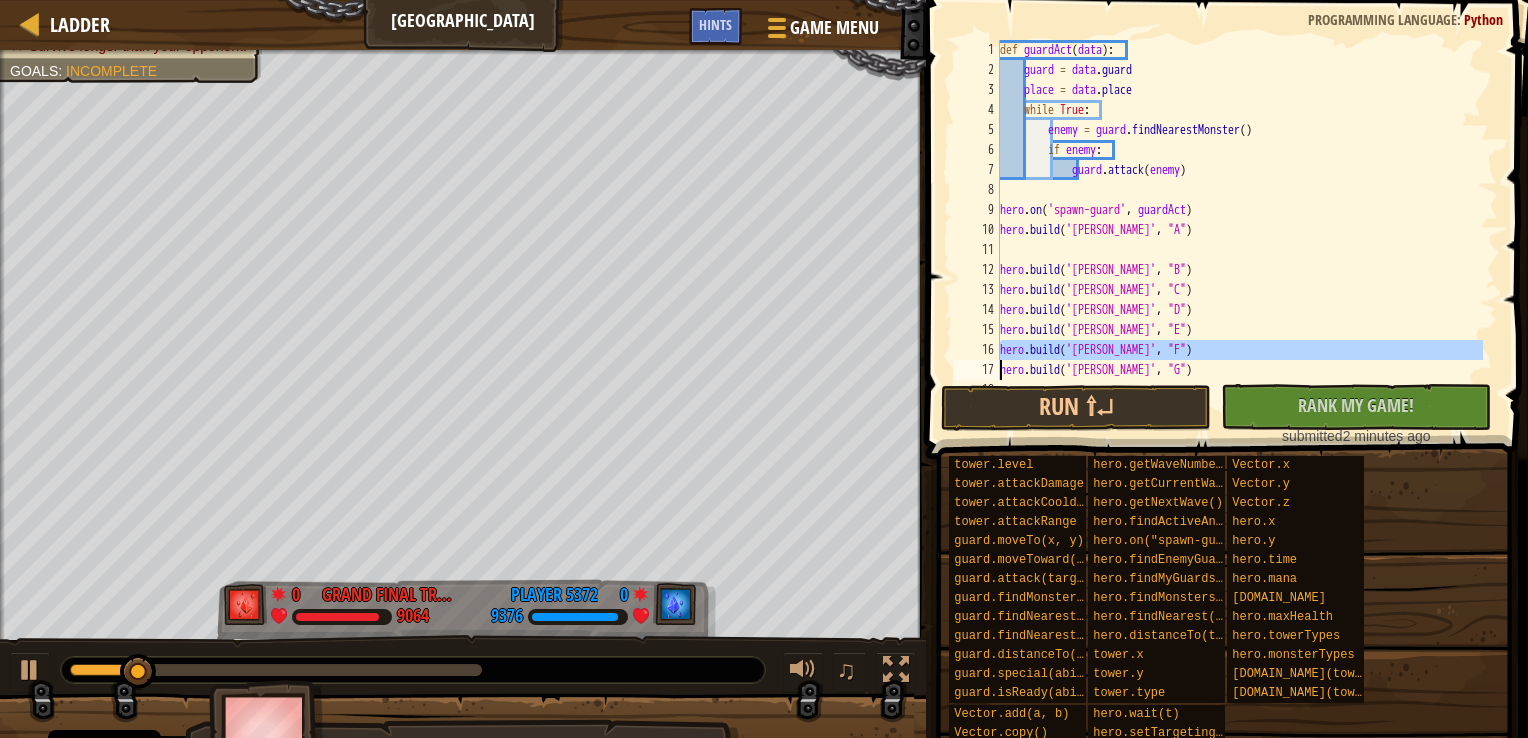 drag, startPoint x: 999, startPoint y: 344, endPoint x: 1193, endPoint y: 346, distance: 194.01031 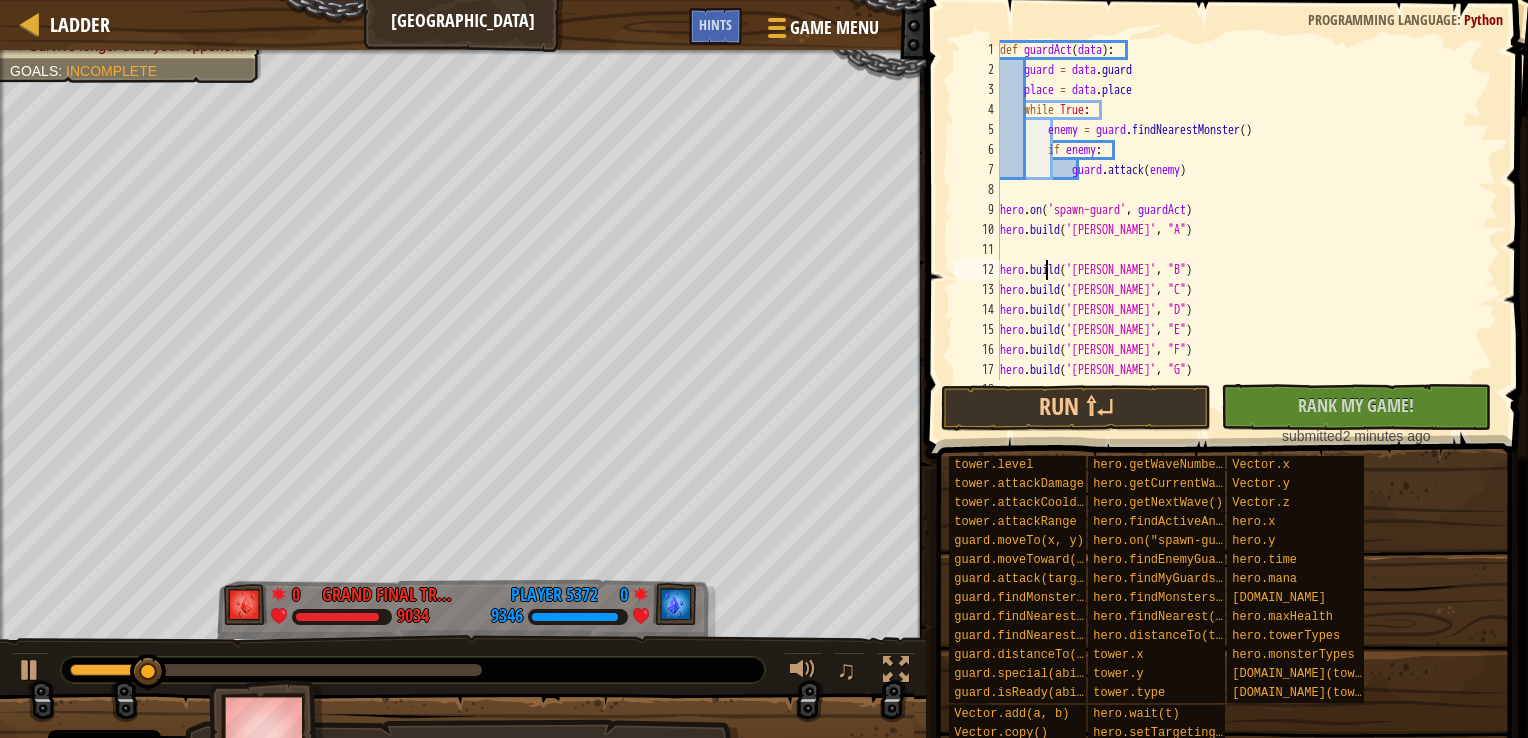 click on "def   guardAct ( data ) :      guard   =   data . guard      place   =   data . place      while   True :          enemy   =   guard . findNearestMonster ( )          if   enemy :              guard . attack ( enemy ) hero . on ( 'spawn-guard' ,   guardAct ) hero . build ( '[PERSON_NAME]' ,   "A" ) hero . build ( '[PERSON_NAME]' ,   "B" ) hero . build ( '[PERSON_NAME]' ,   "C" ) hero . build ( '[PERSON_NAME]' ,   "D" ) hero . build ( '[PERSON_NAME]' ,   "E" ) hero . build ( '[PERSON_NAME]' ,   "F" ) hero . build ( '[PERSON_NAME]' ,   "G" ) hero . build ( '[PERSON_NAME]' ,   "H" )" at bounding box center [1239, 230] 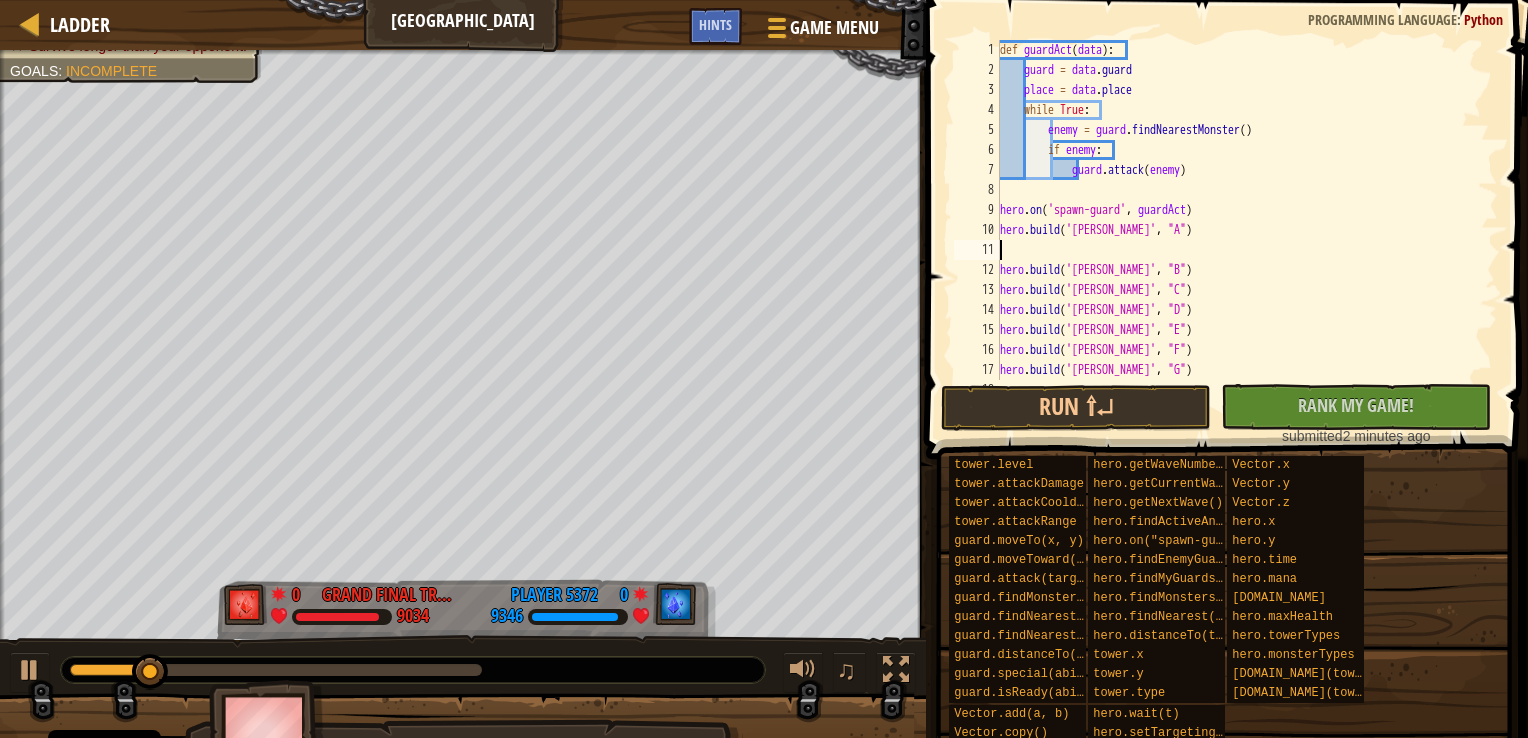 click on "def   guardAct ( data ) :      guard   =   data . guard      place   =   data . place      while   True :          enemy   =   guard . findNearestMonster ( )          if   enemy :              guard . attack ( enemy ) hero . on ( 'spawn-guard' ,   guardAct ) hero . build ( '[PERSON_NAME]' ,   "A" ) hero . build ( '[PERSON_NAME]' ,   "B" ) hero . build ( '[PERSON_NAME]' ,   "C" ) hero . build ( '[PERSON_NAME]' ,   "D" ) hero . build ( '[PERSON_NAME]' ,   "E" ) hero . build ( '[PERSON_NAME]' ,   "F" ) hero . build ( '[PERSON_NAME]' ,   "G" ) hero . build ( '[PERSON_NAME]' ,   "H" )" at bounding box center (1239, 230) 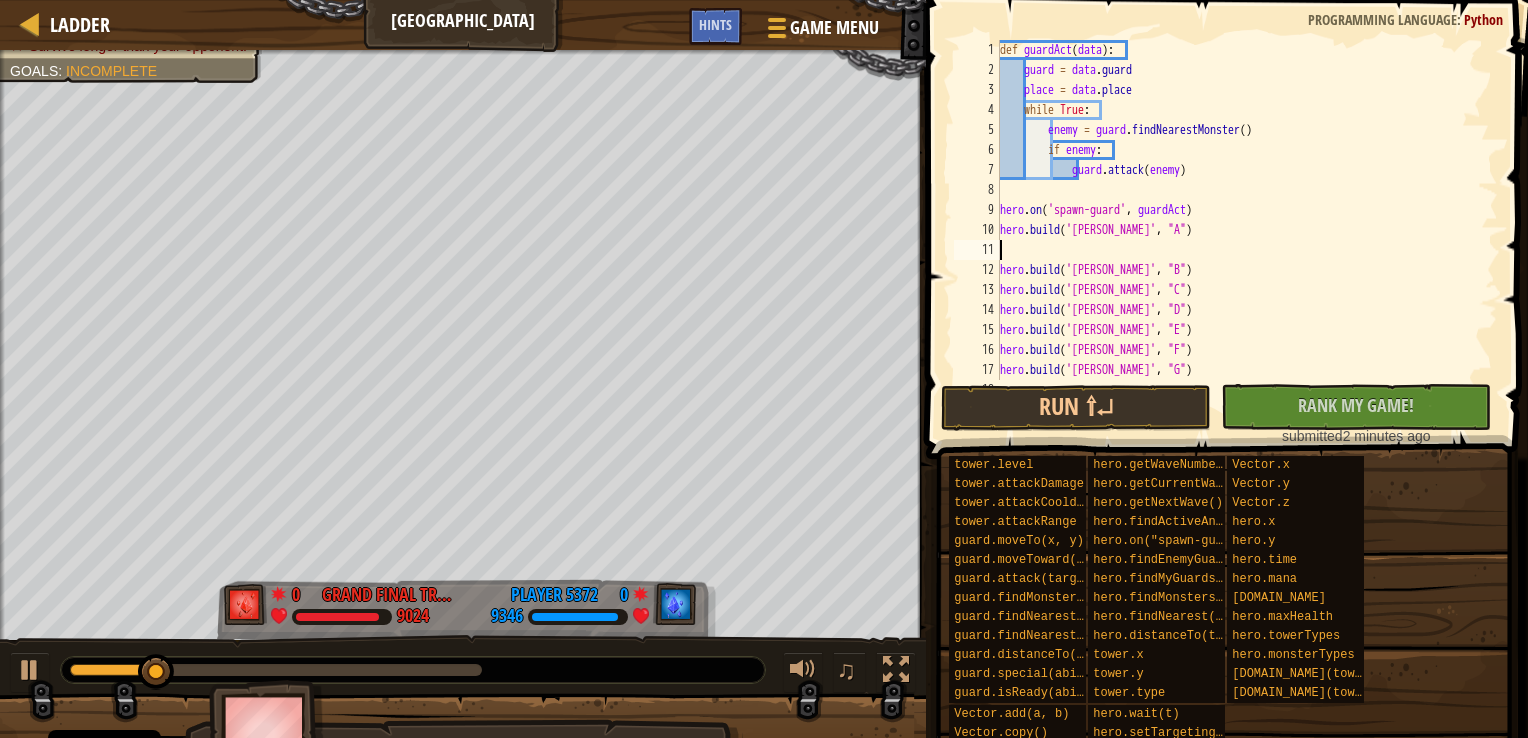 paste on "[DOMAIN_NAME]('[PERSON_NAME]', "F")" 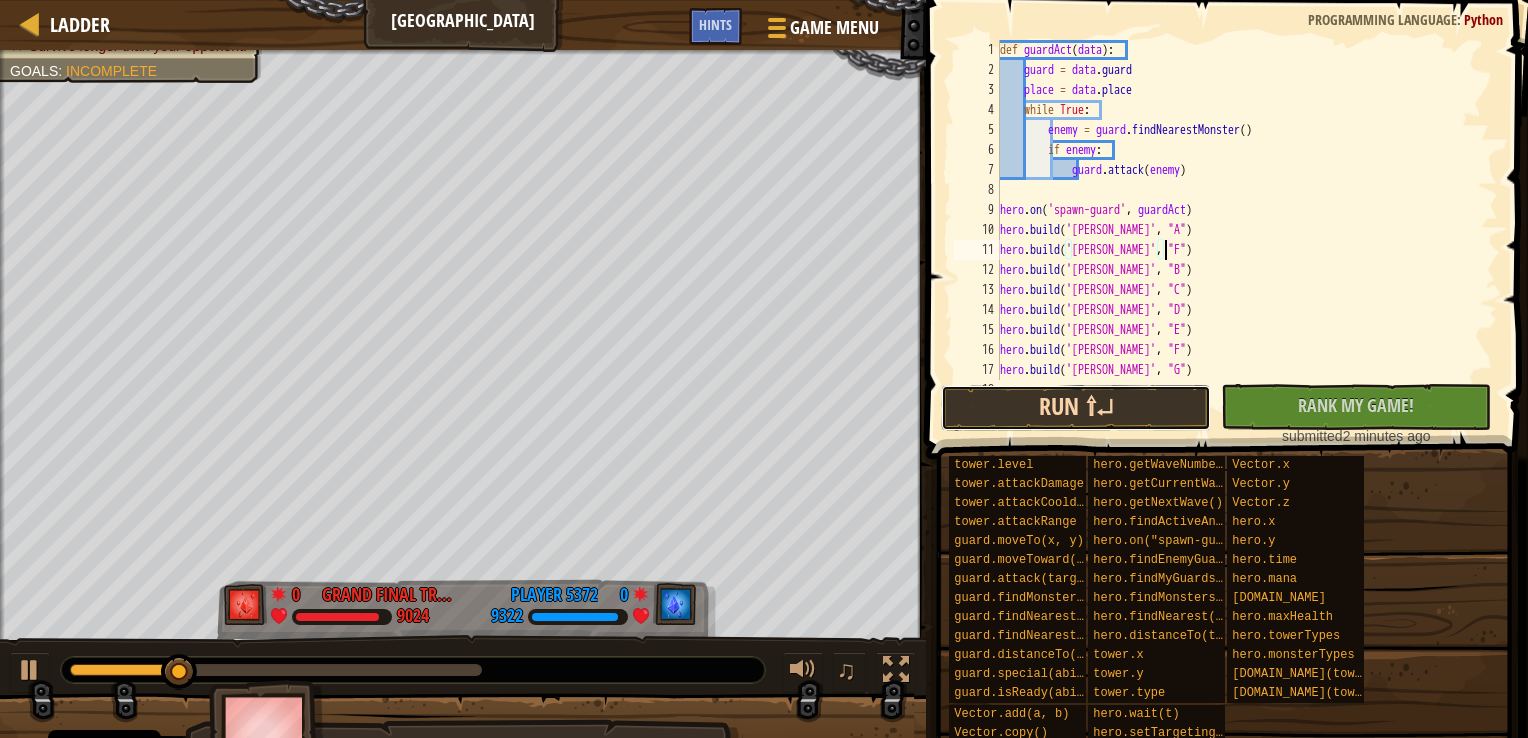 click on "Run ⇧↵" at bounding box center [1076, 408] 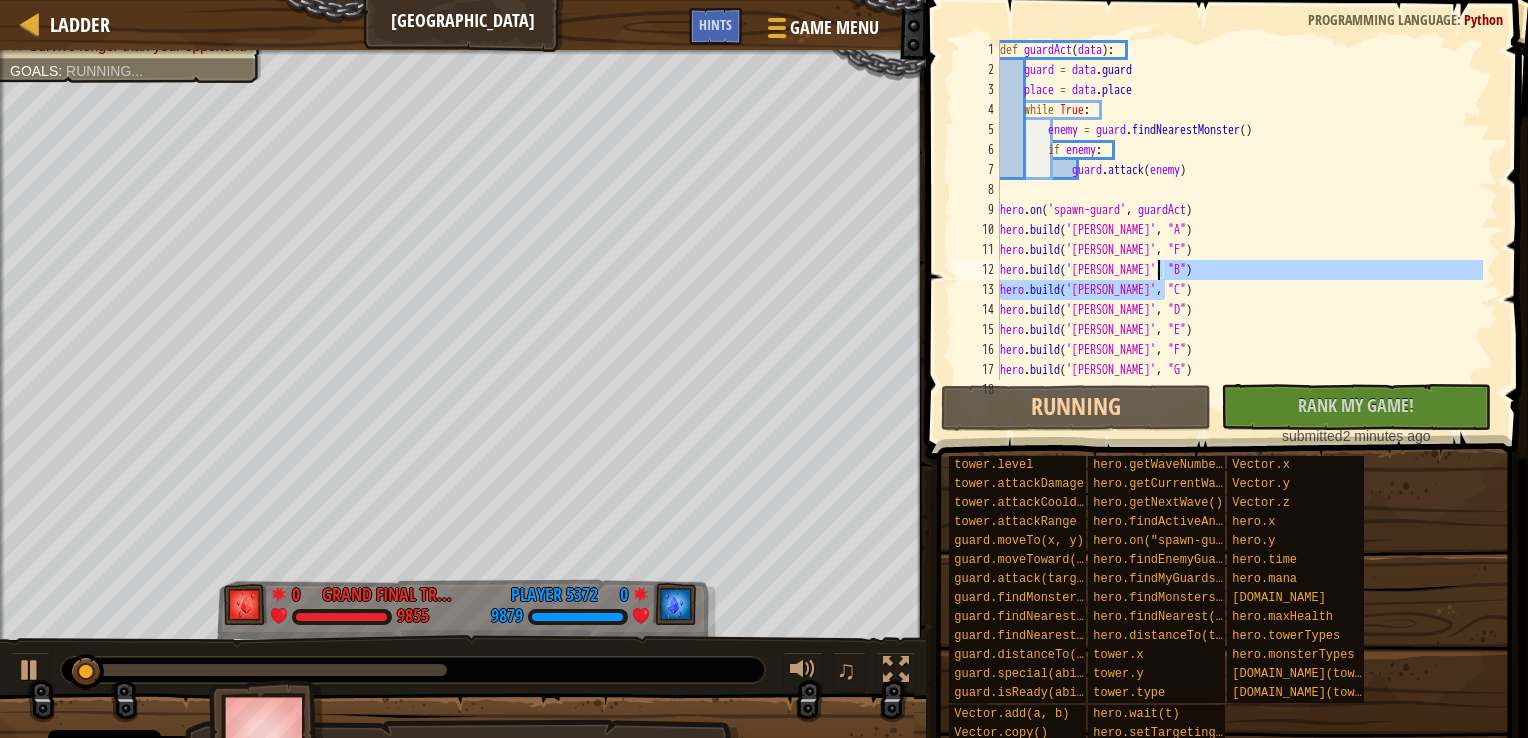 click on "def   guardAct ( data ) :      guard   =   data . guard      place   =   data . place      while   True :          enemy   =   guard . findNearestMonster ( )          if   enemy :              guard . attack ( enemy ) hero . on ( 'spawn-guard' ,   guardAct ) hero . build ( '[PERSON_NAME]' ,   "A" ) hero . build ( '[PERSON_NAME]' ,   "F" ) hero . build ( '[PERSON_NAME]' ,   "B" ) hero . build ( '[PERSON_NAME]' ,   "C" ) hero . build ( '[PERSON_NAME]' ,   "D" ) hero . build ( '[PERSON_NAME]' ,   "E" ) hero . build ( '[PERSON_NAME]' ,   "F" ) hero . build ( '[PERSON_NAME]' ,   "G" ) hero . build ( '[PERSON_NAME]' ,   "H" )" at bounding box center [1239, 230] 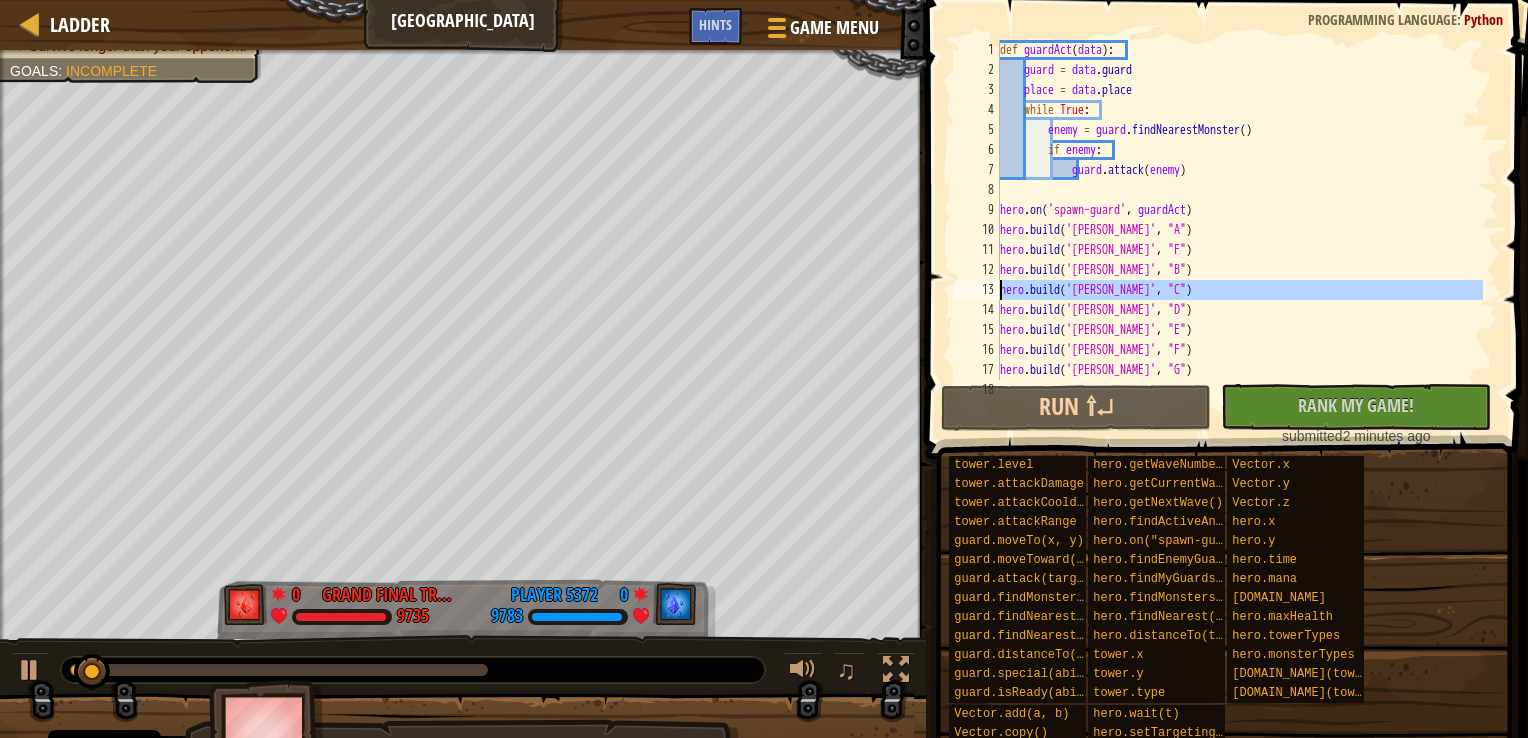 click on "13" at bounding box center [977, 290] 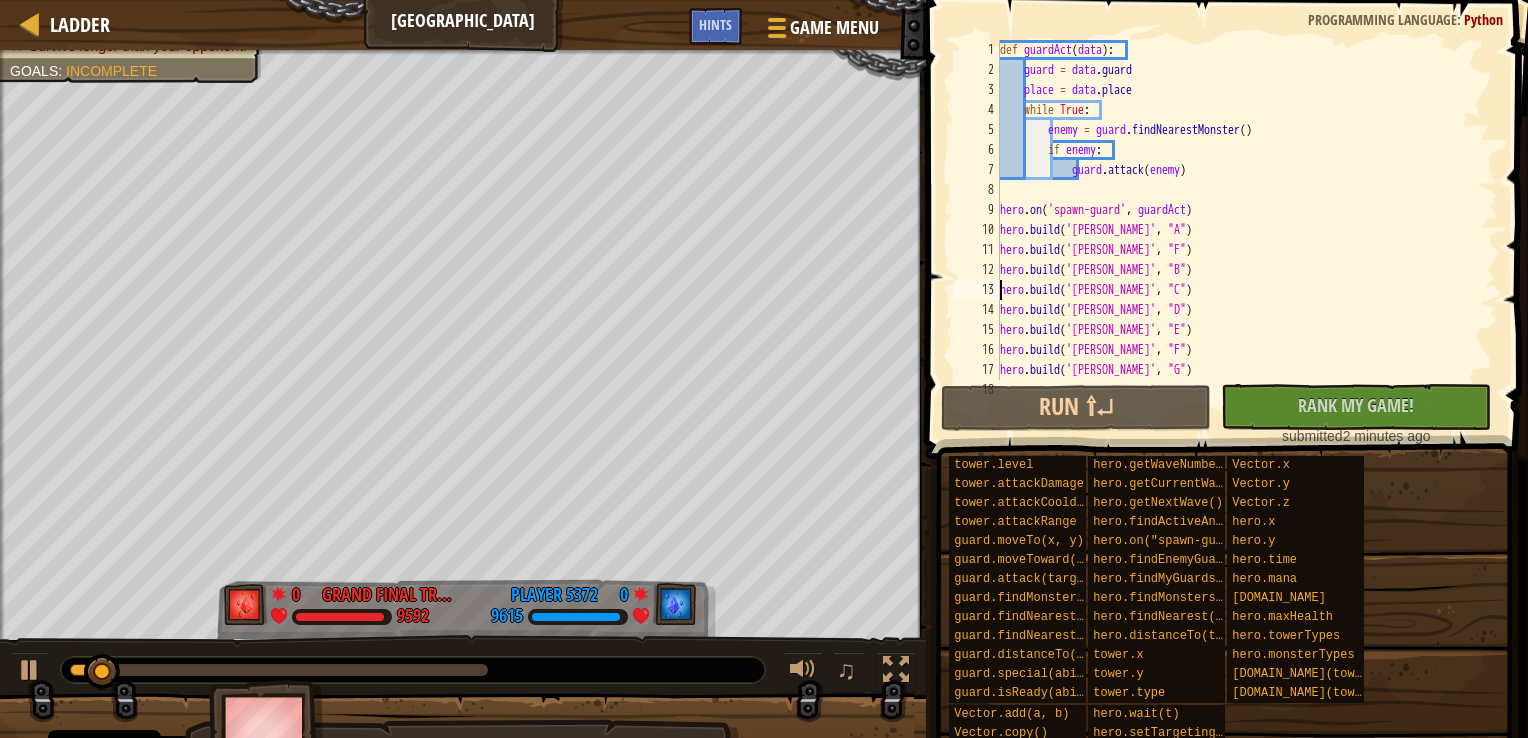 click on "def   guardAct ( data ) :      guard   =   data . guard      place   =   data . place      while   True :          enemy   =   guard . findNearestMonster ( )          if   enemy :              guard . attack ( enemy ) hero . on ( 'spawn-guard' ,   guardAct ) hero . build ( '[PERSON_NAME]' ,   "A" ) hero . build ( '[PERSON_NAME]' ,   "F" ) hero . build ( '[PERSON_NAME]' ,   "B" ) hero . build ( '[PERSON_NAME]' ,   "C" ) hero . build ( '[PERSON_NAME]' ,   "D" ) hero . build ( '[PERSON_NAME]' ,   "E" ) hero . build ( '[PERSON_NAME]' ,   "F" ) hero . build ( '[PERSON_NAME]' ,   "G" ) hero . build ( '[PERSON_NAME]' ,   "H" )" at bounding box center (1239, 230) 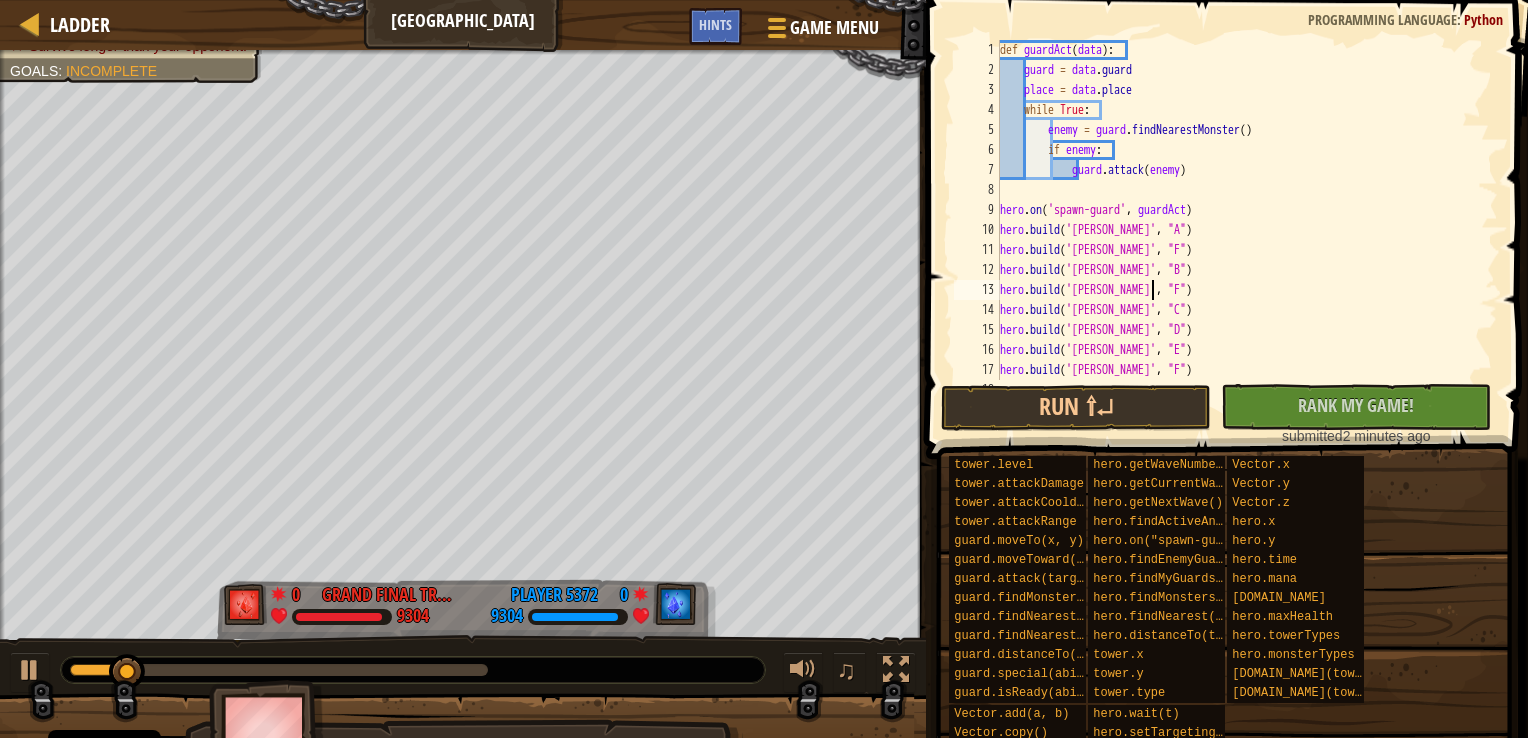 click on "def   guardAct ( data ) :      guard   =   data . guard      place   =   data . place      while   True :          enemy   =   guard . findNearestMonster ( )          if   enemy :              guard . attack ( enemy ) hero . on ( 'spawn-guard' ,   guardAct ) hero . build ( '[PERSON_NAME]' ,   "A" ) hero . build ( '[PERSON_NAME]' ,   "F" ) hero . build ( '[PERSON_NAME]' ,   "B" ) hero . build ( '[PERSON_NAME]' ,   "F" ) hero . build ( '[PERSON_NAME]' ,   "C" ) hero . build ( '[PERSON_NAME]' ,   "D" ) hero . build ( '[PERSON_NAME]' ,   "E" ) hero . build ( '[PERSON_NAME]' ,   "F" ) hero . build ( '[PERSON_NAME]' ,   "G" )" at bounding box center [1239, 230] 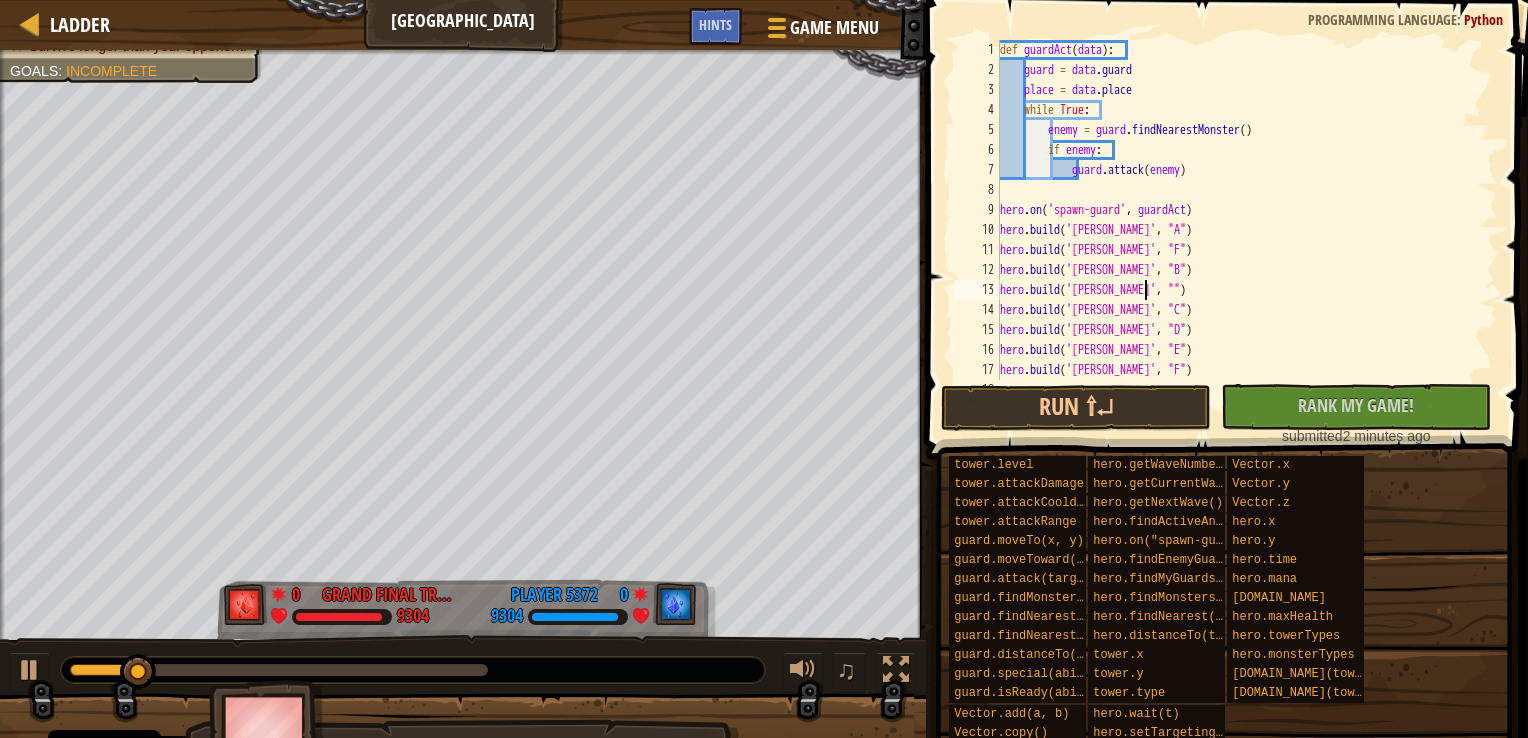 scroll, scrollTop: 9, scrollLeft: 12, axis: both 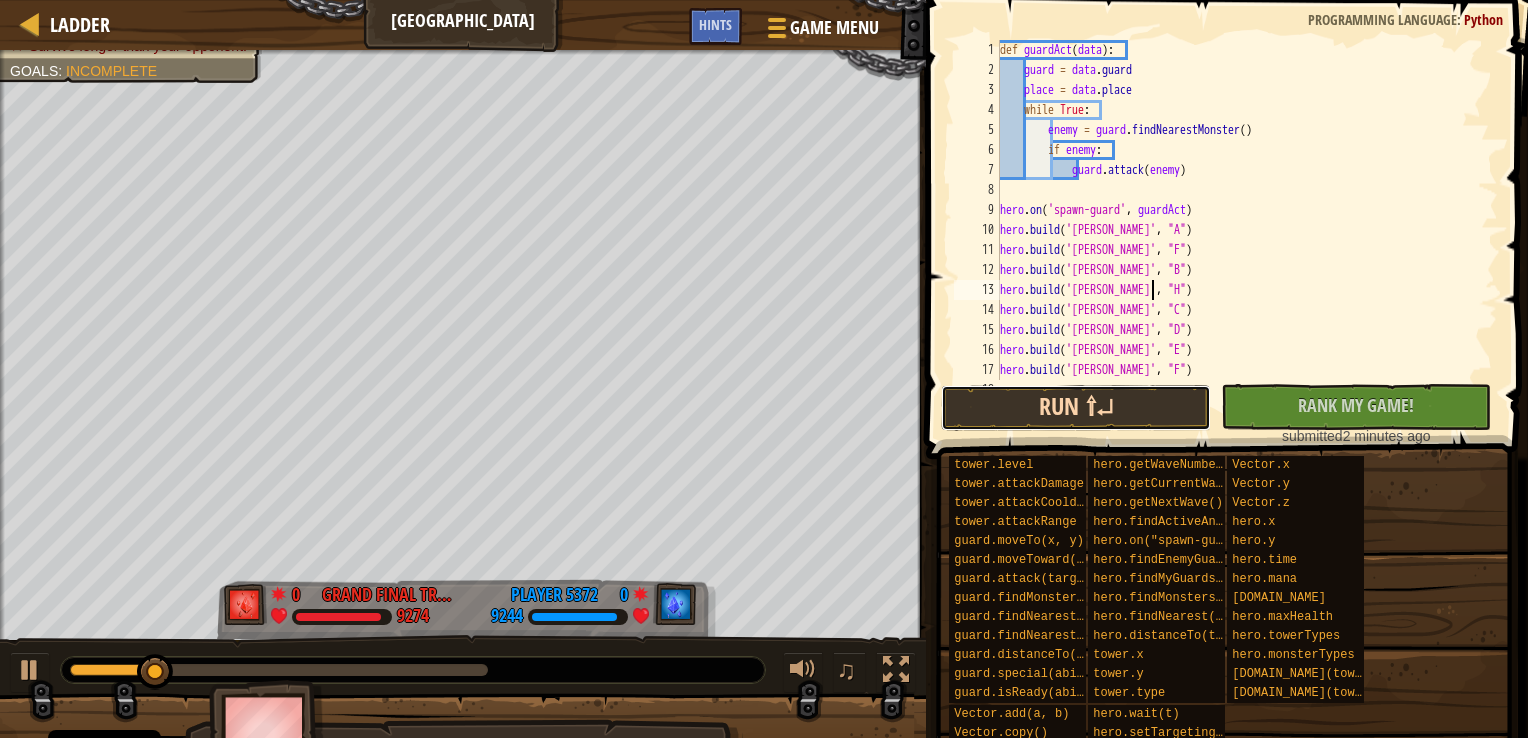 click on "Run ⇧↵" at bounding box center (1076, 408) 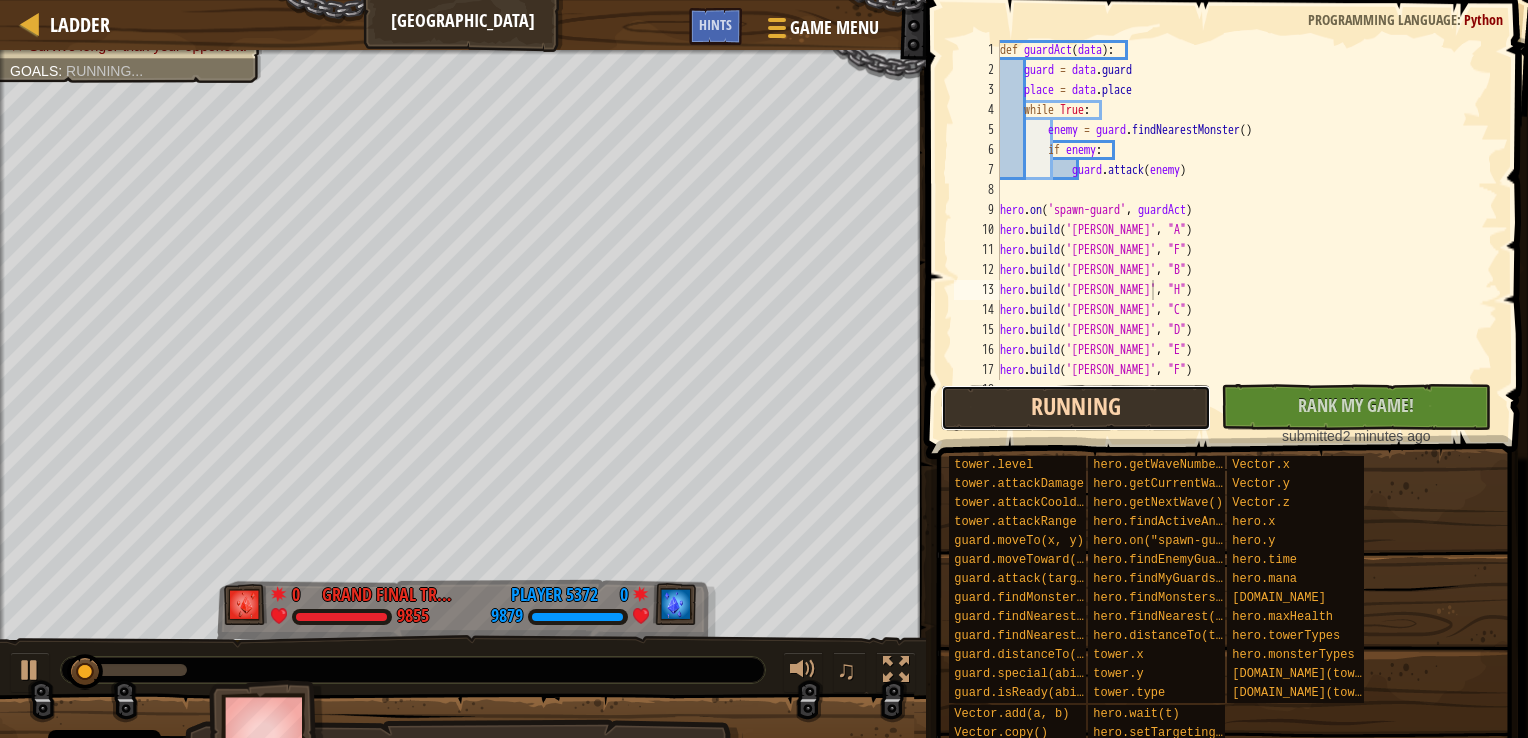 click on "Running" at bounding box center (1076, 408) 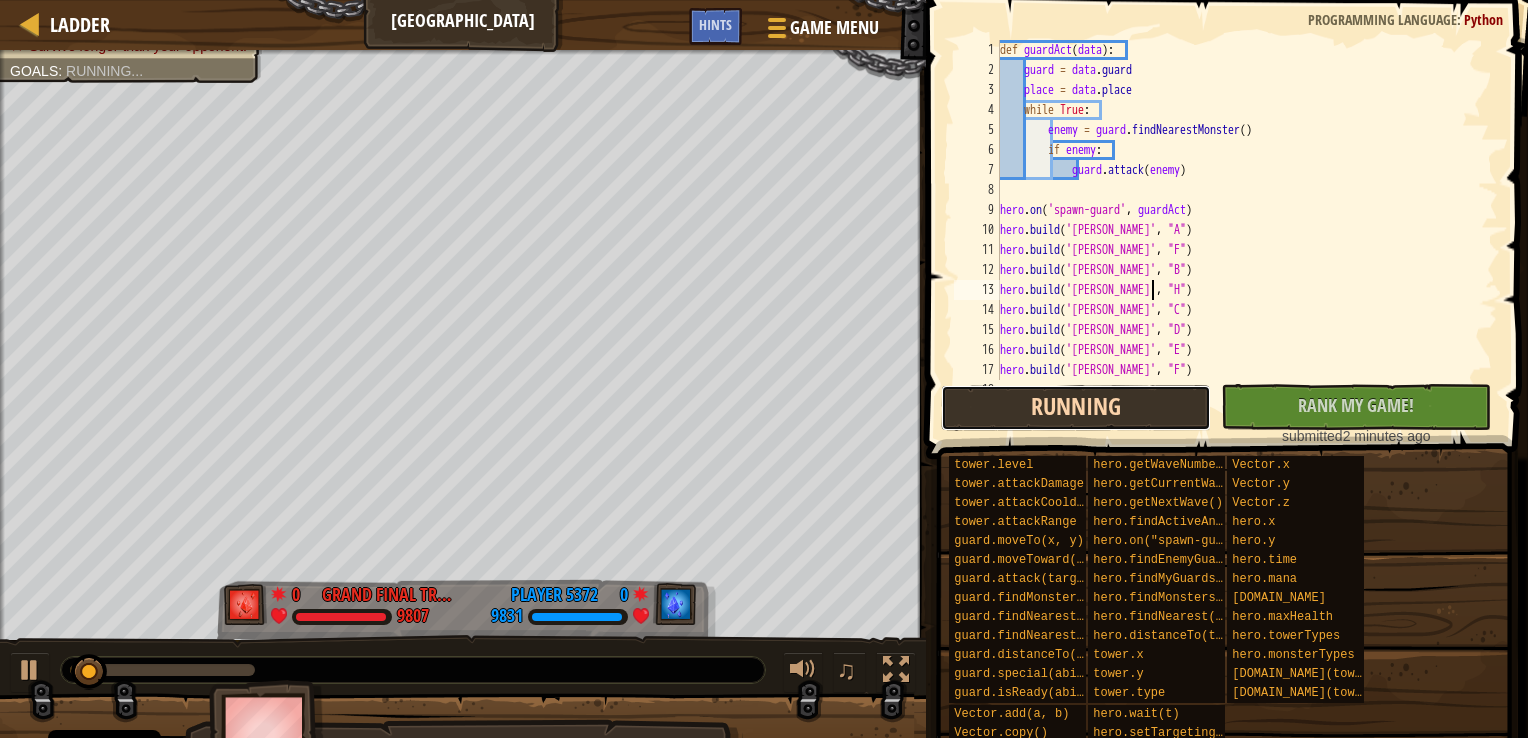 click on "Running" at bounding box center (1076, 408) 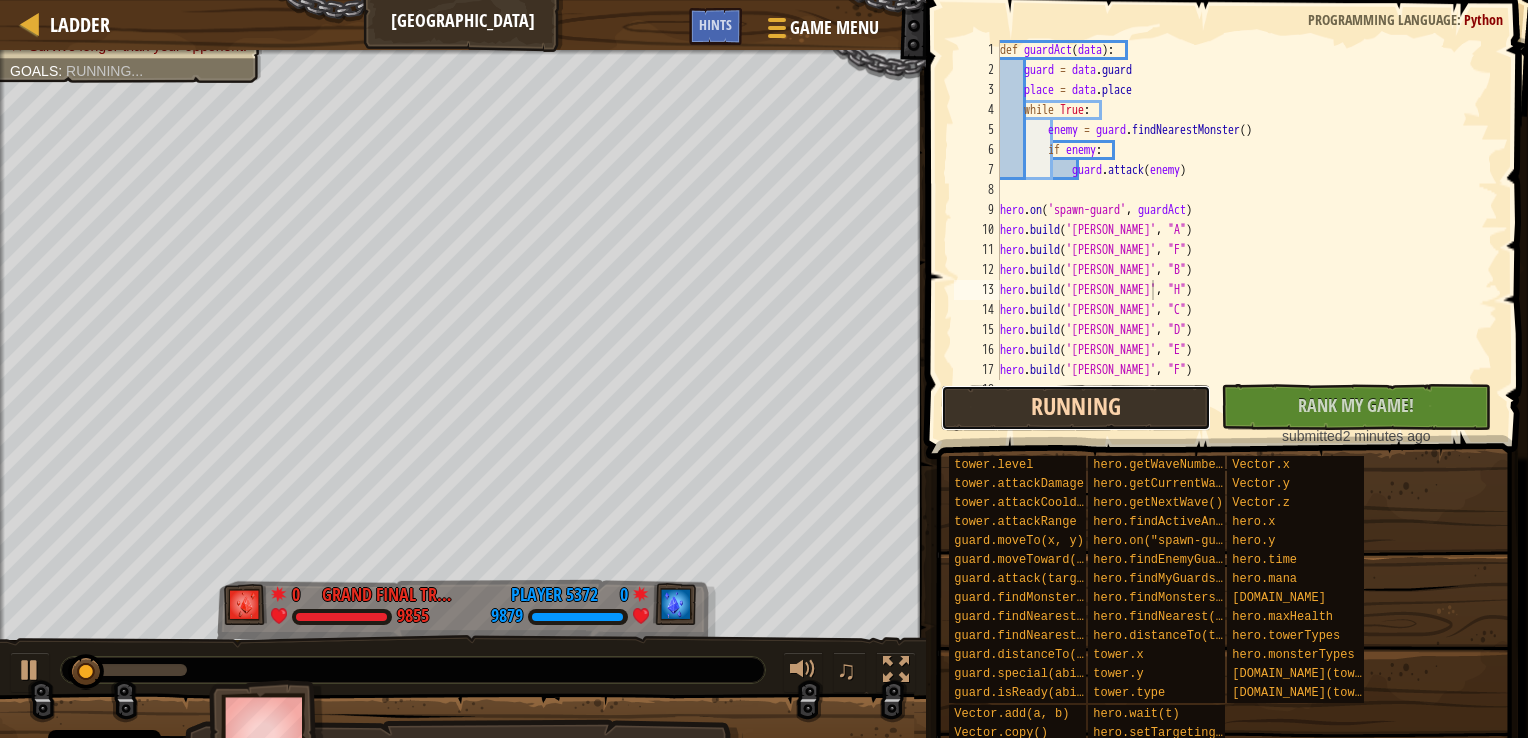 click on "Running" at bounding box center [1076, 408] 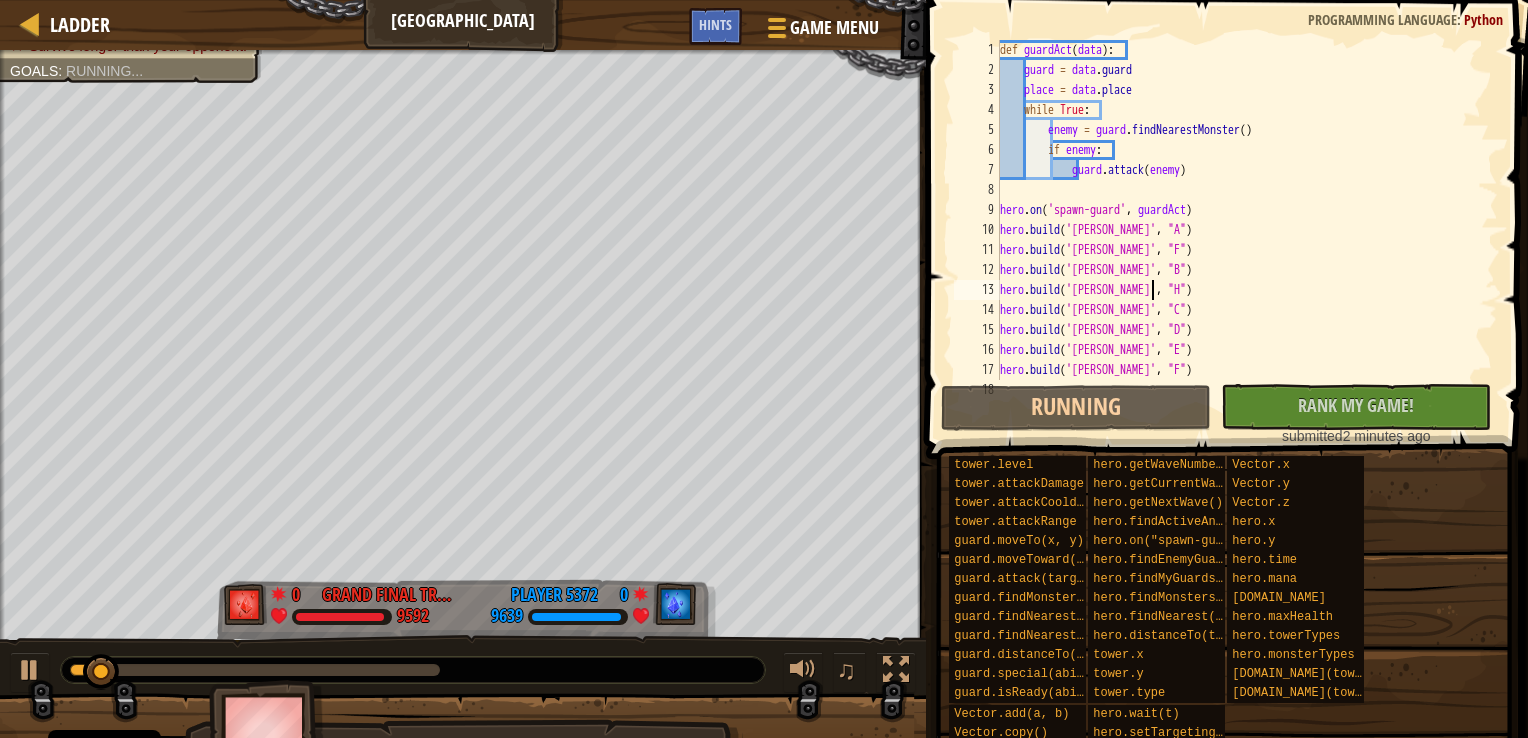 click on "def   guardAct ( data ) :      guard   =   data . guard      place   =   data . place      while   True :          enemy   =   guard . findNearestMonster ( )          if   enemy :              guard . attack ( enemy ) hero . on ( 'spawn-guard' ,   guardAct ) hero . build ( '[PERSON_NAME]' ,   "A" ) hero . build ( '[PERSON_NAME]' ,   "F" ) hero . build ( '[PERSON_NAME]' ,   "B" ) hero . build ( '[PERSON_NAME]' ,   "H" ) hero . build ( '[PERSON_NAME]' ,   "C" ) hero . build ( '[PERSON_NAME]' ,   "D" ) hero . build ( '[PERSON_NAME]' ,   "E" ) hero . build ( '[PERSON_NAME]' ,   "F" ) hero . build ( '[PERSON_NAME]' ,   "G" )" at bounding box center [1239, 230] 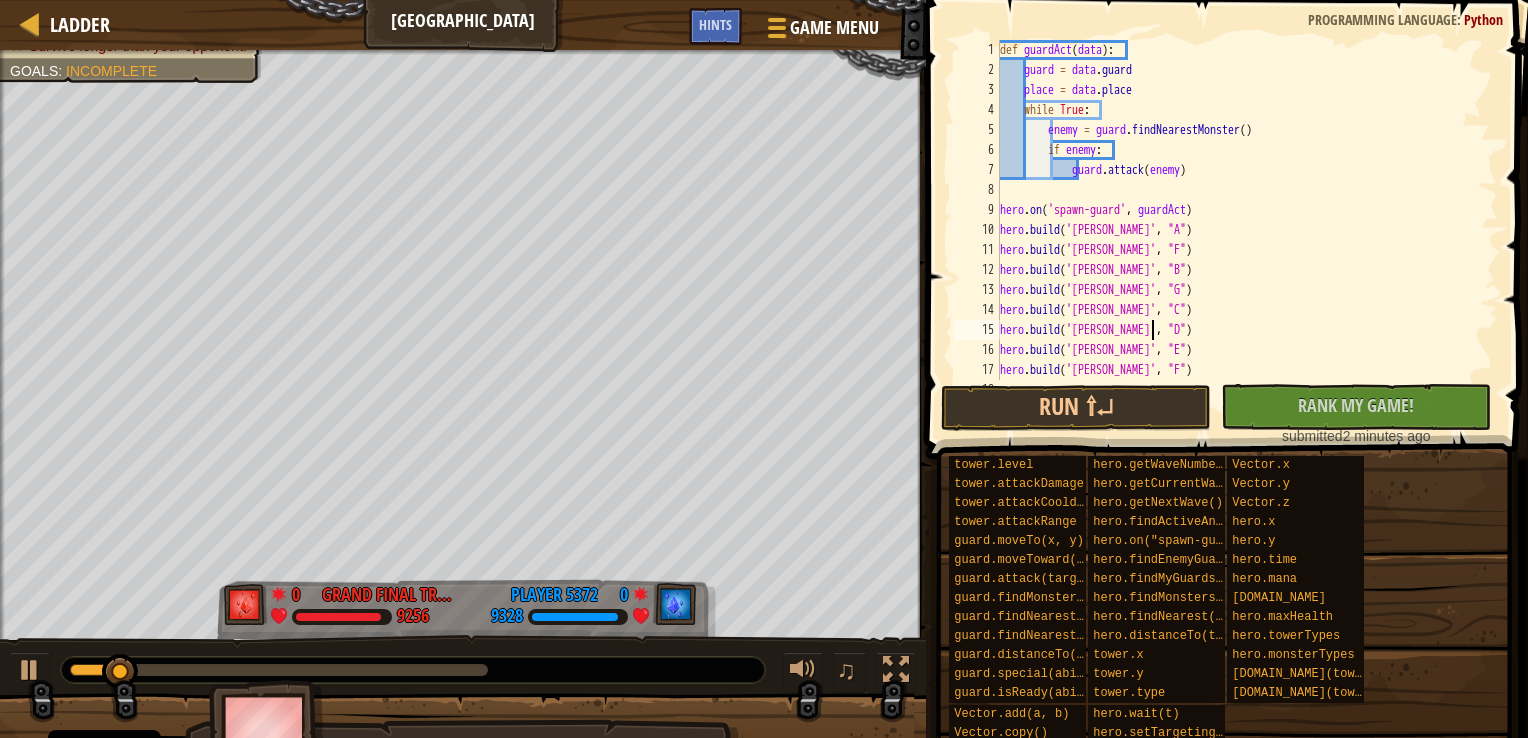 click on "def   guardAct ( data ) :      guard   =   data . guard      place   =   data . place      while   True :          enemy   =   guard . findNearestMonster ( )          if   enemy :              guard . attack ( enemy ) hero . on ( 'spawn-guard' ,   guardAct ) hero . build ( '[PERSON_NAME]' ,   "A" ) hero . build ( '[PERSON_NAME]' ,   "F" ) hero . build ( '[PERSON_NAME]' ,   "B" ) hero . build ( '[PERSON_NAME]' ,   "G" ) hero . build ( '[PERSON_NAME]' ,   "C" ) hero . build ( '[PERSON_NAME]' ,   "D" ) hero . build ( '[PERSON_NAME]' ,   "E" ) hero . build ( '[PERSON_NAME]' ,   "F" ) hero . build ( '[PERSON_NAME]' ,   "G" )" at bounding box center [1239, 230] 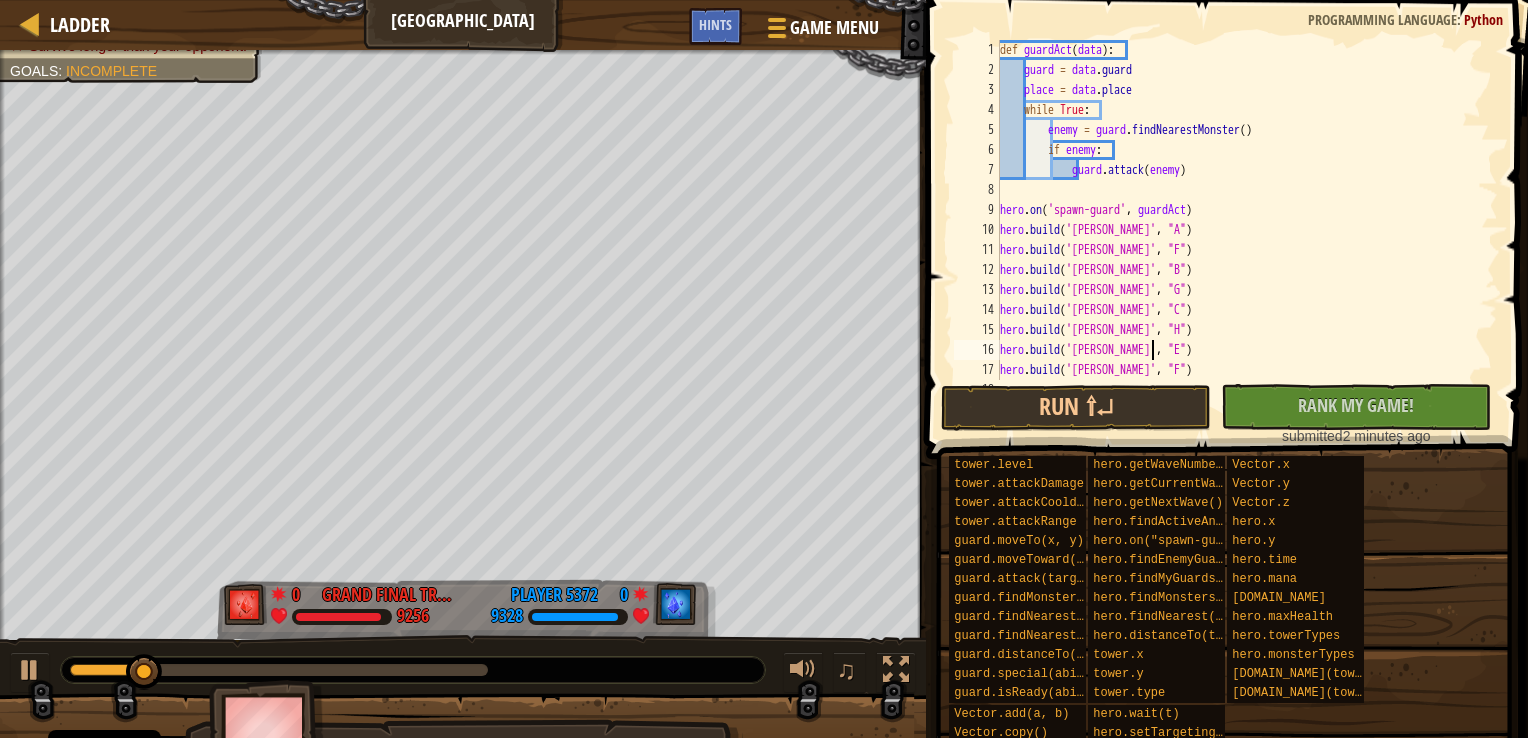 click on "def   guardAct ( data ) :      guard   =   data . guard      place   =   data . place      while   True :          enemy   =   guard . findNearestMonster ( )          if   enemy :              guard . attack ( enemy ) hero . on ( 'spawn-guard' ,   guardAct ) hero . build ( '[PERSON_NAME]' ,   "A" ) hero . build ( '[PERSON_NAME]' ,   "F" ) hero . build ( '[PERSON_NAME]' ,   "B" ) hero . build ( '[PERSON_NAME]' ,   "G" ) hero . build ( '[PERSON_NAME]' ,   "C" ) hero . build ( '[PERSON_NAME]' ,   "H" ) hero . build ( '[PERSON_NAME]' ,   "E" ) hero . build ( '[PERSON_NAME]' ,   "F" ) hero . build ( '[PERSON_NAME]' ,   "G" )" at bounding box center (1239, 230) 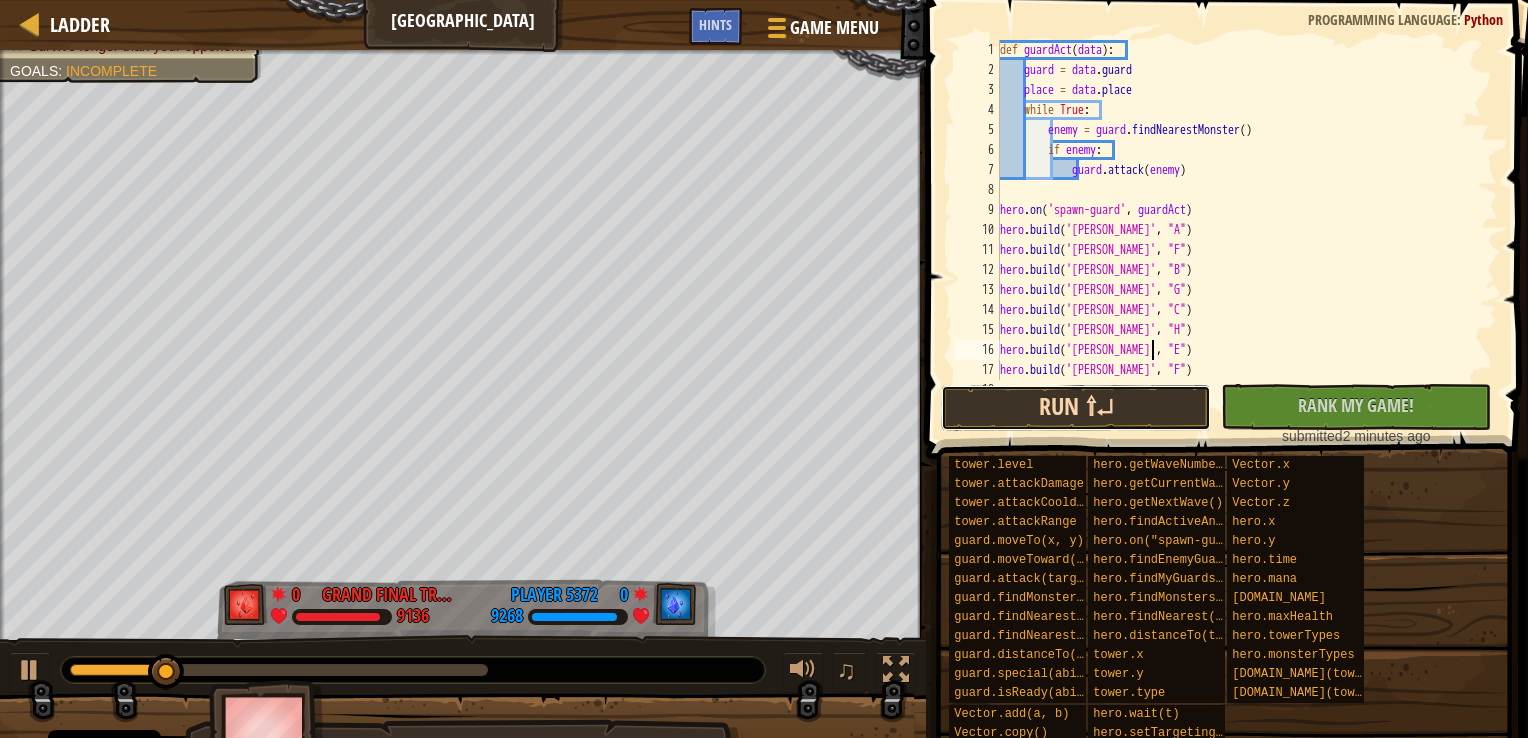 click on "Run ⇧↵" at bounding box center [1076, 408] 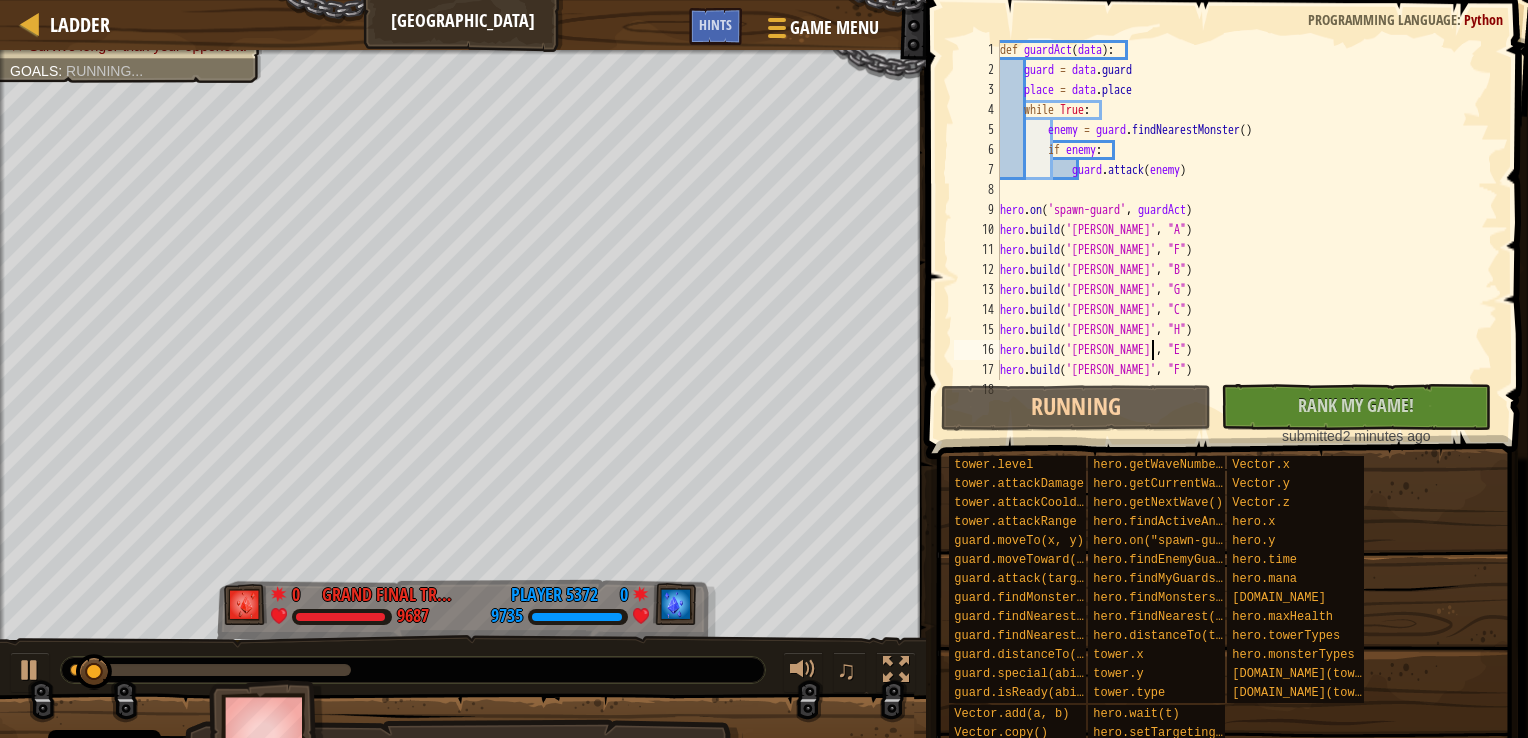 click on "def   guardAct ( data ) :      guard   =   data . guard      place   =   data . place      while   True :          enemy   =   guard . findNearestMonster ( )          if   enemy :              guard . attack ( enemy ) hero . on ( 'spawn-guard' ,   guardAct ) hero . build ( '[PERSON_NAME]' ,   "A" ) hero . build ( '[PERSON_NAME]' ,   "F" ) hero . build ( '[PERSON_NAME]' ,   "B" ) hero . build ( '[PERSON_NAME]' ,   "G" ) hero . build ( '[PERSON_NAME]' ,   "C" ) hero . build ( '[PERSON_NAME]' ,   "H" ) hero . build ( '[PERSON_NAME]' ,   "E" ) hero . build ( '[PERSON_NAME]' ,   "F" ) hero . build ( '[PERSON_NAME]' ,   "G" )" at bounding box center (1239, 230) 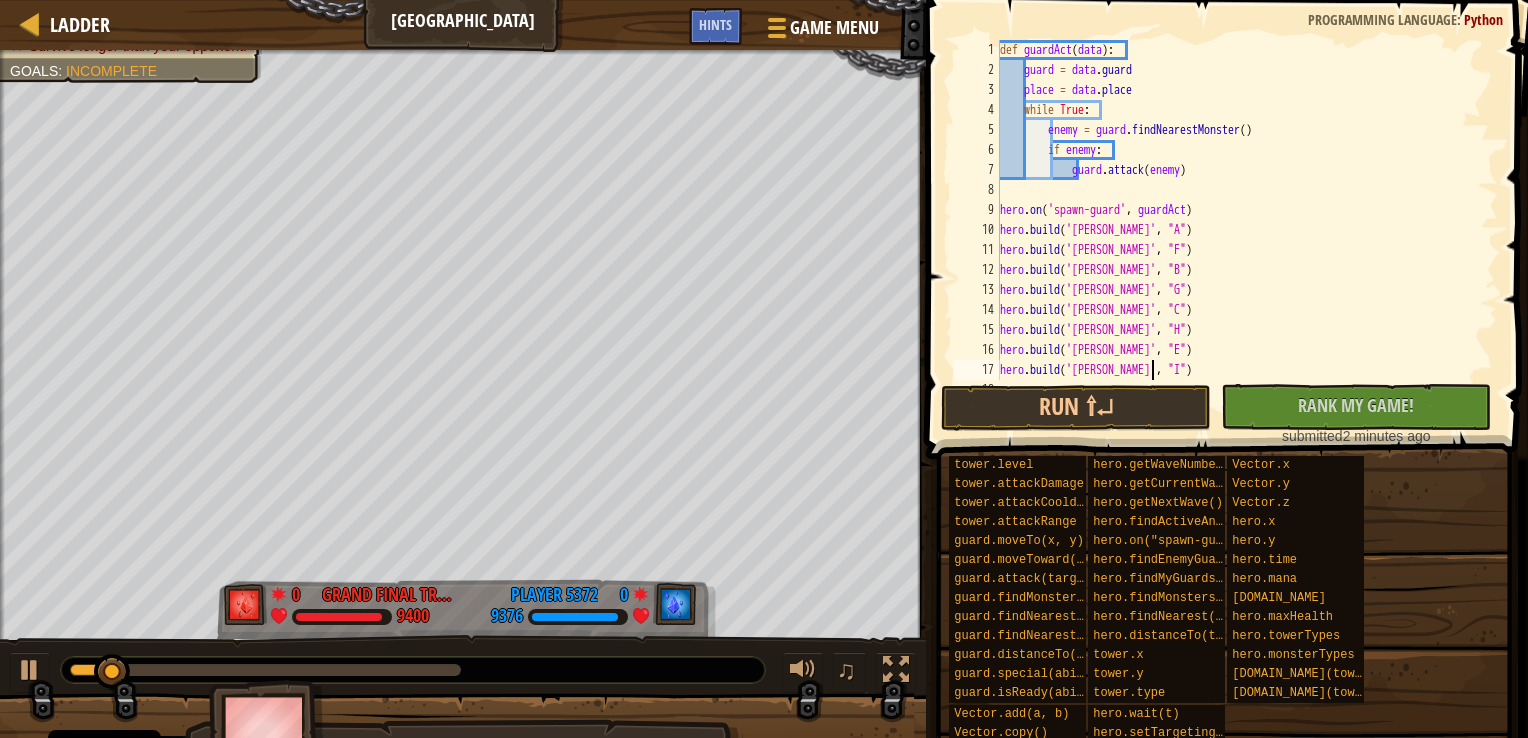 scroll, scrollTop: 120, scrollLeft: 0, axis: vertical 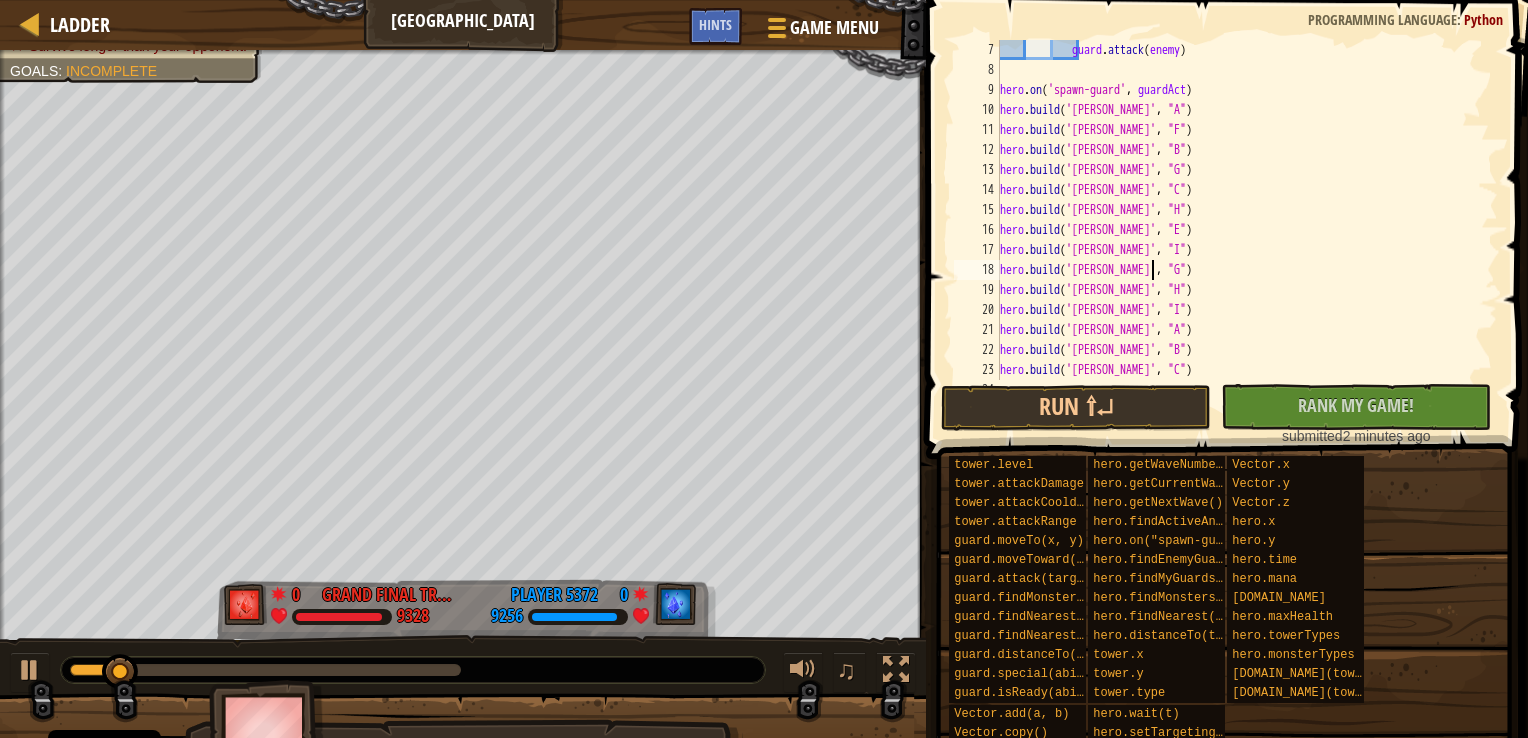 click on "guard . attack ( enemy ) hero . on ( 'spawn-guard' ,   guardAct ) hero . build ( '[PERSON_NAME]' ,   "A" ) hero . build ( '[PERSON_NAME]' ,   "F" ) hero . build ( '[PERSON_NAME]' ,   "B" ) hero . build ( '[PERSON_NAME]' ,   "G" ) hero . build ( '[PERSON_NAME]' ,   "C" ) hero . build ( '[PERSON_NAME]' ,   "H" ) hero . build ( '[PERSON_NAME]' ,   "E" ) hero . build ( '[PERSON_NAME]' ,   "I" ) hero . build ( '[PERSON_NAME]' ,   "G" ) hero . build ( '[PERSON_NAME]' ,   "H" ) hero . build ( '[PERSON_NAME]' ,   "I" ) hero . build ( '[PERSON_NAME]' ,   "A" ) hero . build ( '[PERSON_NAME]' ,   "B" ) hero . build ( '[PERSON_NAME]' ,   "C" ) hero . build ( '[PERSON_NAME]' ,   "D" )" at bounding box center [1239, 230] 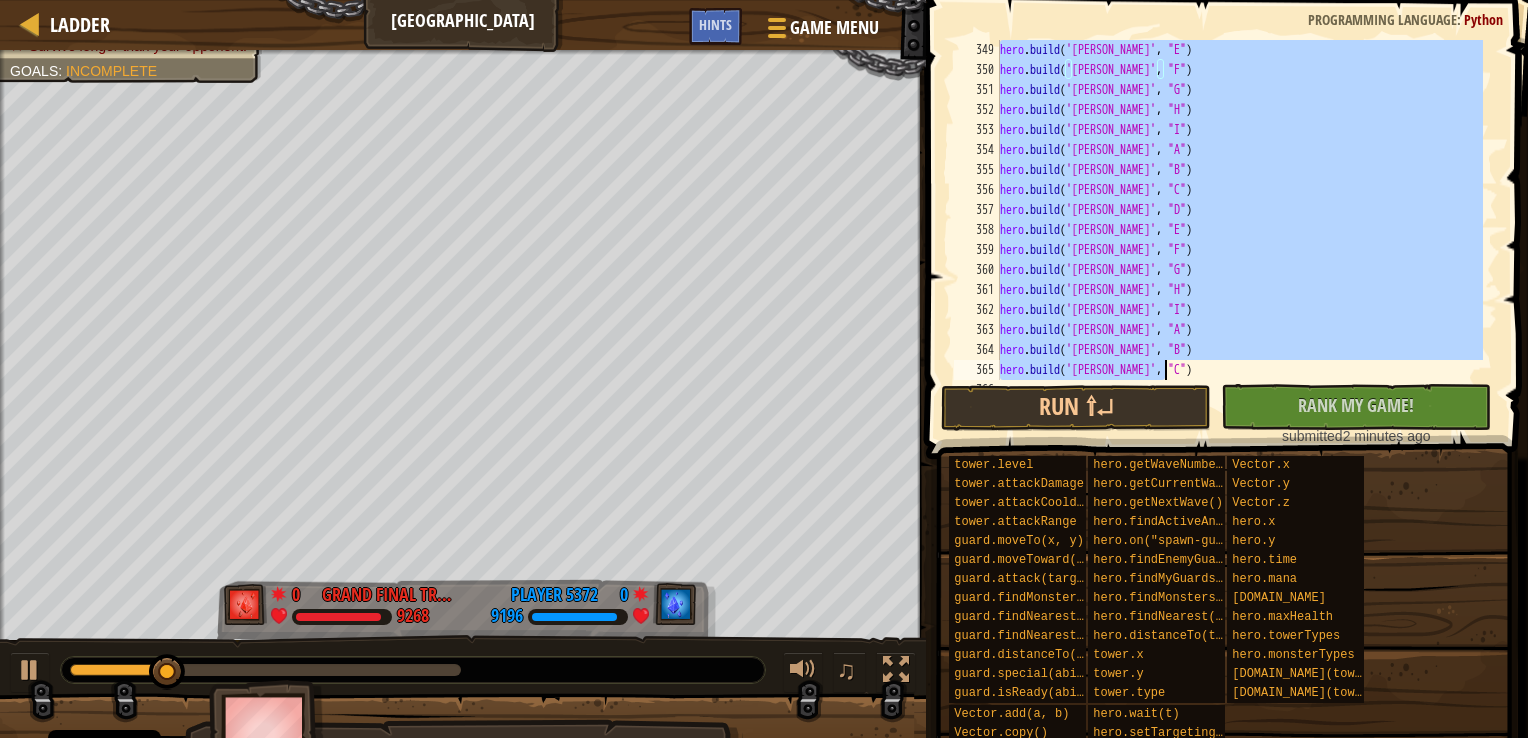 scroll, scrollTop: 7460, scrollLeft: 0, axis: vertical 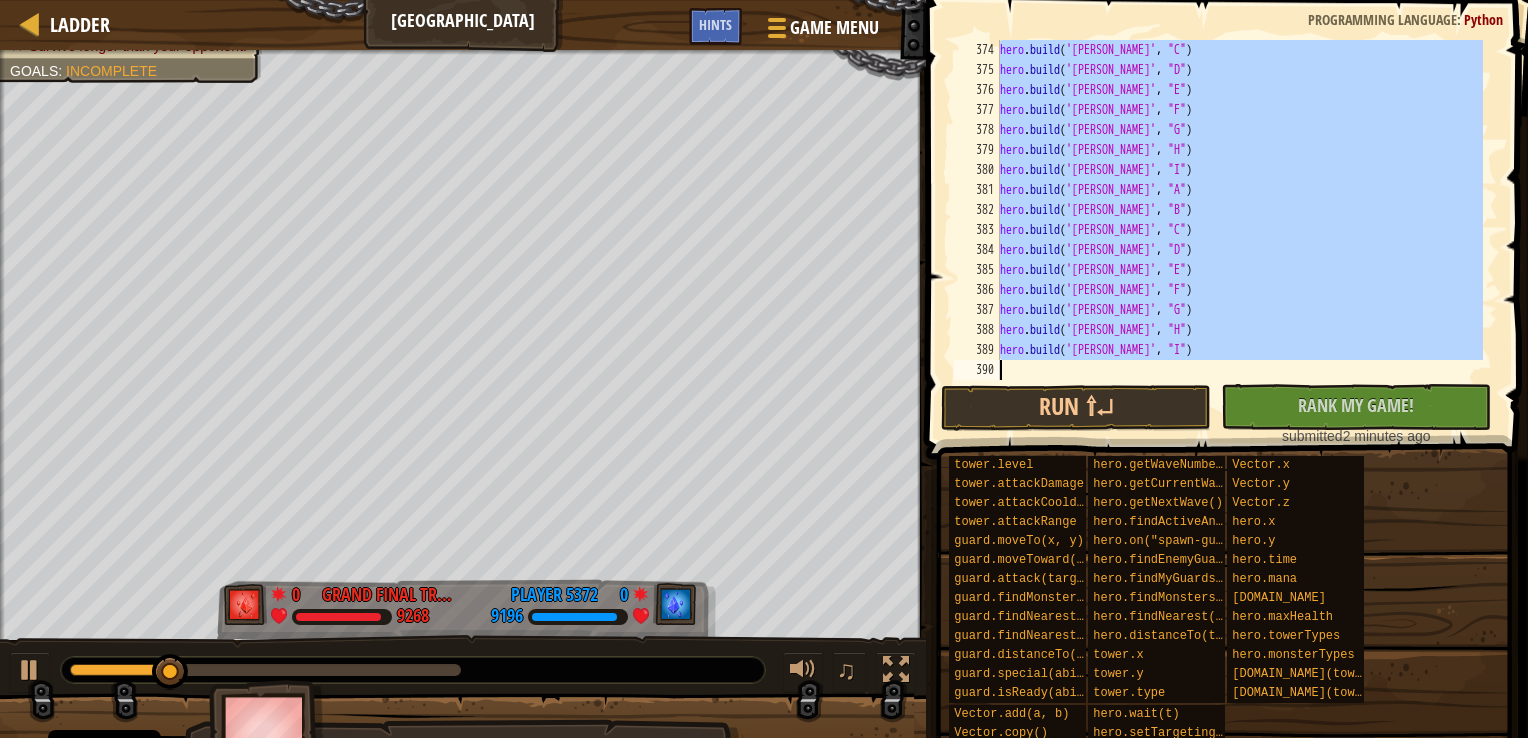 drag, startPoint x: 1004, startPoint y: 295, endPoint x: 1439, endPoint y: 478, distance: 471.92584 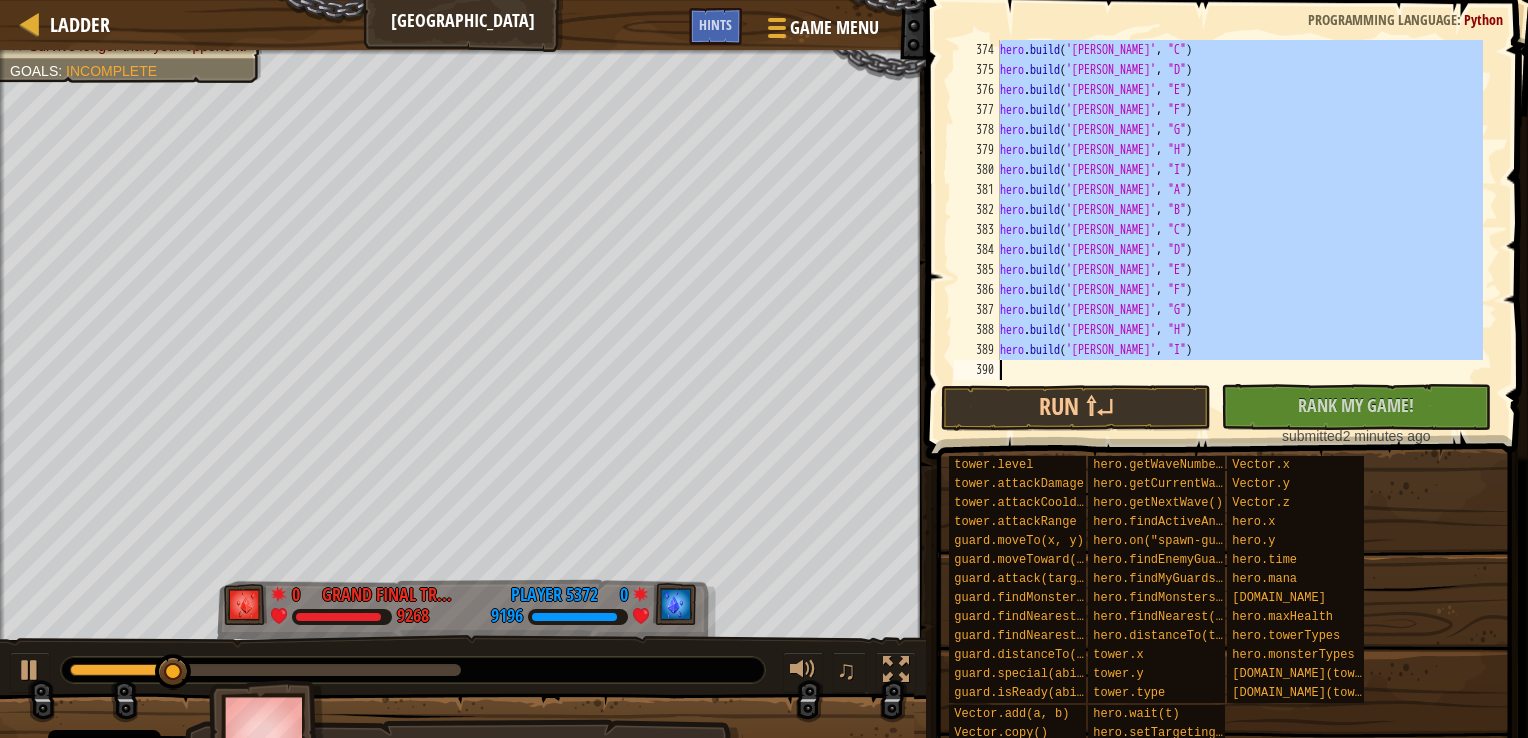 type on "h" 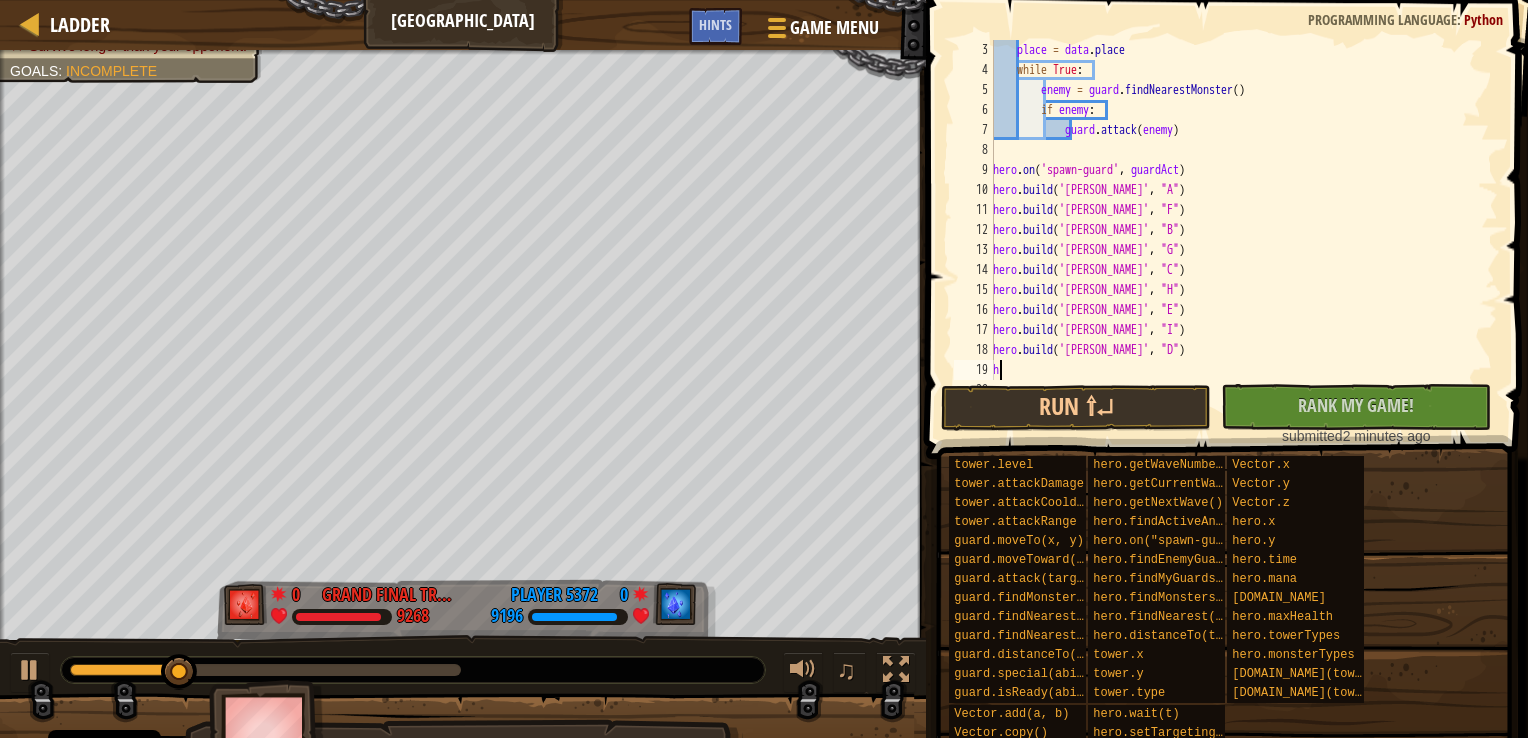 click on "place   =   data . place      while   True :          enemy   =   guard . findNearestMonster ( )          if   enemy :              guard . attack ( enemy ) hero . on ( 'spawn-guard' ,   guardAct ) hero . build ( '[PERSON_NAME]' ,   "A" ) hero . build ( '[PERSON_NAME]' ,   "F" ) hero . build ( '[PERSON_NAME]' ,   "B" ) hero . build ( '[PERSON_NAME]' ,   "G" ) hero . build ( '[PERSON_NAME]' ,   "C" ) hero . build ( '[PERSON_NAME]' ,   "H" ) hero . build ( '[PERSON_NAME]' ,   "E" ) hero . build ( '[PERSON_NAME]' ,   "I" ) hero . build ( '[PERSON_NAME]' ,   "D" ) h" at bounding box center (1236, 230) 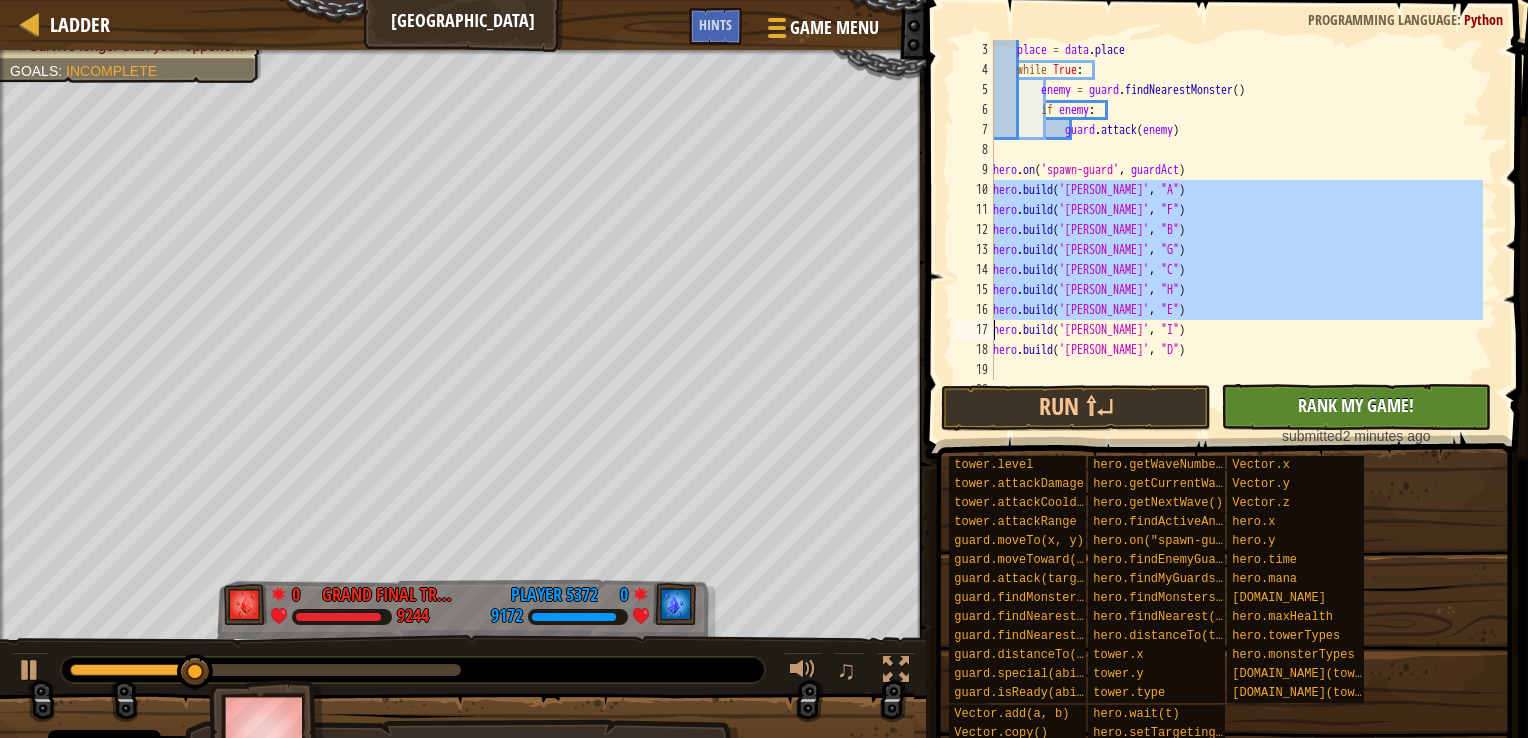 scroll, scrollTop: 60, scrollLeft: 0, axis: vertical 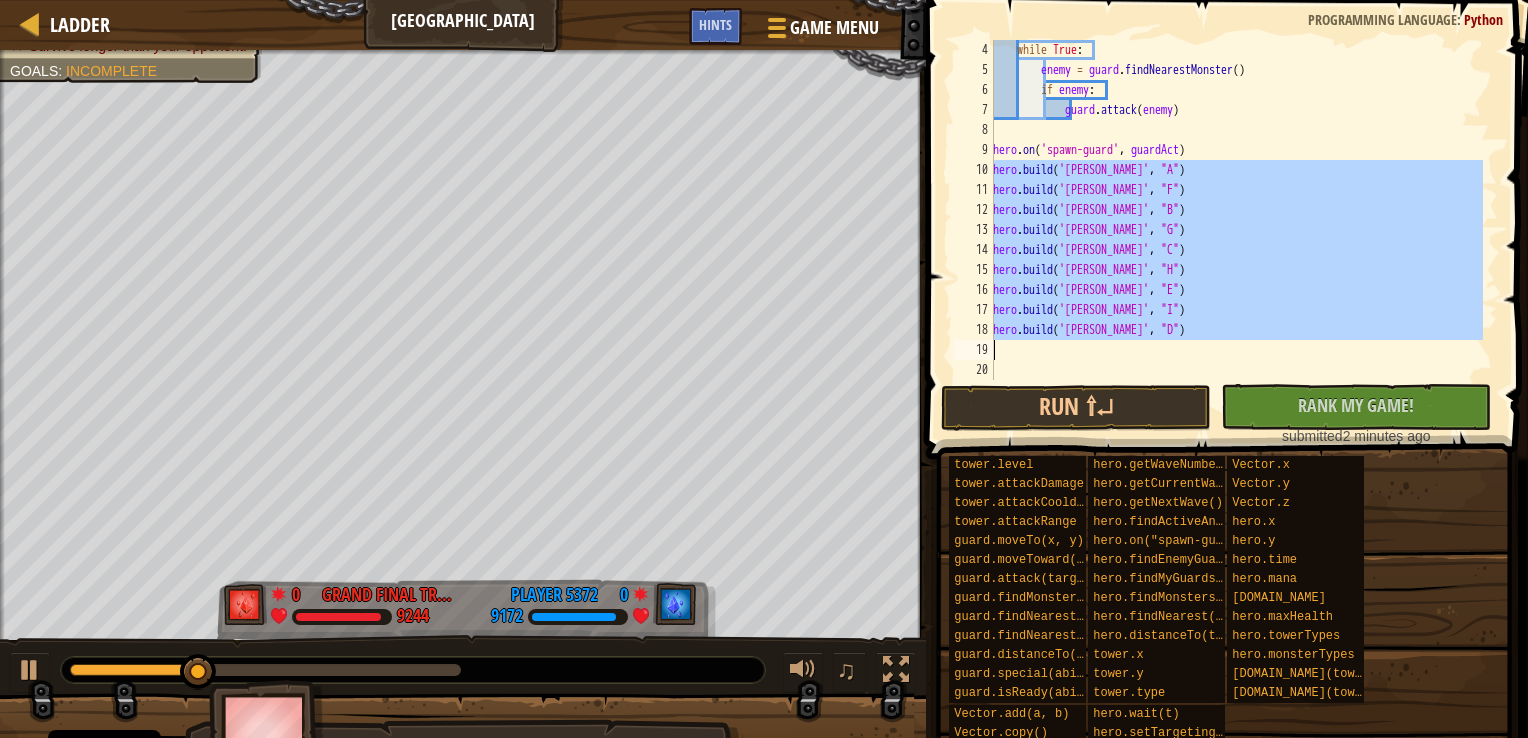 drag, startPoint x: 992, startPoint y: 186, endPoint x: 1240, endPoint y: 344, distance: 294.0544 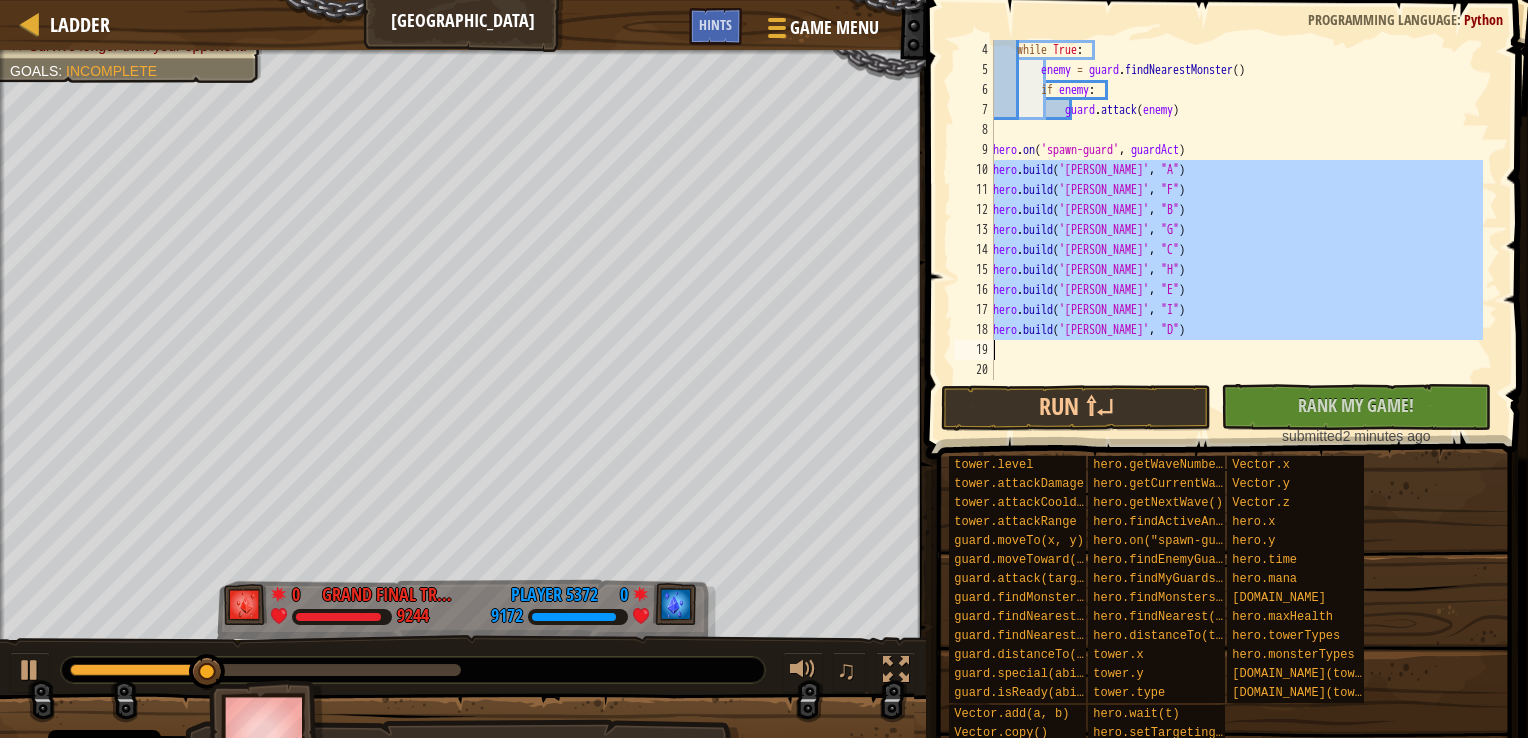 type on "[DOMAIN_NAME]('[PERSON_NAME]', "D")" 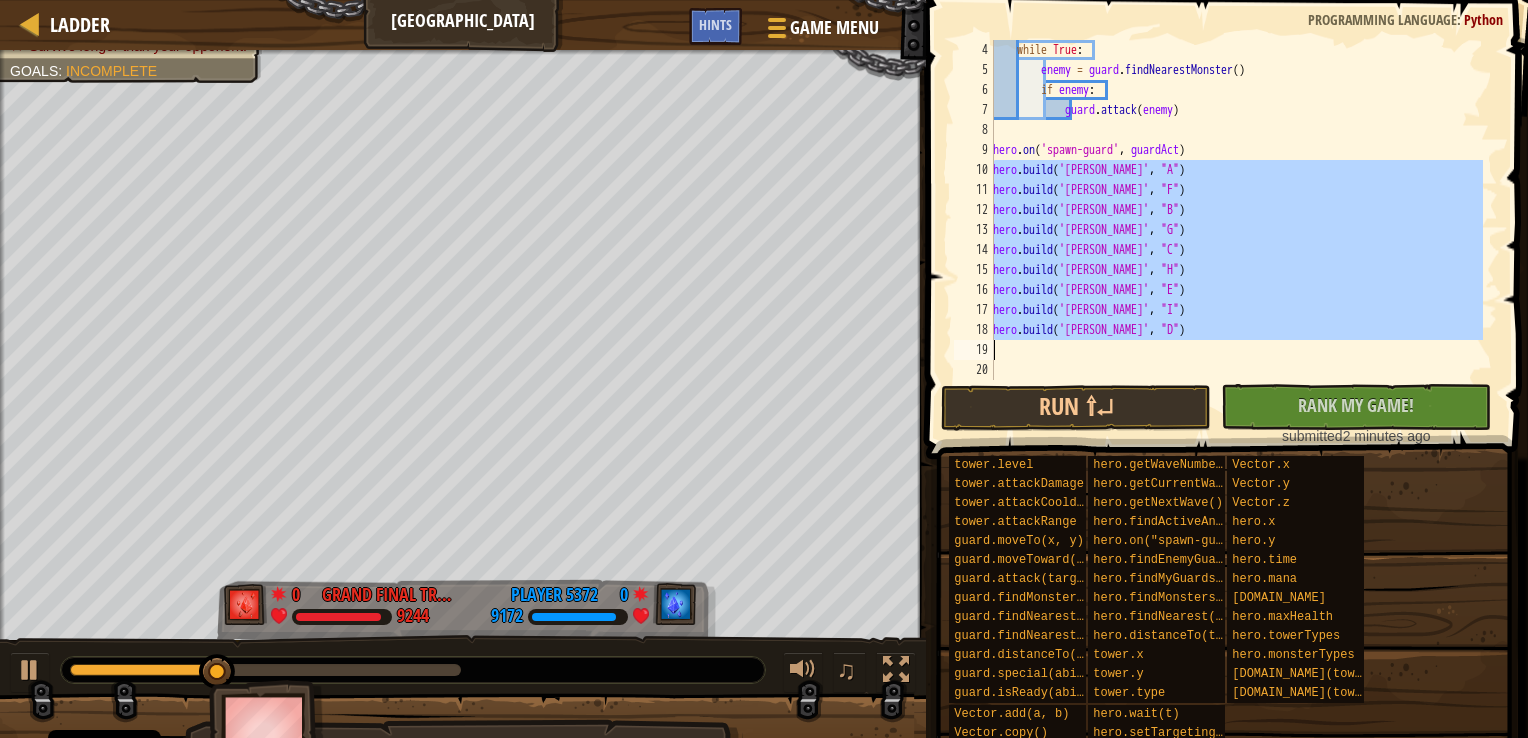 paste 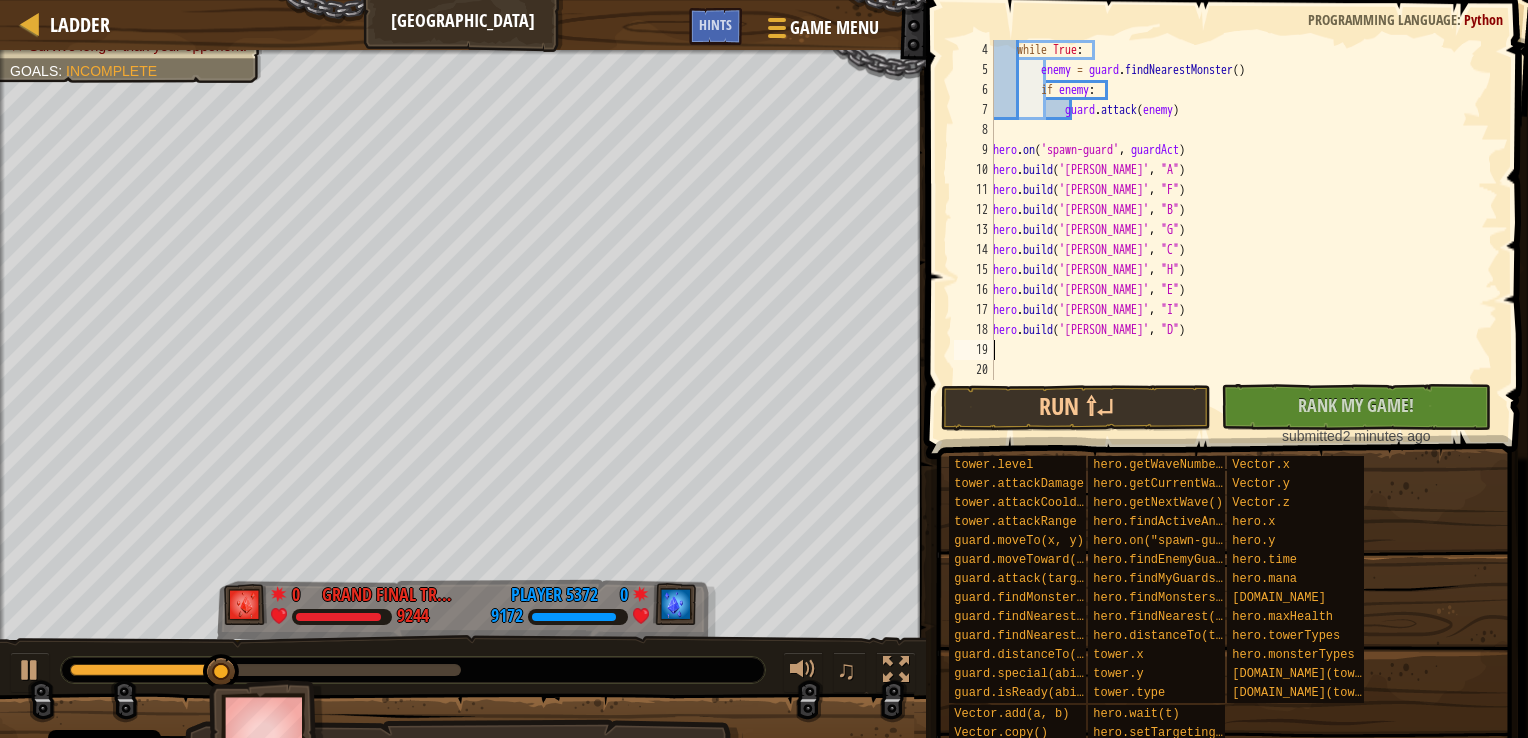 click on "while   True :          enemy   =   guard . findNearestMonster ( )          if   enemy :              guard . attack ( enemy ) hero . on ( 'spawn-guard' ,   guardAct ) hero . build ( '[PERSON_NAME]' ,   "A" ) hero . build ( '[PERSON_NAME]' ,   "F" ) hero . build ( '[PERSON_NAME]' ,   "B" ) hero . build ( '[PERSON_NAME]' ,   "G" ) hero . build ( '[PERSON_NAME]' ,   "C" ) hero . build ( '[PERSON_NAME]' ,   "H" ) hero . build ( '[PERSON_NAME]' ,   "E" ) hero . build ( '[PERSON_NAME]' ,   "I" ) hero . build ( '[PERSON_NAME]' ,   "D" )" at bounding box center [1236, 230] 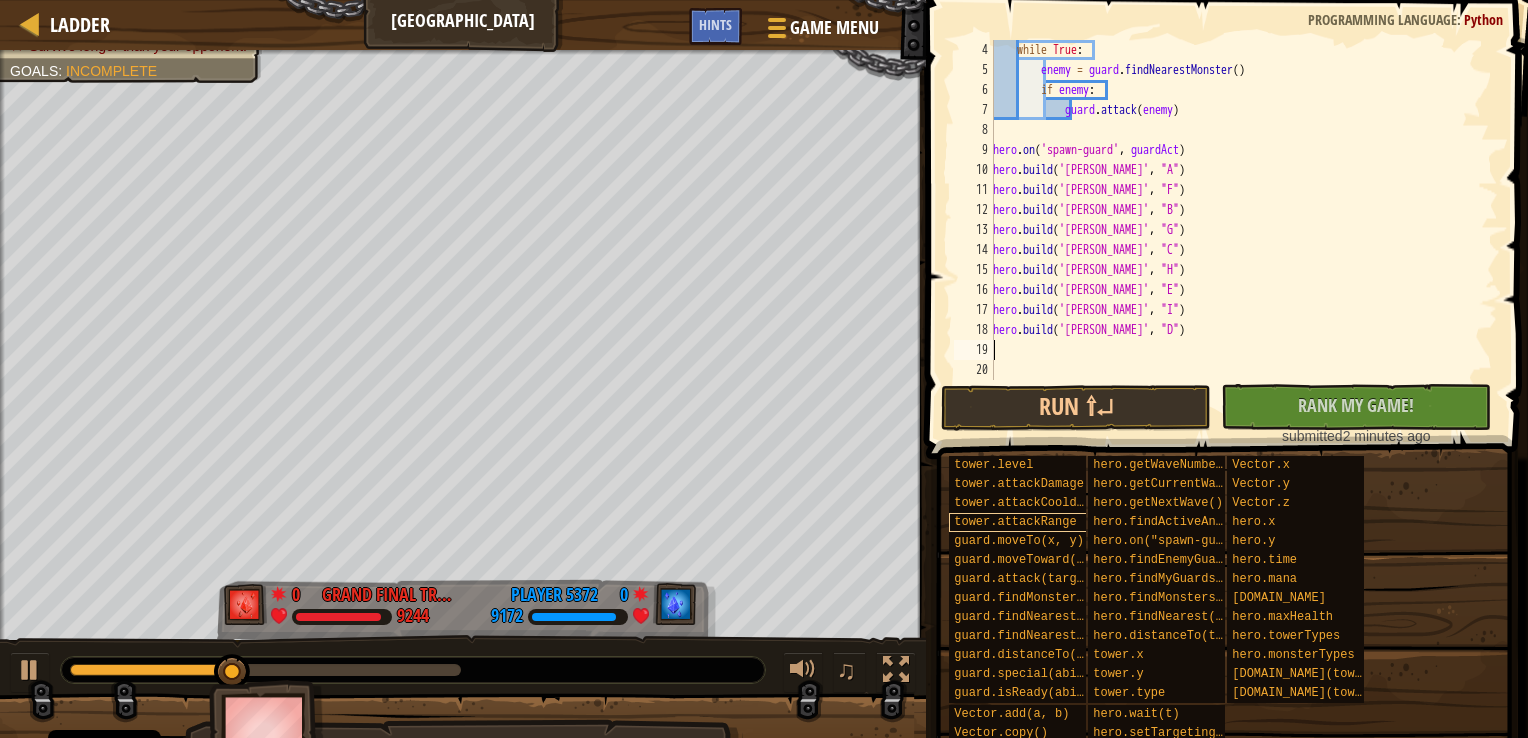 scroll, scrollTop: 220, scrollLeft: 0, axis: vertical 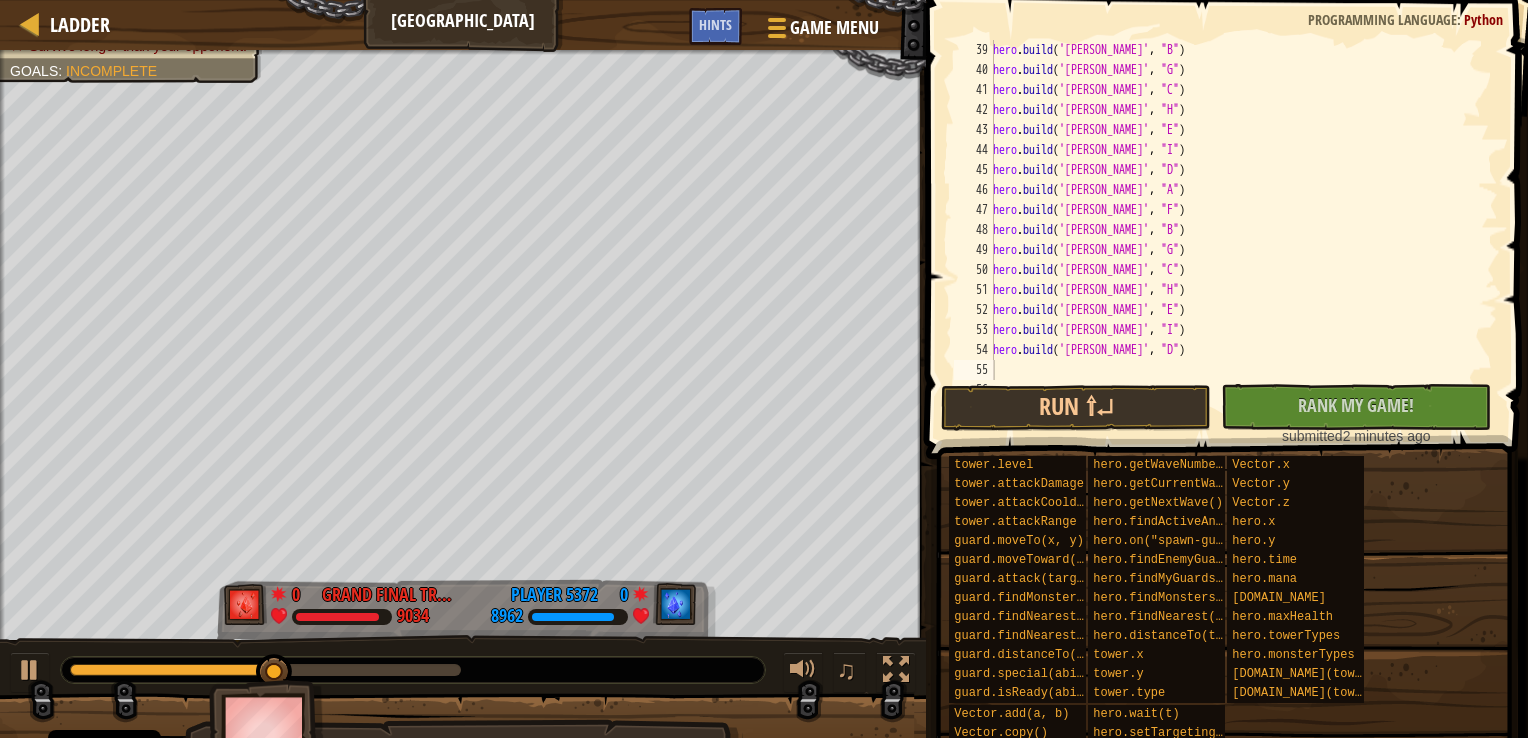 drag, startPoint x: 992, startPoint y: 365, endPoint x: 949, endPoint y: 337, distance: 51.312767 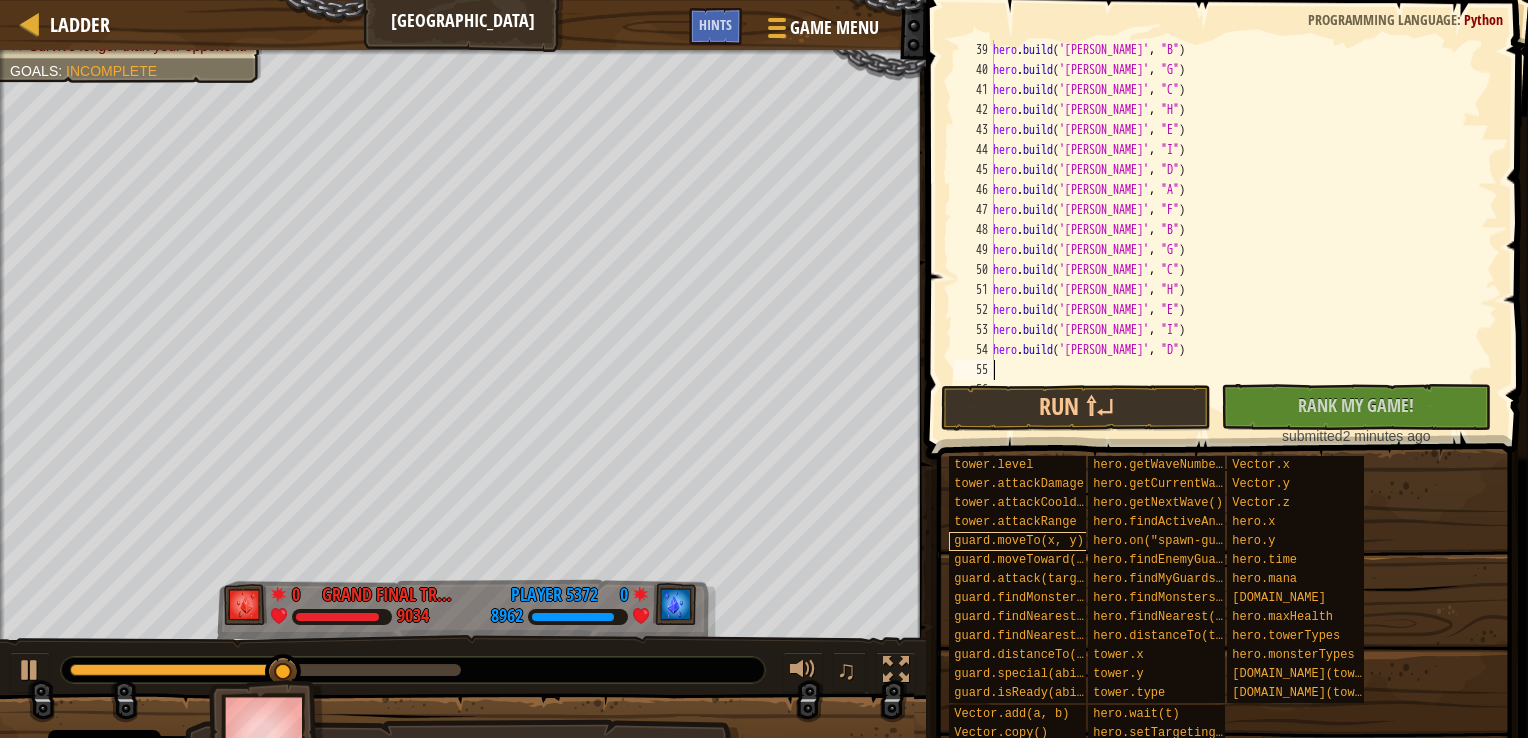 scroll, scrollTop: 940, scrollLeft: 0, axis: vertical 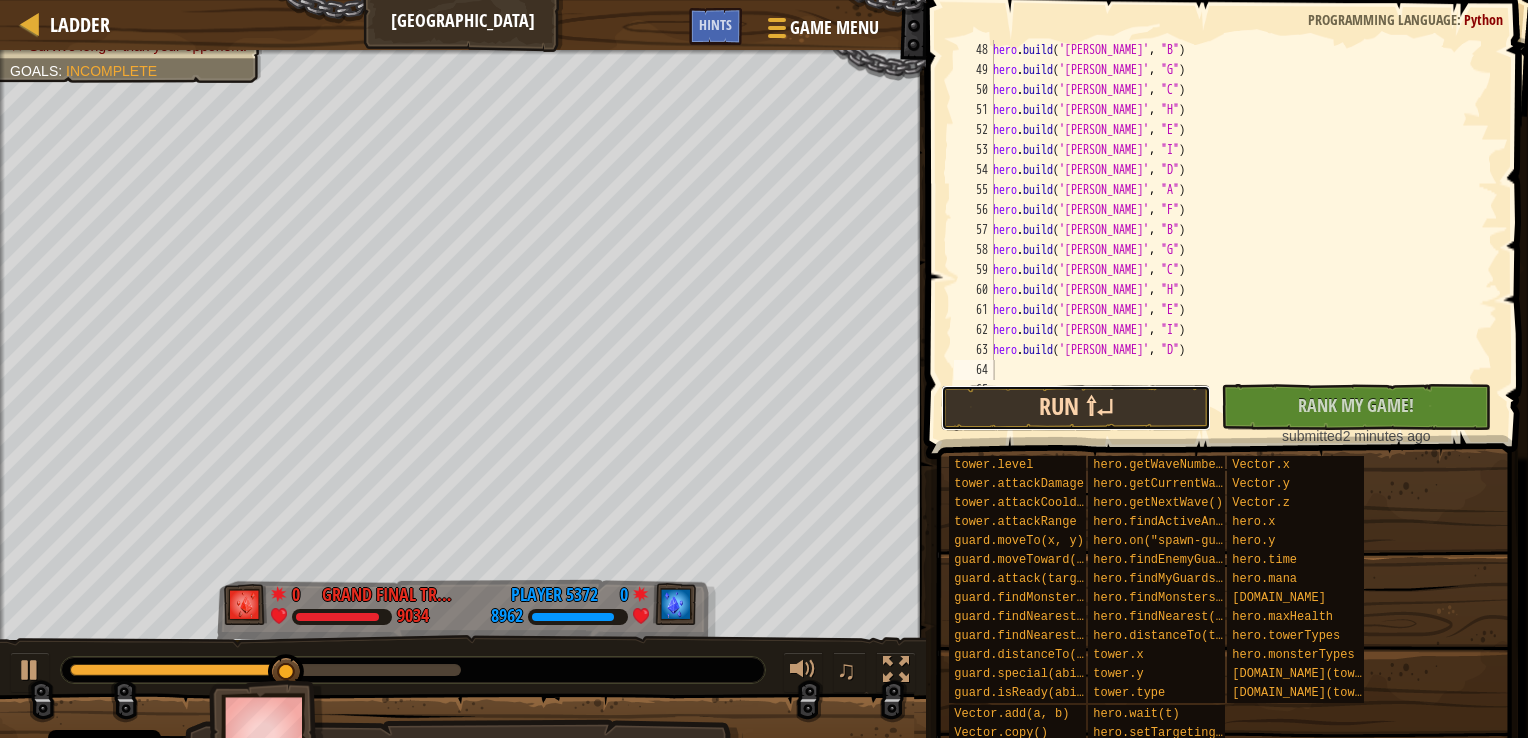 click on "Run ⇧↵" at bounding box center (1076, 408) 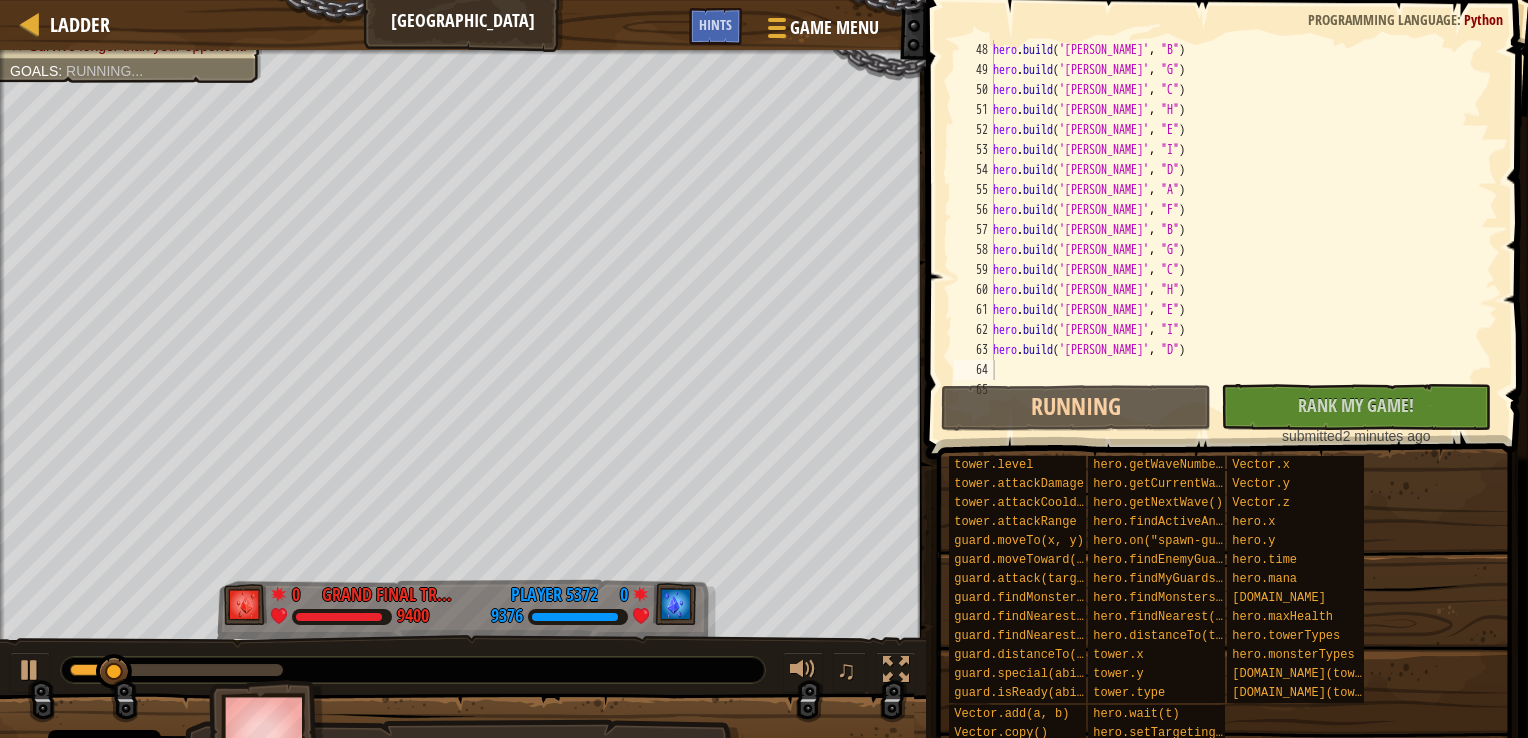 drag, startPoint x: 278, startPoint y: 676, endPoint x: 312, endPoint y: 662, distance: 36.769554 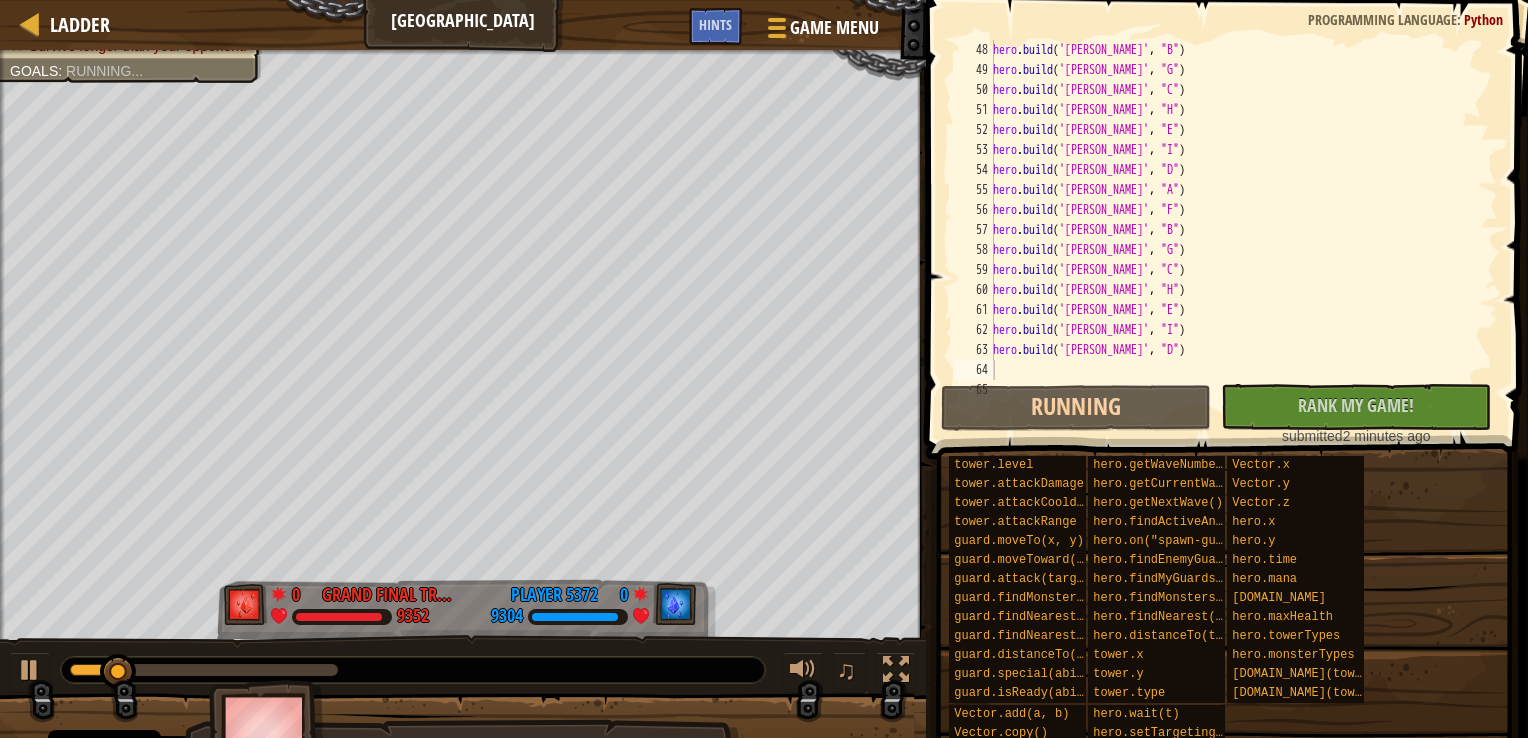 drag, startPoint x: 257, startPoint y: 652, endPoint x: 286, endPoint y: 661, distance: 30.364452 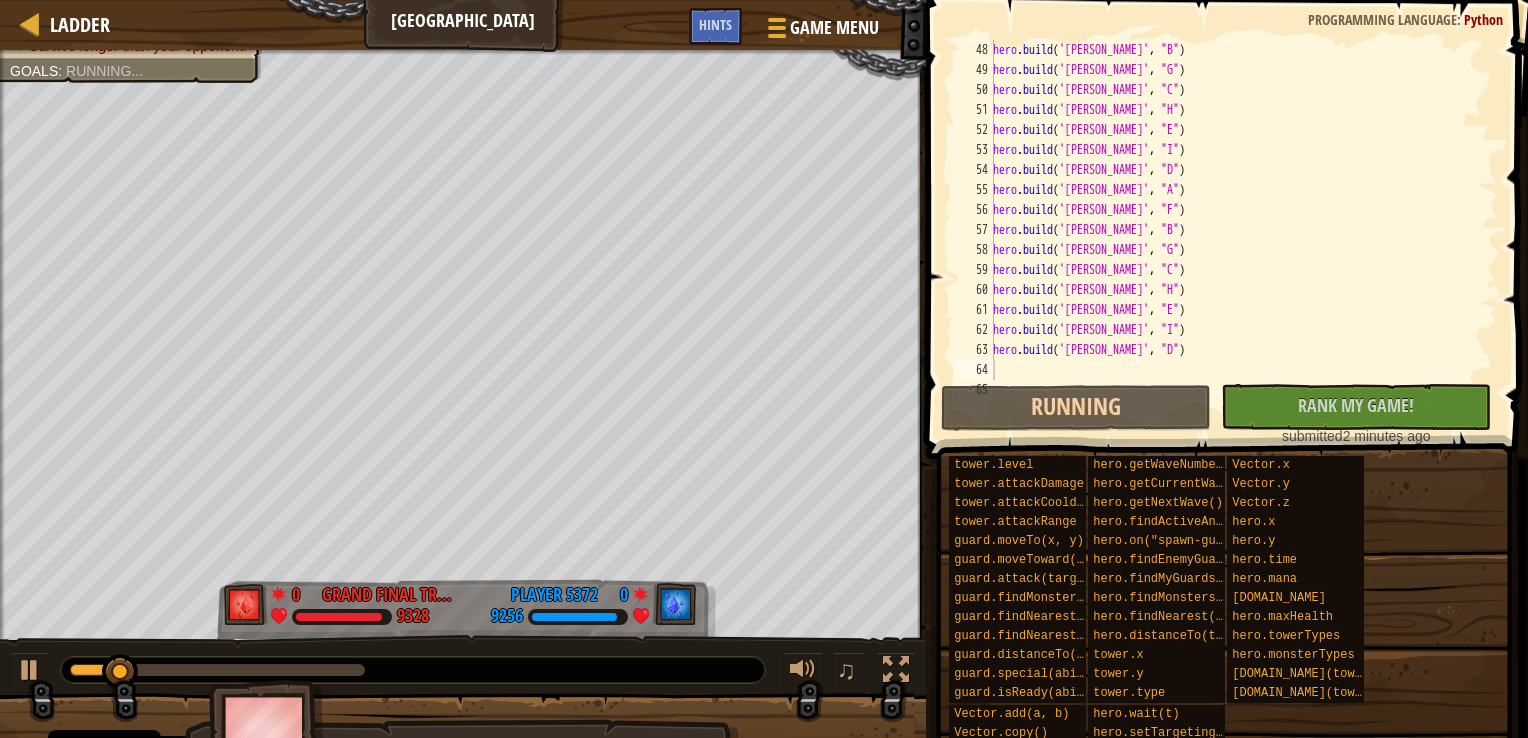 drag, startPoint x: 289, startPoint y: 662, endPoint x: 305, endPoint y: 670, distance: 17.888544 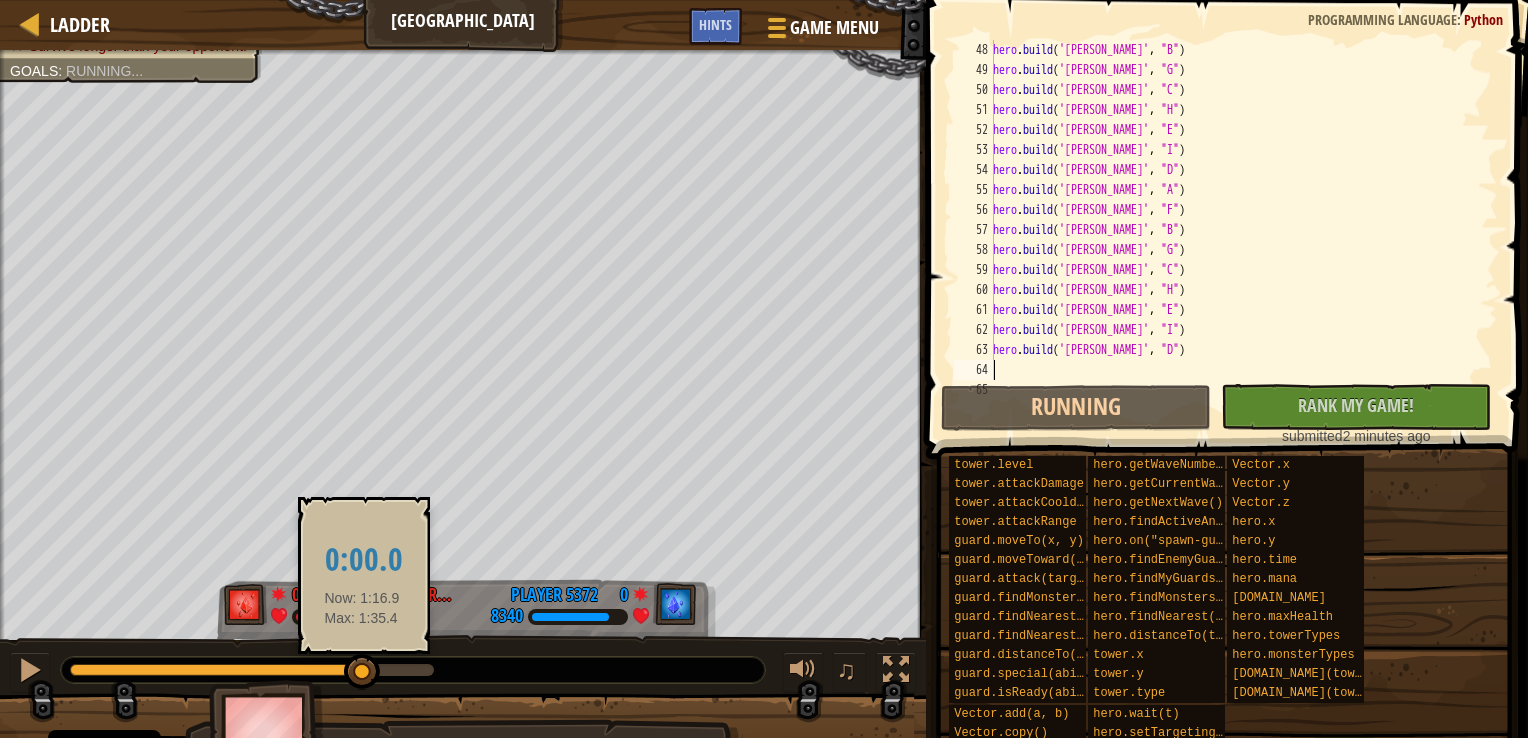 drag, startPoint x: 305, startPoint y: 670, endPoint x: 362, endPoint y: 671, distance: 57.00877 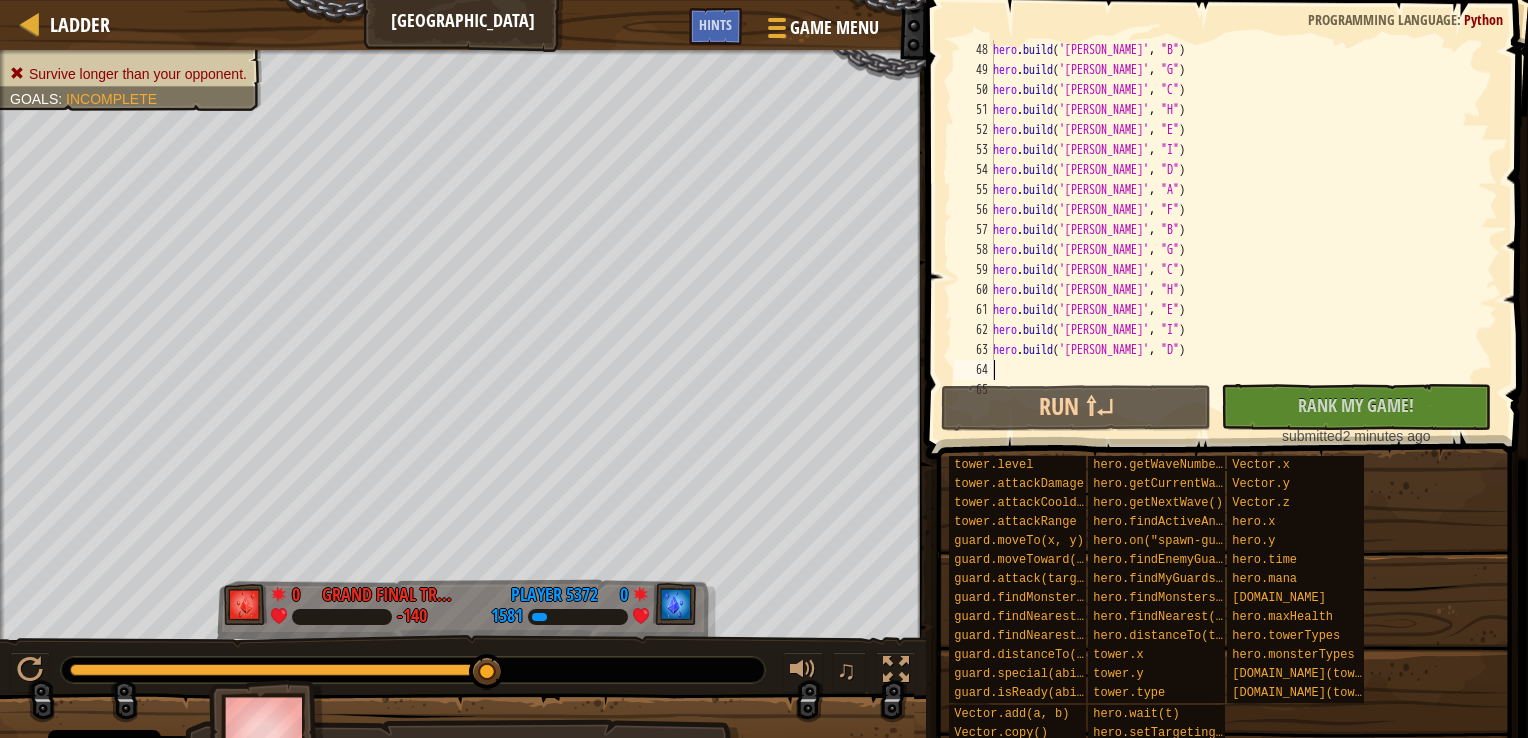 drag, startPoint x: 374, startPoint y: 673, endPoint x: 572, endPoint y: 664, distance: 198.20444 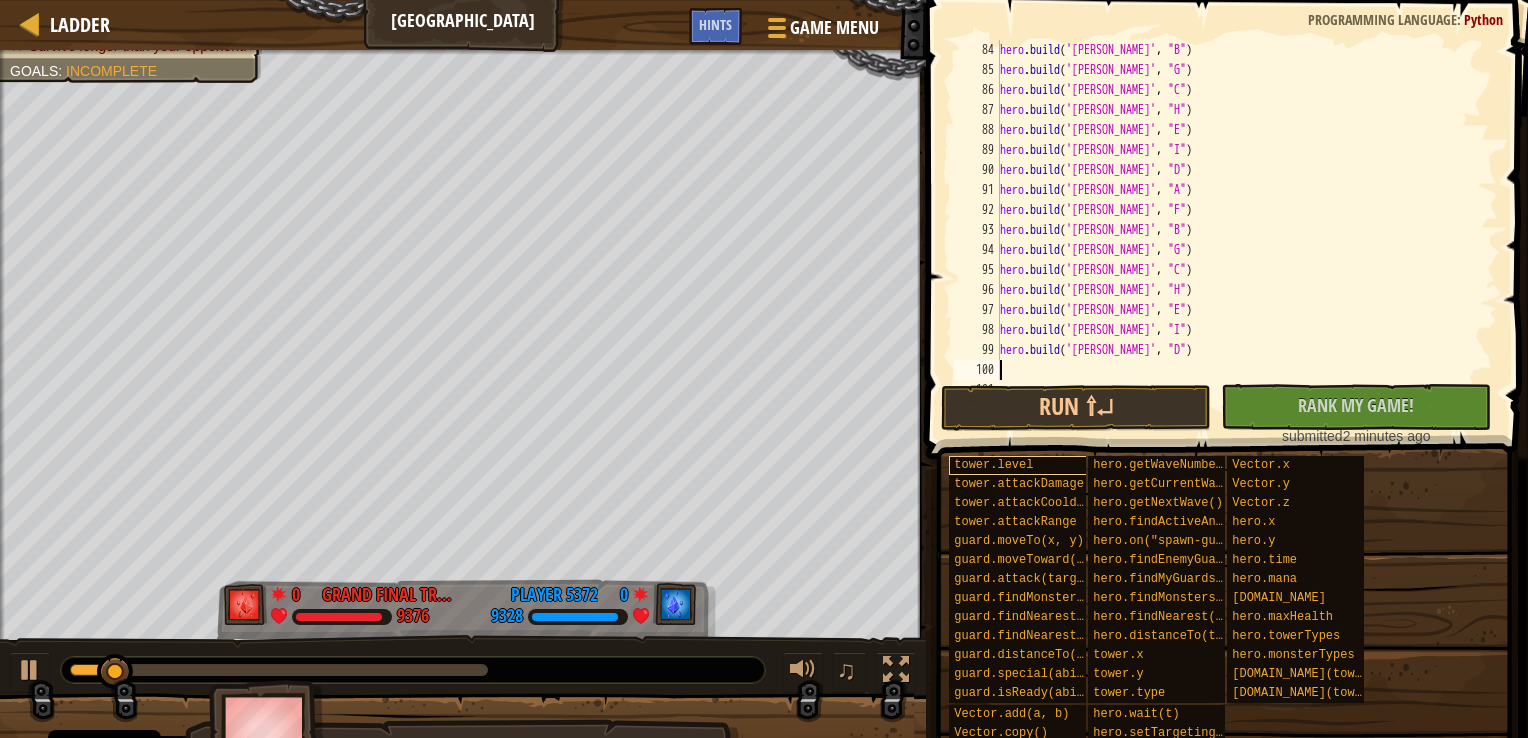 scroll, scrollTop: 1840, scrollLeft: 0, axis: vertical 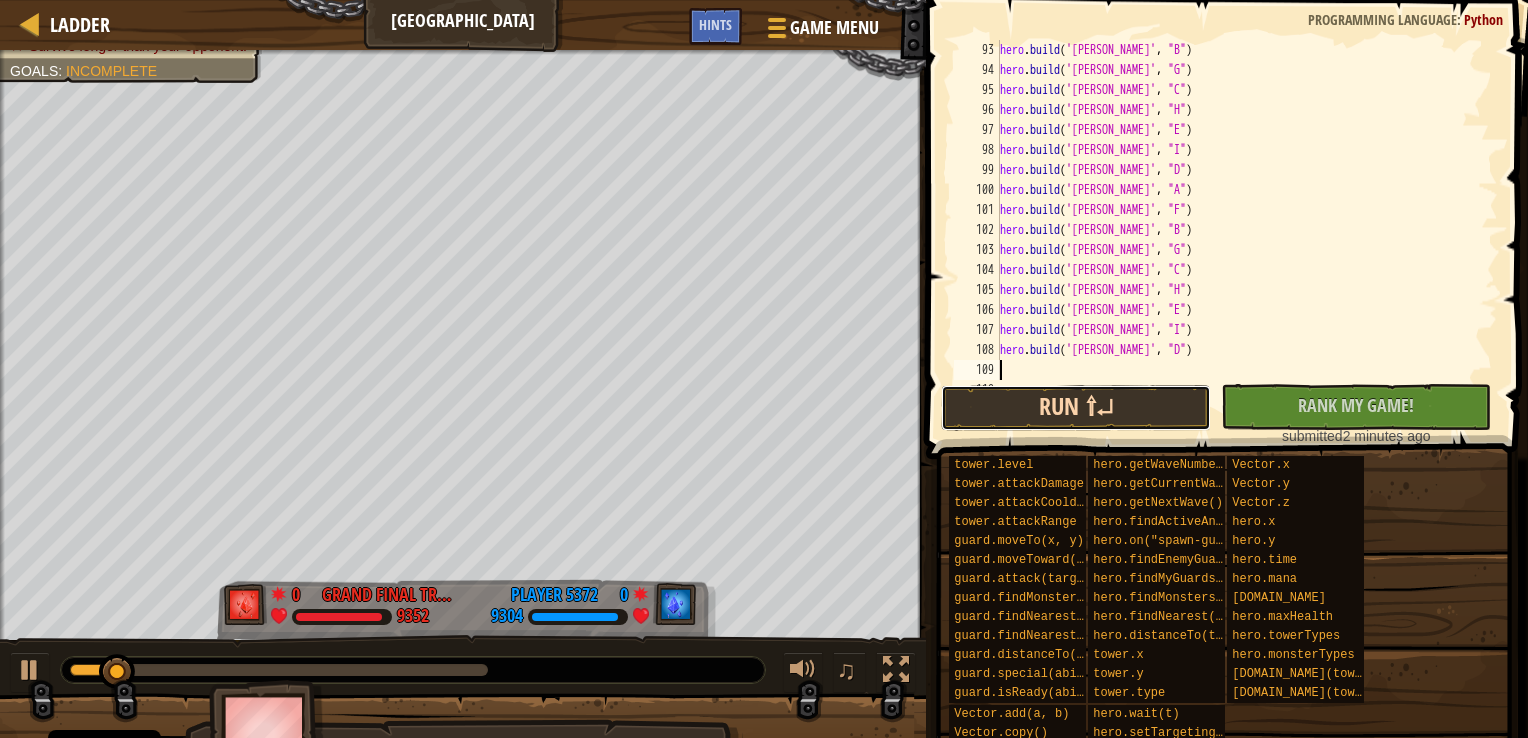 click on "Run ⇧↵" at bounding box center (1076, 408) 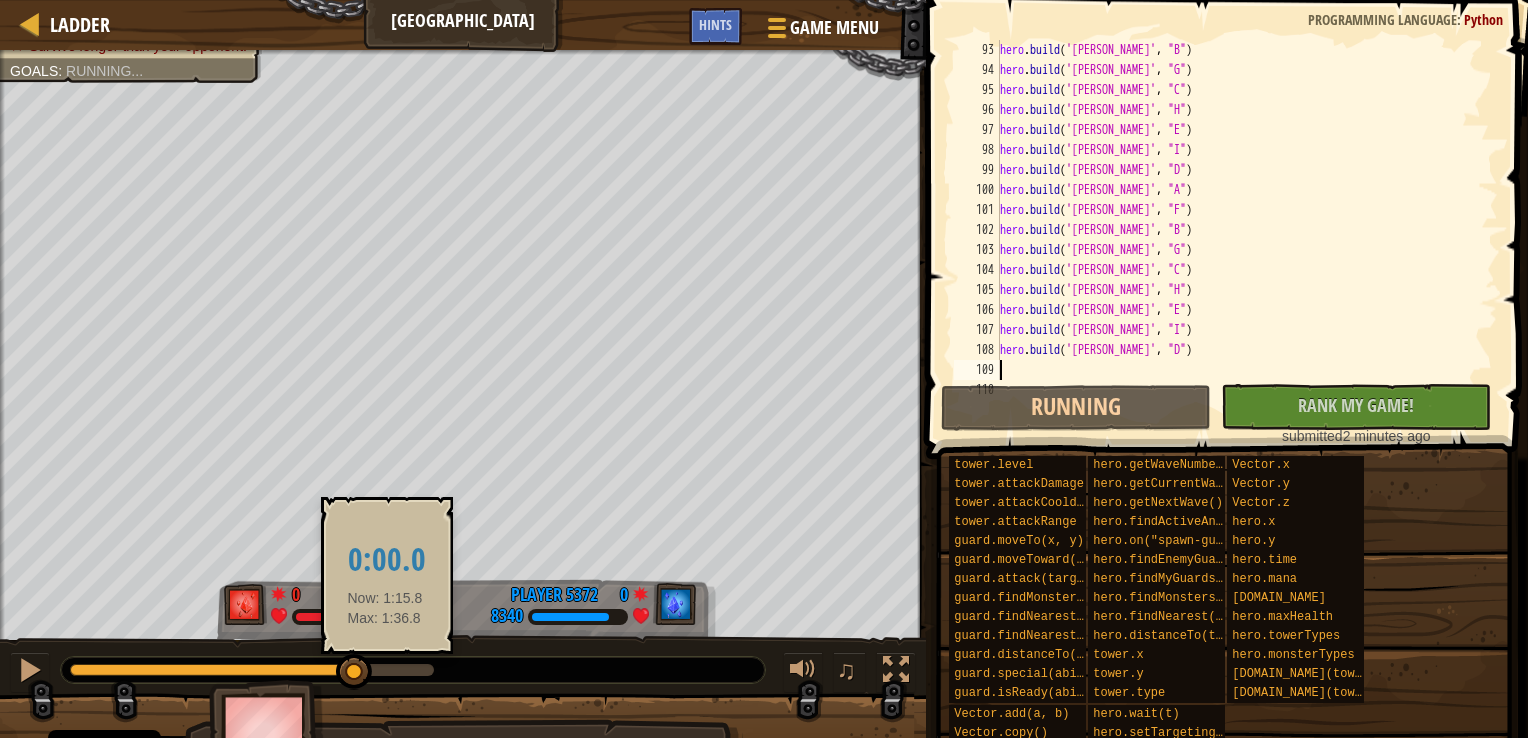 drag, startPoint x: 284, startPoint y: 670, endPoint x: 385, endPoint y: 668, distance: 101.0198 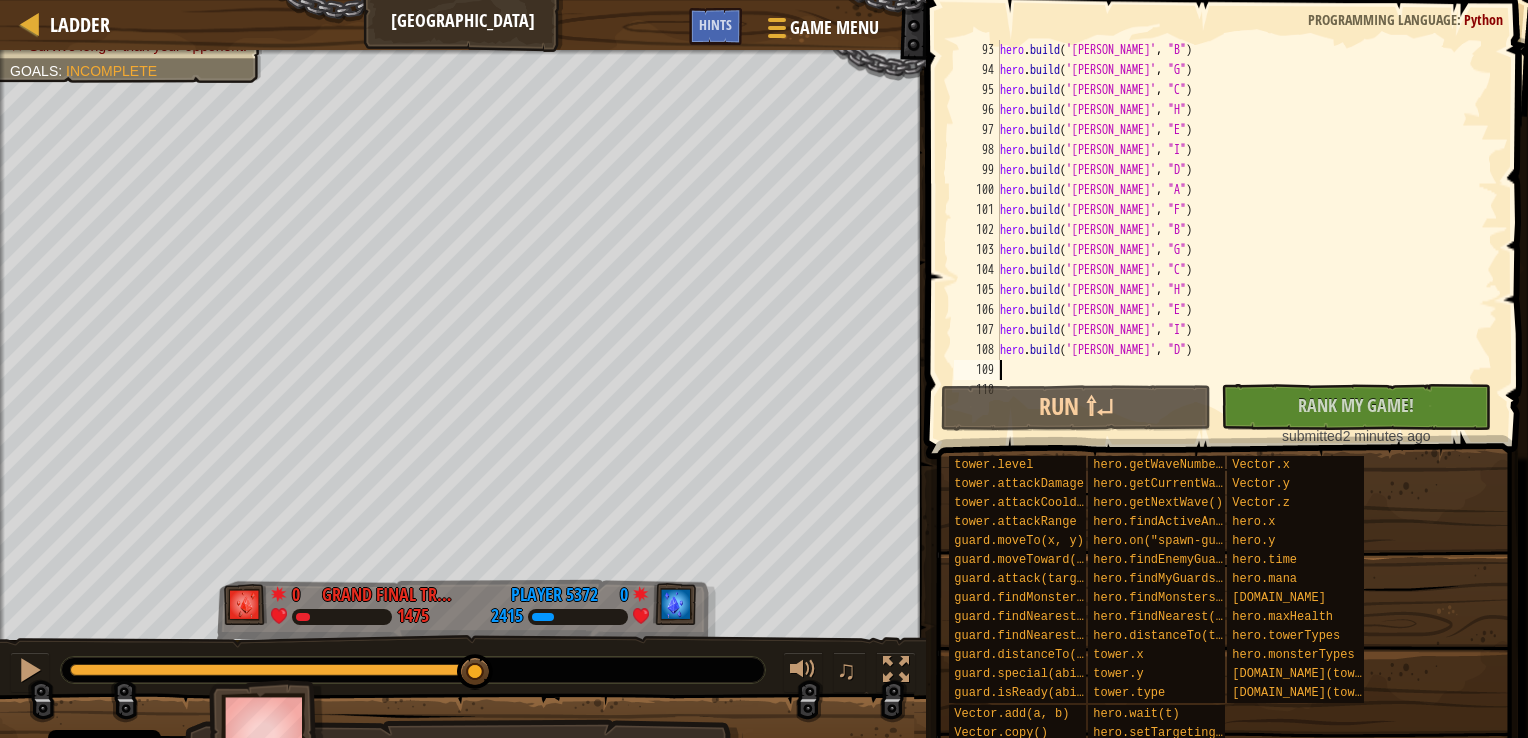click at bounding box center (279, 670) 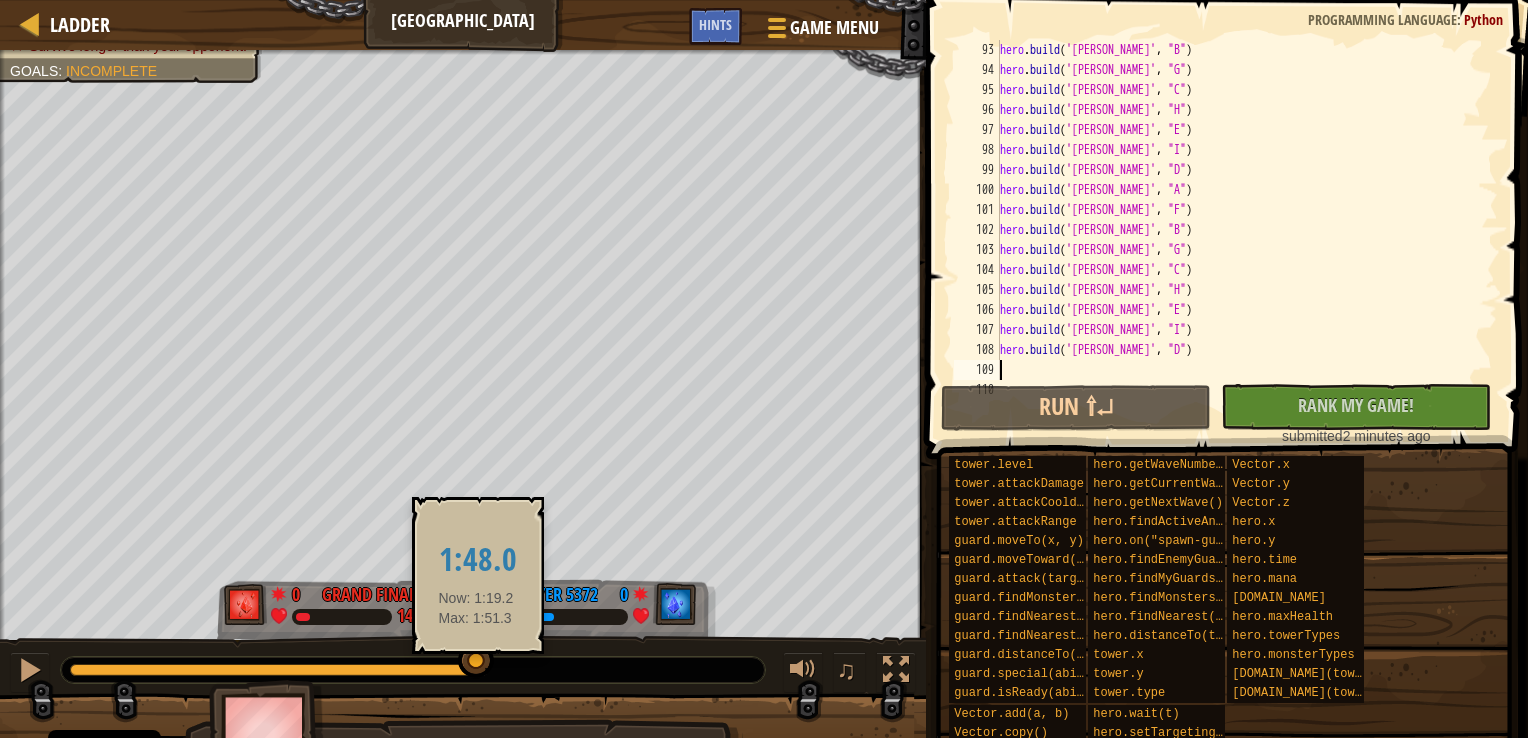 click at bounding box center [476, 661] 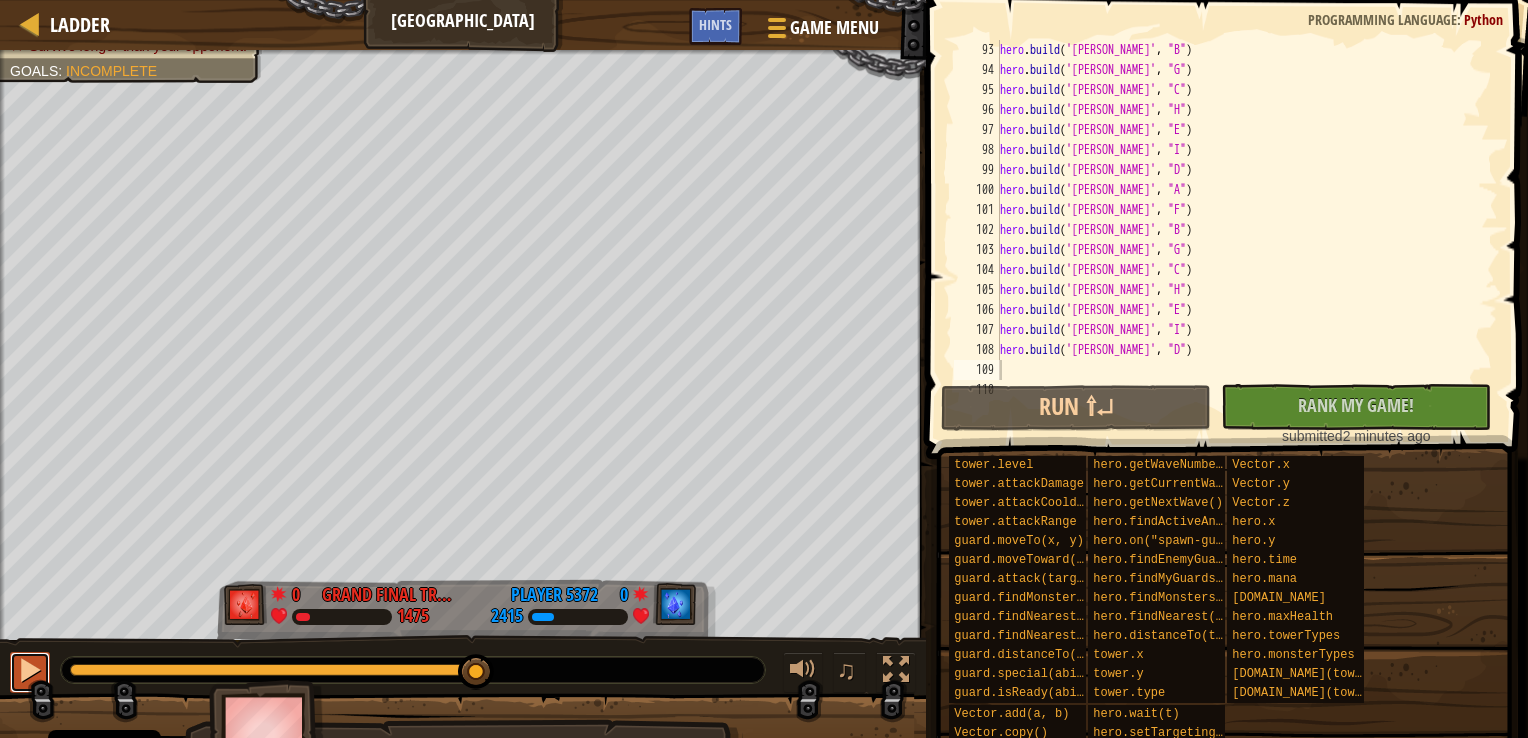 click at bounding box center (30, 670) 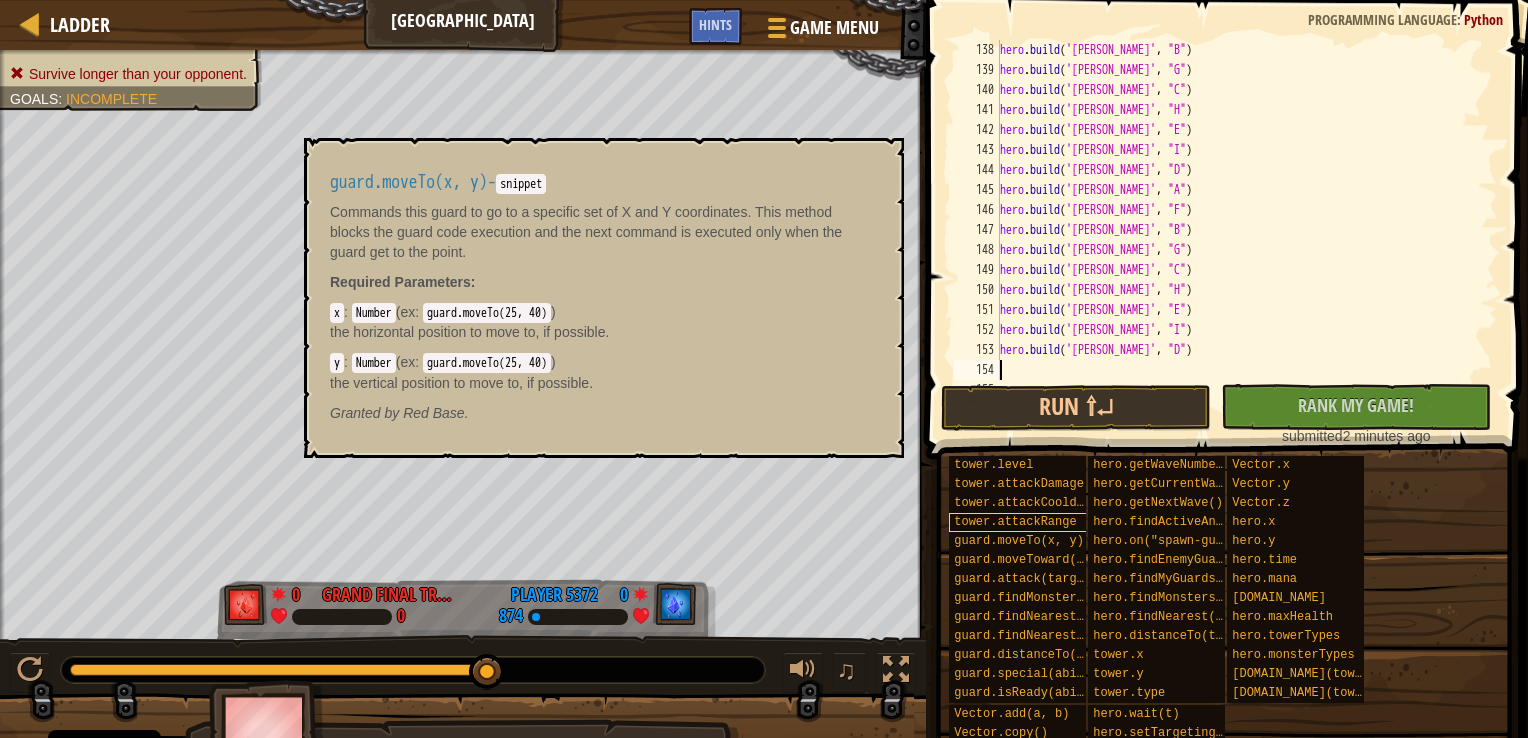 scroll, scrollTop: 2740, scrollLeft: 0, axis: vertical 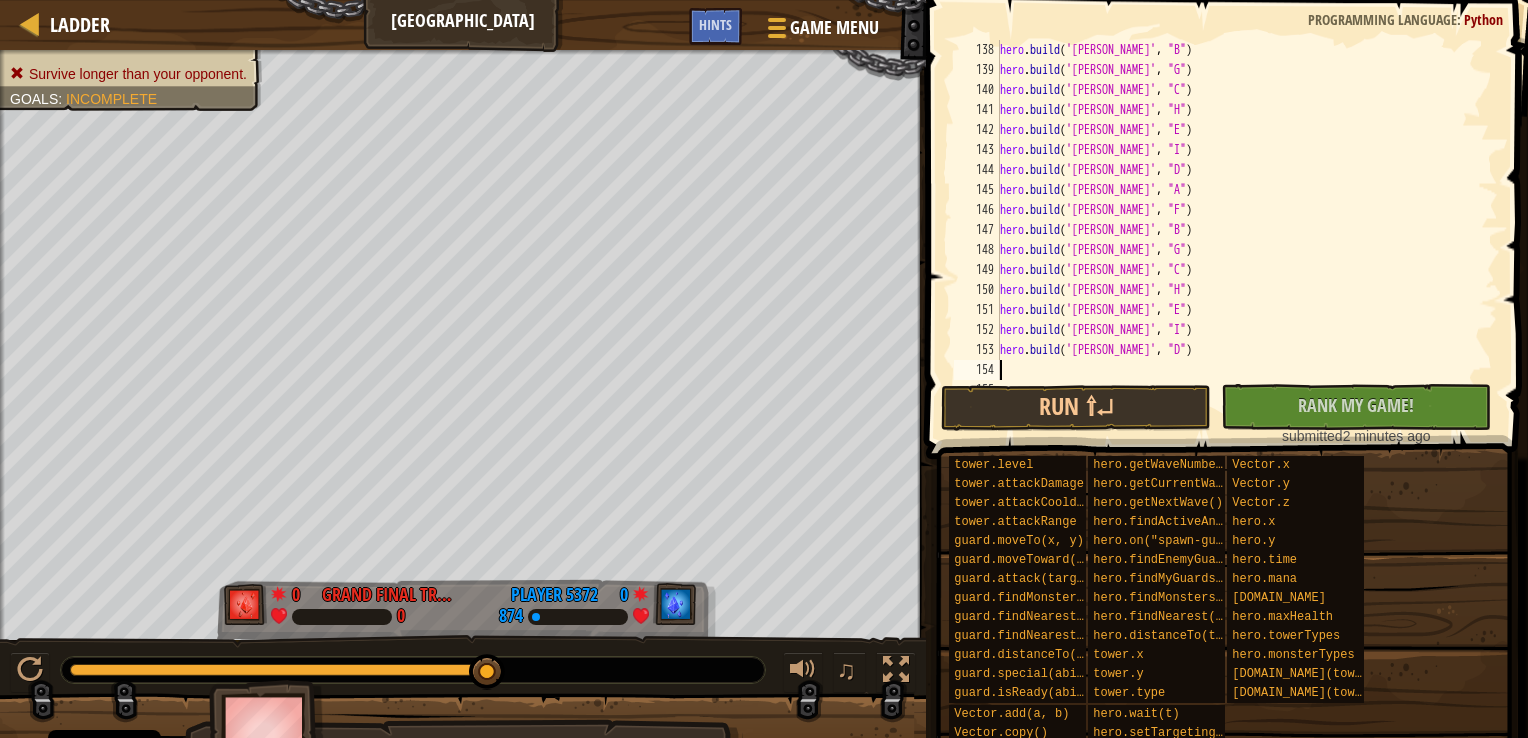 drag, startPoint x: 997, startPoint y: 367, endPoint x: 959, endPoint y: 356, distance: 39.56008 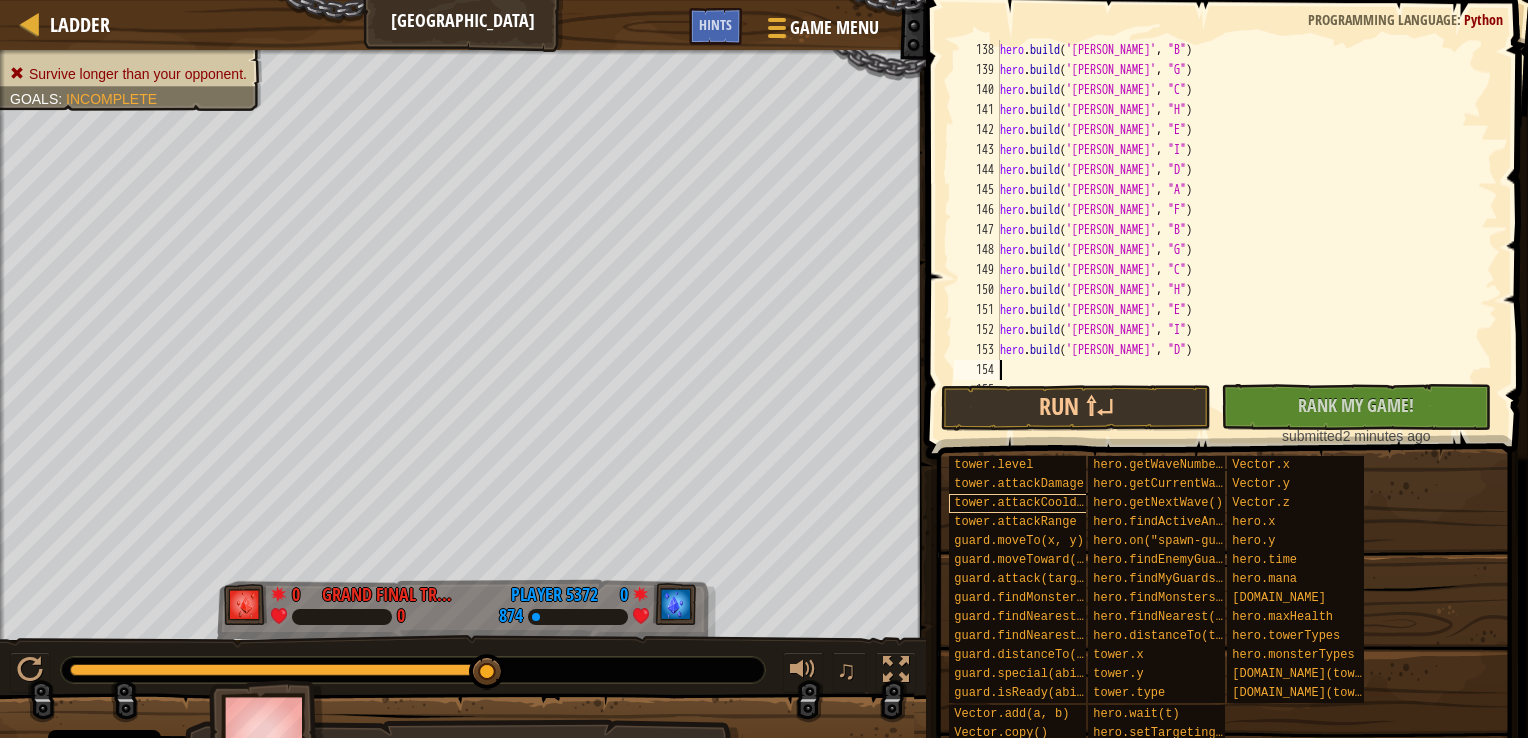 scroll, scrollTop: 2920, scrollLeft: 0, axis: vertical 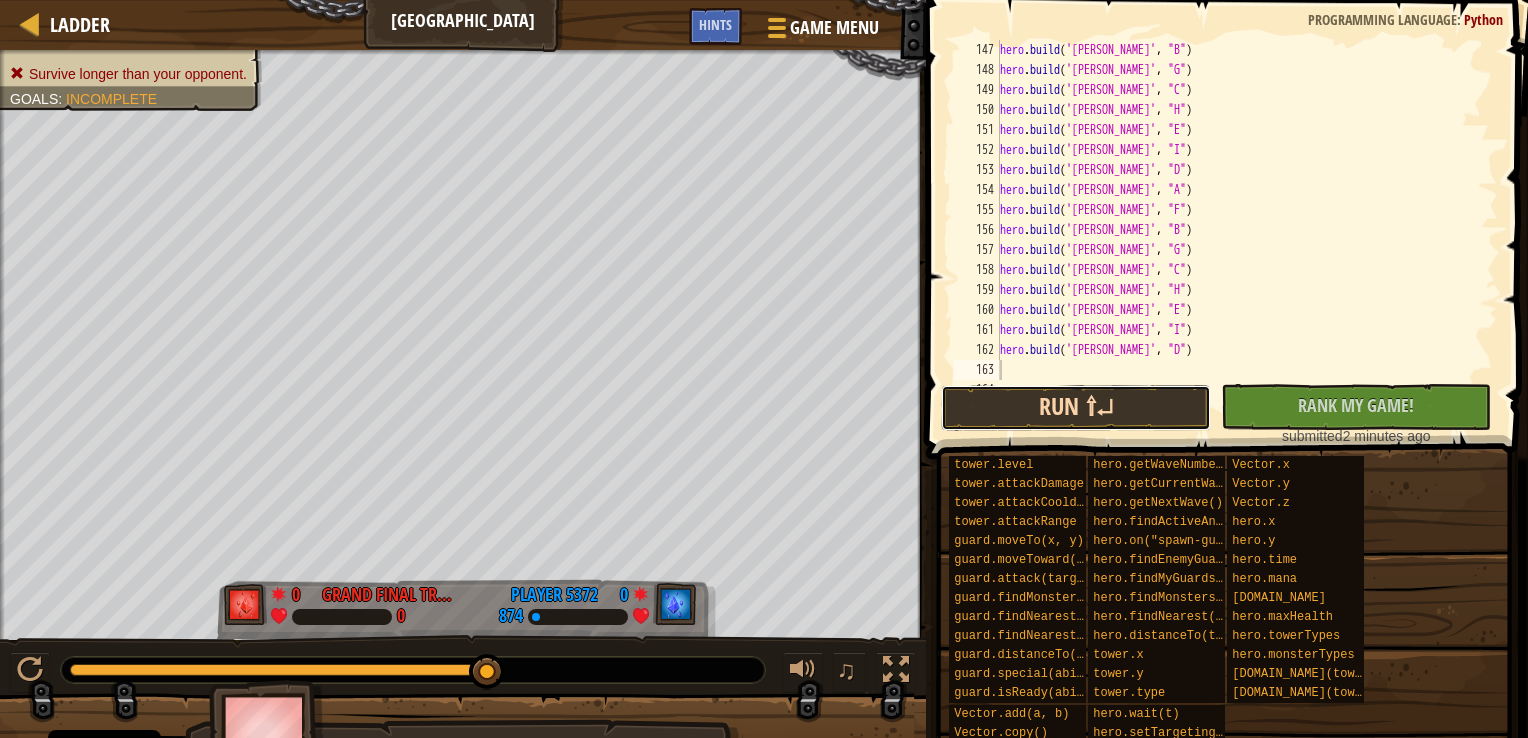 click on "Run ⇧↵" at bounding box center [1076, 408] 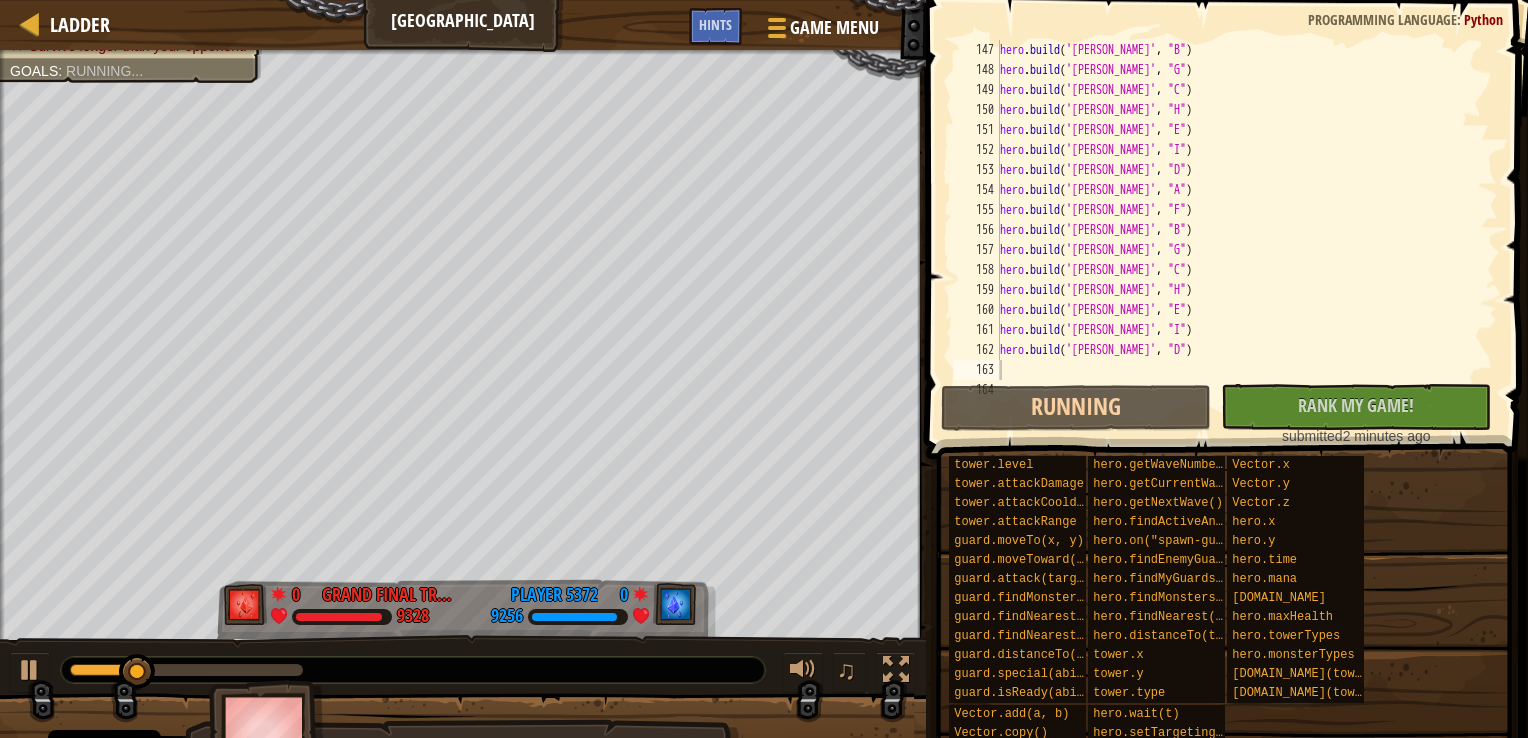 drag, startPoint x: 211, startPoint y: 661, endPoint x: 334, endPoint y: 662, distance: 123.00407 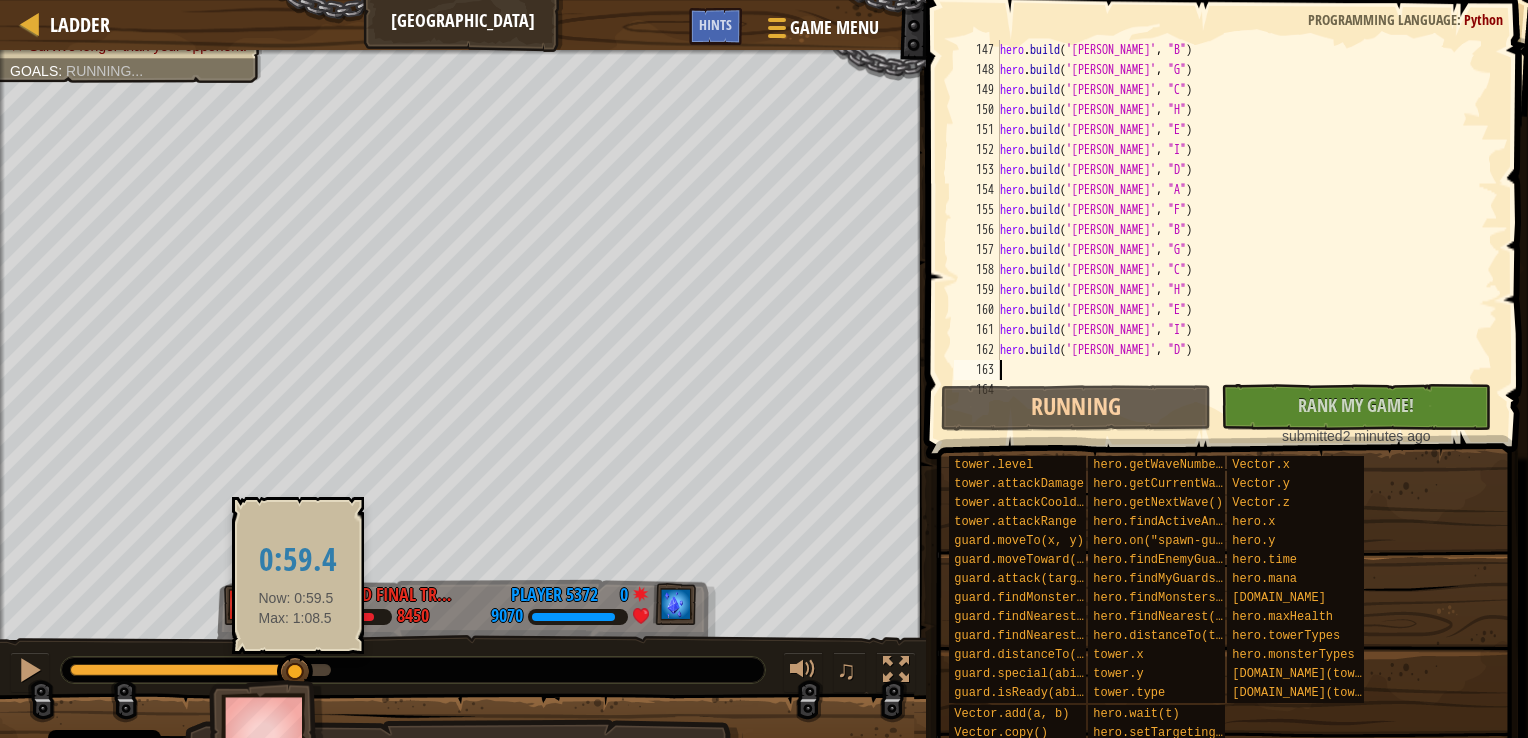 click at bounding box center (200, 670) 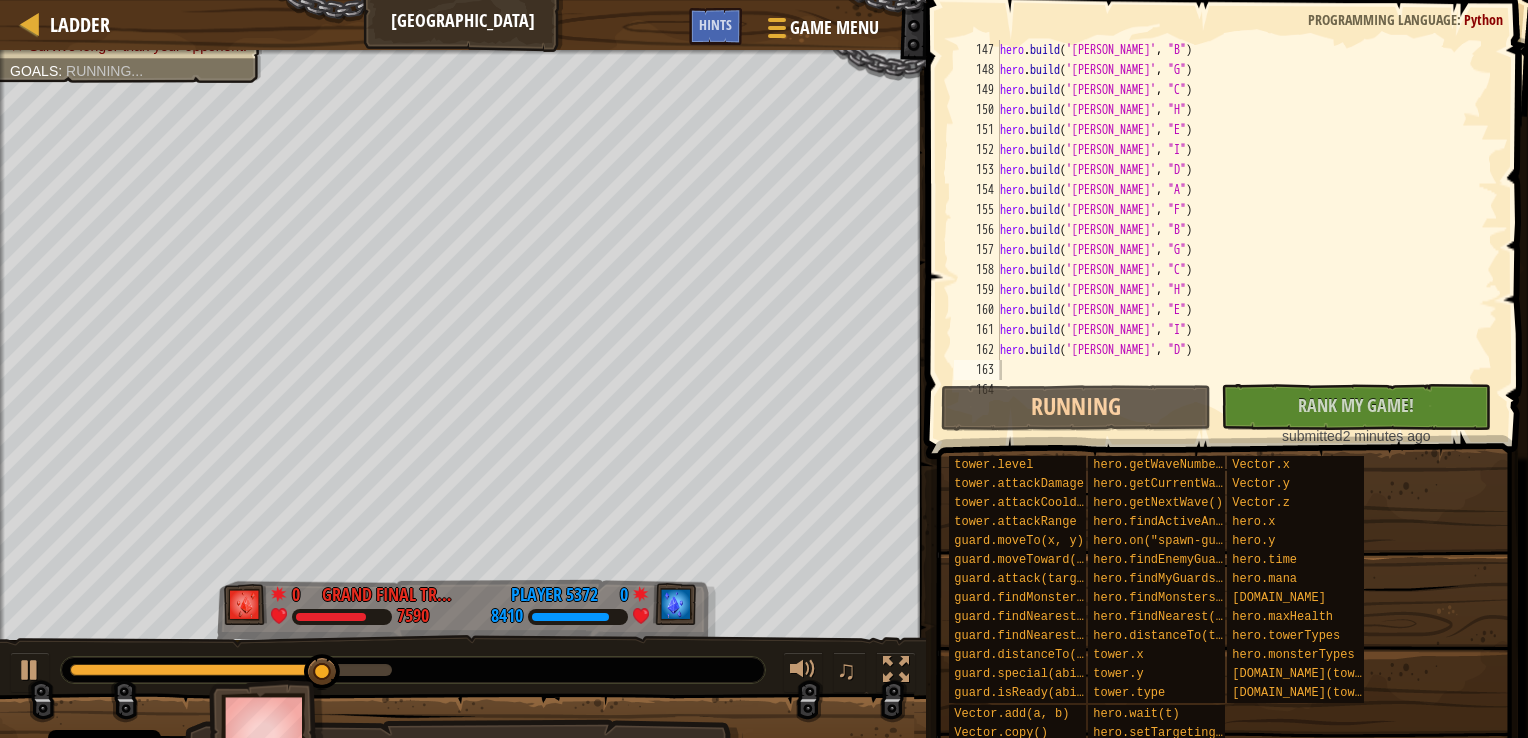 drag, startPoint x: 344, startPoint y: 678, endPoint x: 430, endPoint y: 666, distance: 86.833176 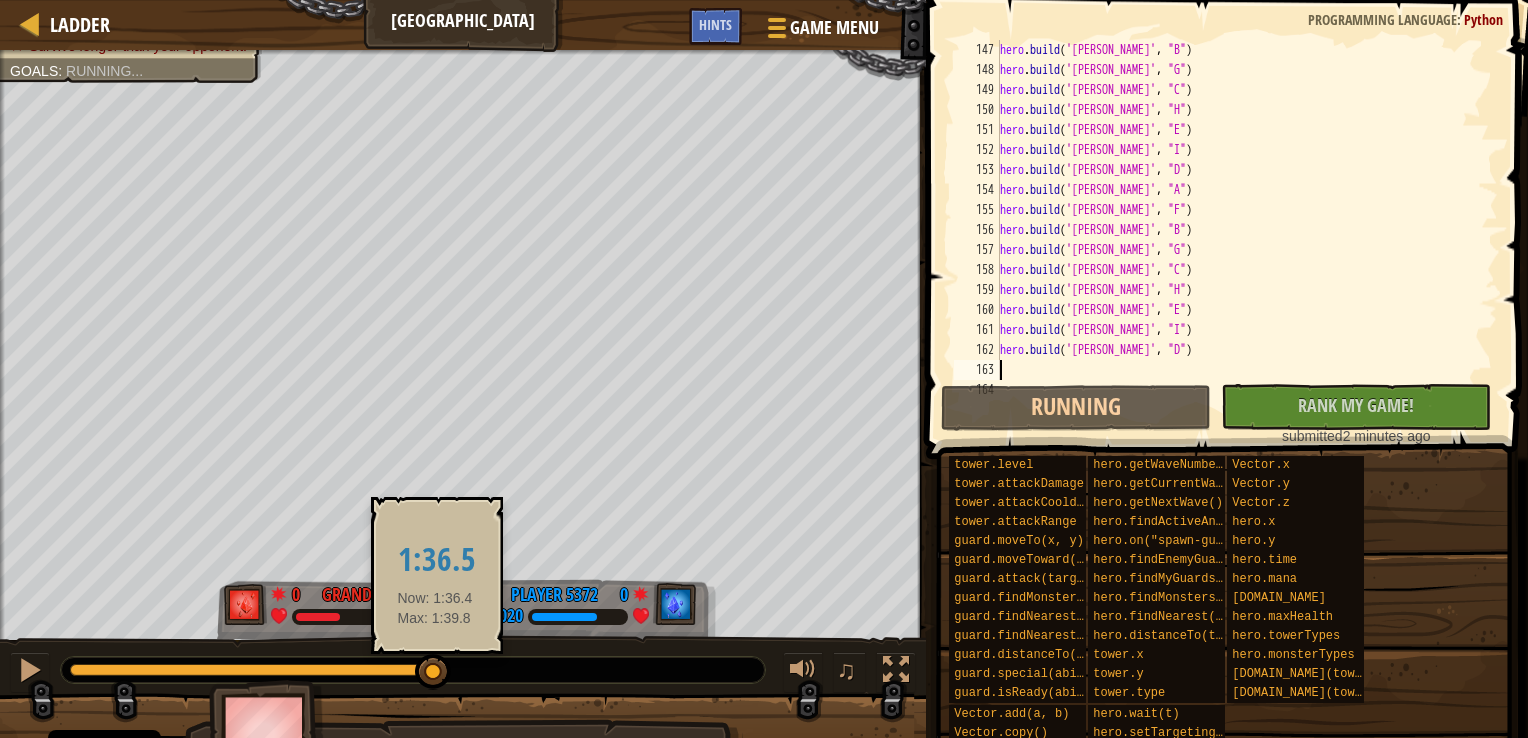 drag, startPoint x: 435, startPoint y: 675, endPoint x: 464, endPoint y: 672, distance: 29.15476 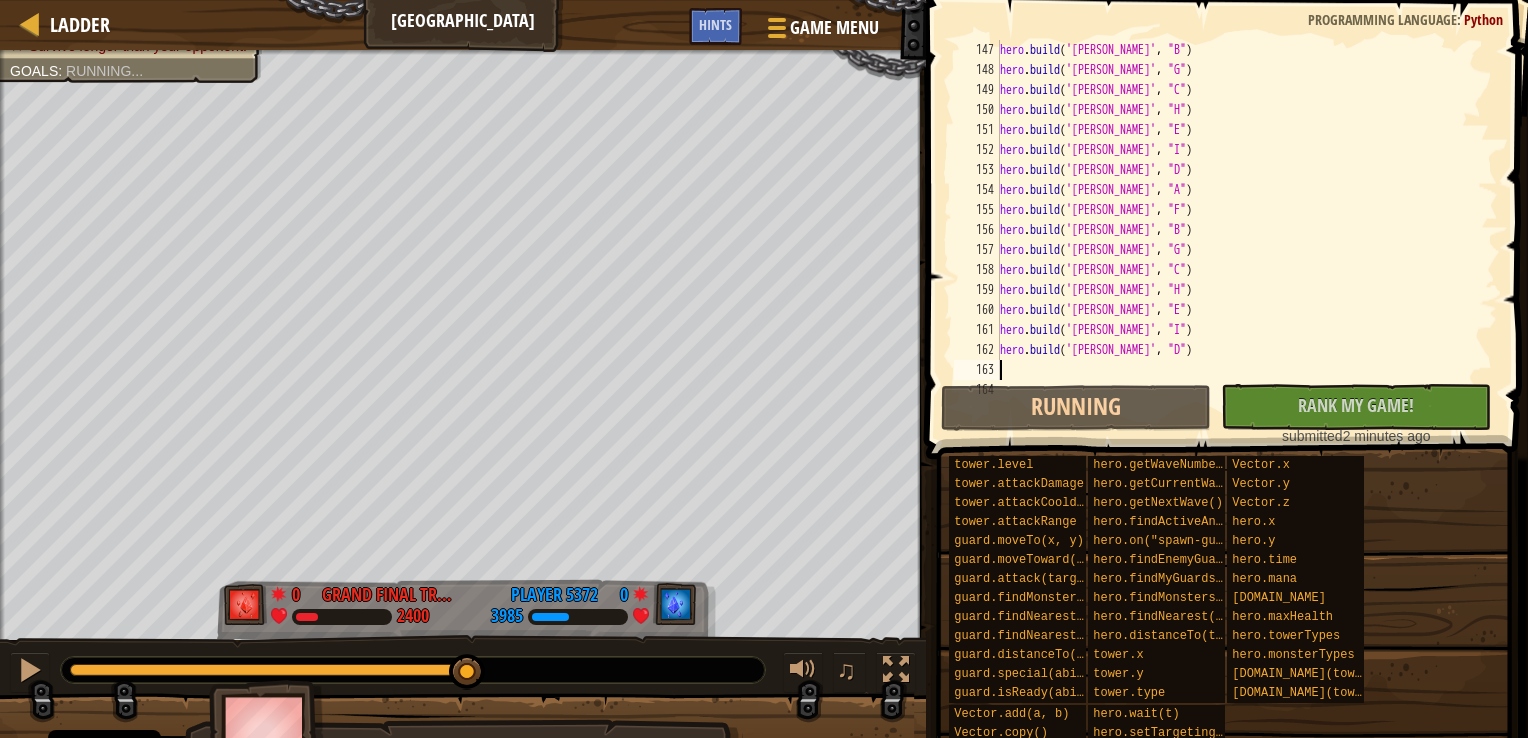 click at bounding box center [272, 670] 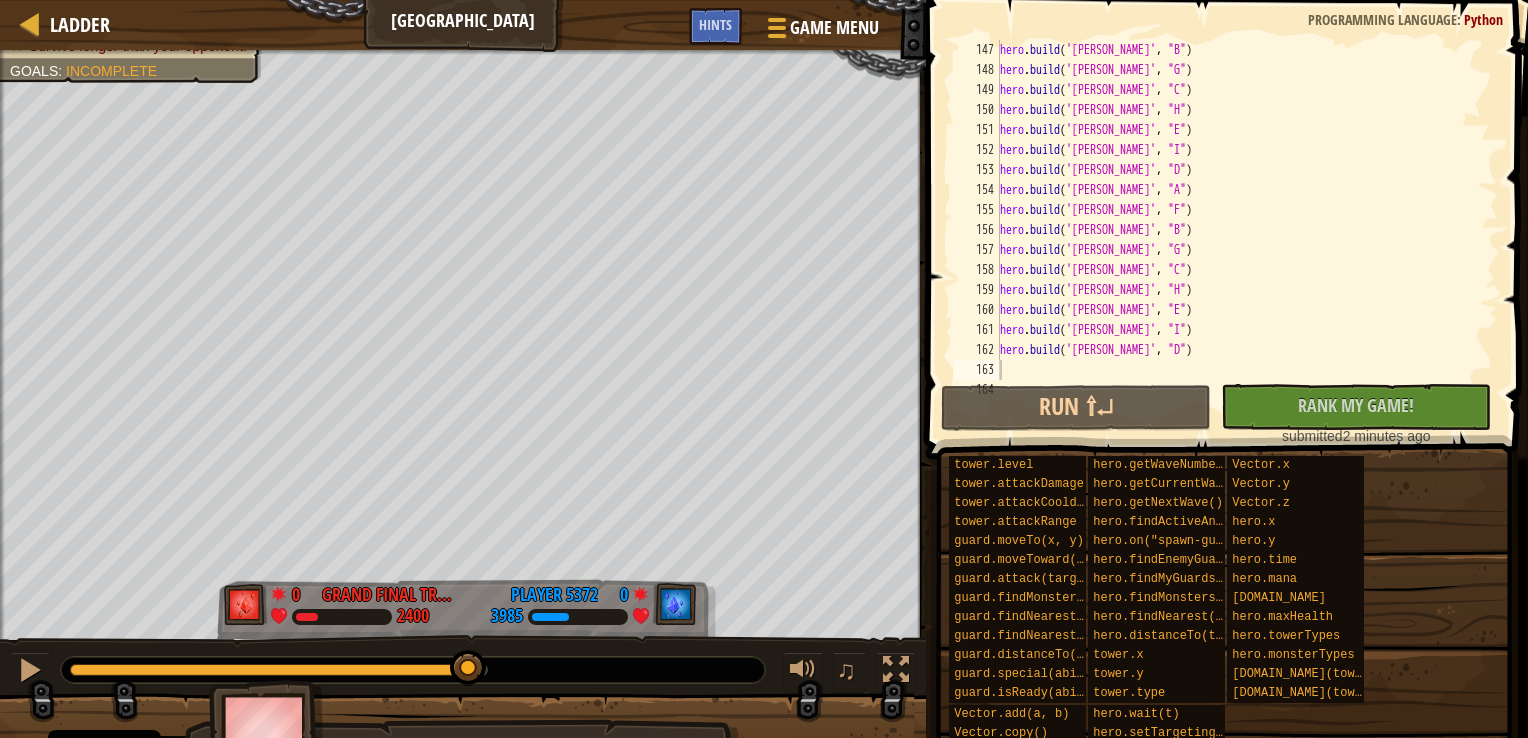 click at bounding box center (413, 670) 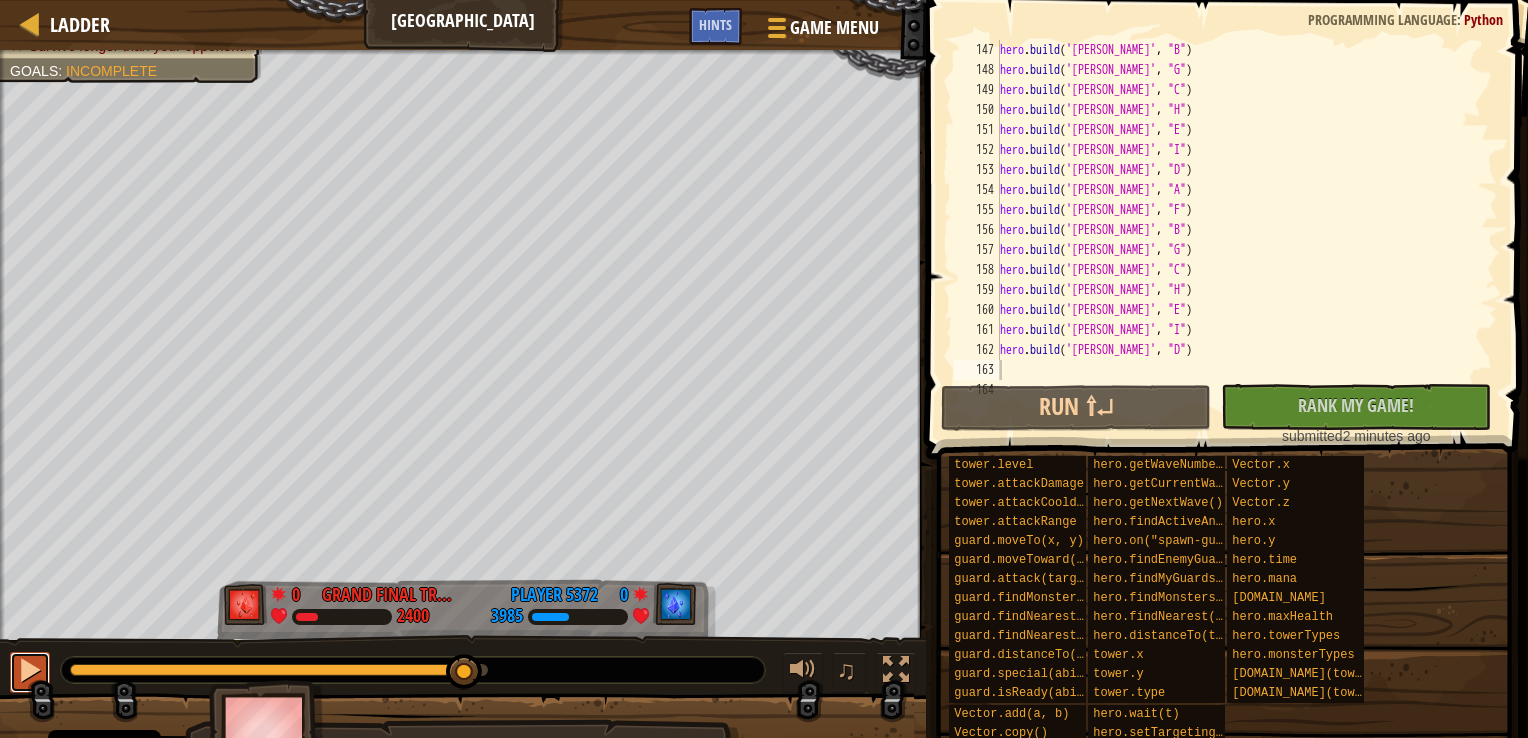 click at bounding box center [30, 672] 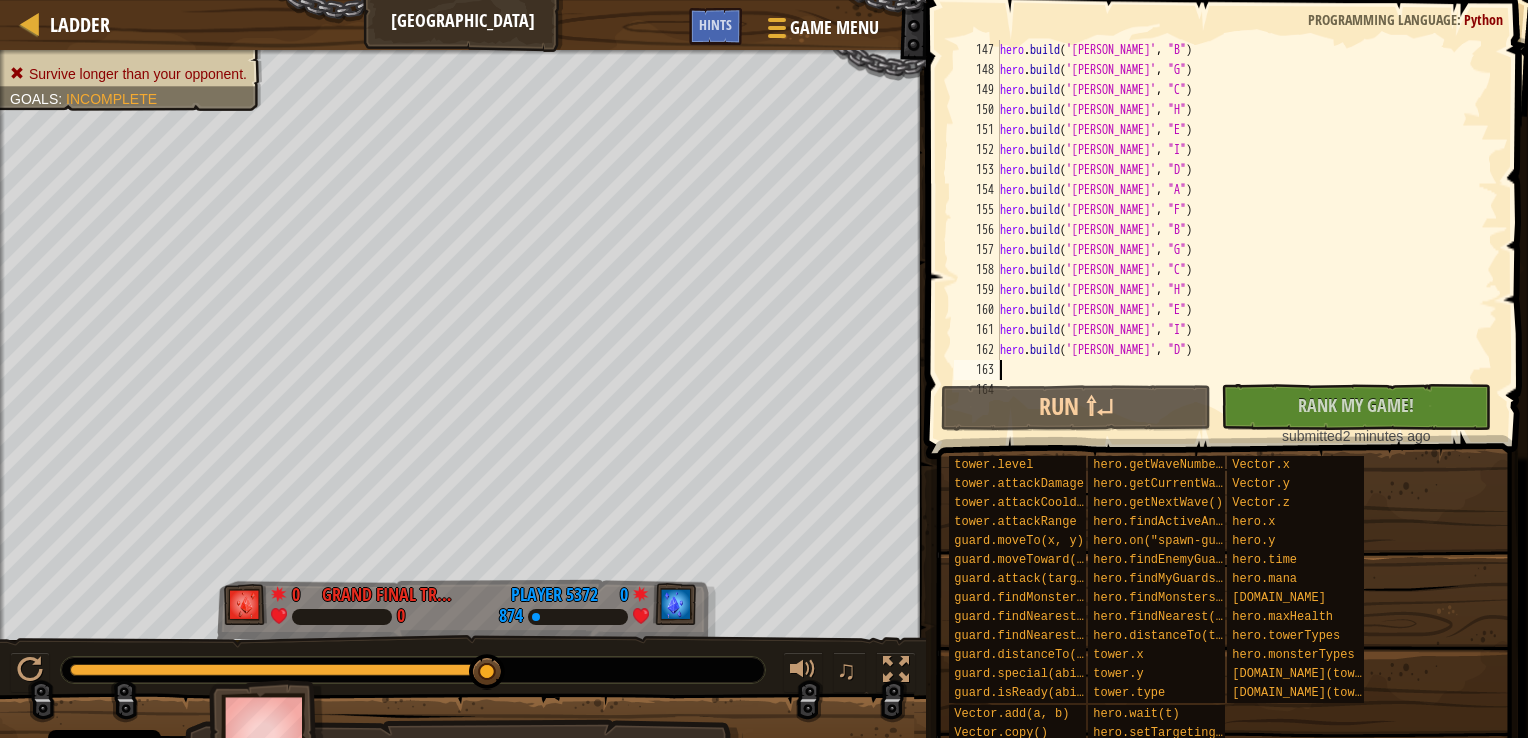 click on "hero . build ( '[PERSON_NAME]' ,   "B" ) hero . build ( '[PERSON_NAME]' ,   "G" ) hero . build ( '[PERSON_NAME]' ,   "C" ) hero . build ( '[PERSON_NAME]' ,   "H" ) hero . build ( '[PERSON_NAME]' ,   "E" ) hero . build ( '[PERSON_NAME]' ,   "I" ) hero . build ( '[PERSON_NAME]' ,   "D" ) hero . build ( '[PERSON_NAME]' ,   "A" ) hero . build ( '[PERSON_NAME]' ,   "F" ) hero . build ( '[PERSON_NAME]' ,   "B" ) hero . build ( '[PERSON_NAME]' ,   "G" ) hero . build ( '[PERSON_NAME]' ,   "C" ) hero . build ( '[PERSON_NAME]' ,   "H" ) hero . build ( '[PERSON_NAME]' ,   "E" ) hero . build ( '[PERSON_NAME]' ,   "I" ) hero . build ( '[PERSON_NAME]' ,   "D" )" at bounding box center [1239, 230] 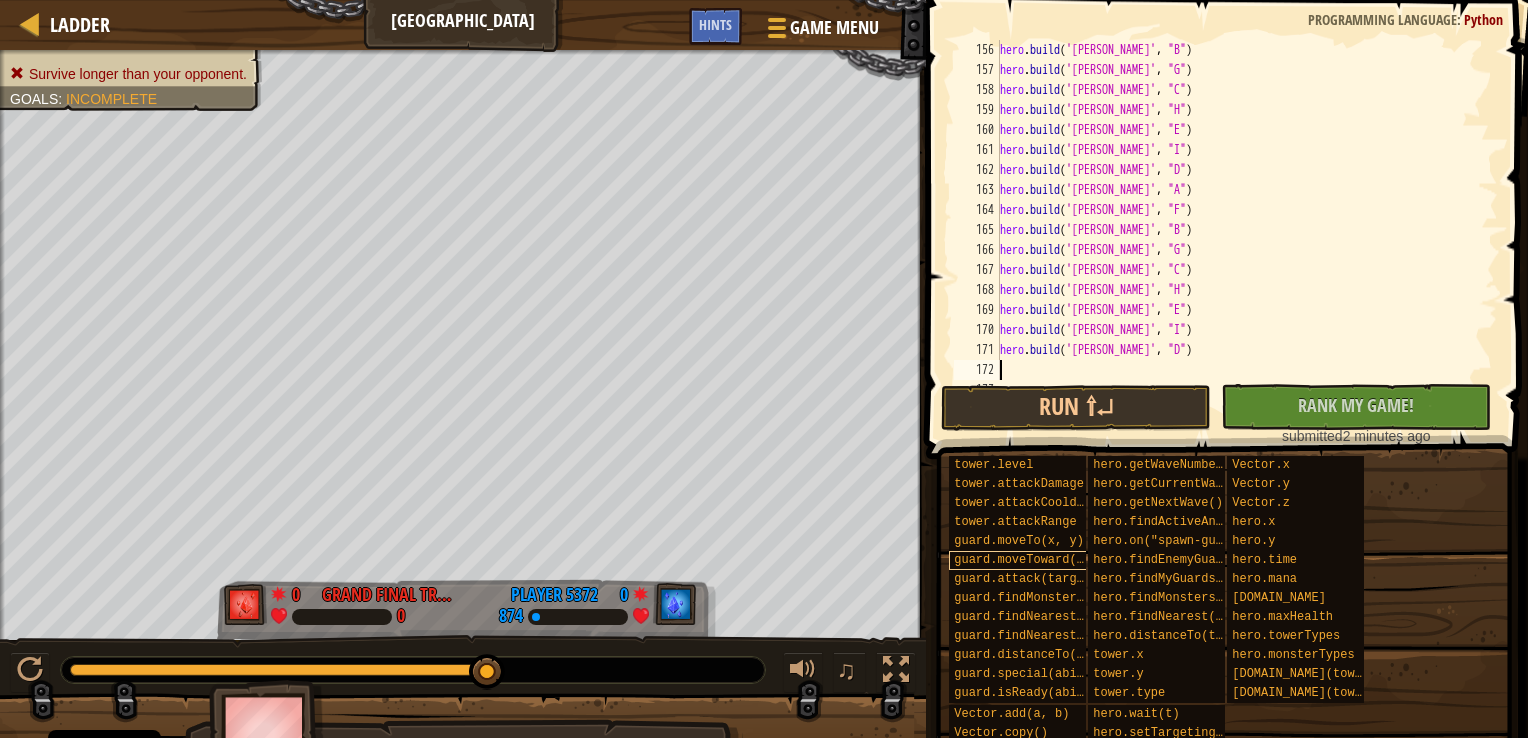 scroll, scrollTop: 3280, scrollLeft: 0, axis: vertical 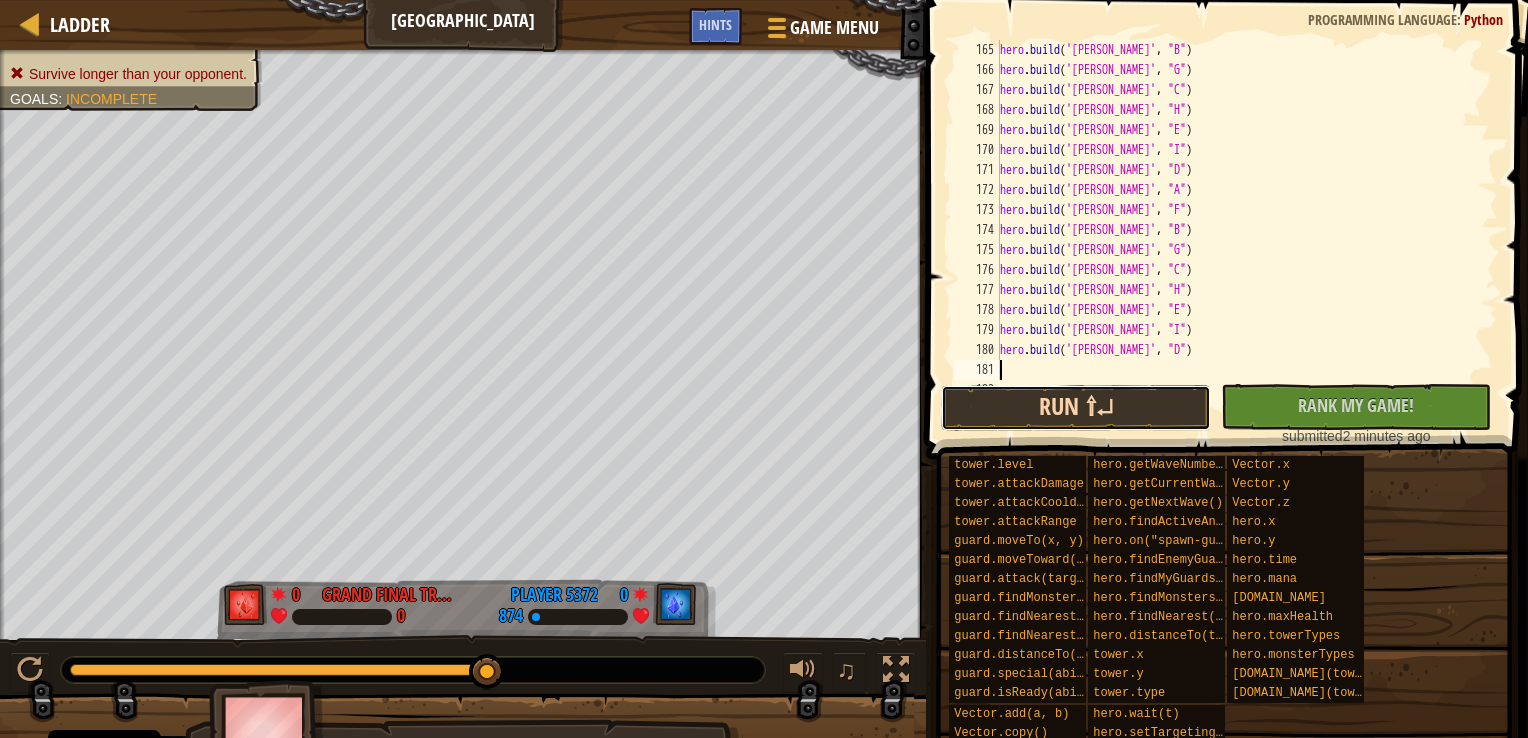click on "Run ⇧↵" at bounding box center (1076, 408) 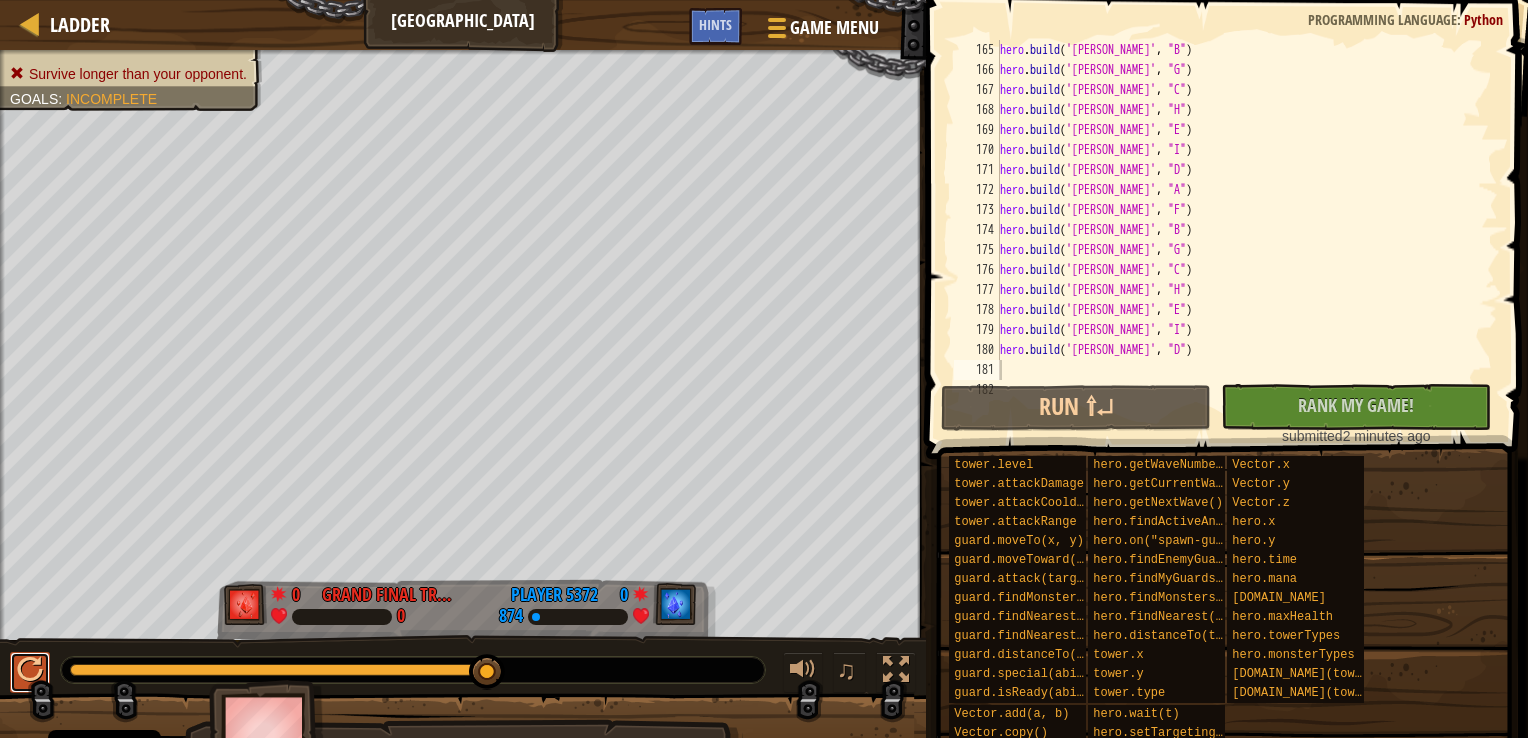 click at bounding box center [30, 670] 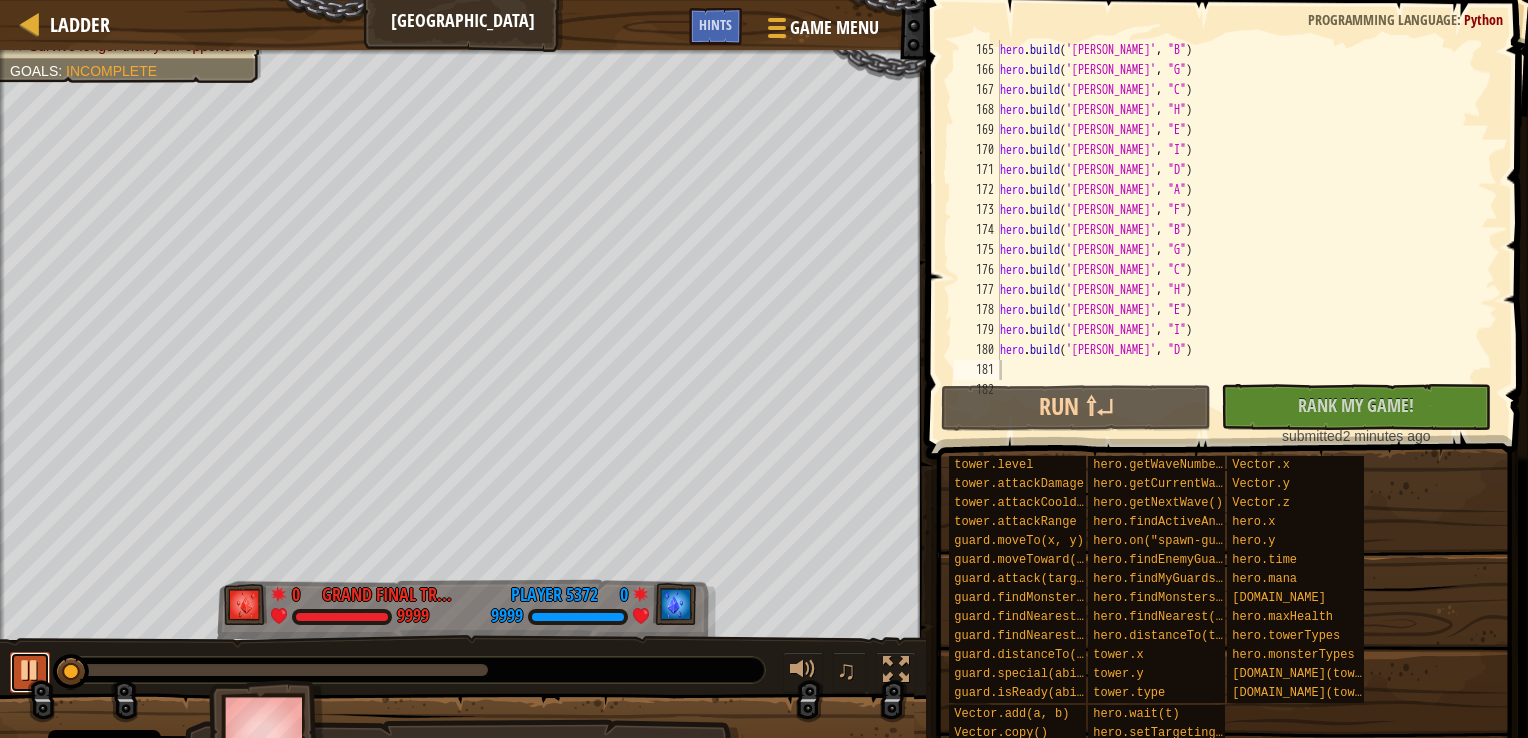 click at bounding box center [30, 672] 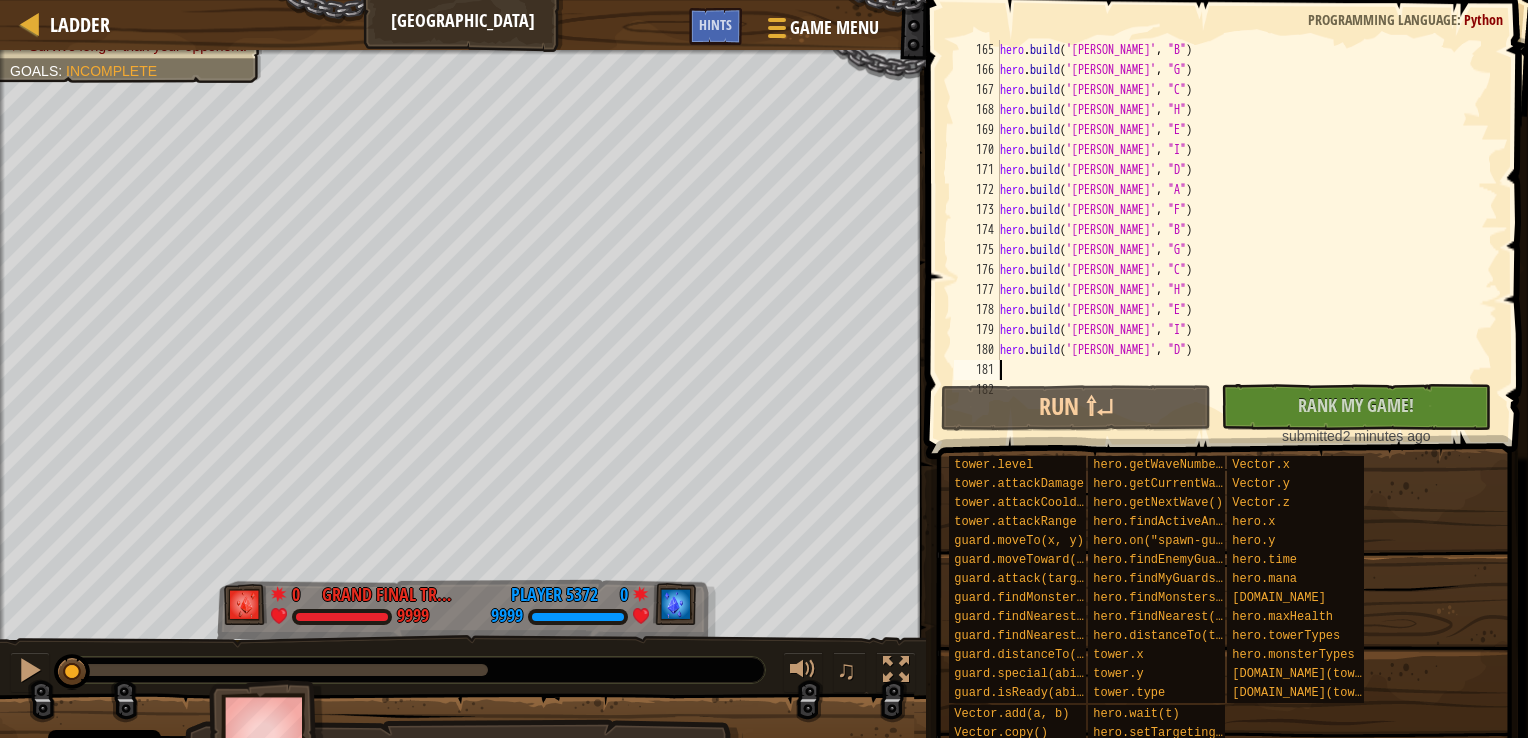 click at bounding box center (279, 670) 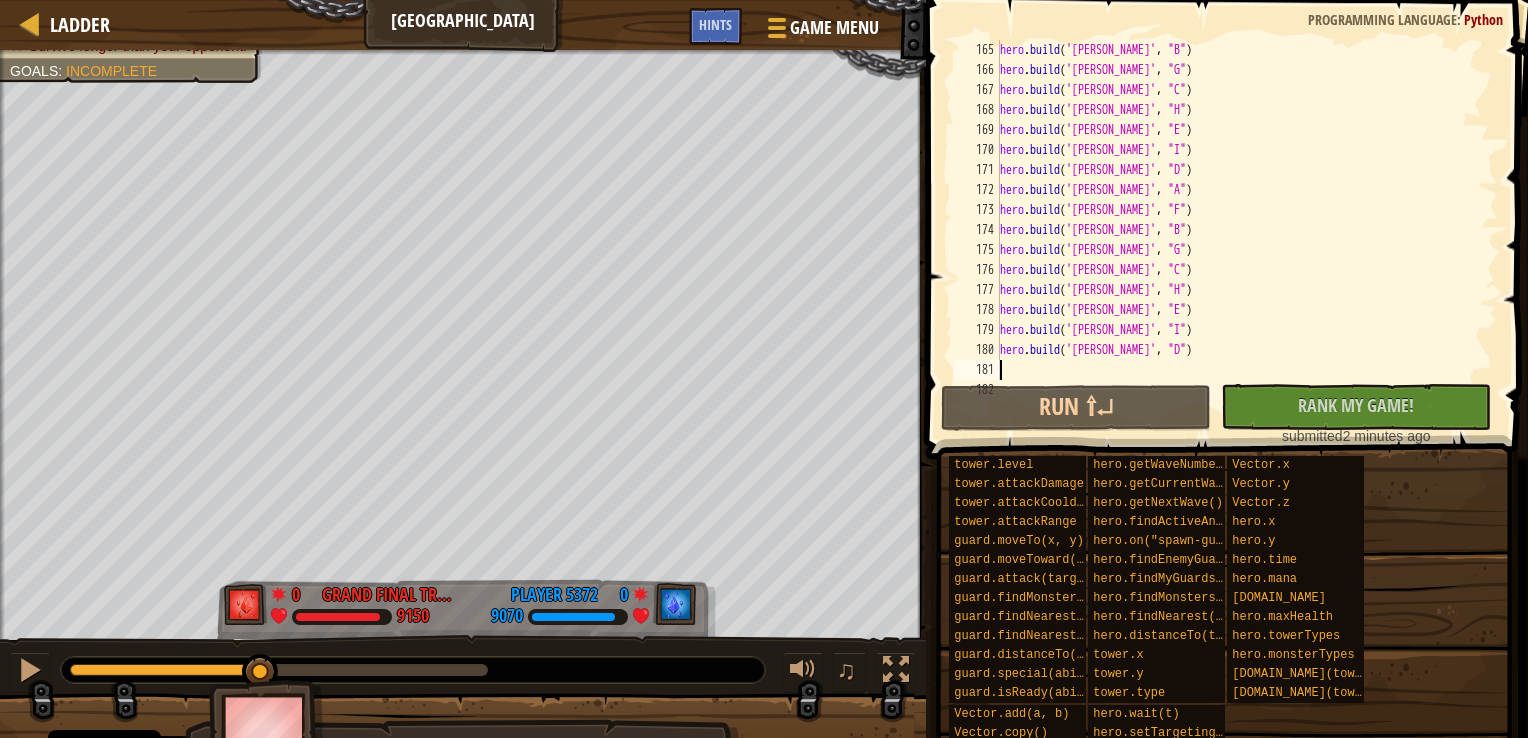 drag, startPoint x: 468, startPoint y: 674, endPoint x: 261, endPoint y: 635, distance: 210.64188 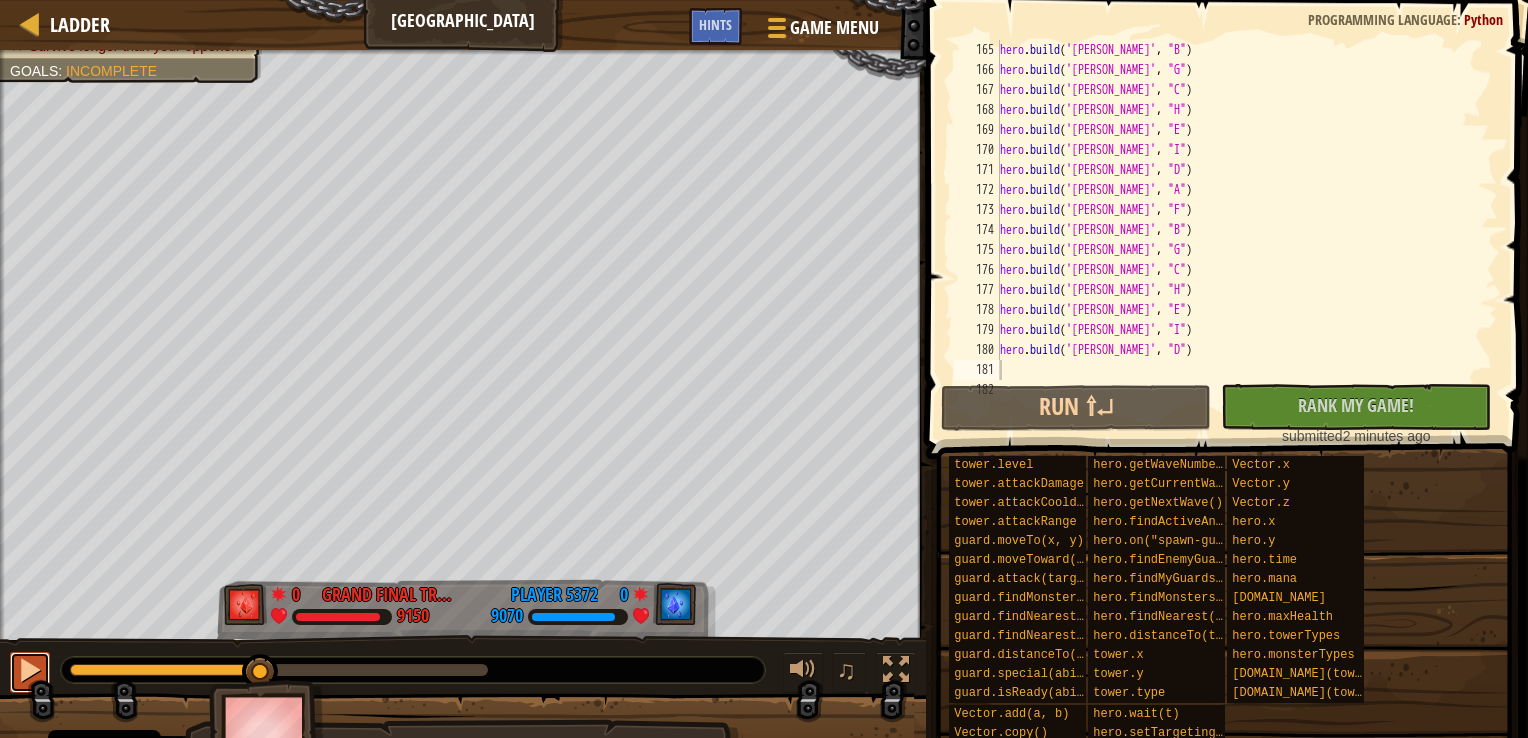 click at bounding box center (30, 670) 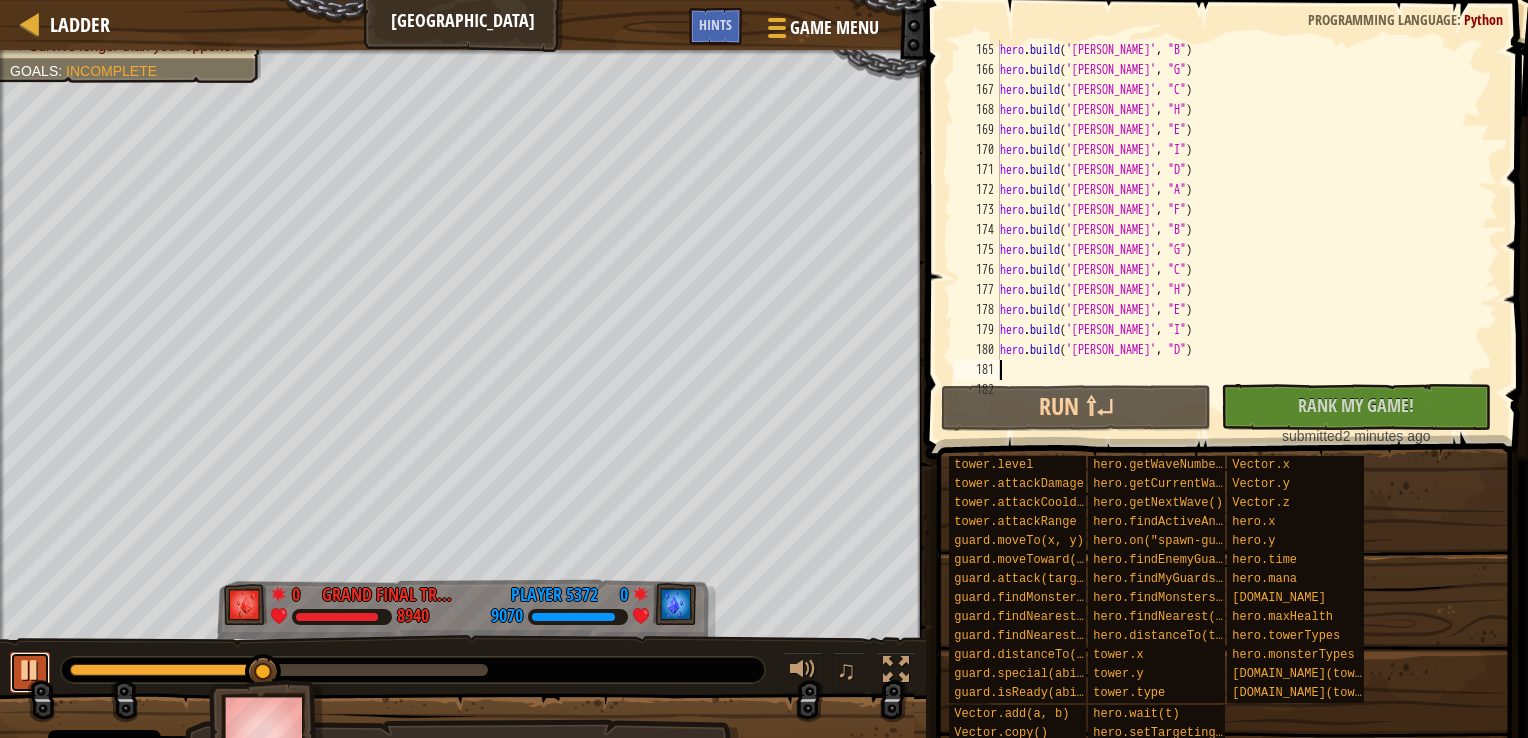click at bounding box center (30, 670) 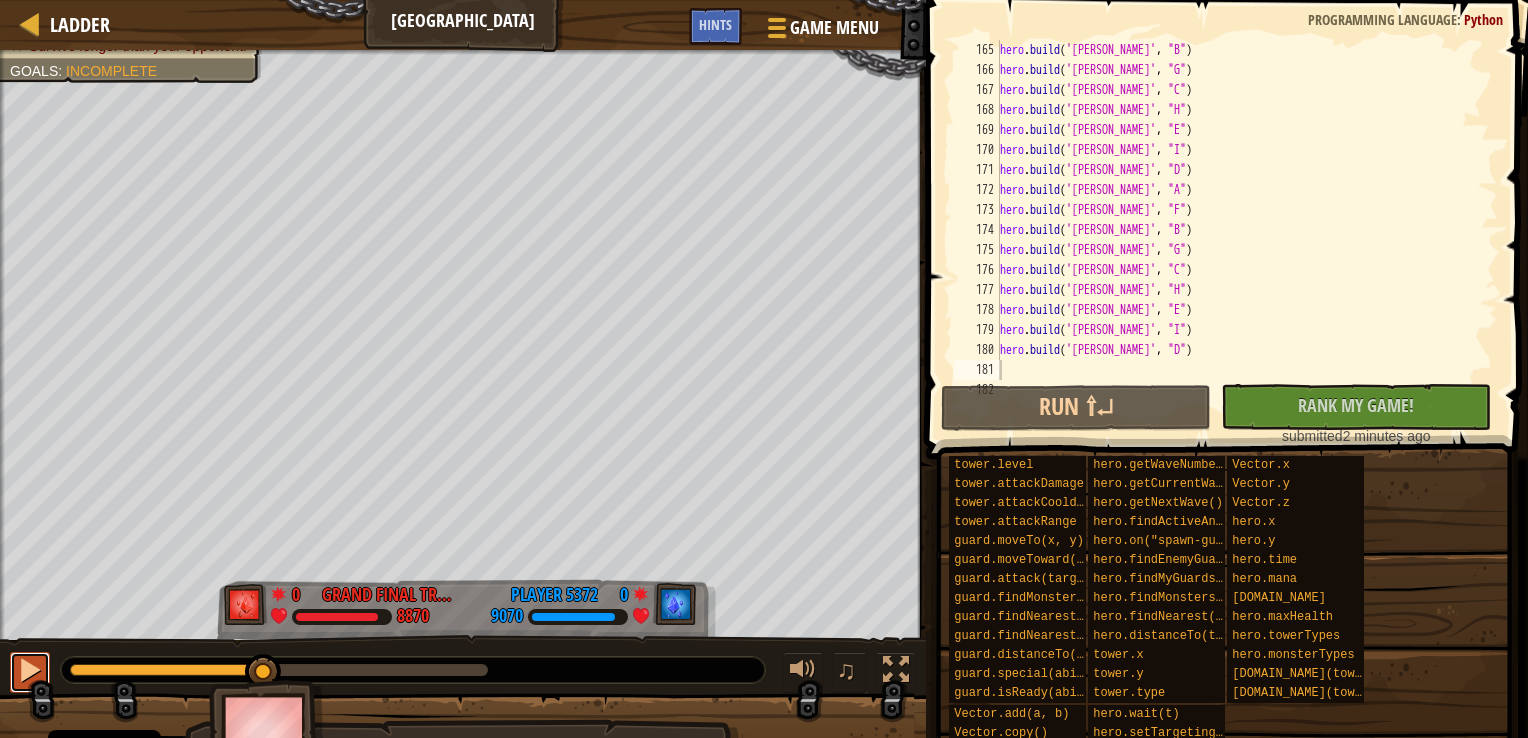 click at bounding box center [30, 670] 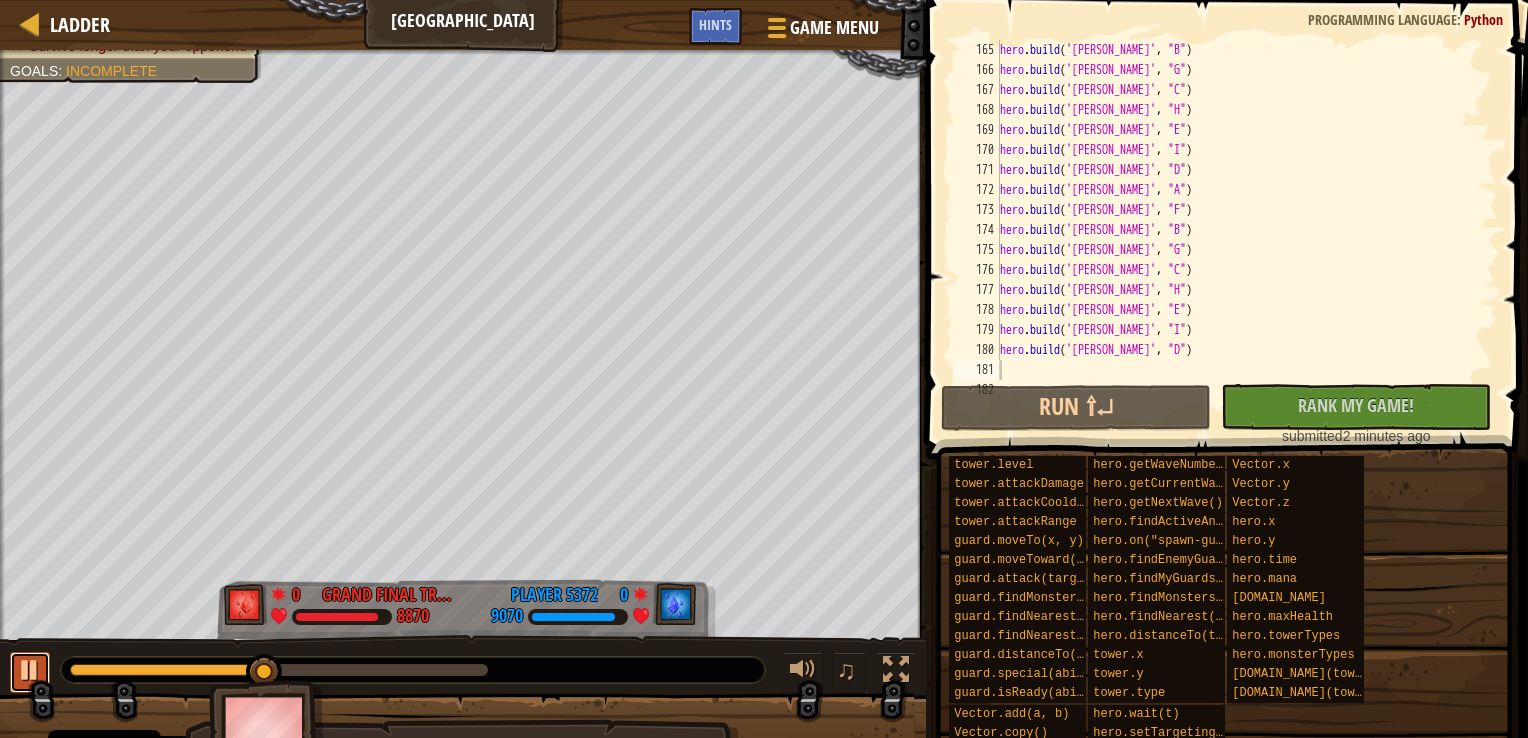 click at bounding box center (30, 670) 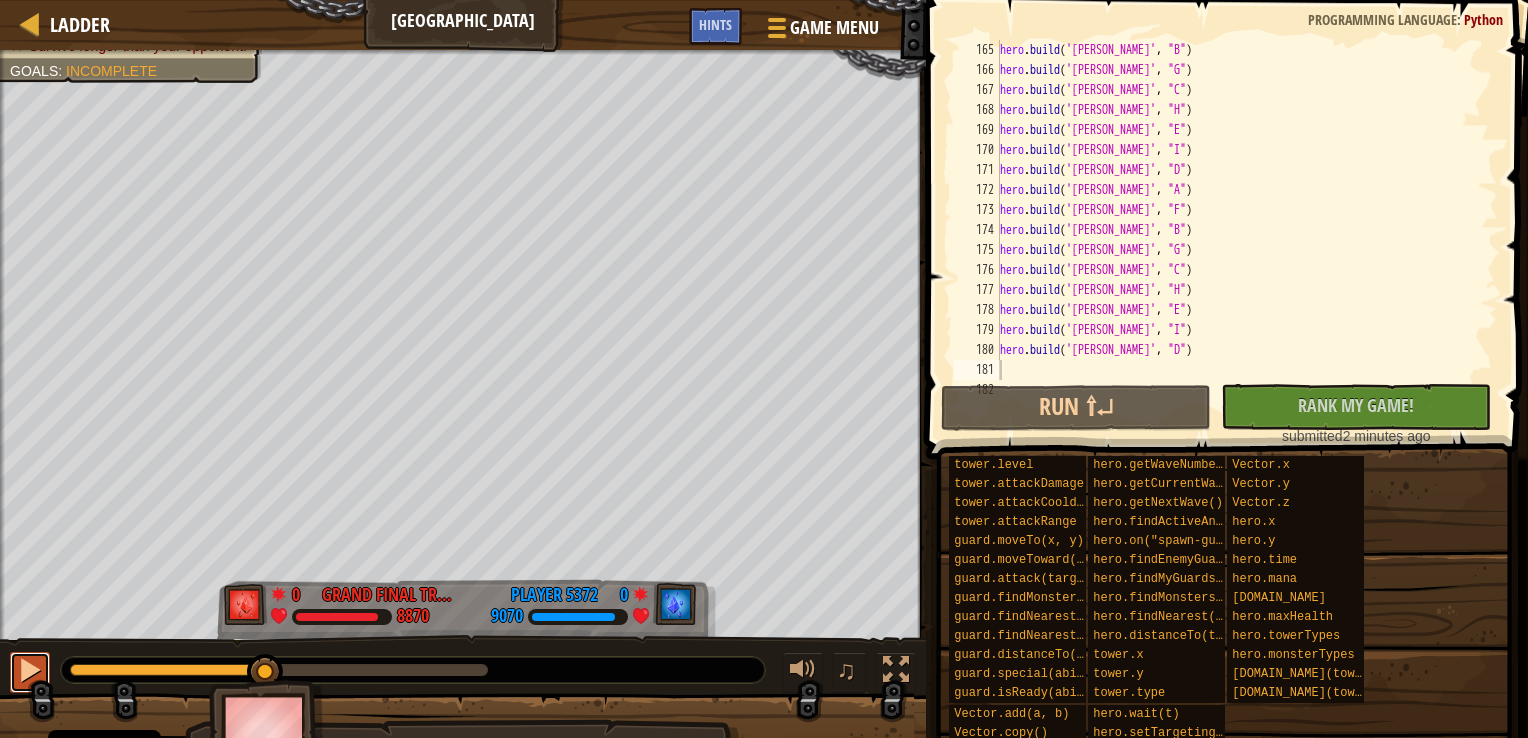 click at bounding box center [30, 670] 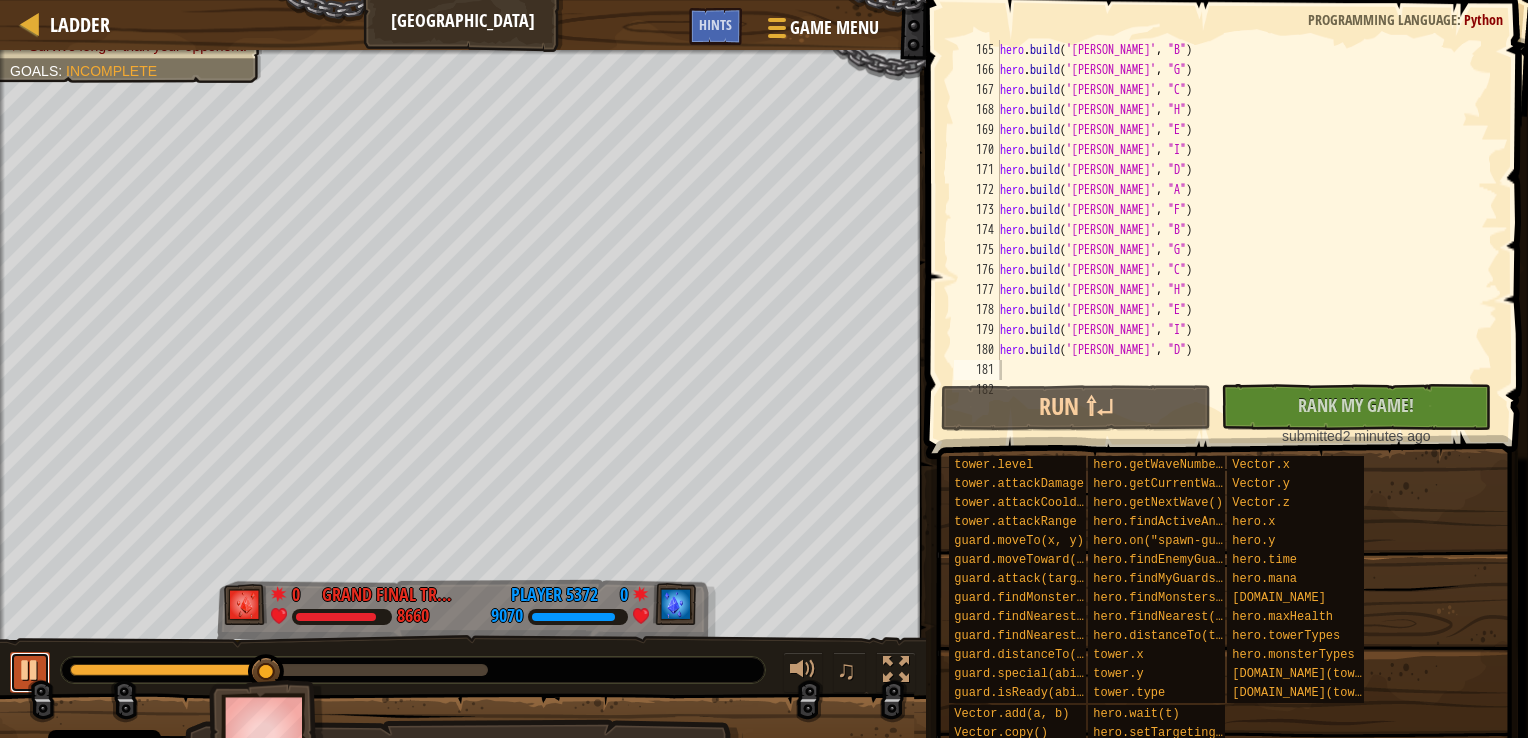 click at bounding box center [30, 670] 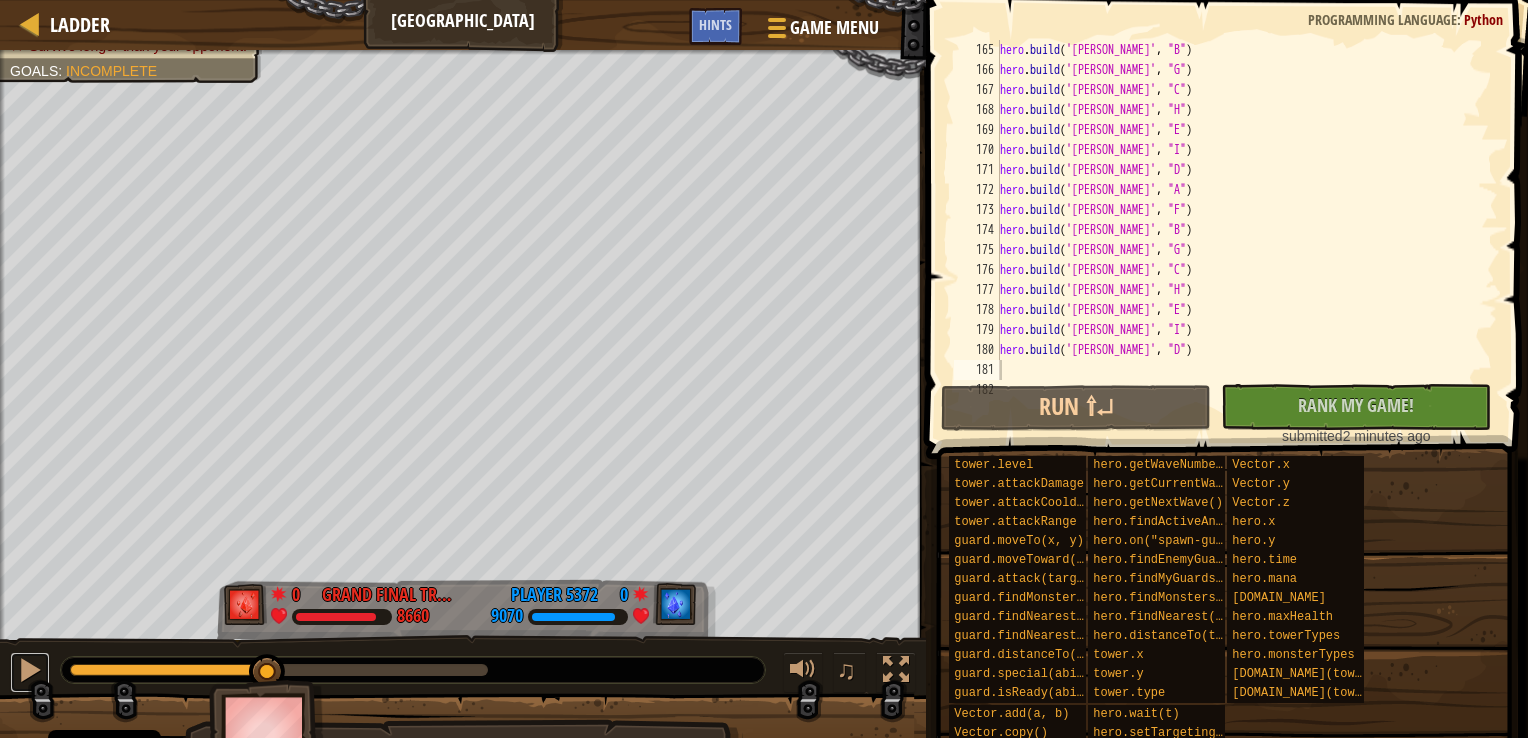 drag, startPoint x: 35, startPoint y: 657, endPoint x: 36, endPoint y: 644, distance: 13.038404 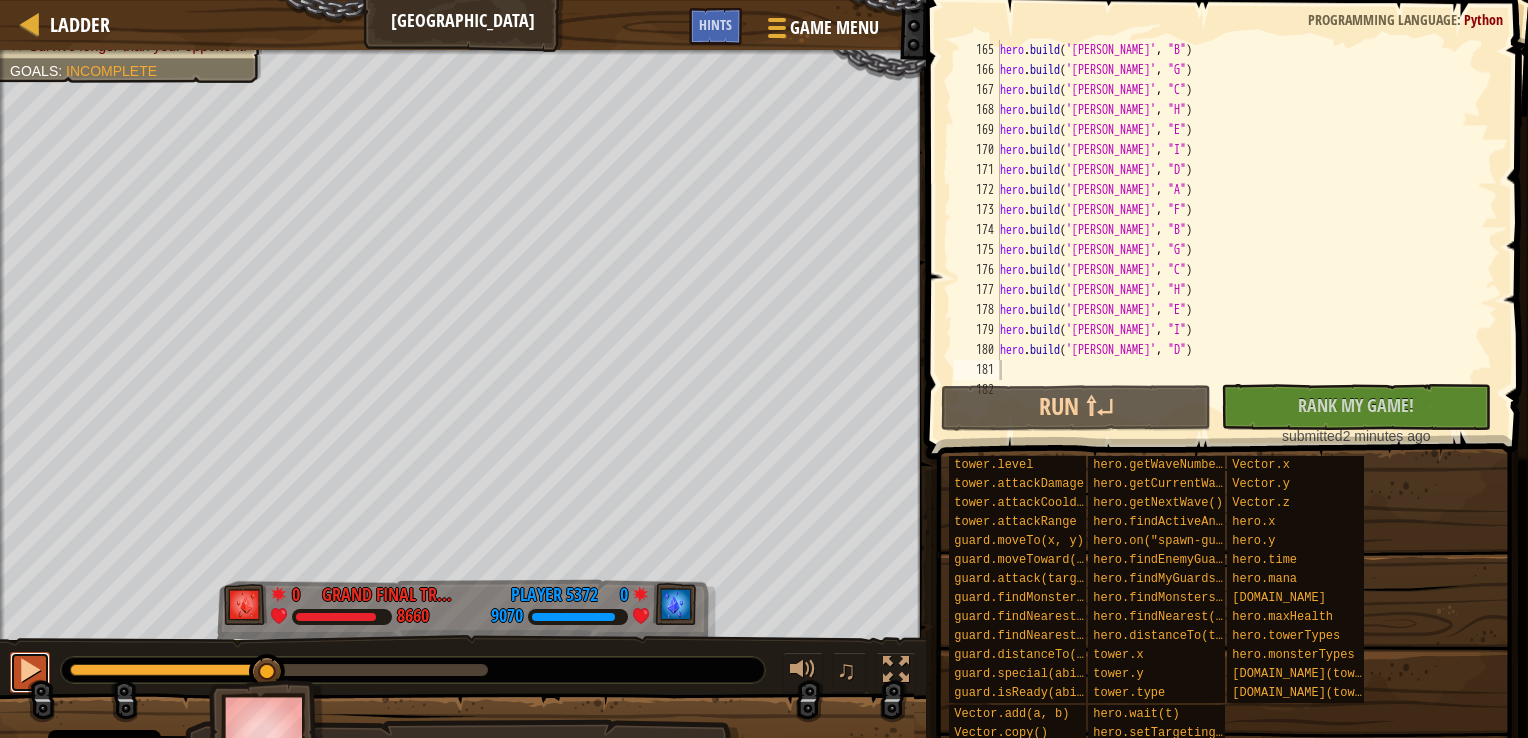 click at bounding box center (30, 670) 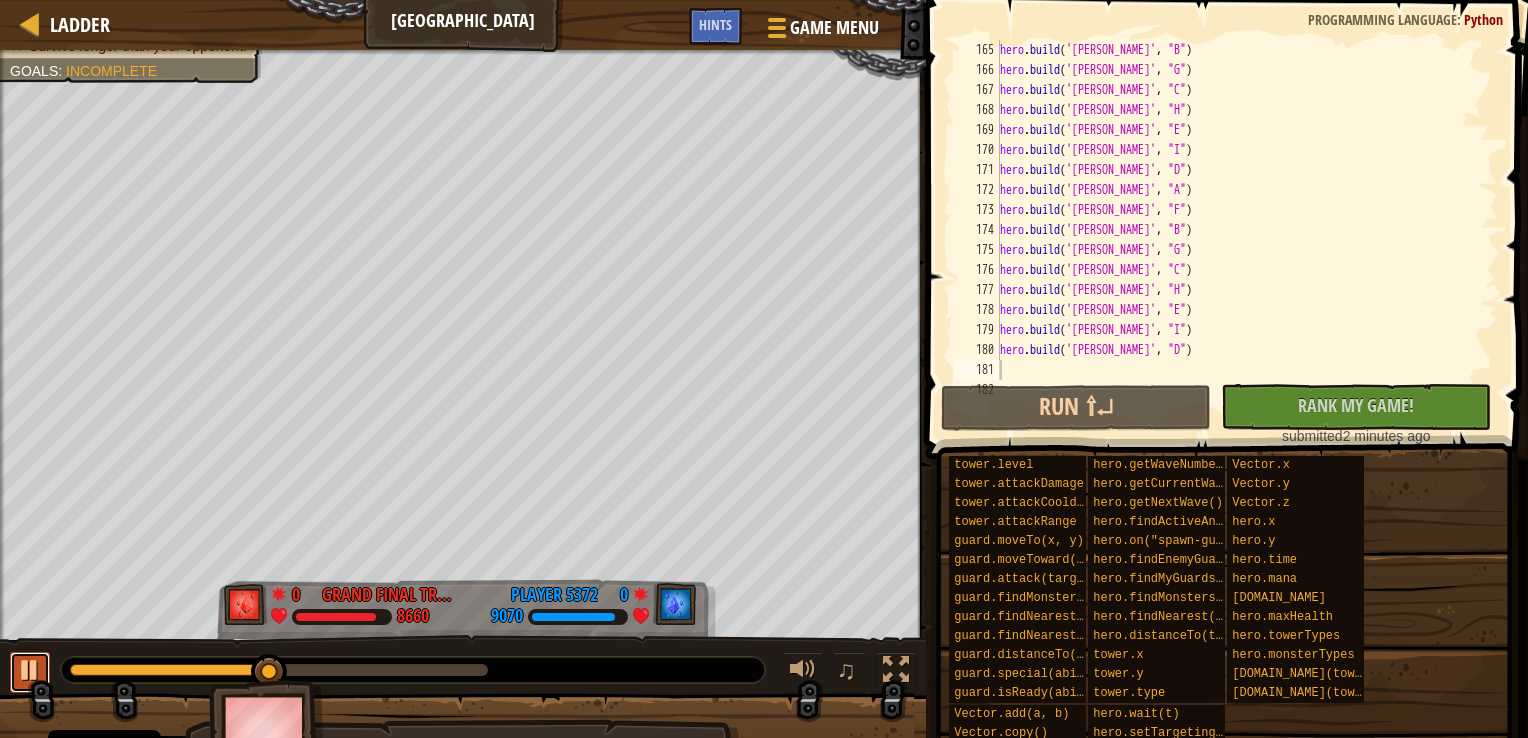 click at bounding box center (30, 670) 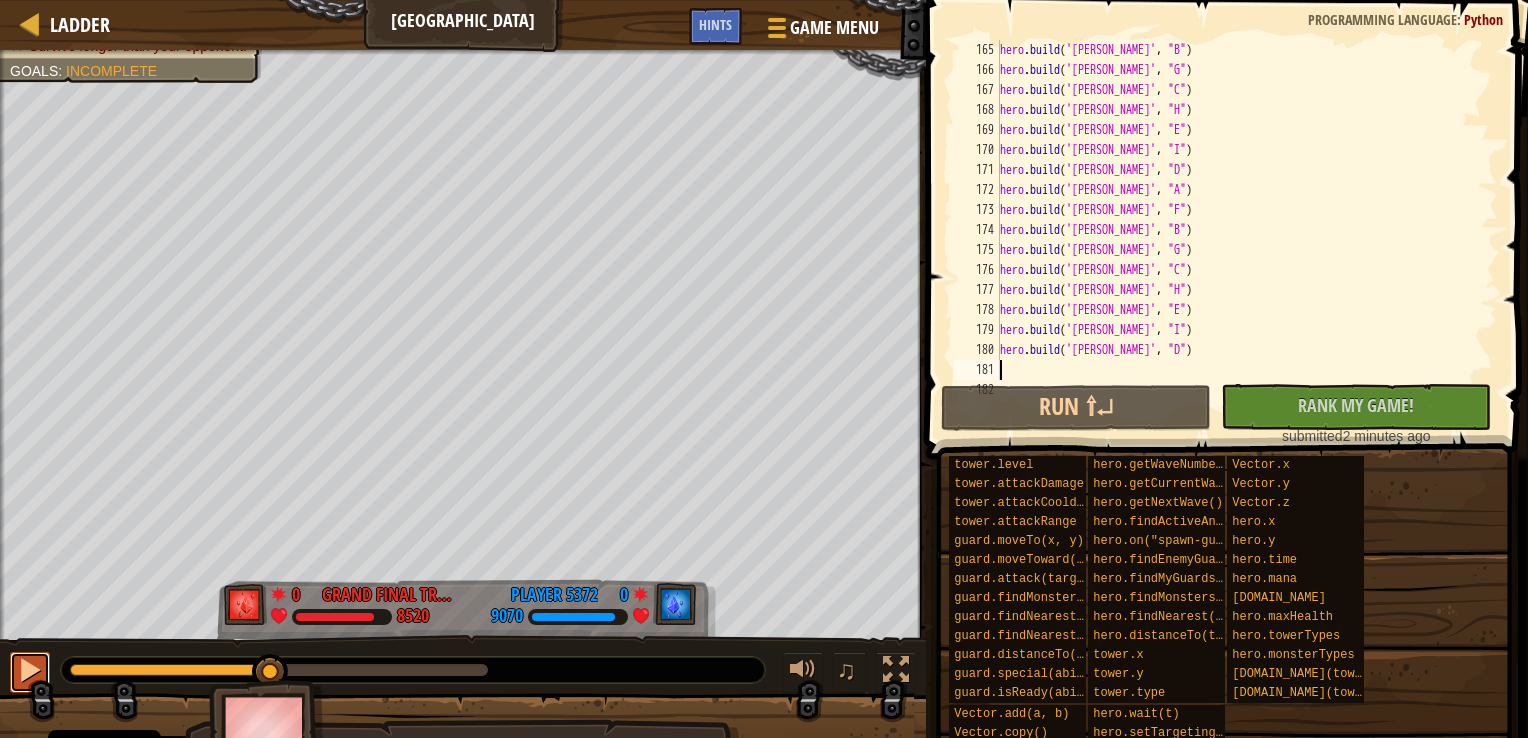 click at bounding box center (30, 670) 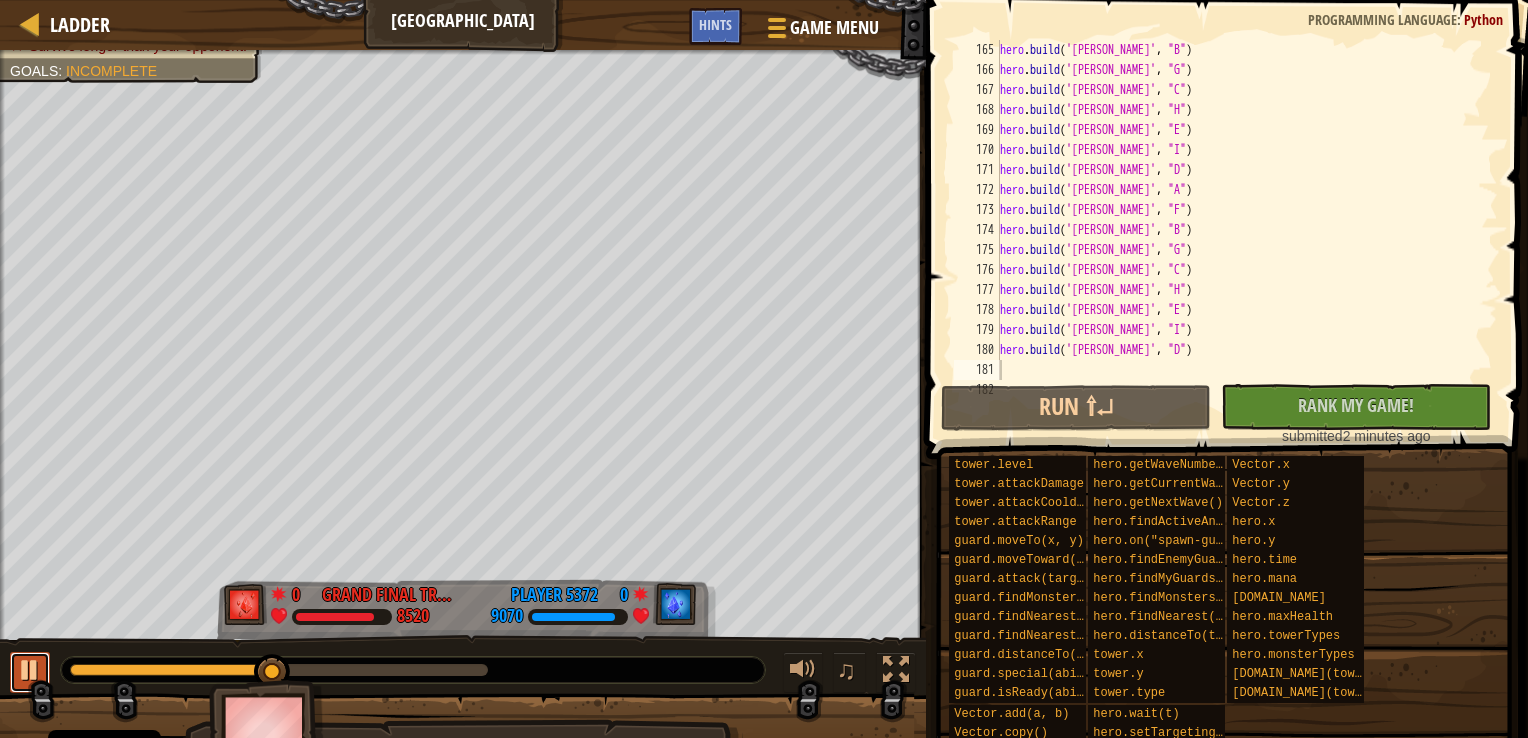 click at bounding box center (30, 670) 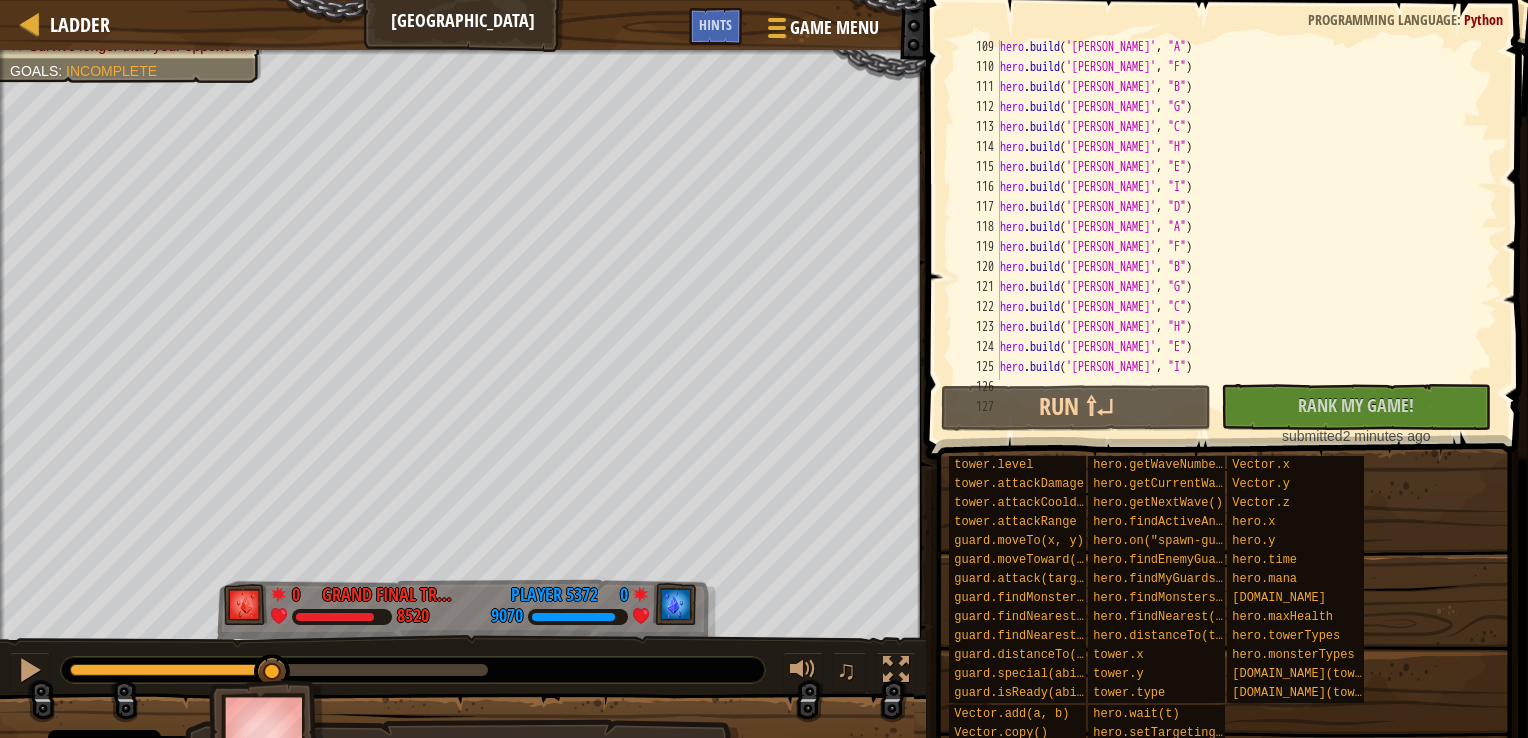 scroll, scrollTop: 0, scrollLeft: 0, axis: both 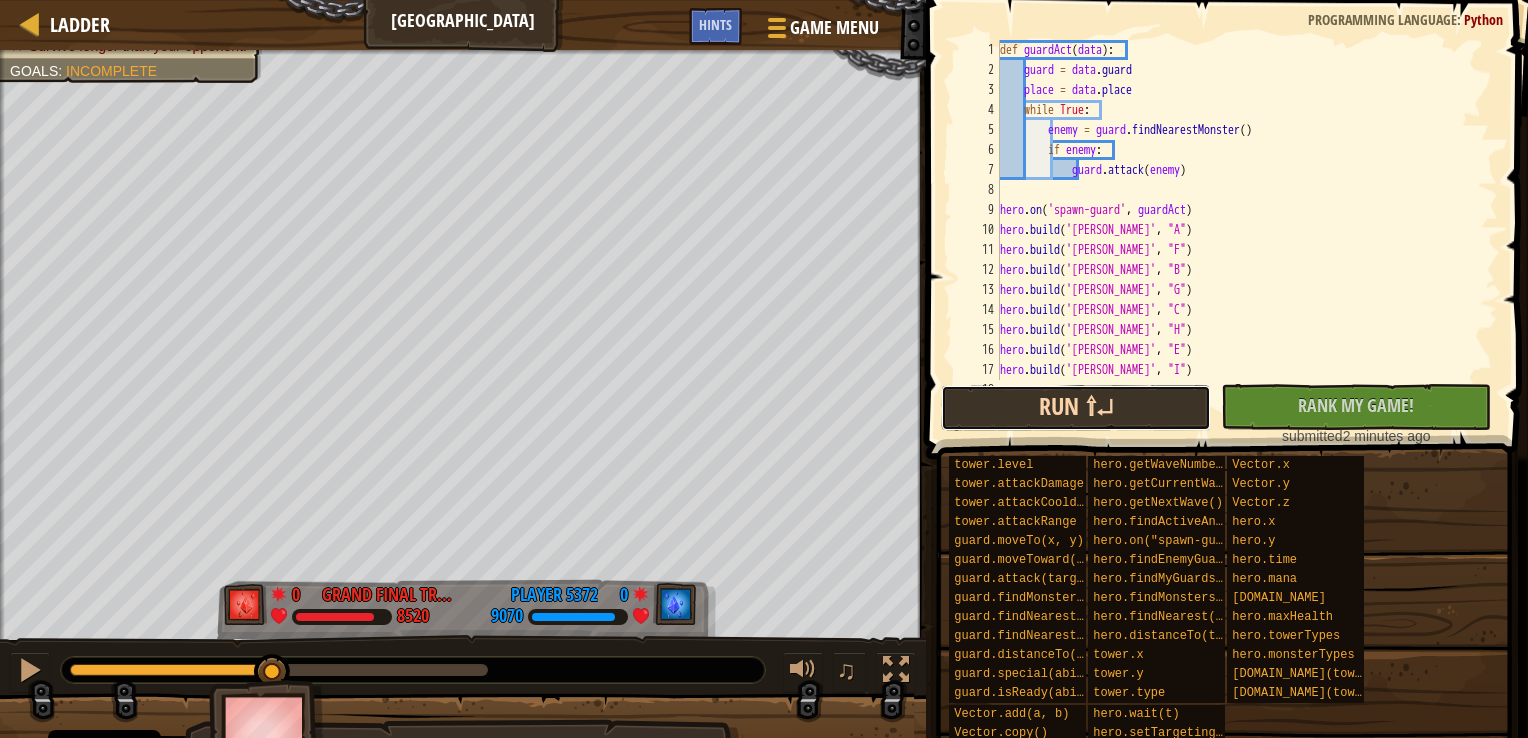 click on "Run ⇧↵" at bounding box center (1076, 408) 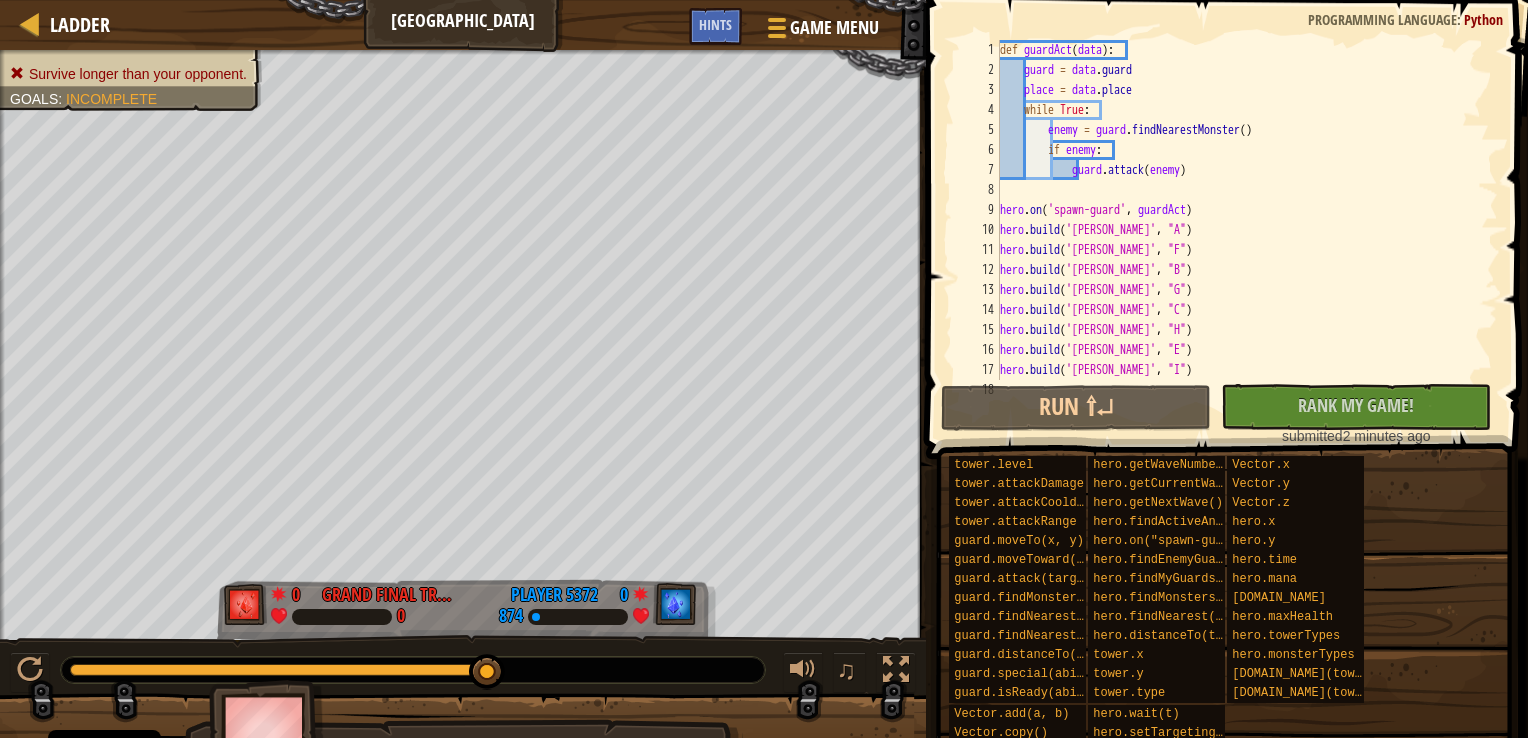drag, startPoint x: 463, startPoint y: 664, endPoint x: 633, endPoint y: 657, distance: 170.14406 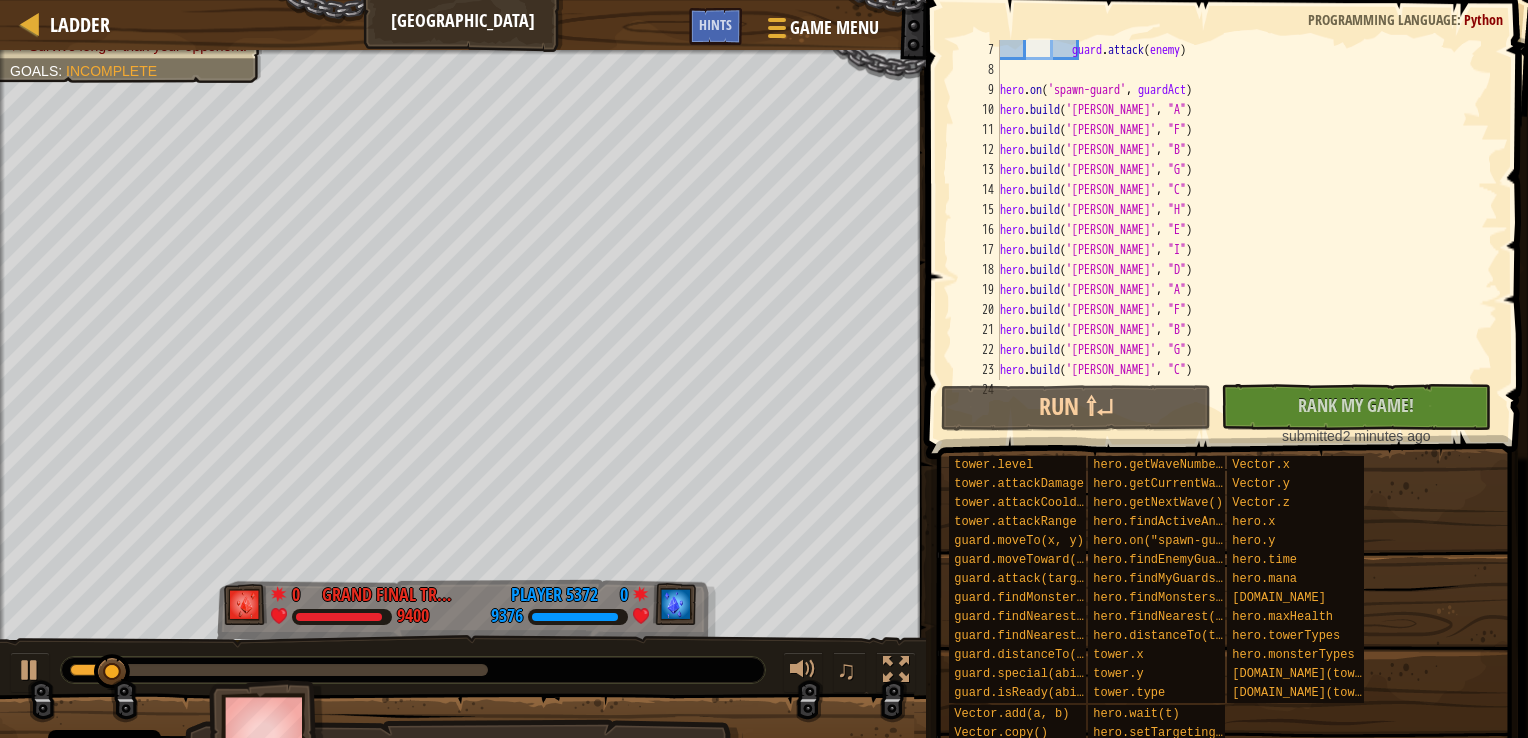 scroll, scrollTop: 120, scrollLeft: 0, axis: vertical 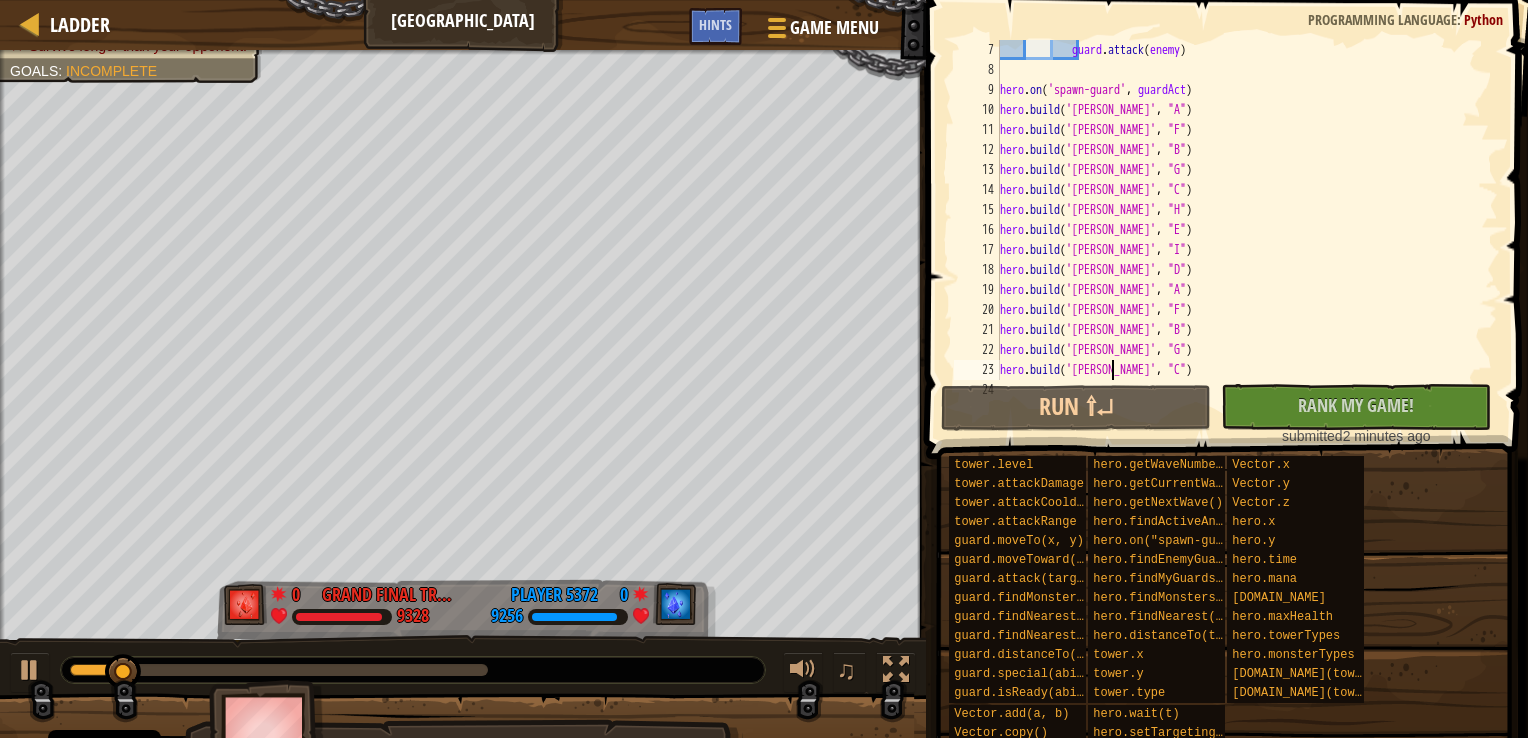 click on "guard . attack ( enemy ) hero . on ( 'spawn-guard' ,   guardAct ) hero . build ( '[PERSON_NAME]' ,   "A" ) hero . build ( '[PERSON_NAME]' ,   "F" ) hero . build ( '[PERSON_NAME]' ,   "B" ) hero . build ( '[PERSON_NAME]' ,   "G" ) hero . build ( '[PERSON_NAME]' ,   "C" ) hero . build ( '[PERSON_NAME]' ,   "H" ) hero . build ( '[PERSON_NAME]' ,   "E" ) hero . build ( '[PERSON_NAME]' ,   "I" ) hero . build ( '[PERSON_NAME]' ,   "D" ) hero . build ( '[PERSON_NAME]' ,   "A" ) hero . build ( '[PERSON_NAME]' ,   "F" ) hero . build ( '[PERSON_NAME]' ,   "B" ) hero . build ( '[PERSON_NAME]' ,   "G" ) hero . build ( '[PERSON_NAME]' ,   "C" ) hero . build ( '[PERSON_NAME]' ,   "H" )" at bounding box center (1239, 230) 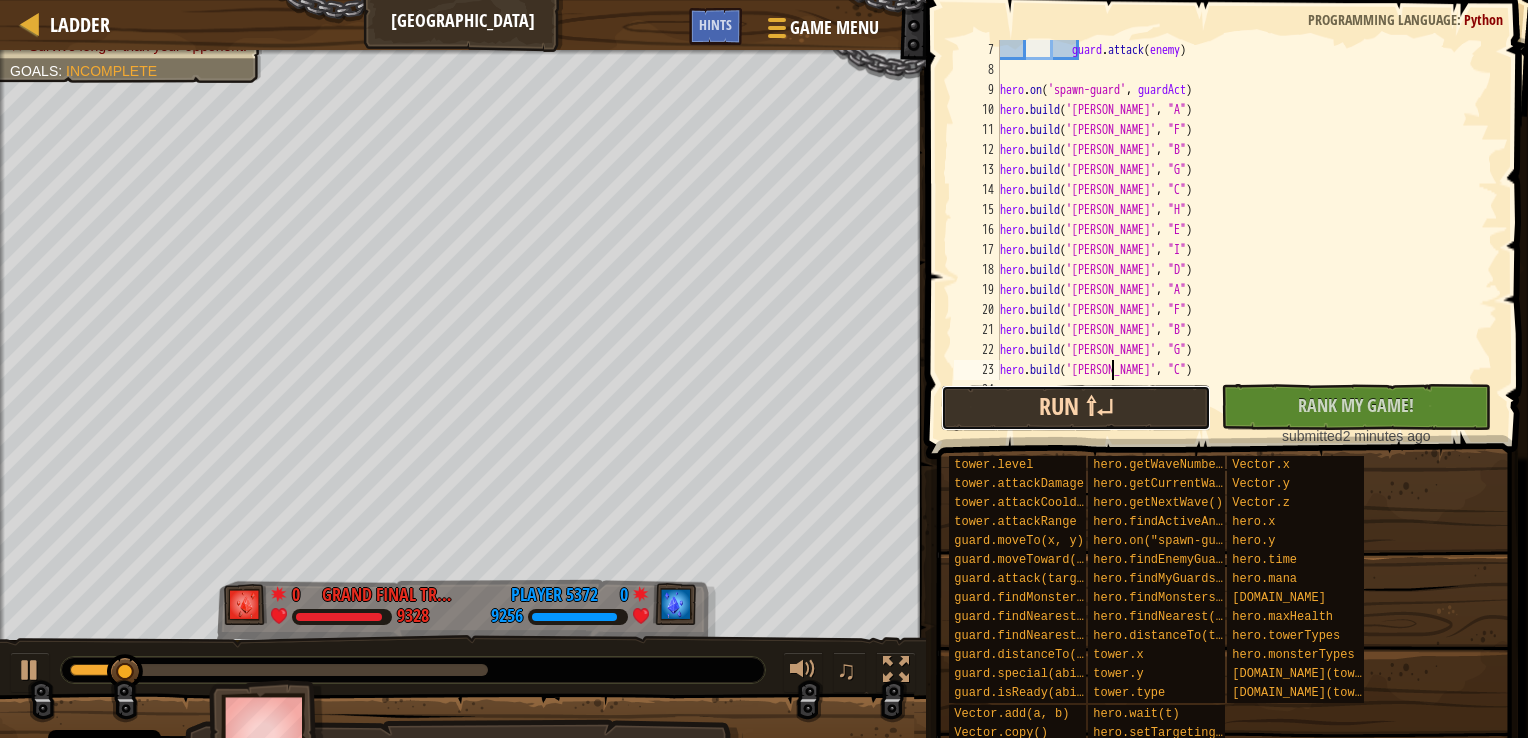 click on "Run ⇧↵" at bounding box center (1076, 408) 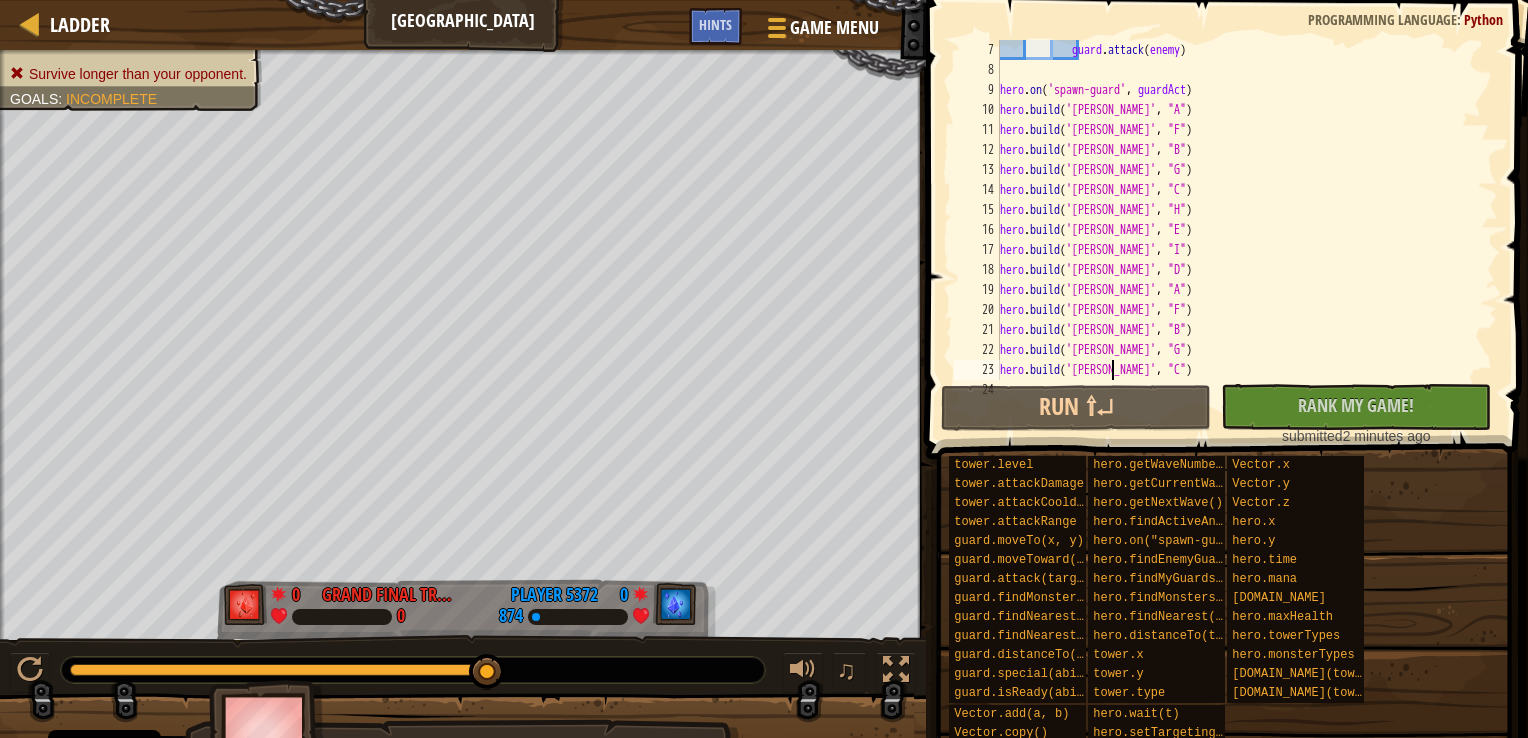 drag, startPoint x: 328, startPoint y: 674, endPoint x: 534, endPoint y: 650, distance: 207.39334 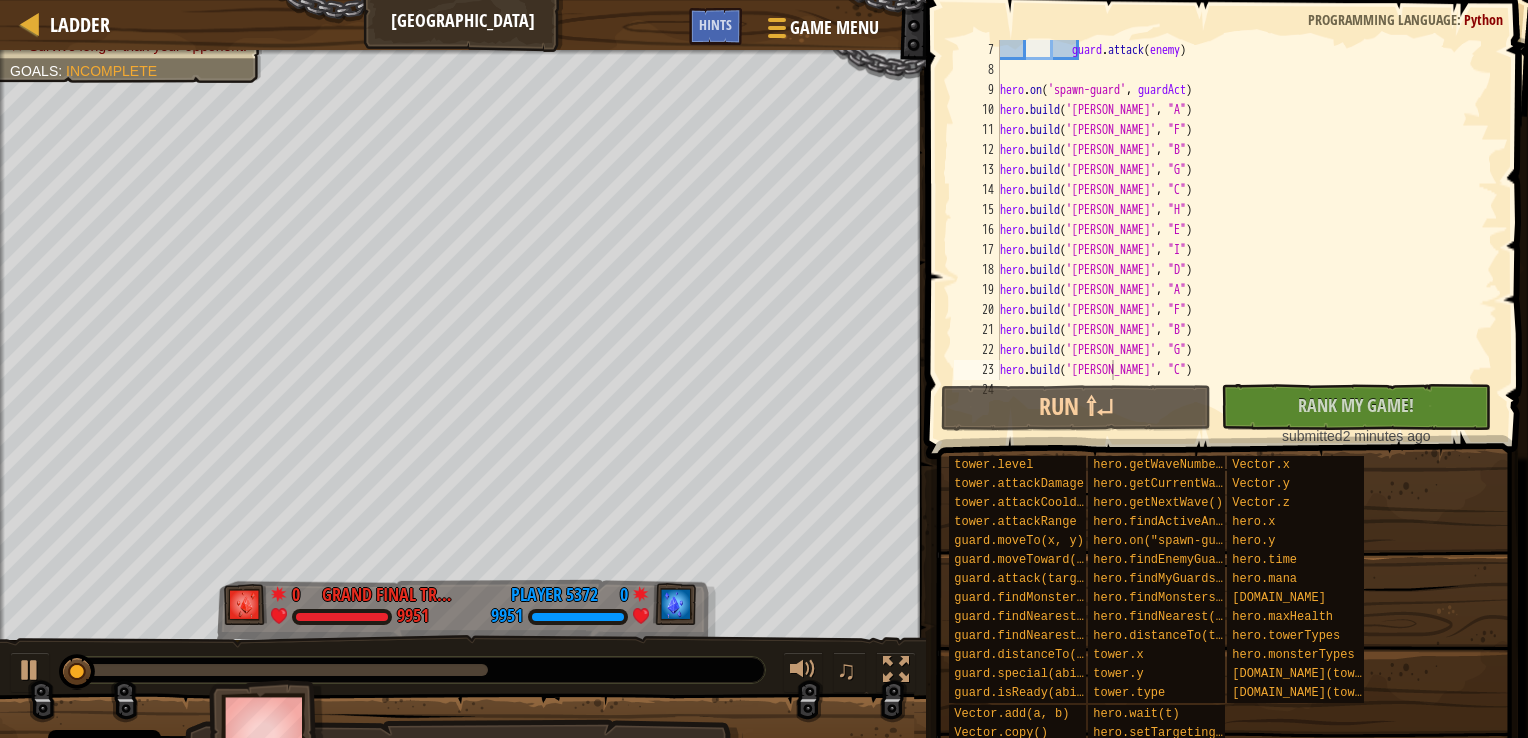 click at bounding box center (413, 670) 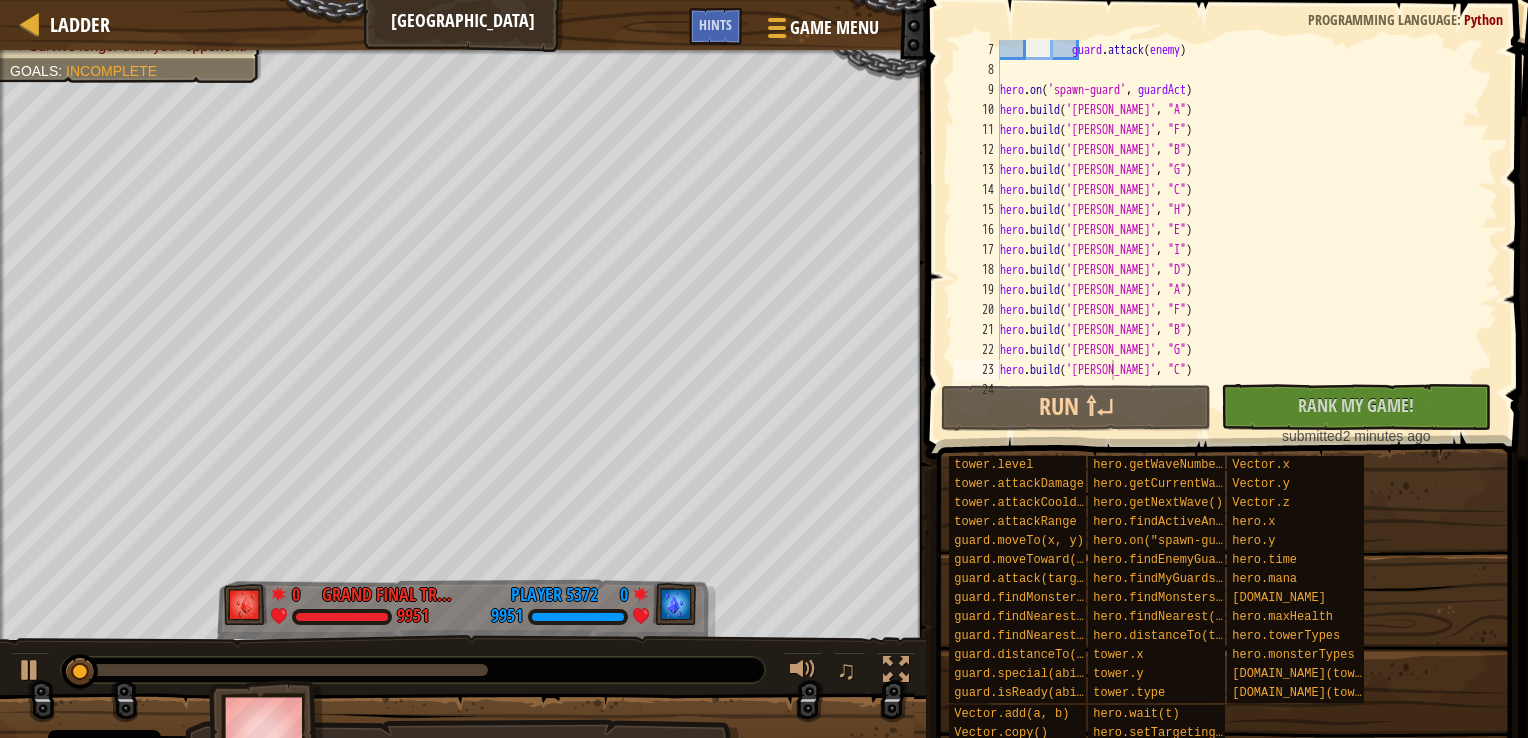 click at bounding box center [413, 670] 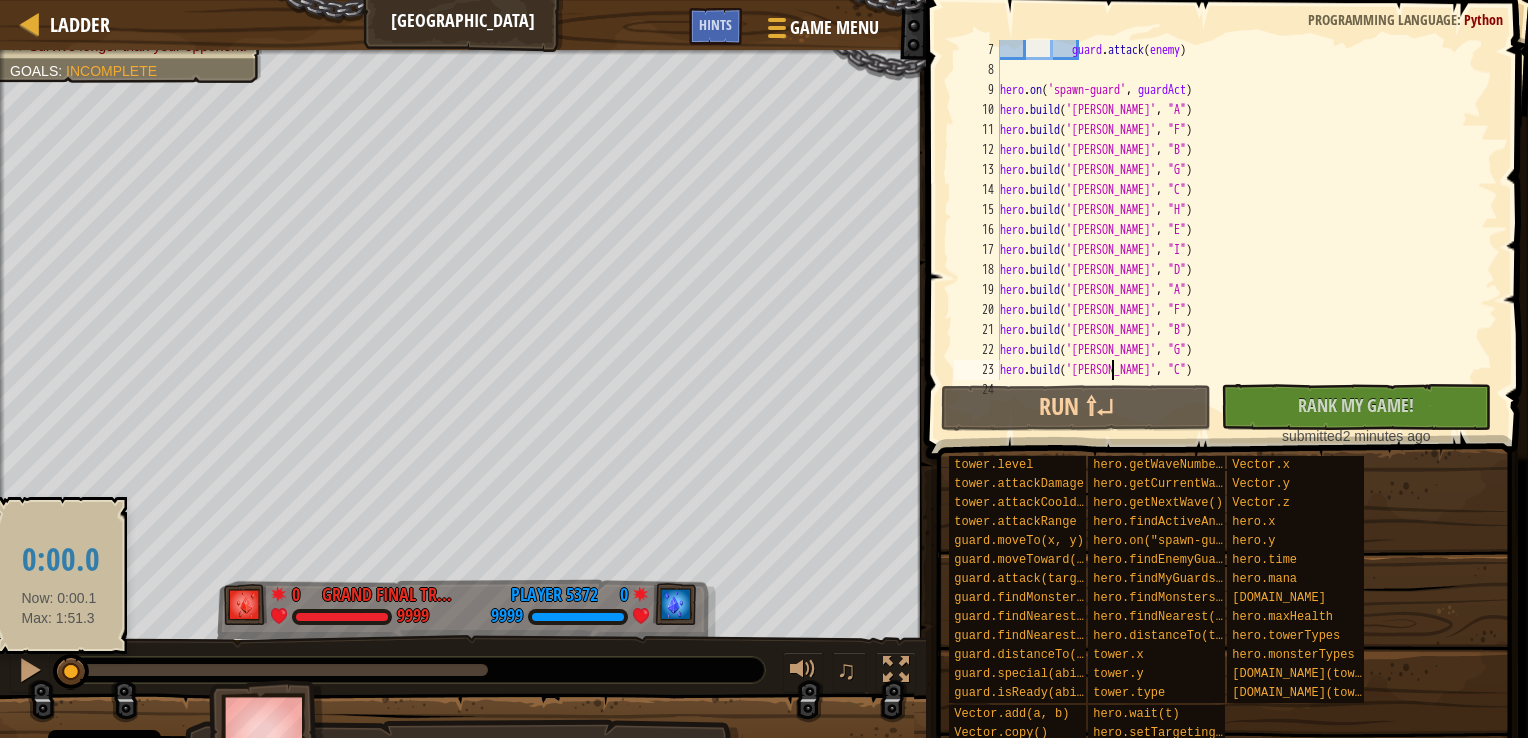 drag, startPoint x: 108, startPoint y: 662, endPoint x: 59, endPoint y: 668, distance: 49.365982 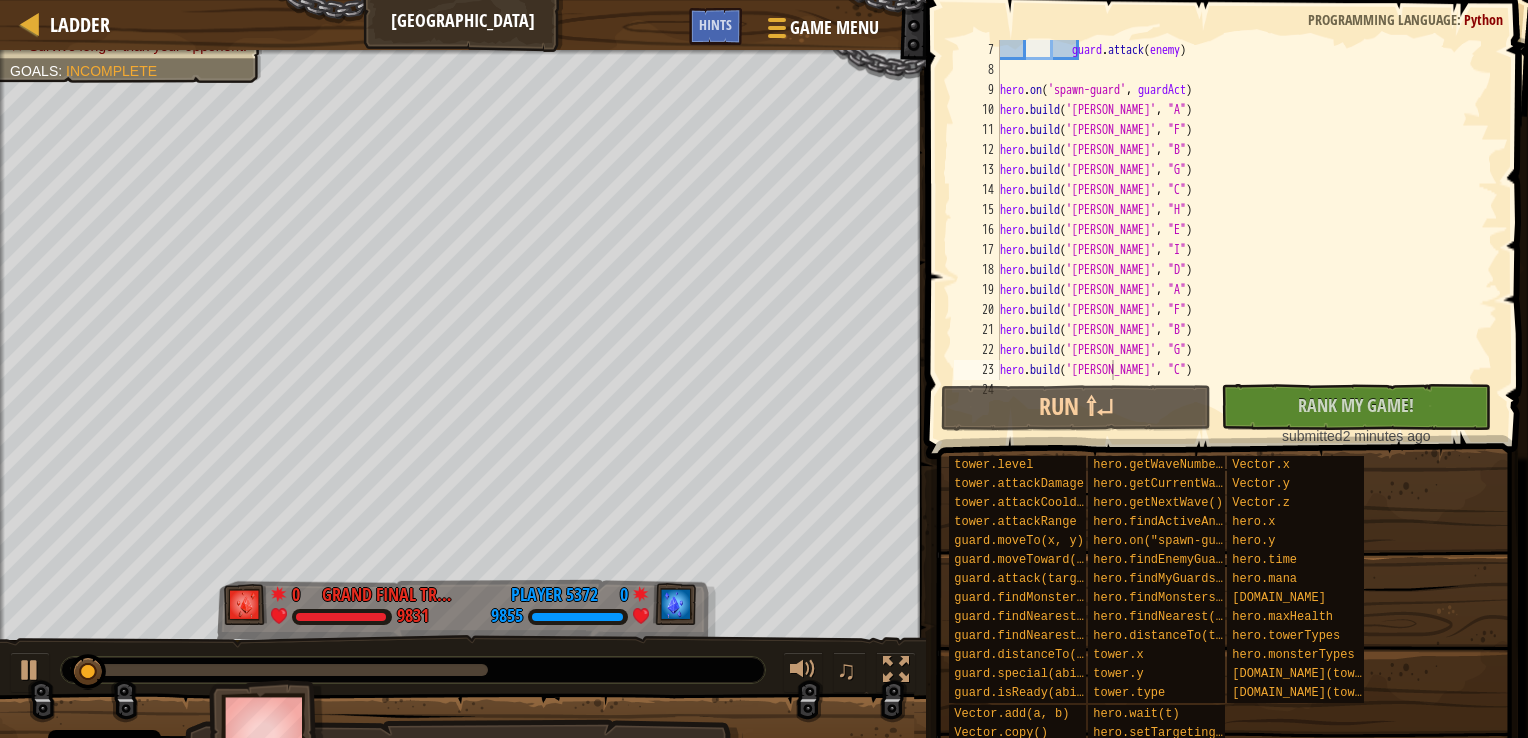 click on "♫" at bounding box center (463, 665) 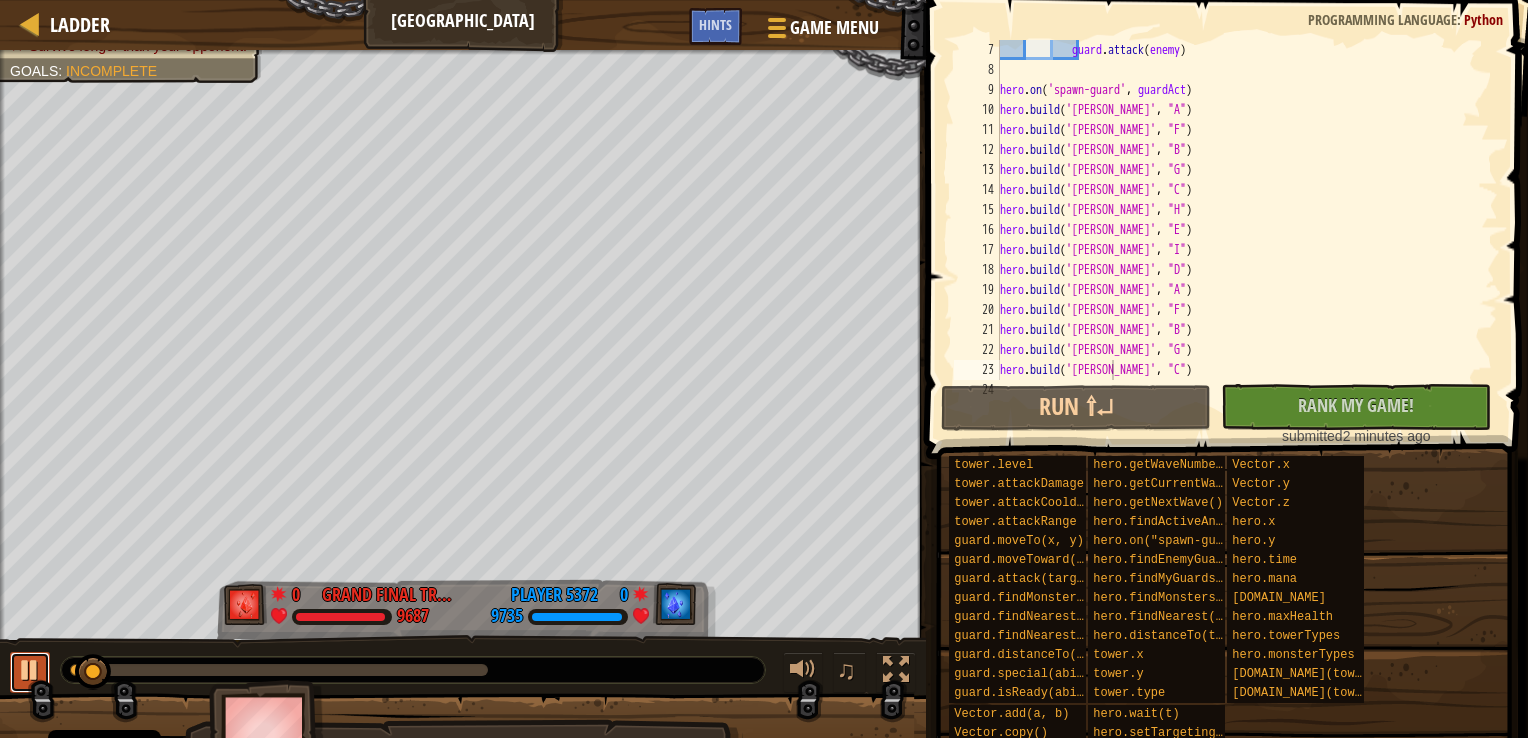 click at bounding box center [30, 670] 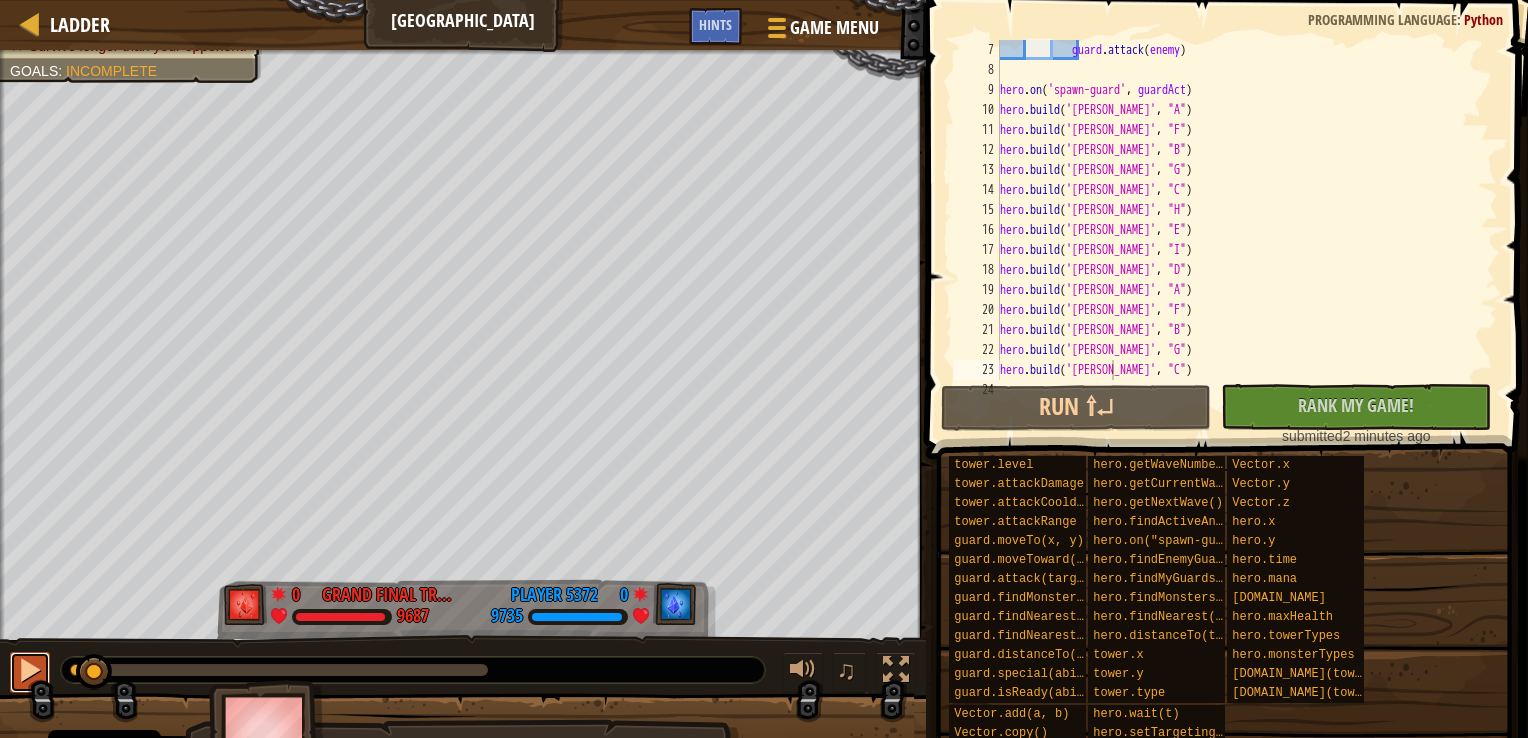 click at bounding box center (30, 672) 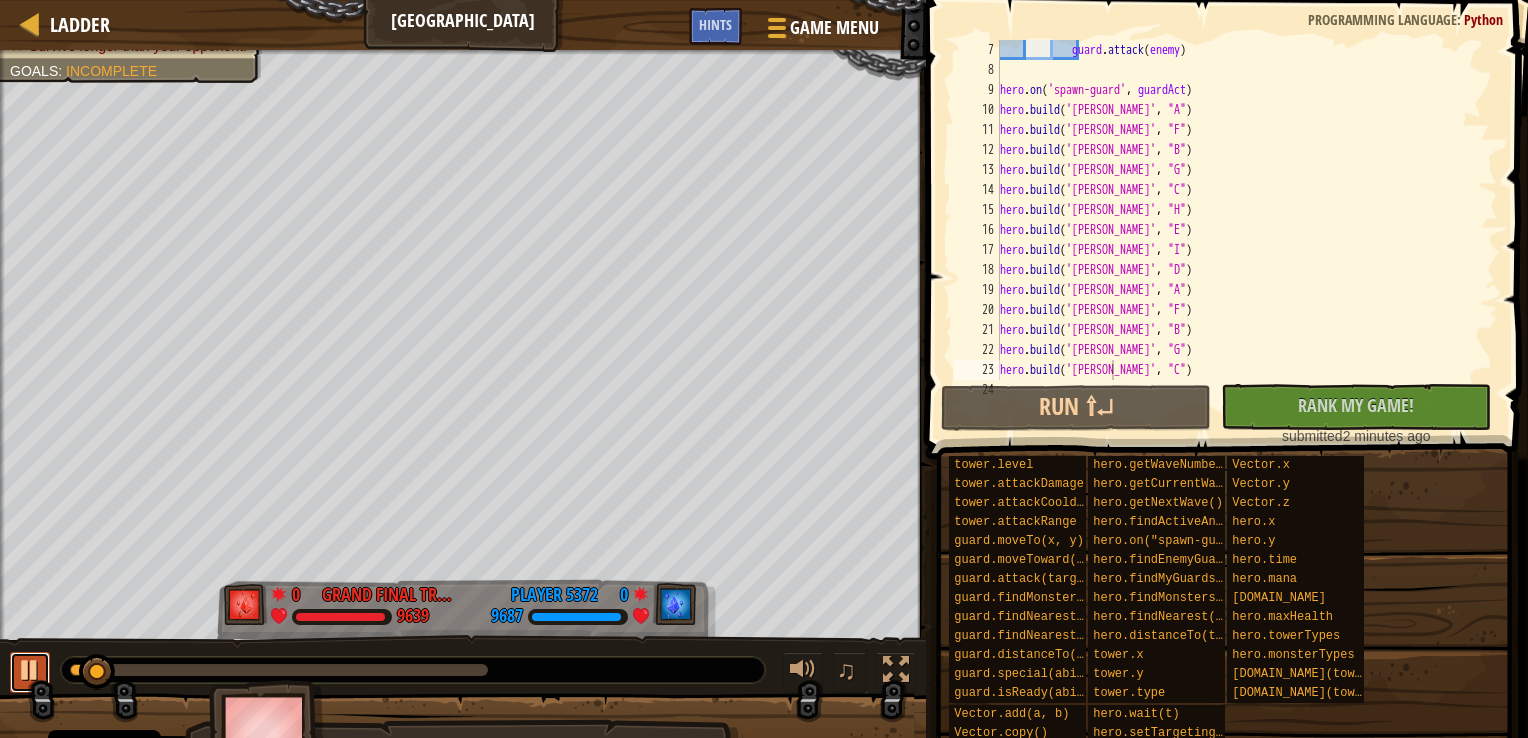 click at bounding box center (30, 672) 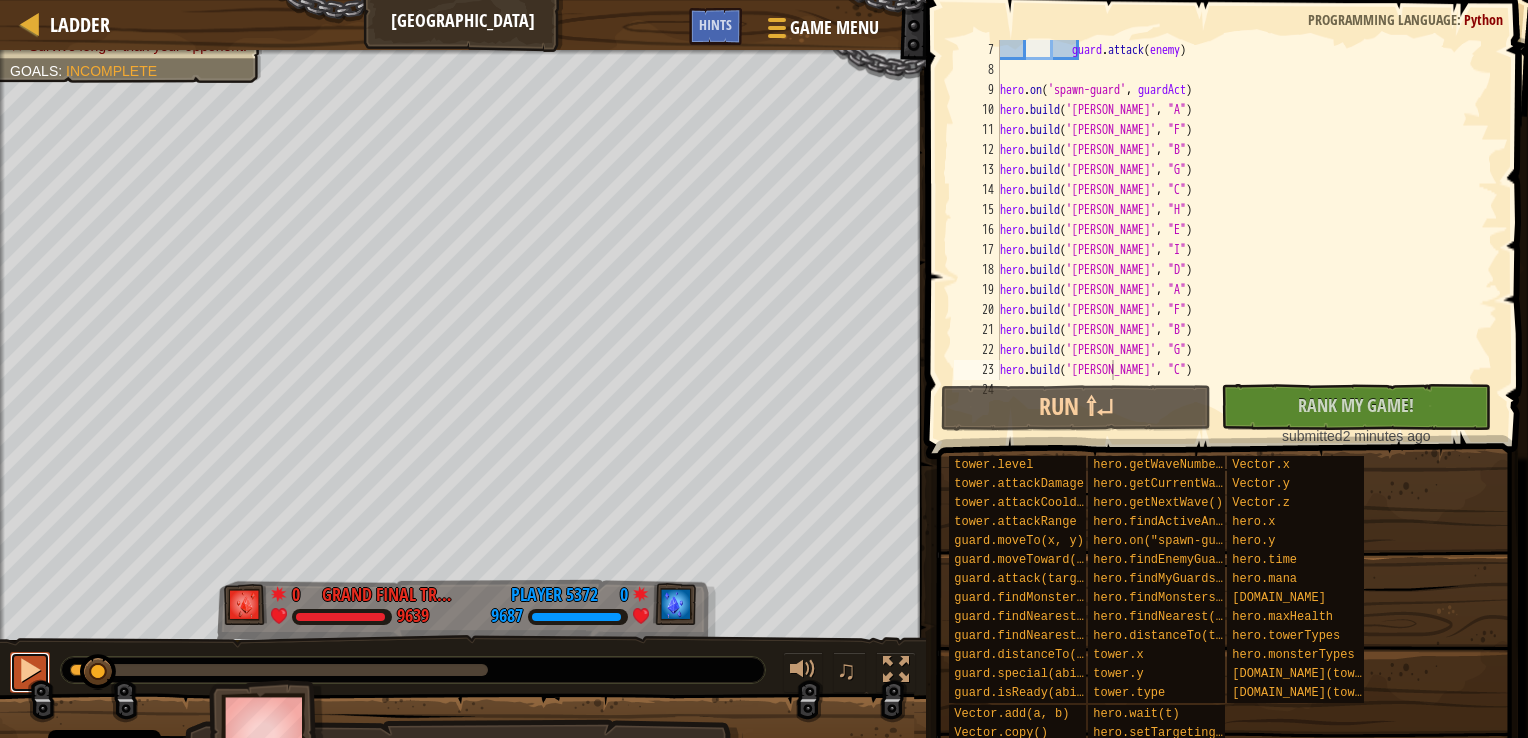 click at bounding box center [30, 672] 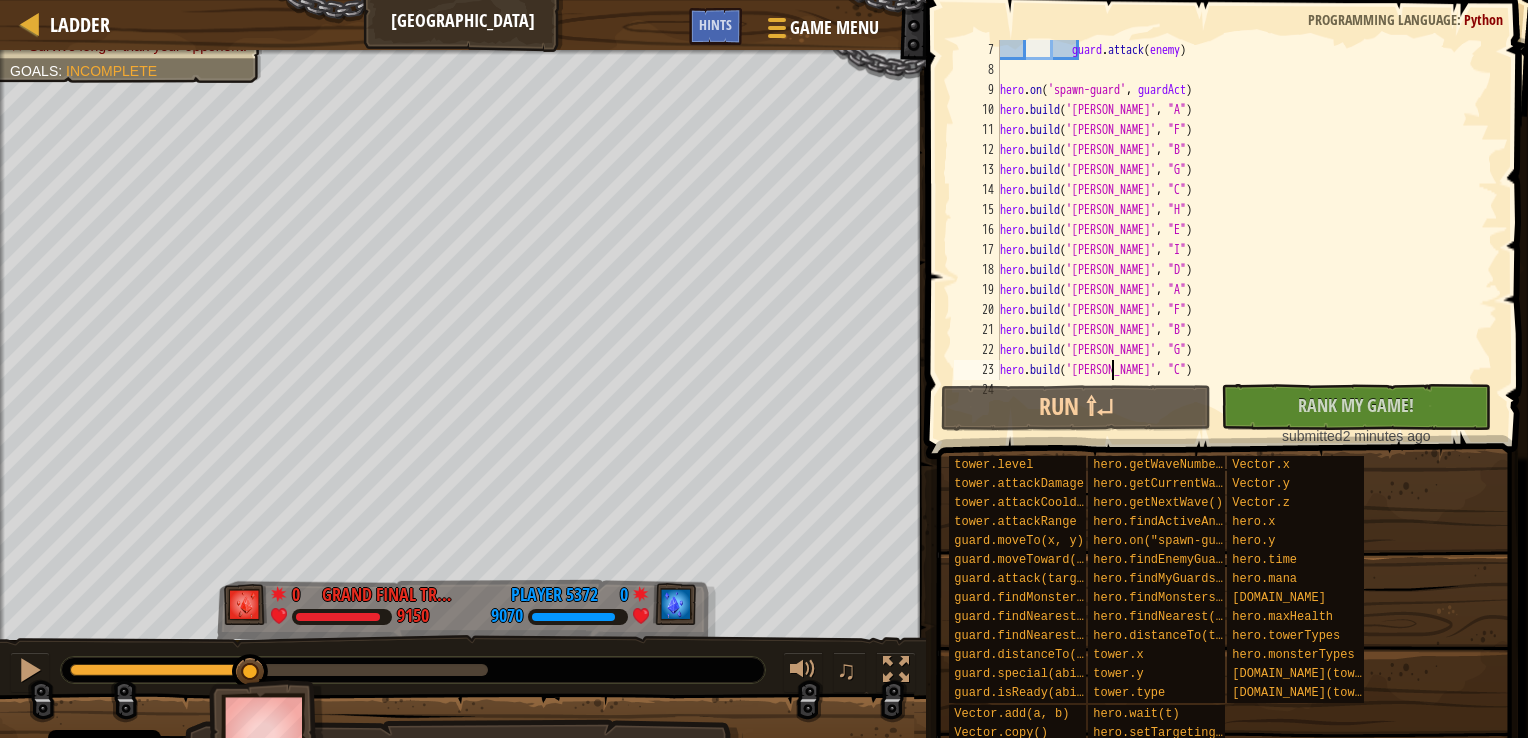 drag, startPoint x: 288, startPoint y: 665, endPoint x: 251, endPoint y: 649, distance: 40.311287 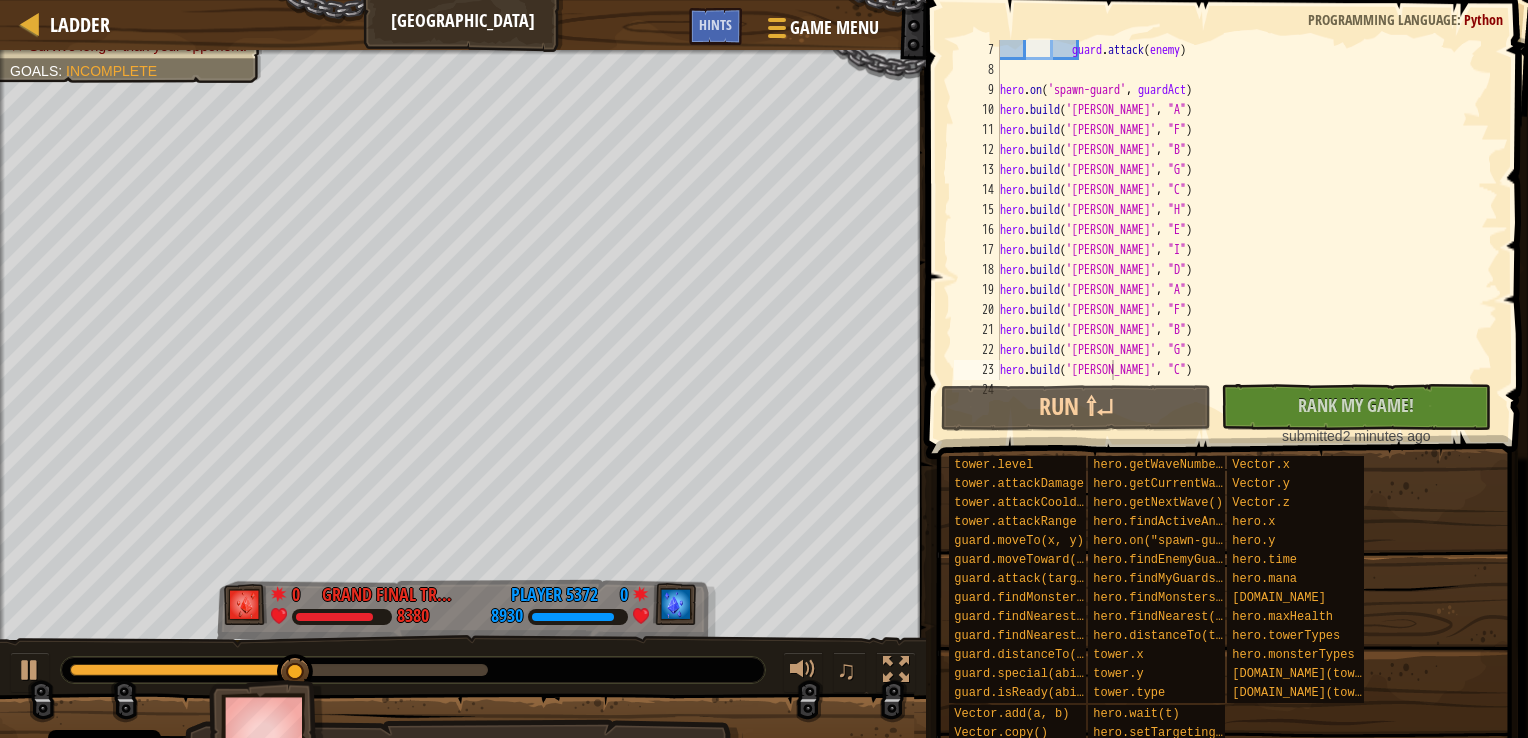 drag, startPoint x: 252, startPoint y: 654, endPoint x: 96, endPoint y: 669, distance: 156.7195 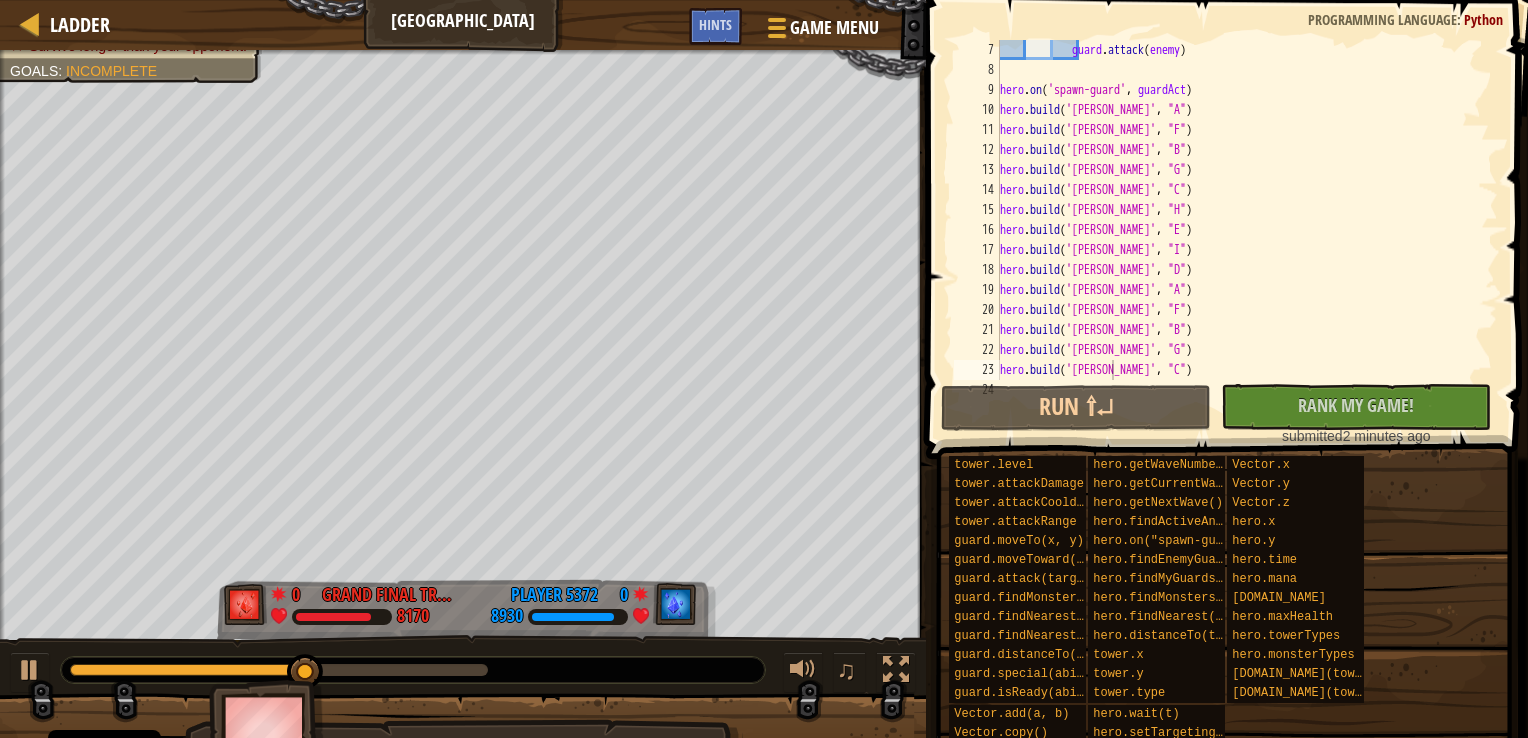 drag, startPoint x: 281, startPoint y: 657, endPoint x: 260, endPoint y: 658, distance: 21.023796 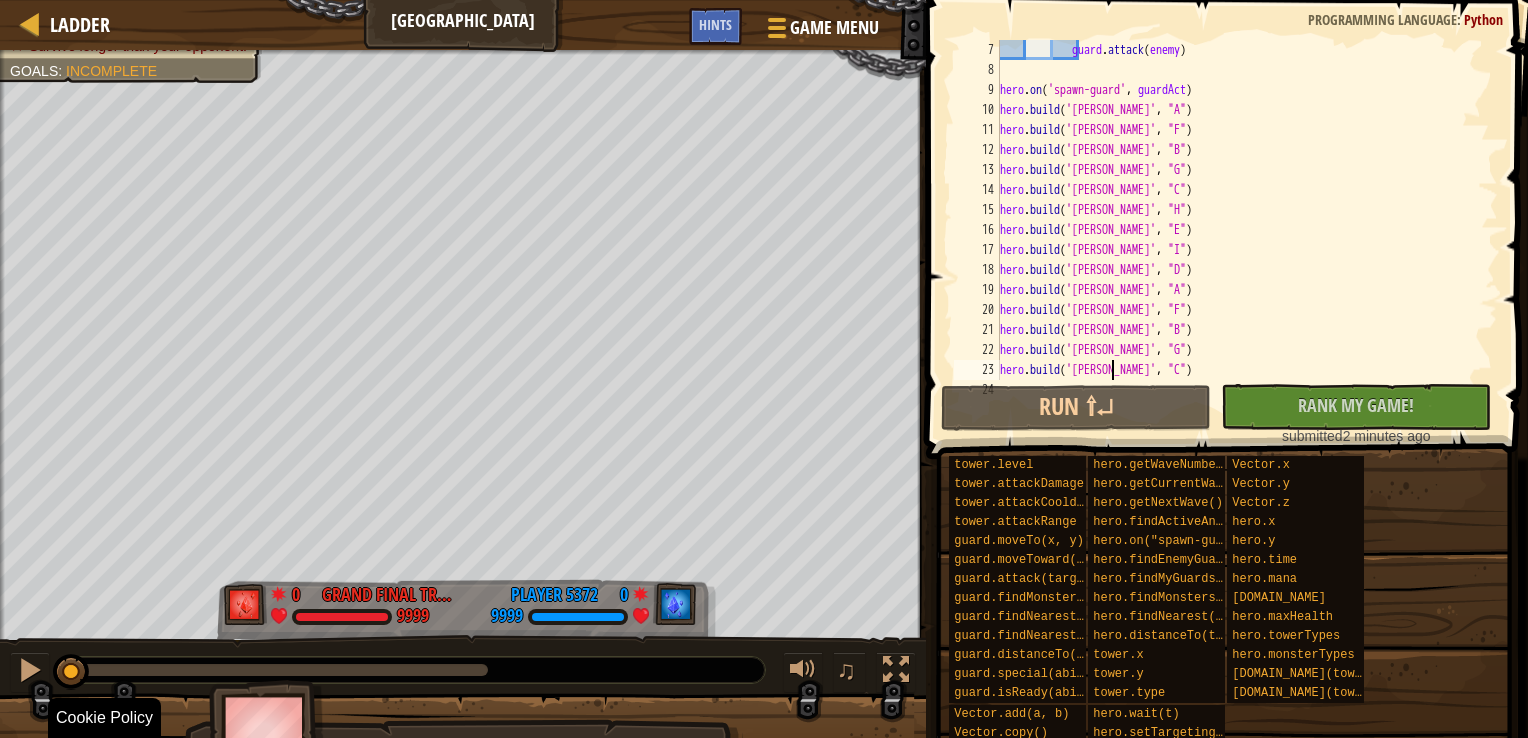 drag, startPoint x: 312, startPoint y: 656, endPoint x: -4, endPoint y: 734, distance: 325.48425 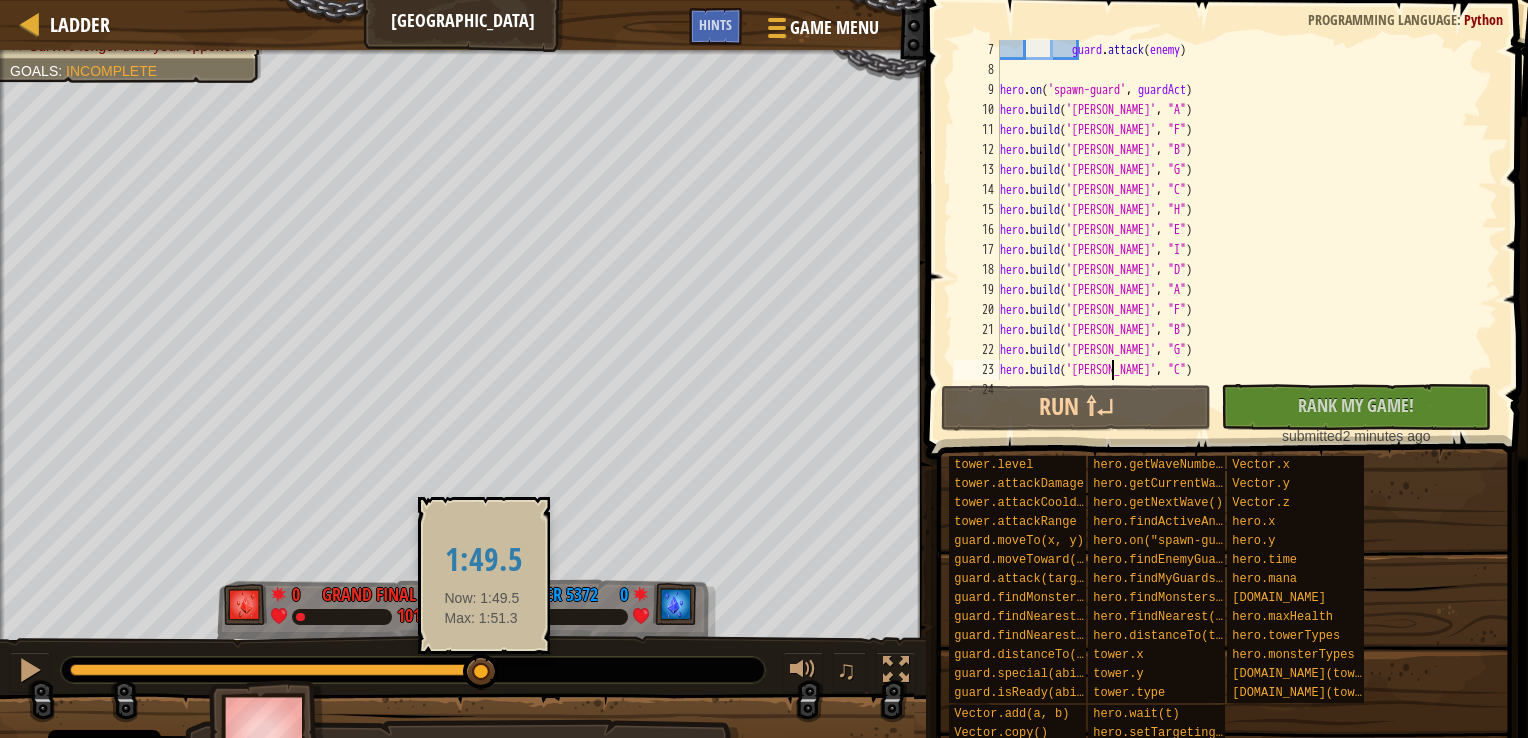 drag, startPoint x: 325, startPoint y: 664, endPoint x: 482, endPoint y: 678, distance: 157.62297 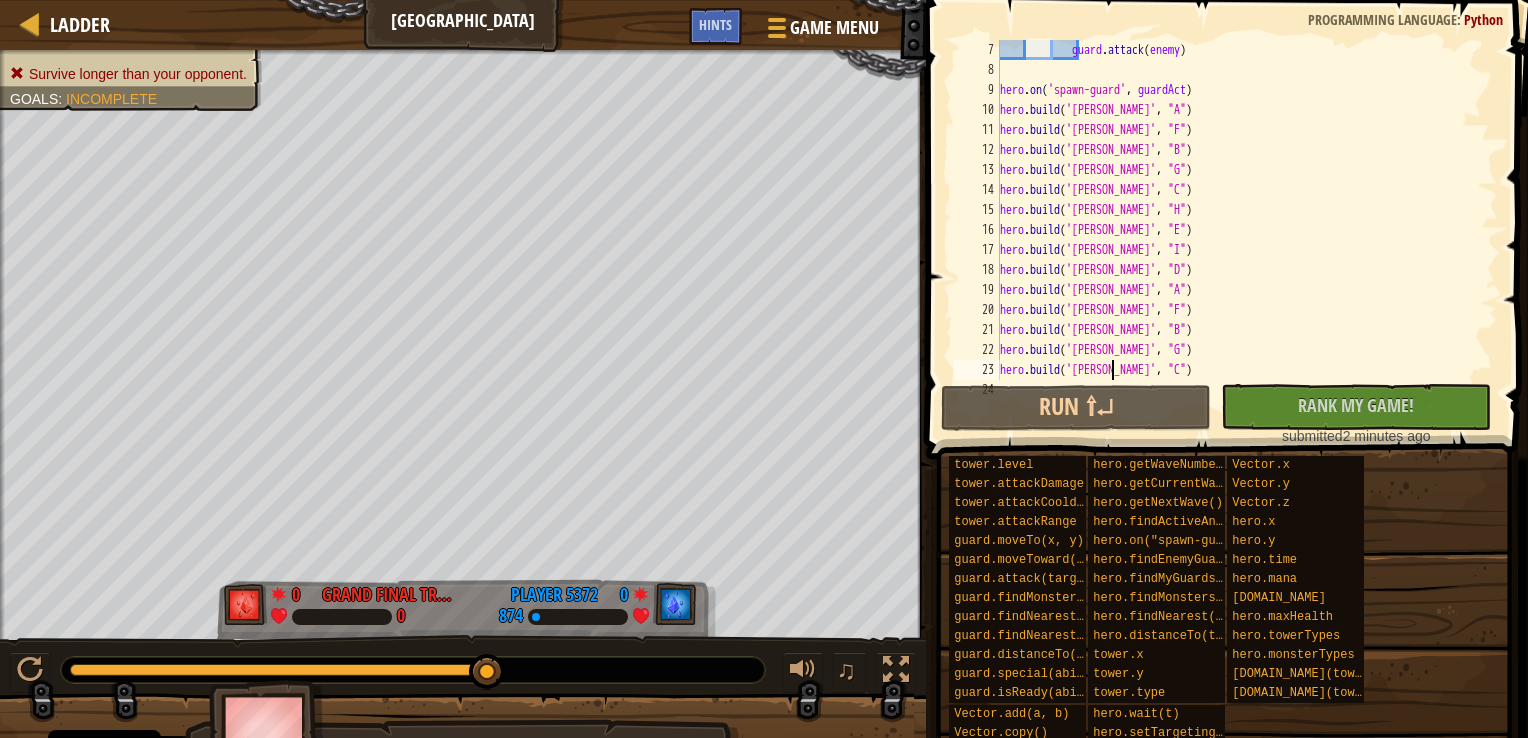 drag, startPoint x: 488, startPoint y: 670, endPoint x: 553, endPoint y: 655, distance: 66.70832 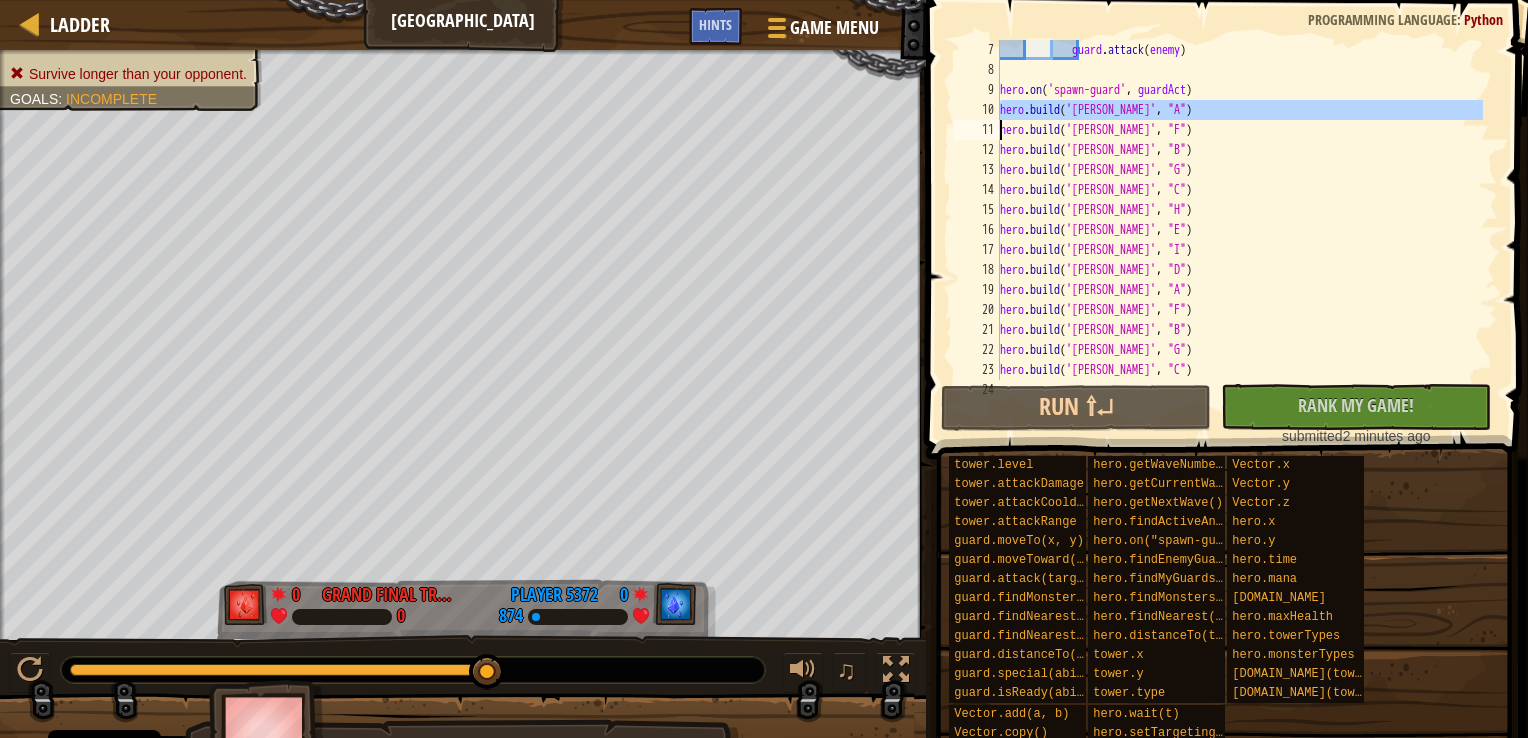 drag, startPoint x: 999, startPoint y: 111, endPoint x: 1141, endPoint y: 117, distance: 142.12671 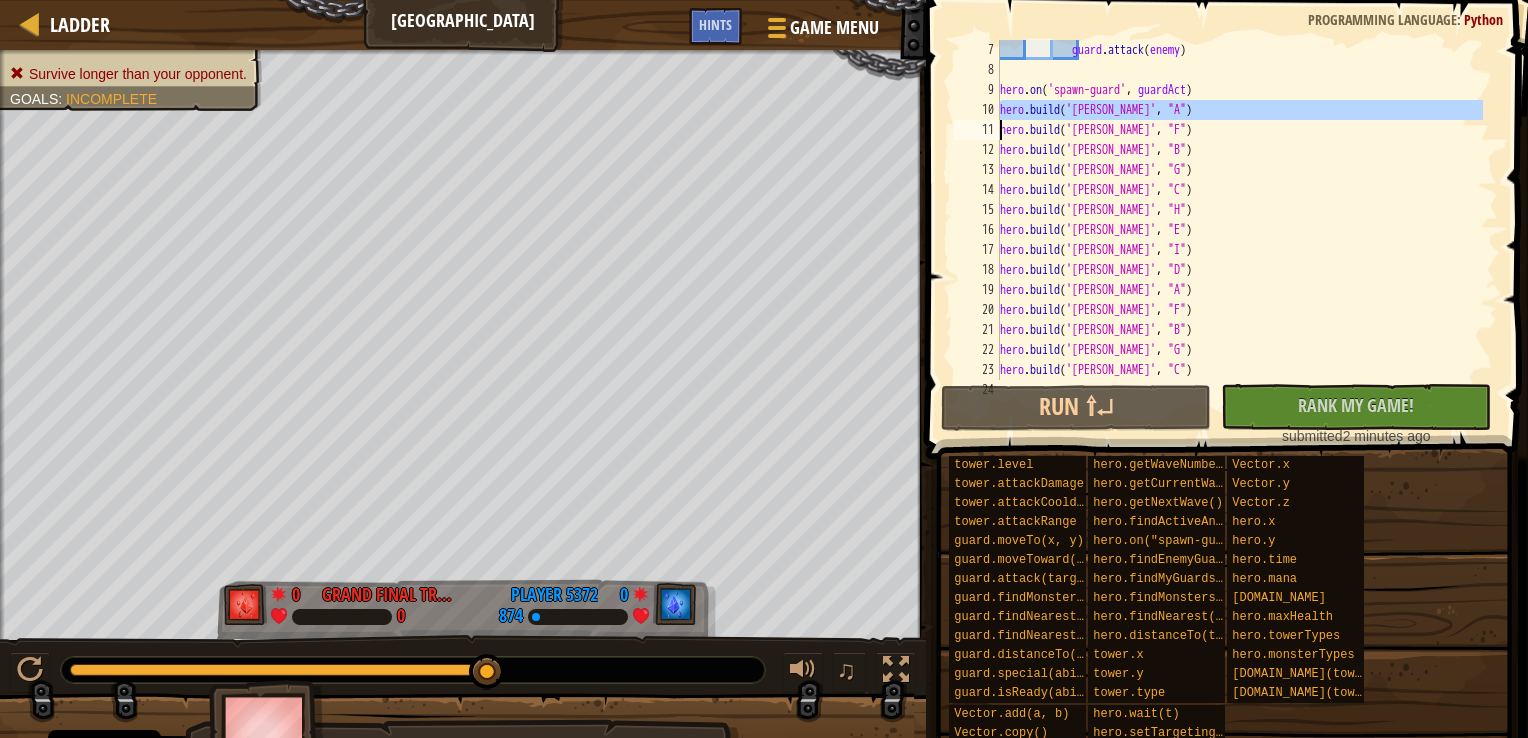 click on "guard . attack ( enemy ) hero . on ( 'spawn-guard' ,   guardAct ) hero . build ( '[PERSON_NAME]' ,   "A" ) hero . build ( '[PERSON_NAME]' ,   "F" ) hero . build ( '[PERSON_NAME]' ,   "B" ) hero . build ( '[PERSON_NAME]' ,   "G" ) hero . build ( '[PERSON_NAME]' ,   "C" ) hero . build ( '[PERSON_NAME]' ,   "H" ) hero . build ( '[PERSON_NAME]' ,   "E" ) hero . build ( '[PERSON_NAME]' ,   "I" ) hero . build ( '[PERSON_NAME]' ,   "D" ) hero . build ( '[PERSON_NAME]' ,   "A" ) hero . build ( '[PERSON_NAME]' ,   "F" ) hero . build ( '[PERSON_NAME]' ,   "B" ) hero . build ( '[PERSON_NAME]' ,   "G" ) hero . build ( '[PERSON_NAME]' ,   "C" ) hero . build ( '[PERSON_NAME]' ,   "H" )" at bounding box center (1239, 210) 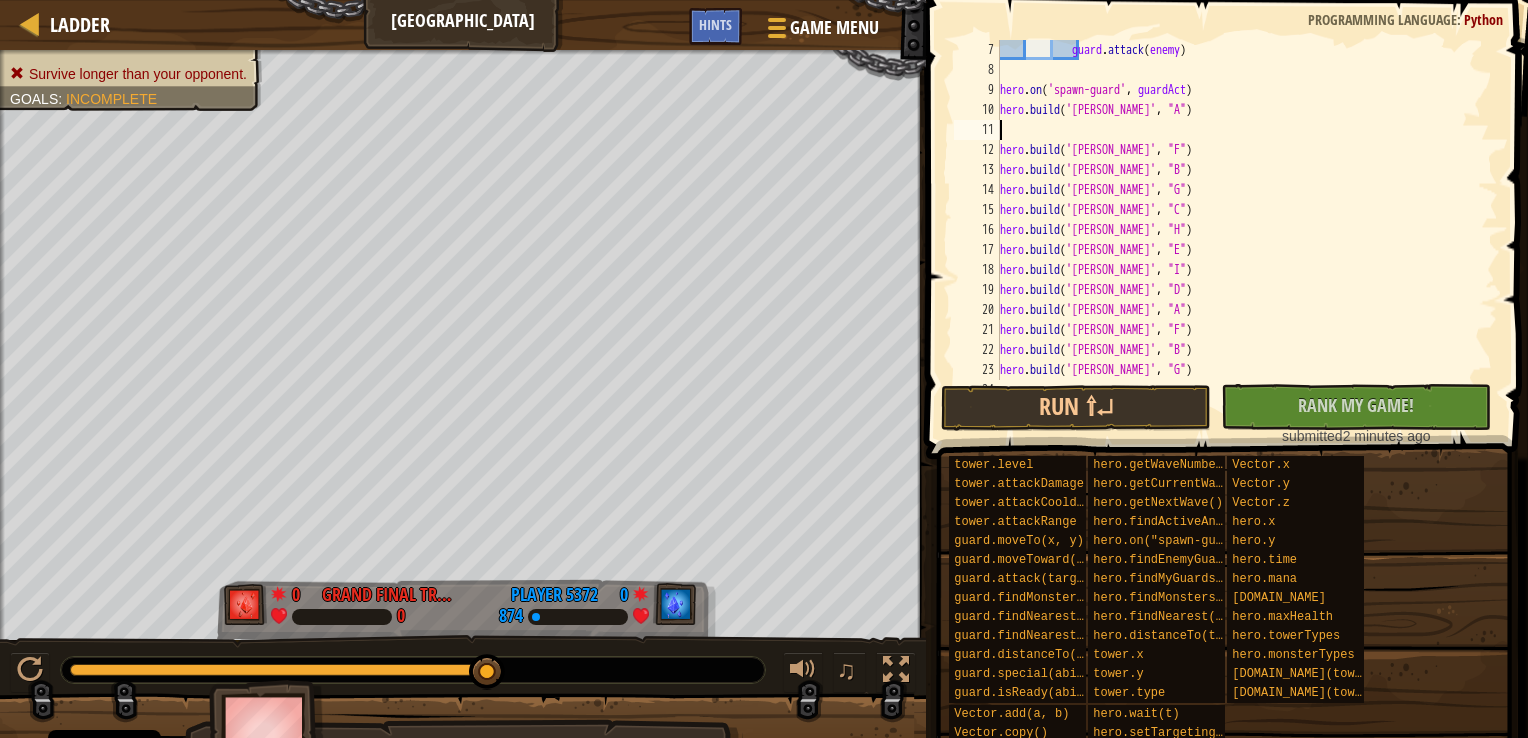 type on "[DOMAIN_NAME]('[PERSON_NAME]', "A")" 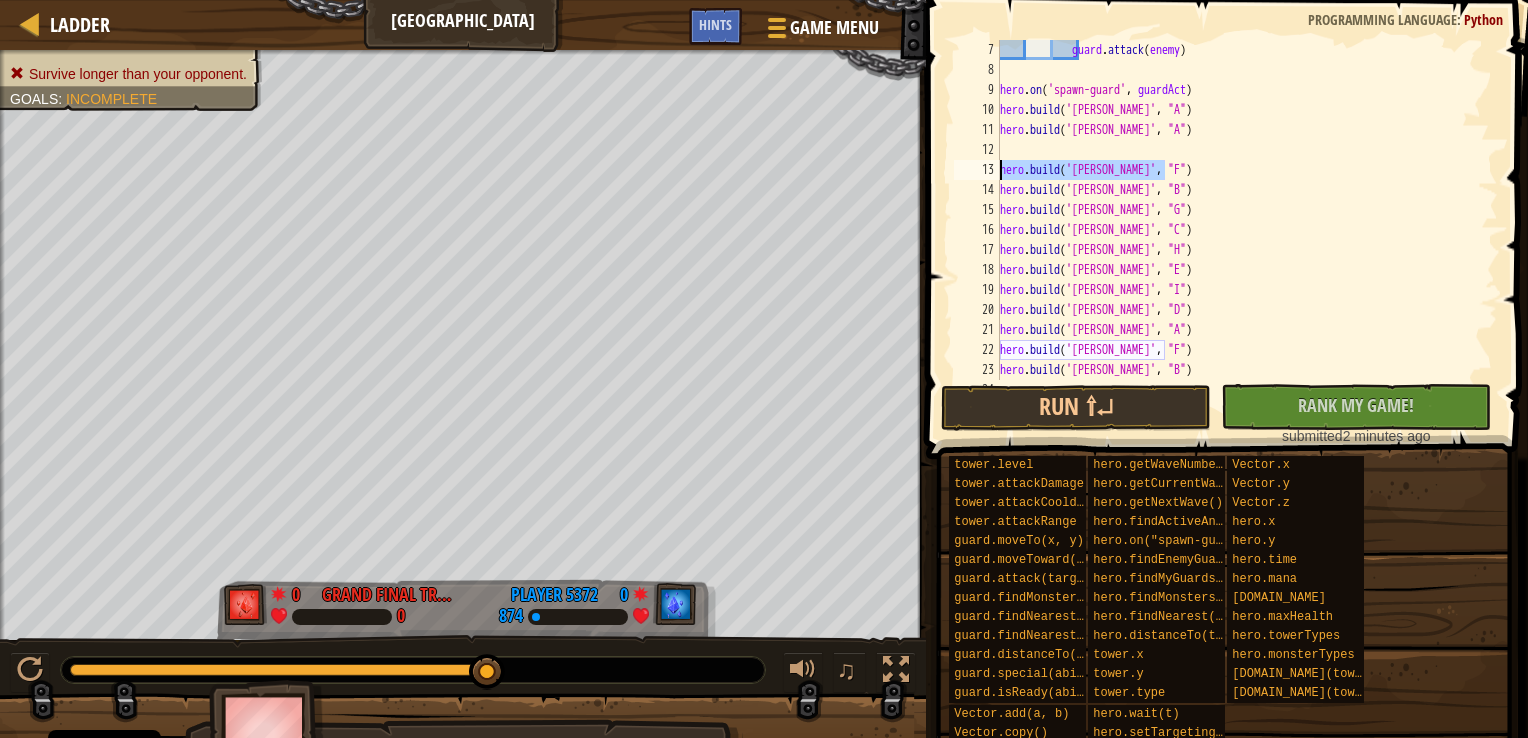 drag, startPoint x: 1162, startPoint y: 170, endPoint x: 977, endPoint y: 173, distance: 185.02432 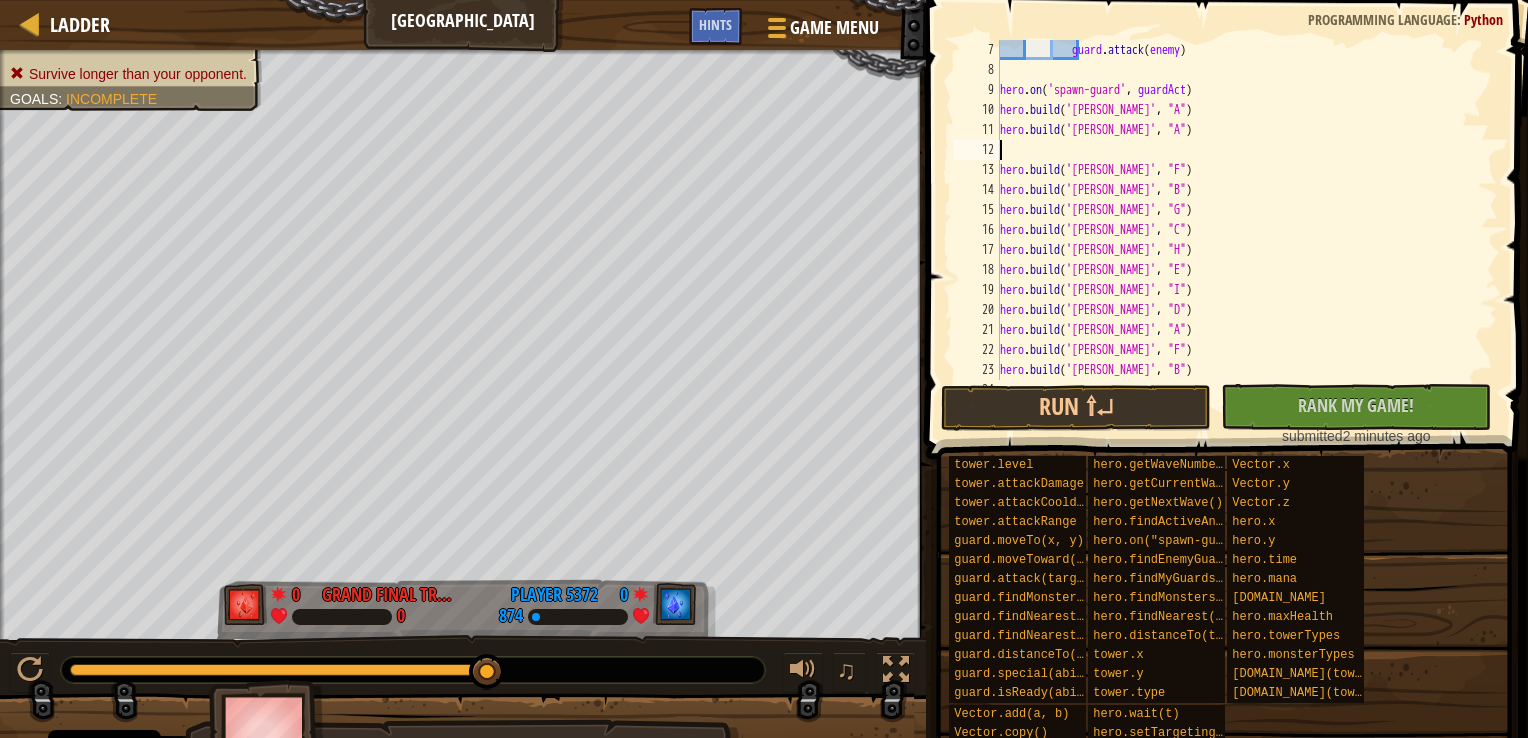 click on "guard . attack ( enemy ) hero . on ( 'spawn-guard' ,   guardAct ) hero . build ( '[PERSON_NAME]' ,   "A" ) hero . build ( '[PERSON_NAME]' ,   "A" ) hero . build ( '[PERSON_NAME]' ,   "F" ) hero . build ( '[PERSON_NAME]' ,   "B" ) hero . build ( '[PERSON_NAME]' ,   "G" ) hero . build ( '[PERSON_NAME]' ,   "C" ) hero . build ( '[PERSON_NAME]' ,   "H" ) hero . build ( '[PERSON_NAME]' ,   "E" ) hero . build ( '[PERSON_NAME]' ,   "I" ) hero . build ( '[PERSON_NAME]' ,   "D" ) hero . build ( '[PERSON_NAME]' ,   "A" ) hero . build ( '[PERSON_NAME]' ,   "F" ) hero . build ( '[PERSON_NAME]' ,   "B" ) hero . build ( '[PERSON_NAME]' ,   "G" )" at bounding box center [1239, 230] 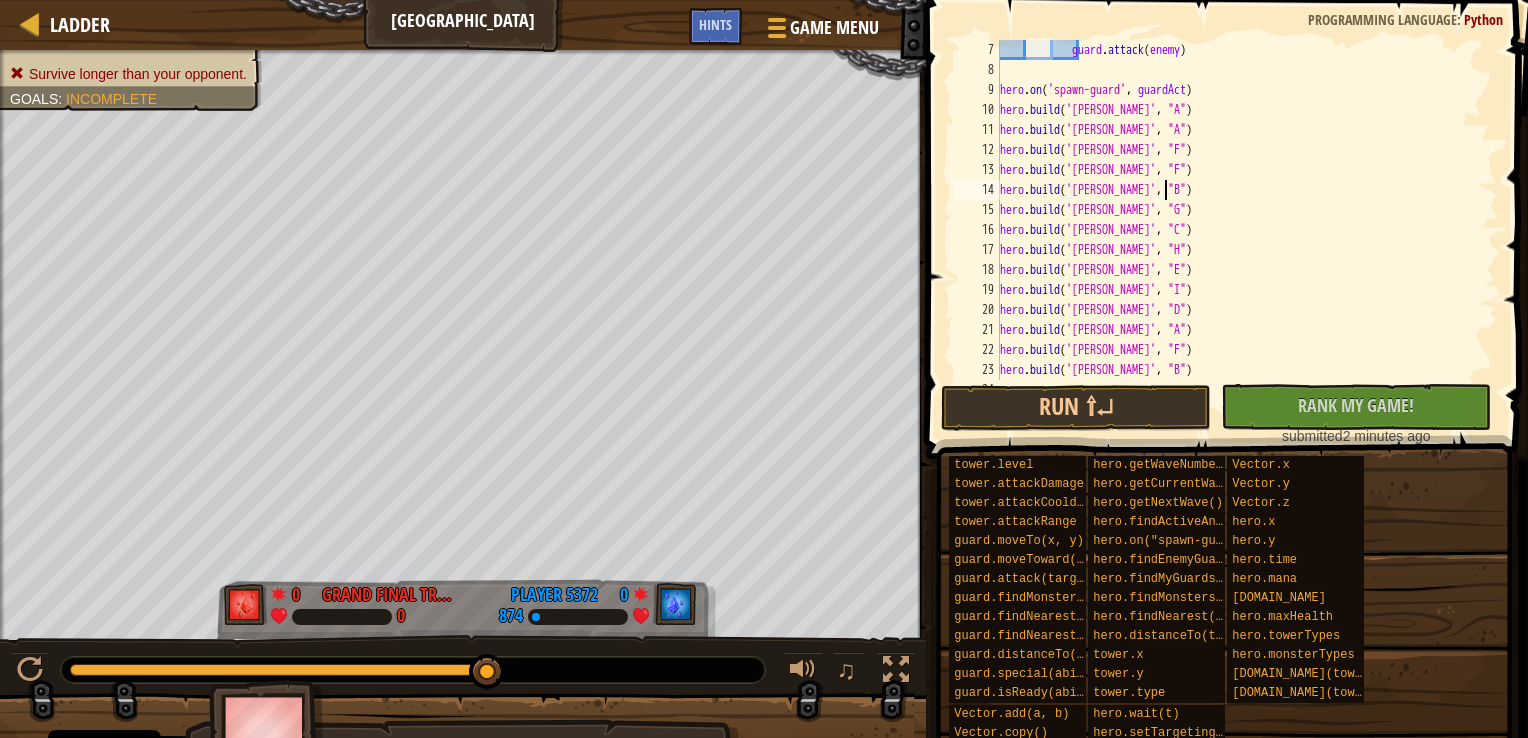 click on "guard . attack ( enemy ) hero . on ( 'spawn-guard' ,   guardAct ) hero . build ( '[PERSON_NAME]' ,   "A" ) hero . build ( '[PERSON_NAME]' ,   "A" ) hero . build ( '[PERSON_NAME]' ,   "F" ) hero . build ( '[PERSON_NAME]' ,   "F" ) hero . build ( '[PERSON_NAME]' ,   "B" ) hero . build ( '[PERSON_NAME]' ,   "G" ) hero . build ( '[PERSON_NAME]' ,   "C" ) hero . build ( '[PERSON_NAME]' ,   "H" ) hero . build ( '[PERSON_NAME]' ,   "E" ) hero . build ( '[PERSON_NAME]' ,   "I" ) hero . build ( '[PERSON_NAME]' ,   "D" ) hero . build ( '[PERSON_NAME]' ,   "A" ) hero . build ( '[PERSON_NAME]' ,   "F" ) hero . build ( '[PERSON_NAME]' ,   "B" ) hero . build ( '[PERSON_NAME]' ,   "G" )" at bounding box center [1239, 230] 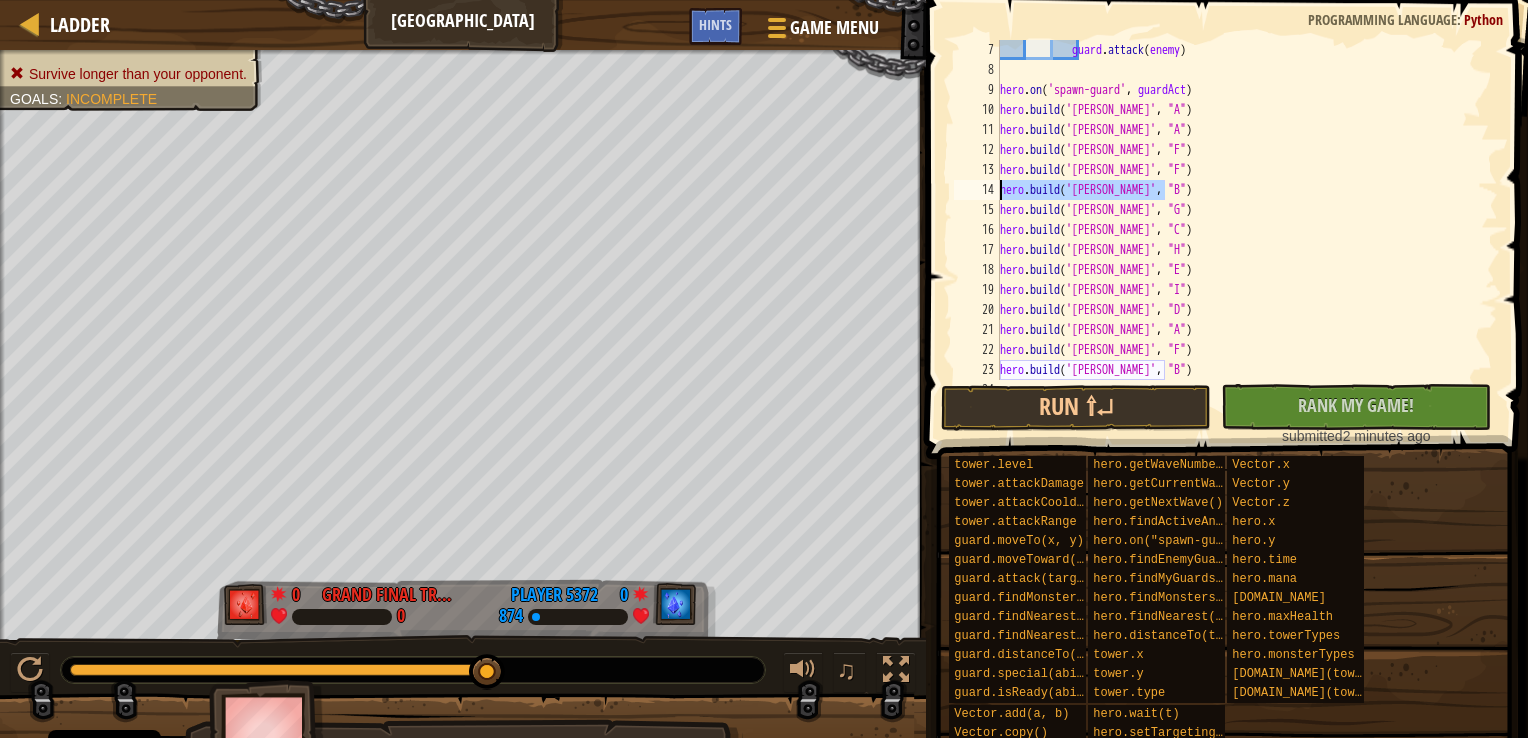 drag, startPoint x: 1163, startPoint y: 193, endPoint x: 973, endPoint y: 198, distance: 190.06578 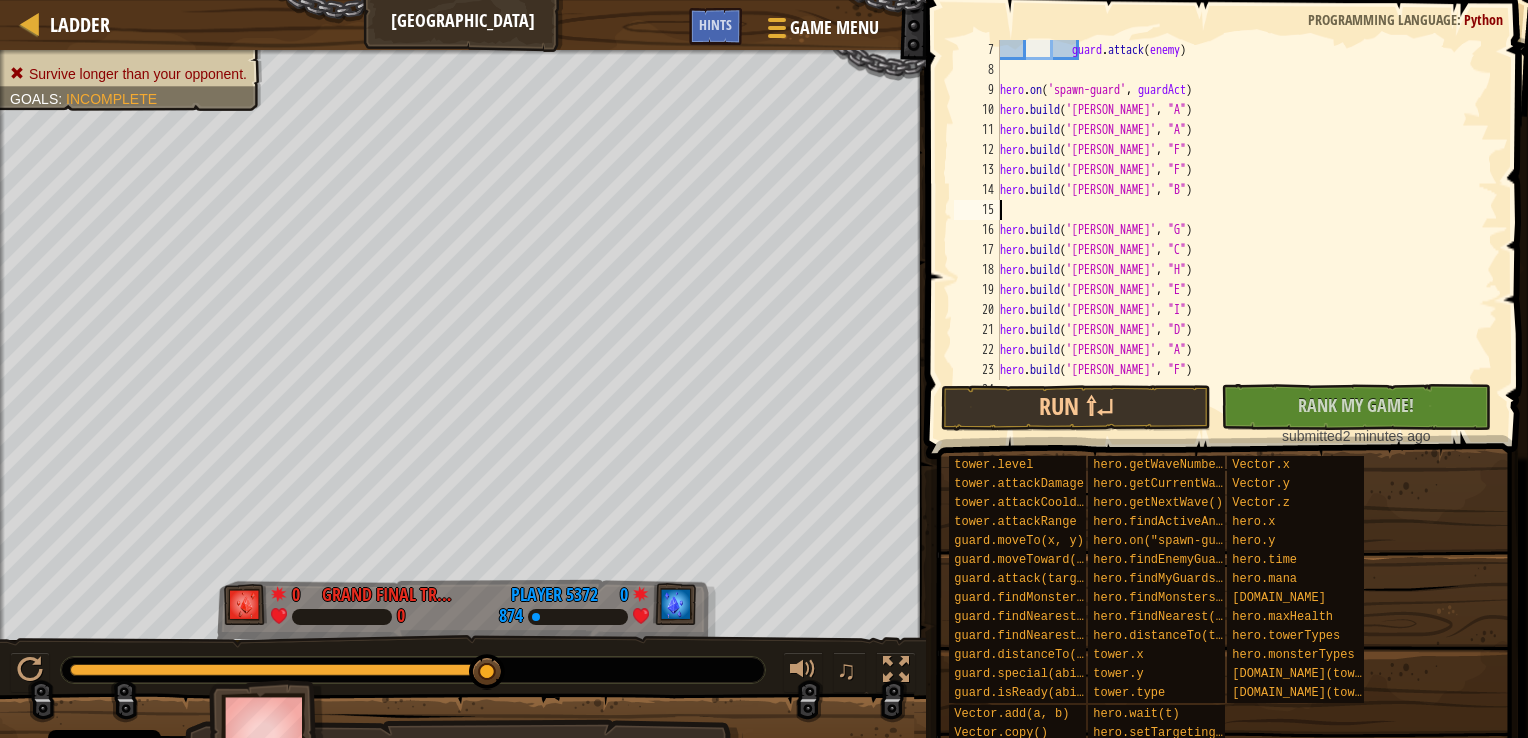 paste on "[DOMAIN_NAME]('[PERSON_NAME]', "B")" 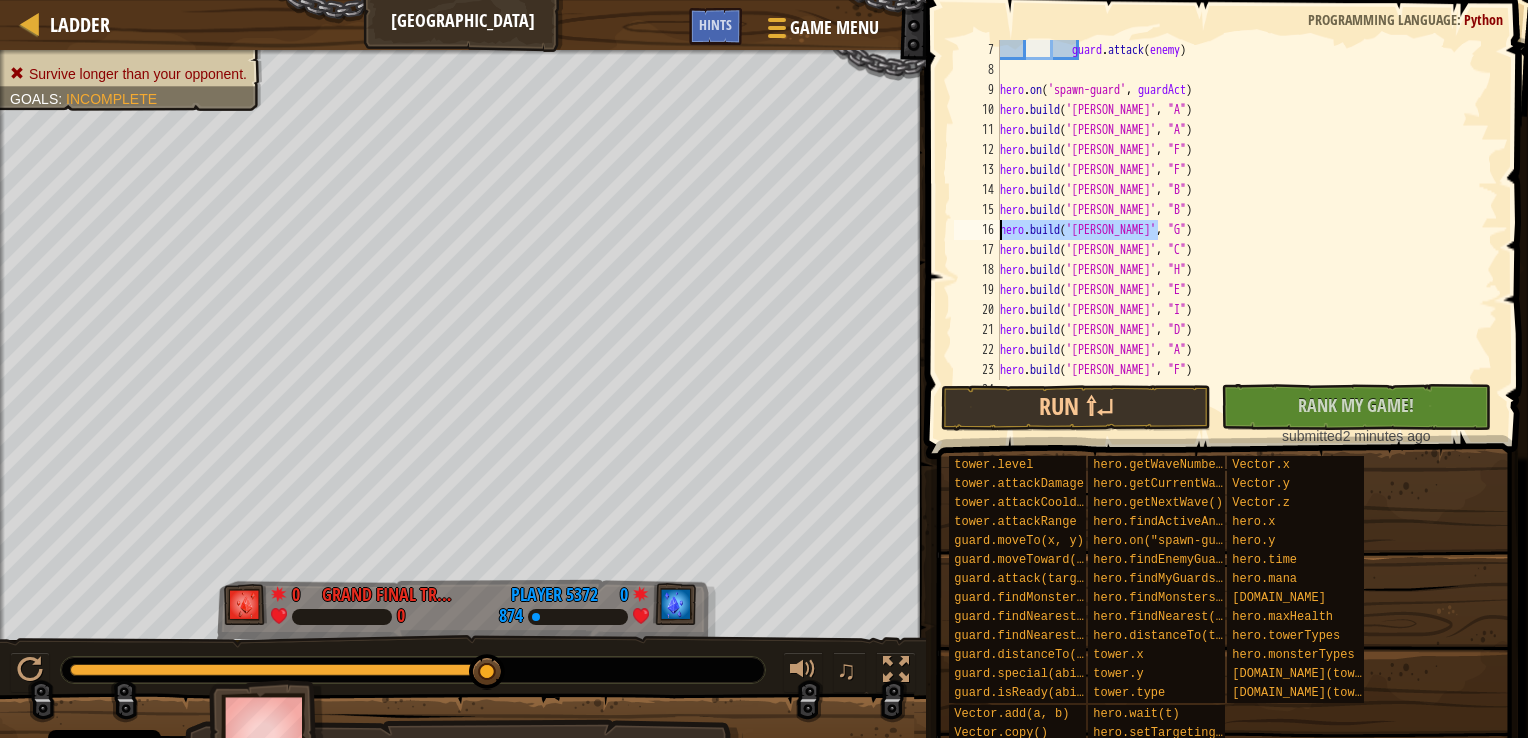 drag, startPoint x: 1160, startPoint y: 227, endPoint x: 970, endPoint y: 229, distance: 190.01053 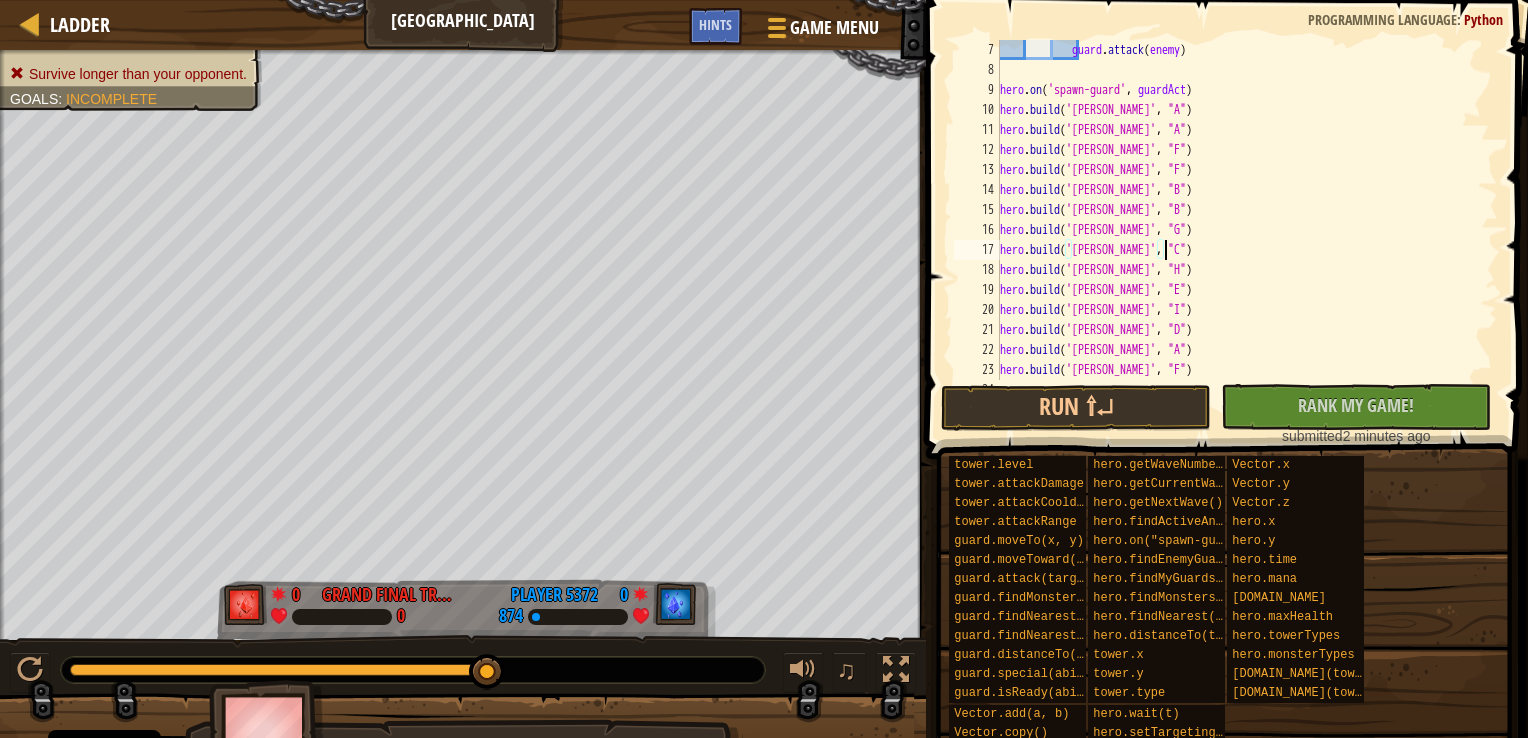 click on "guard . attack ( enemy ) hero . on ( 'spawn-guard' ,   guardAct ) hero . build ( '[PERSON_NAME]' ,   "A" ) hero . build ( '[PERSON_NAME]' ,   "A" ) hero . build ( '[PERSON_NAME]' ,   "F" ) hero . build ( '[PERSON_NAME]' ,   "F" ) hero . build ( '[PERSON_NAME]' ,   "B" ) hero . build ( '[PERSON_NAME]' ,   "B" ) hero . build ( '[PERSON_NAME]' ,   "G" ) hero . build ( '[PERSON_NAME]' ,   "C" ) hero . build ( '[PERSON_NAME]' ,   "H" ) hero . build ( '[PERSON_NAME]' ,   "E" ) hero . build ( '[PERSON_NAME]' ,   "I" ) hero . build ( '[PERSON_NAME]' ,   "D" ) hero . build ( '[PERSON_NAME]' ,   "A" ) hero . build ( '[PERSON_NAME]' ,   "F" ) hero . build ( '[PERSON_NAME]' ,   "B" )" at bounding box center (1239, 230) 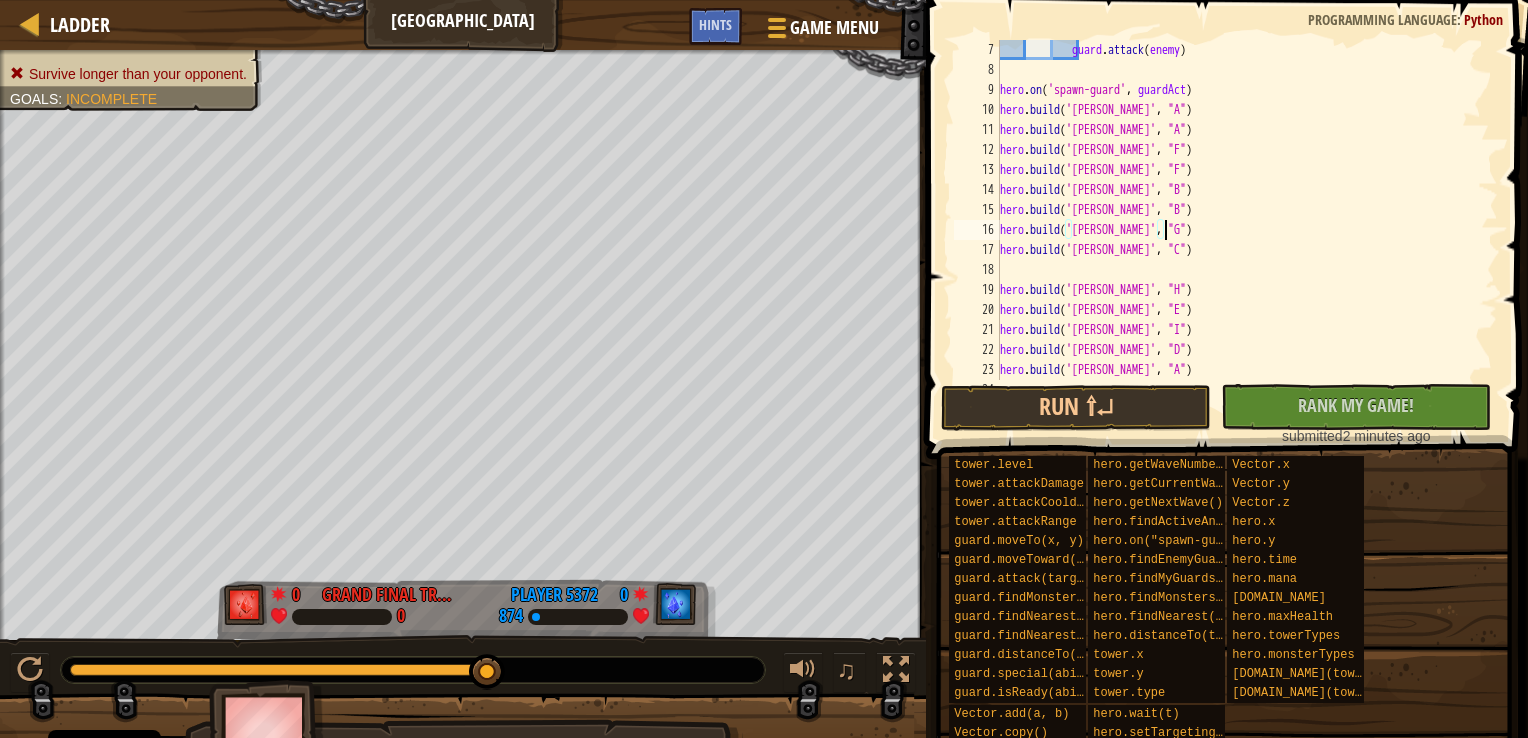 drag, startPoint x: 1066, startPoint y: 271, endPoint x: 1215, endPoint y: 226, distance: 155.64703 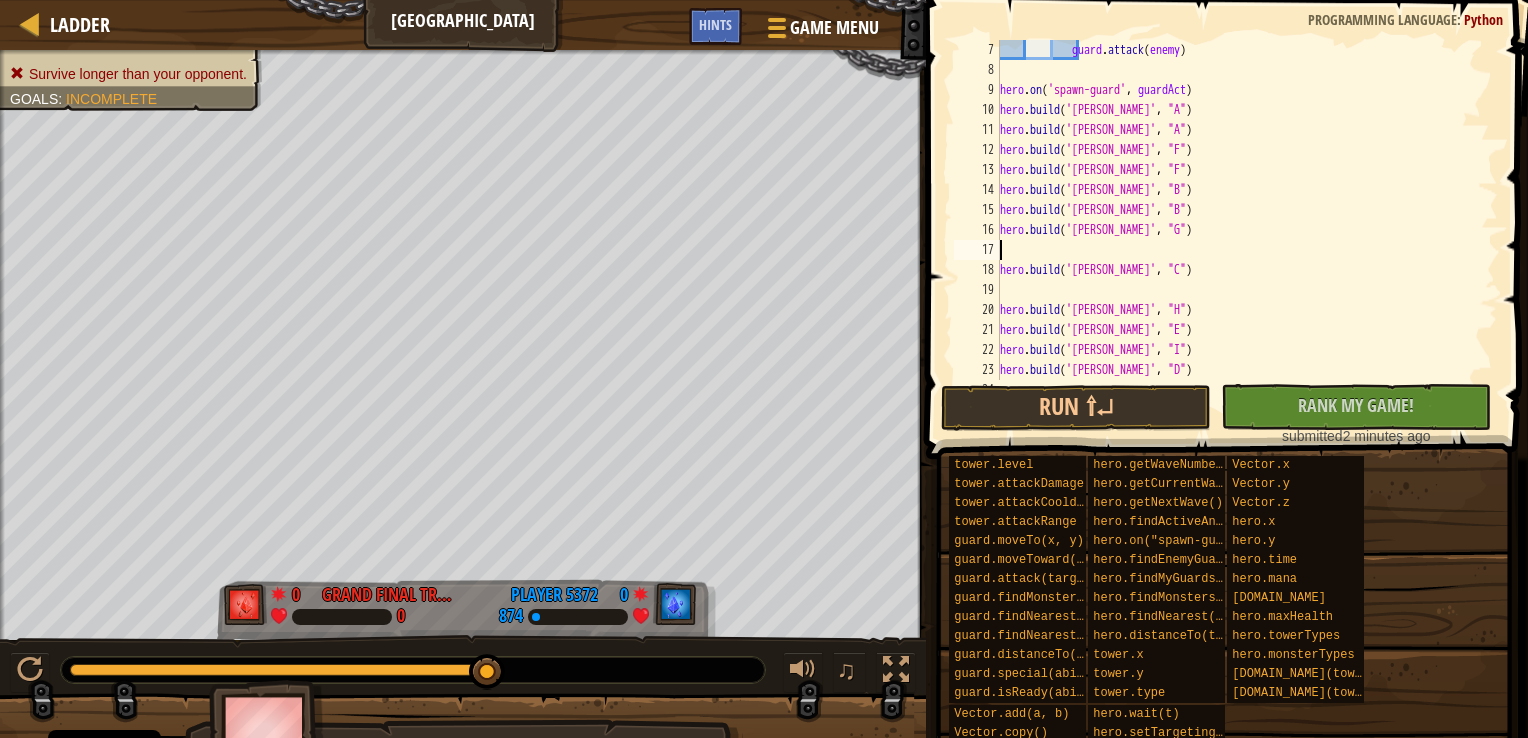 paste on "[DOMAIN_NAME]('[PERSON_NAME]', "G"" 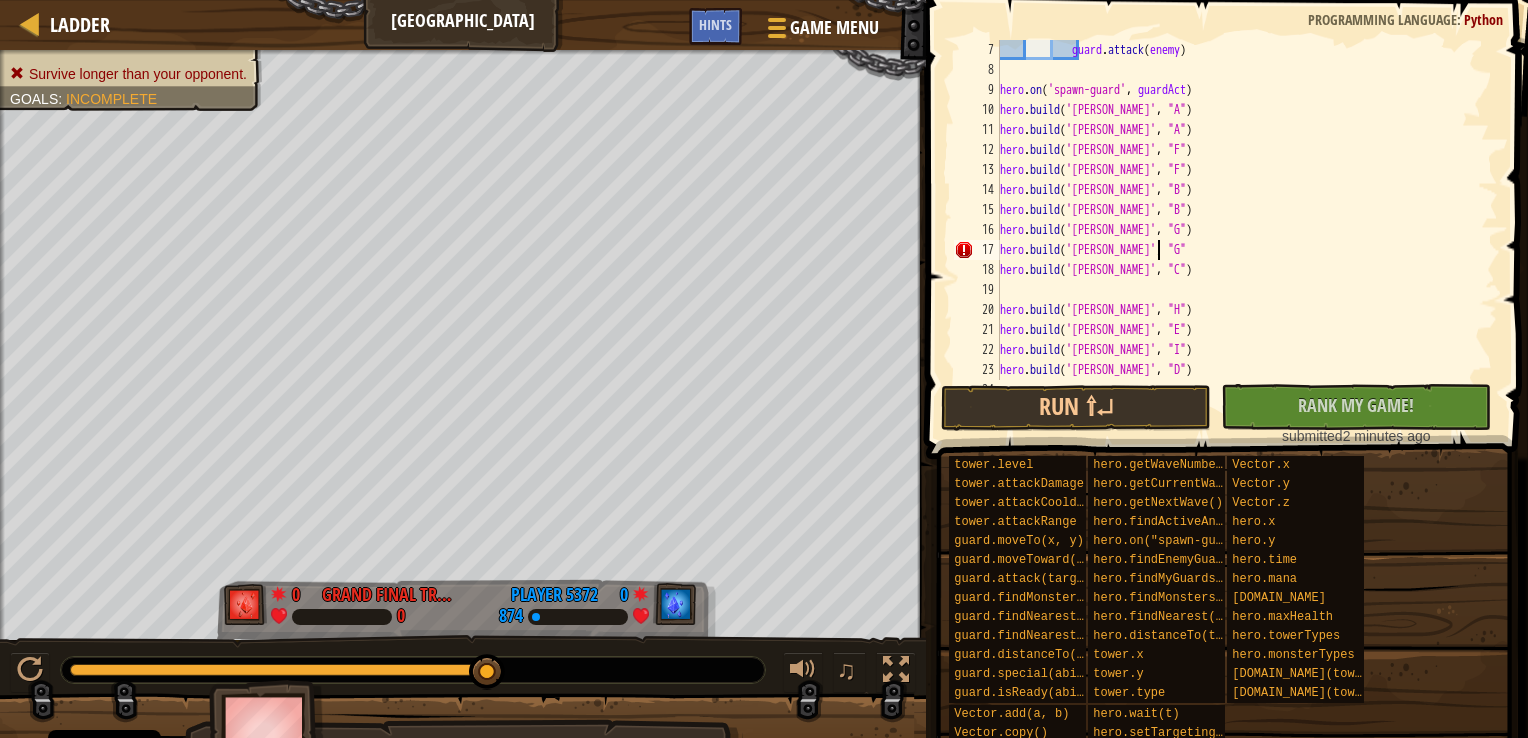 type on "[DOMAIN_NAME]('[PERSON_NAME]', "G")" 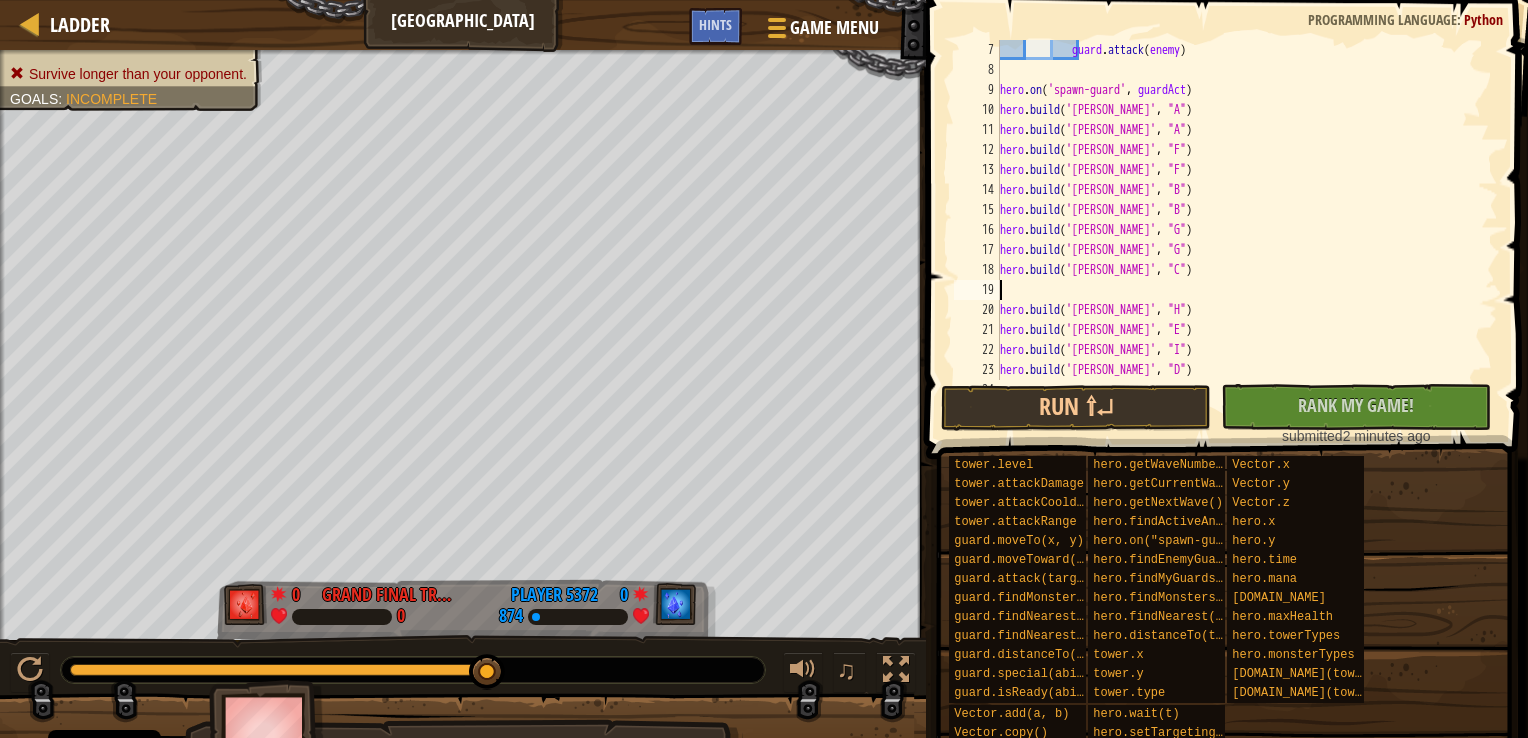 click on "guard . attack ( enemy ) hero . on ( 'spawn-guard' ,   guardAct ) hero . build ( '[PERSON_NAME]' ,   "A" ) hero . build ( '[PERSON_NAME]' ,   "A" ) hero . build ( '[PERSON_NAME]' ,   "F" ) hero . build ( '[PERSON_NAME]' ,   "F" ) hero . build ( '[PERSON_NAME]' ,   "B" ) hero . build ( '[PERSON_NAME]' ,   "B" ) hero . build ( '[PERSON_NAME]' ,   "G" ) hero . build ( '[PERSON_NAME]' ,   "G" ) hero . build ( '[PERSON_NAME]' ,   "C" ) hero . build ( '[PERSON_NAME]' ,   "H" ) hero . build ( '[PERSON_NAME]' ,   "E" ) hero . build ( '[PERSON_NAME]' ,   "I" ) hero . build ( '[PERSON_NAME]' ,   "D" ) hero . build ( '[PERSON_NAME]' ,   "A" )" at bounding box center [1239, 230] 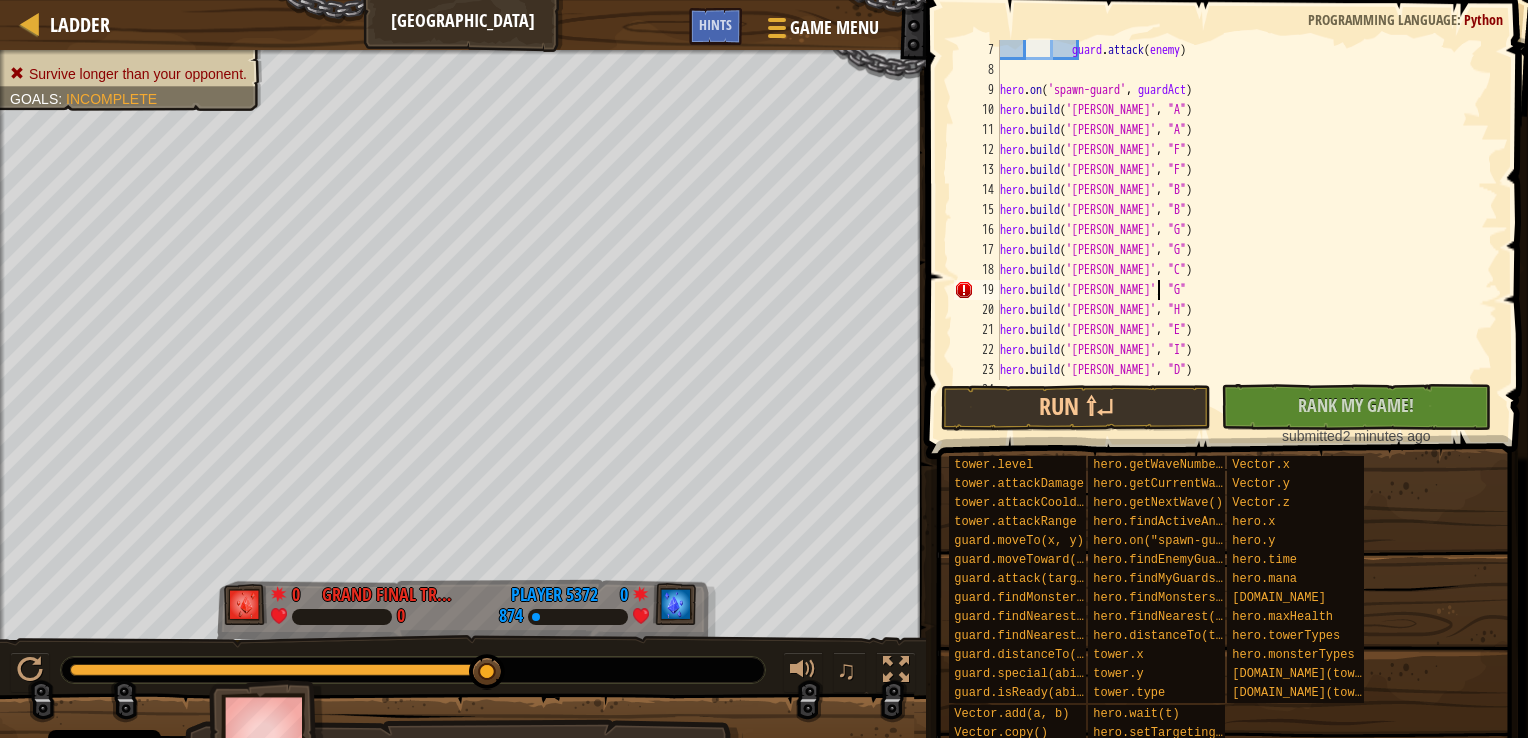scroll, scrollTop: 9, scrollLeft: 12, axis: both 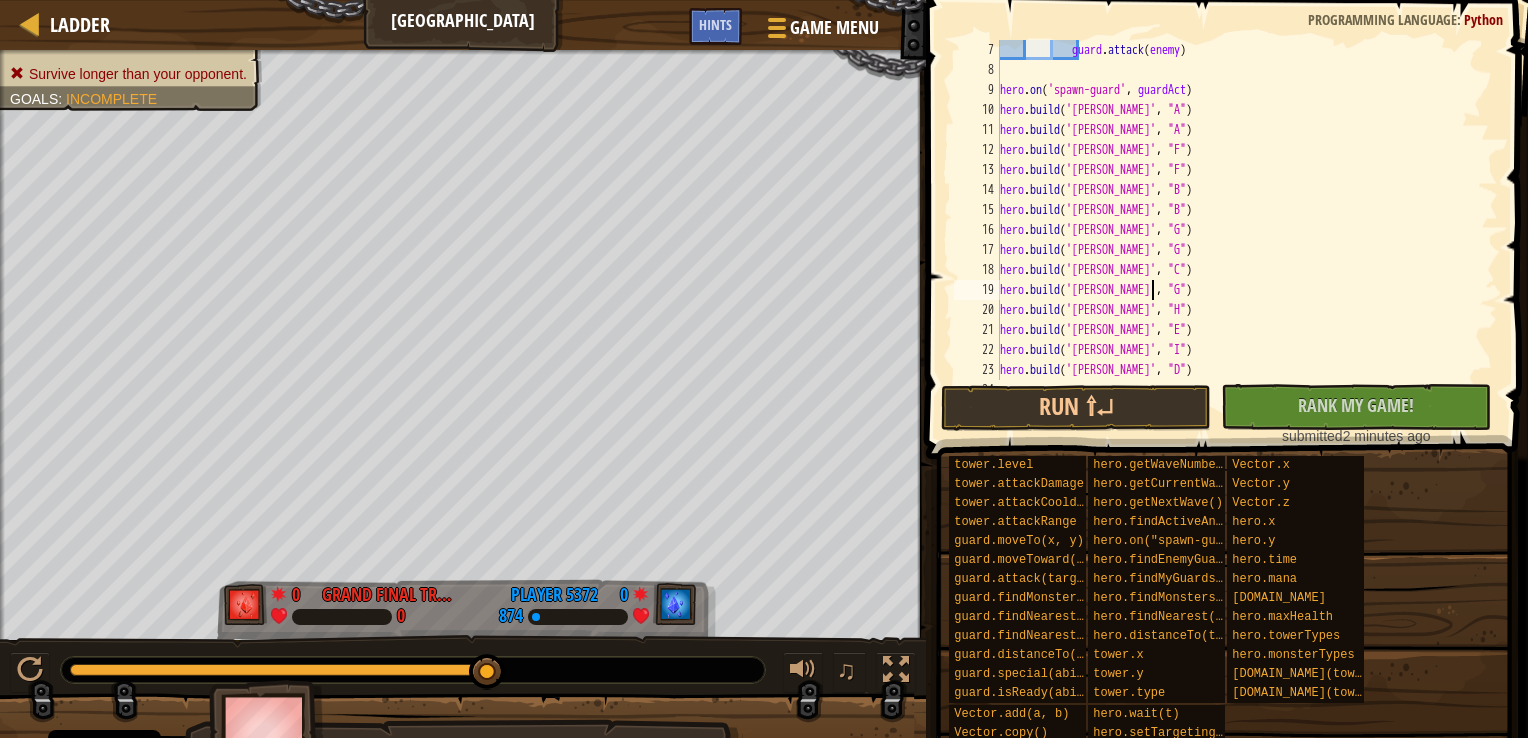 click on "guard . attack ( enemy ) hero . on ( 'spawn-guard' ,   guardAct ) hero . build ( '[PERSON_NAME]' ,   "A" ) hero . build ( '[PERSON_NAME]' ,   "A" ) hero . build ( '[PERSON_NAME]' ,   "F" ) hero . build ( '[PERSON_NAME]' ,   "F" ) hero . build ( '[PERSON_NAME]' ,   "B" ) hero . build ( '[PERSON_NAME]' ,   "B" ) hero . build ( '[PERSON_NAME]' ,   "G" ) hero . build ( '[PERSON_NAME]' ,   "G" ) hero . build ( '[PERSON_NAME]' ,   "C" ) hero . build ( '[PERSON_NAME]' ,   "G" ) hero . build ( '[PERSON_NAME]' ,   "H" ) hero . build ( '[PERSON_NAME]' ,   "E" ) hero . build ( '[PERSON_NAME]' ,   "I" ) hero . build ( '[PERSON_NAME]' ,   "D" ) hero . build ( '[PERSON_NAME]' ,   "A" )" at bounding box center [1239, 230] 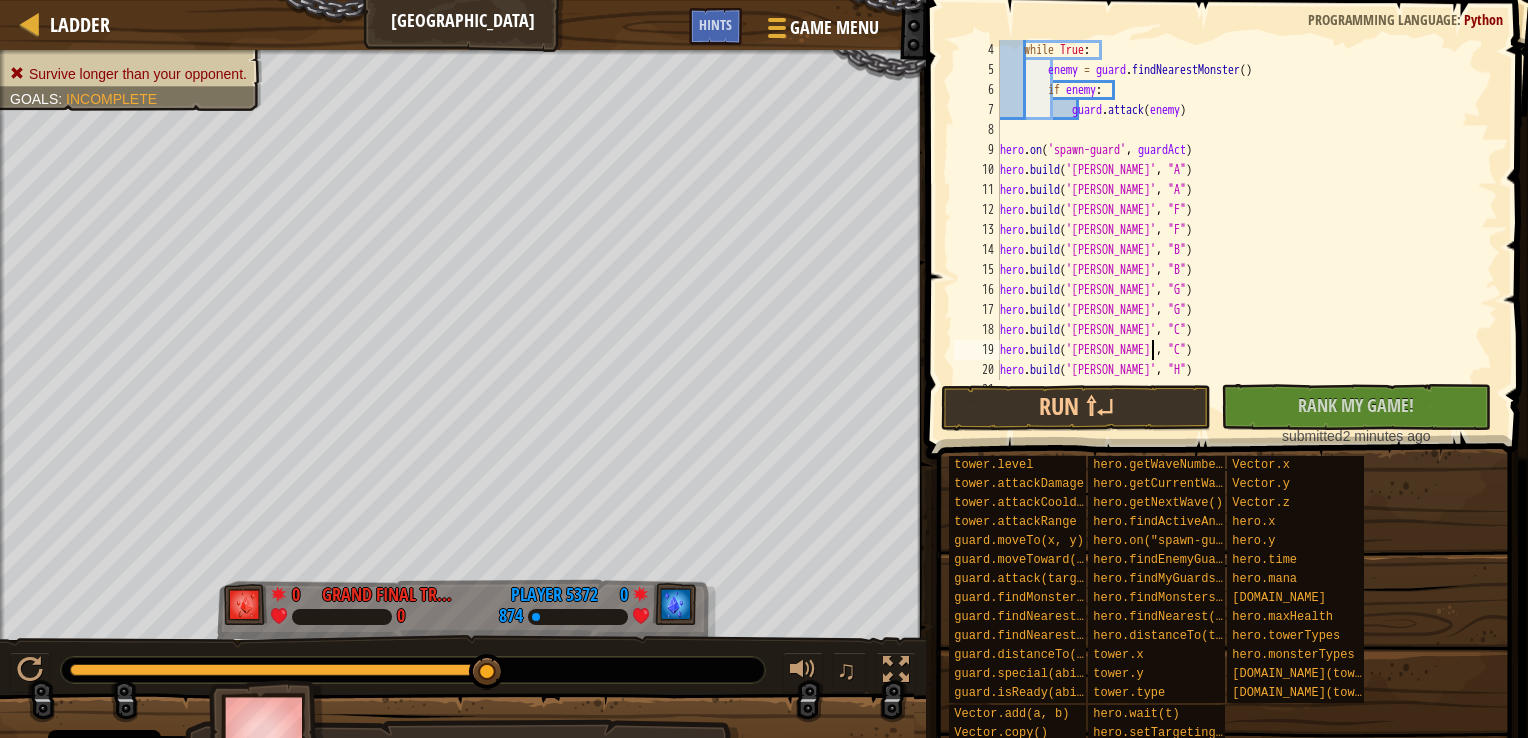 scroll, scrollTop: 120, scrollLeft: 0, axis: vertical 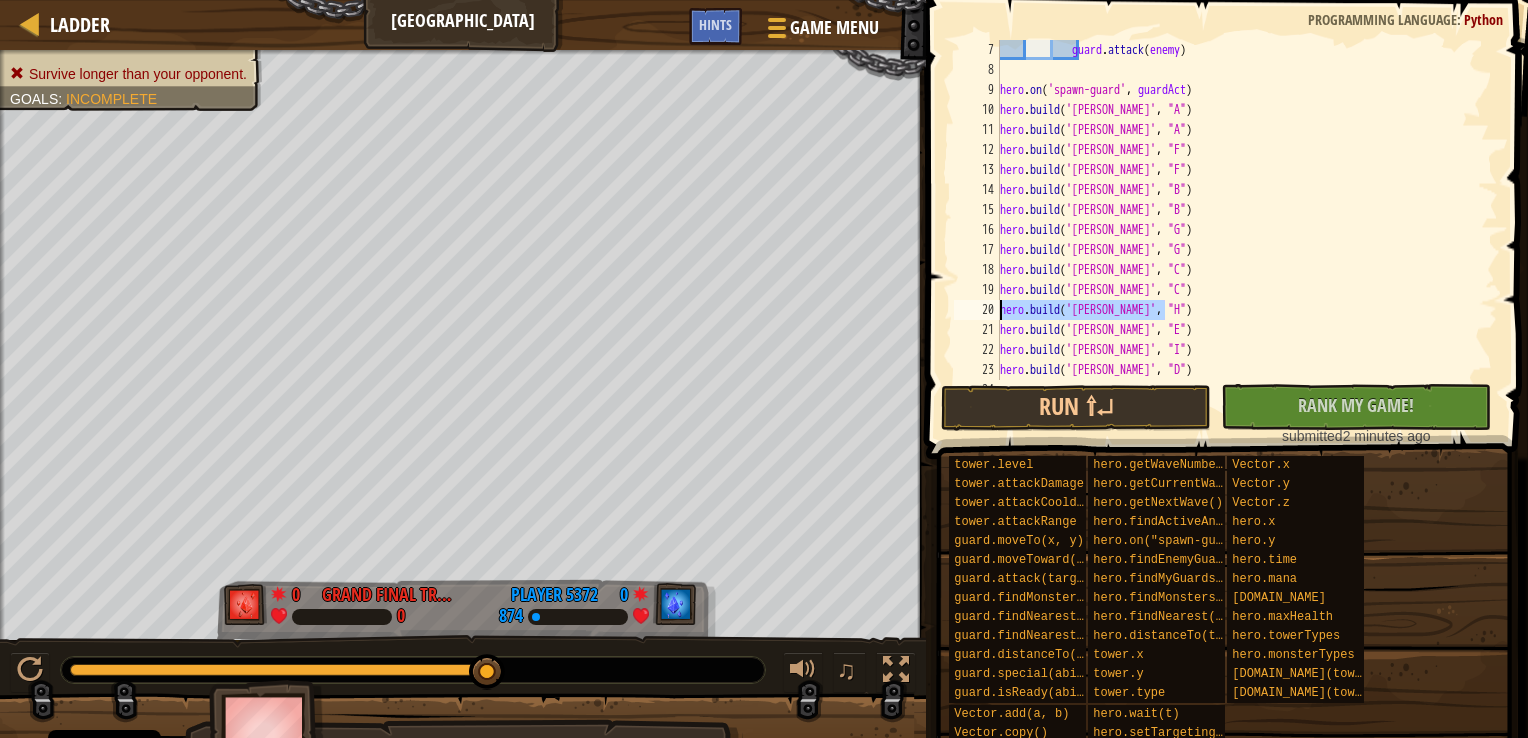 drag, startPoint x: 1166, startPoint y: 310, endPoint x: 1001, endPoint y: 314, distance: 165.04848 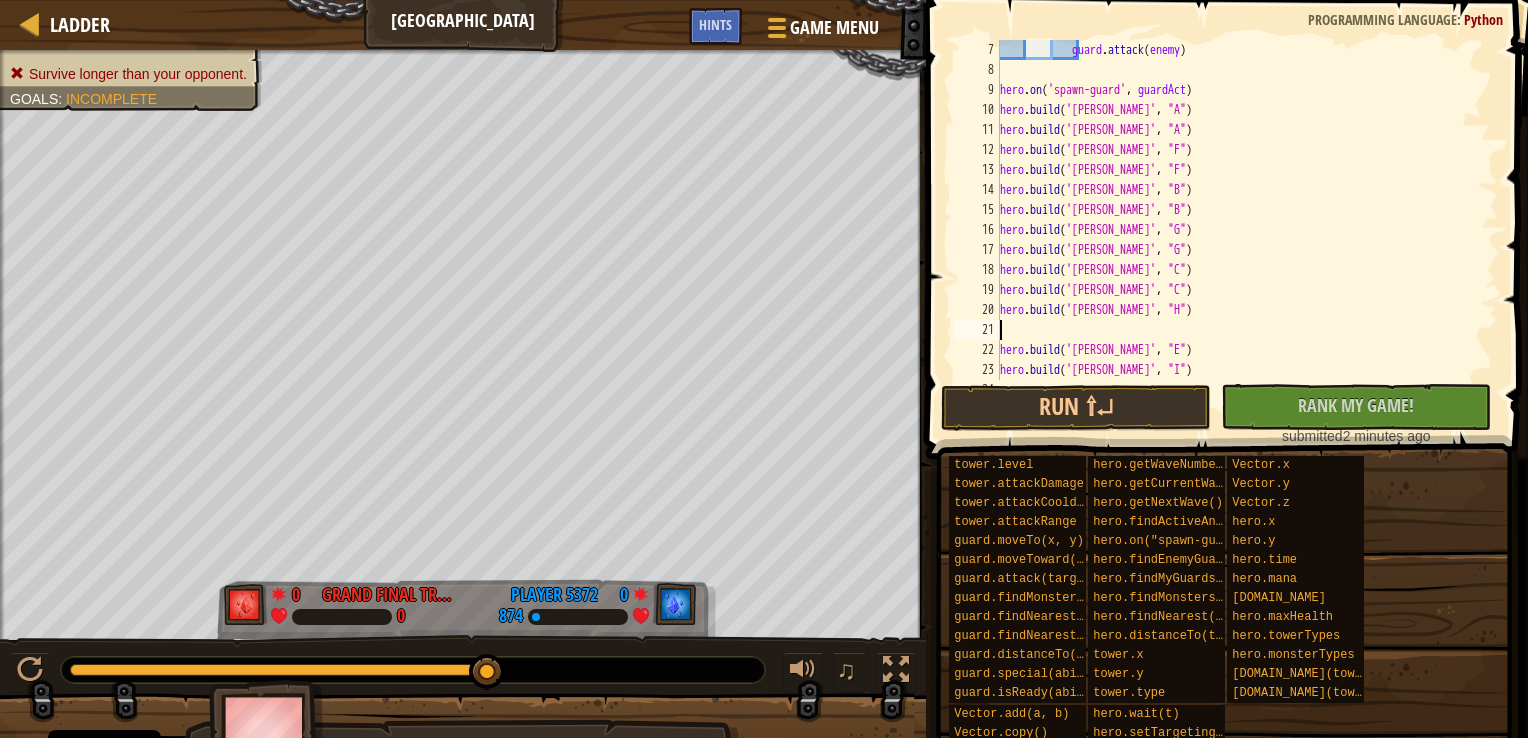 scroll, scrollTop: 9, scrollLeft: 0, axis: vertical 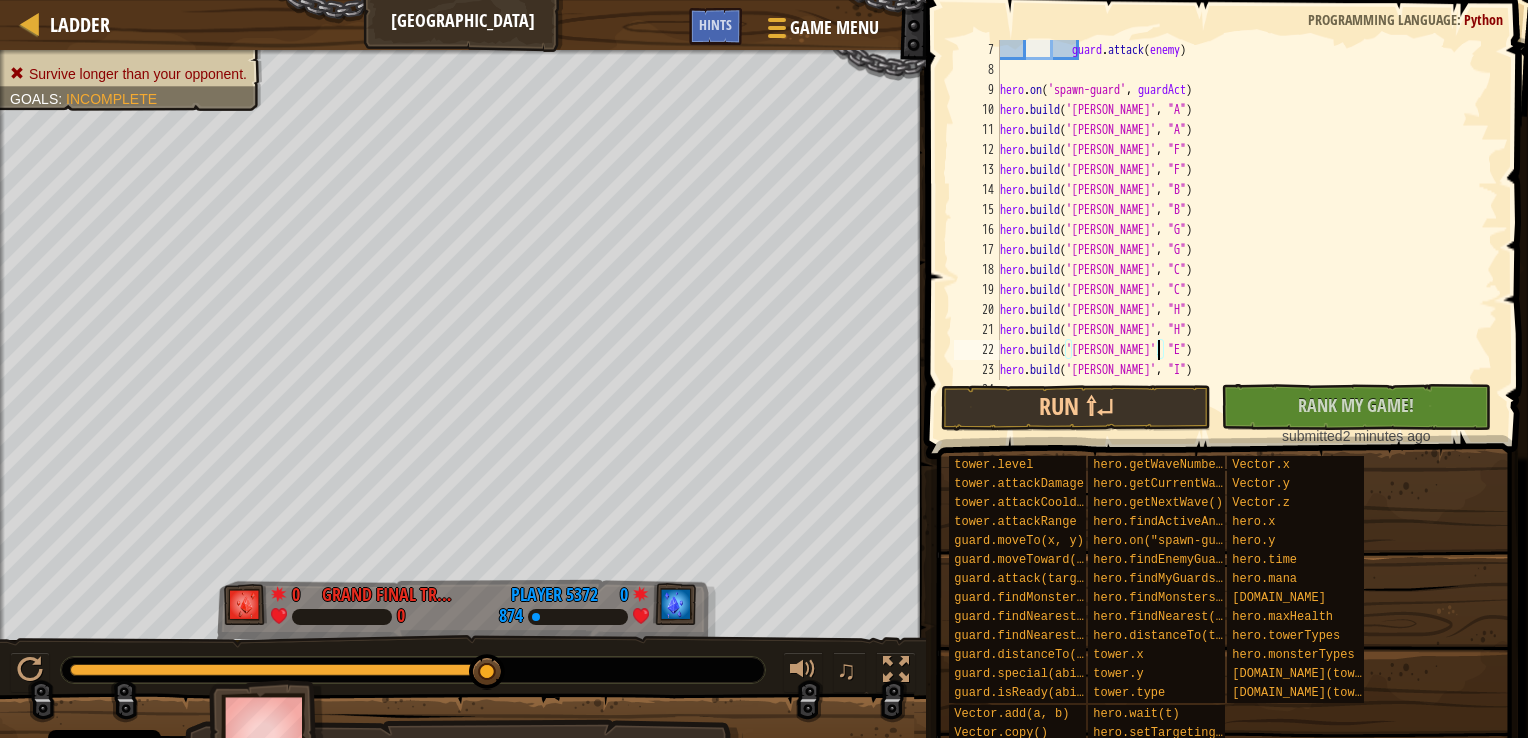 click on "guard . attack ( enemy ) hero . on ( 'spawn-guard' ,   guardAct ) hero . build ( '[PERSON_NAME]' ,   "A" ) hero . build ( '[PERSON_NAME]' ,   "A" ) hero . build ( '[PERSON_NAME]' ,   "F" ) hero . build ( '[PERSON_NAME]' ,   "F" ) hero . build ( '[PERSON_NAME]' ,   "B" ) hero . build ( '[PERSON_NAME]' ,   "B" ) hero . build ( '[PERSON_NAME]' ,   "G" ) hero . build ( '[PERSON_NAME]' ,   "G" ) hero . build ( '[PERSON_NAME]' ,   "C" ) hero . build ( '[PERSON_NAME]' ,   "C" ) hero . build ( '[PERSON_NAME]' ,   "H" ) hero . build ( '[PERSON_NAME]' ,   "H" ) hero . build ( '[PERSON_NAME]' ,   "E" ) hero . build ( '[PERSON_NAME]' ,   "I" ) hero . build ( '[PERSON_NAME]' ,   "D" )" at bounding box center [1239, 230] 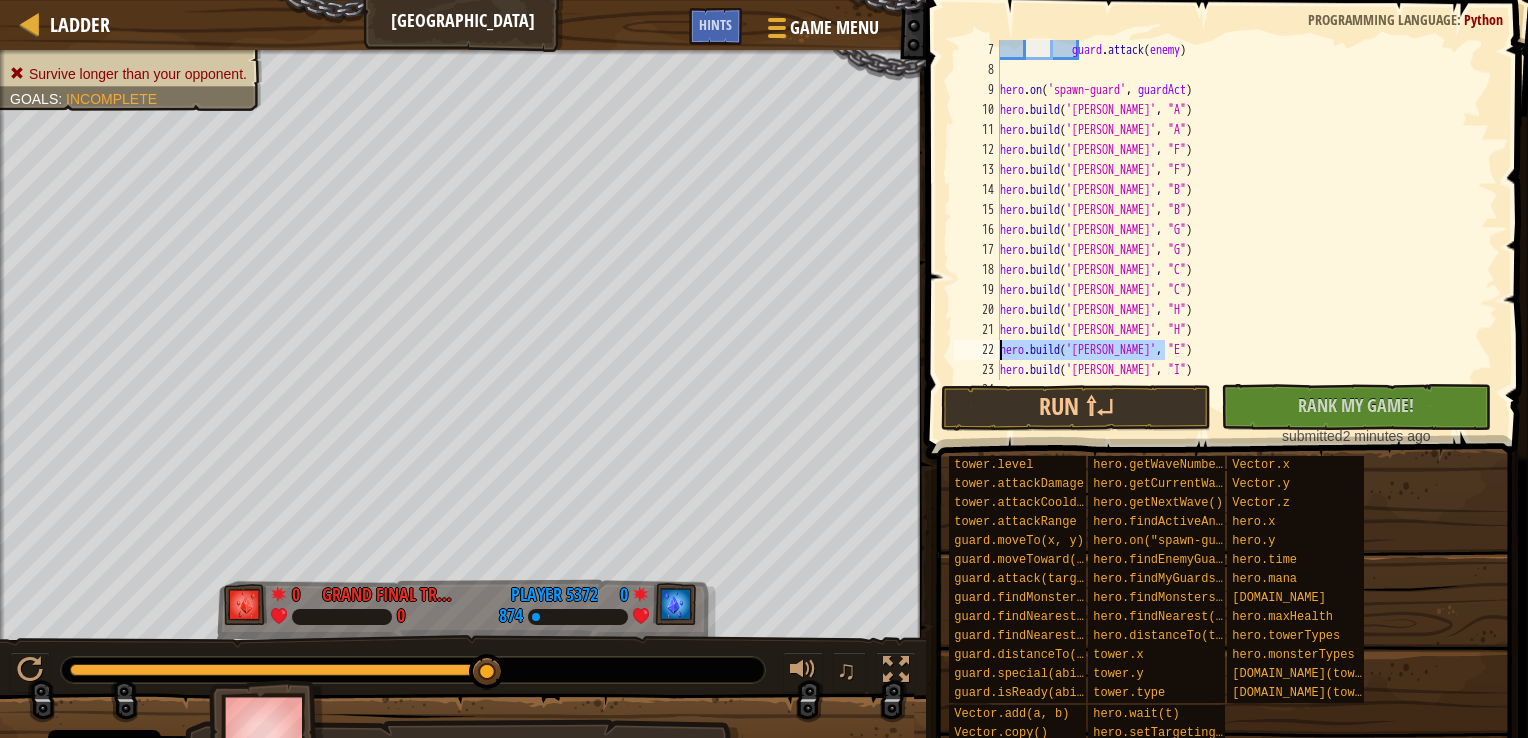 drag, startPoint x: 1165, startPoint y: 350, endPoint x: 996, endPoint y: 346, distance: 169.04733 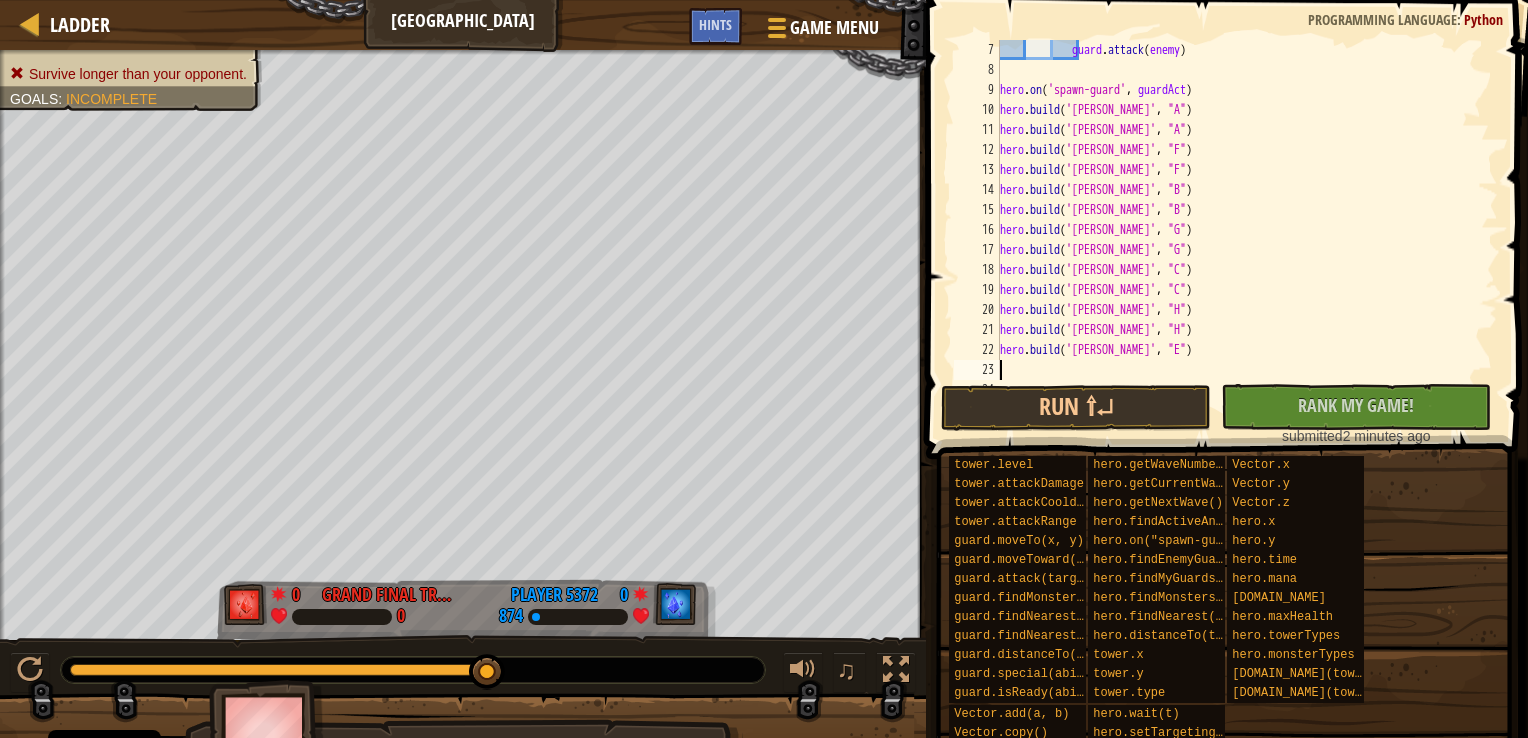 paste on "[DOMAIN_NAME]('[PERSON_NAME]', "E")" 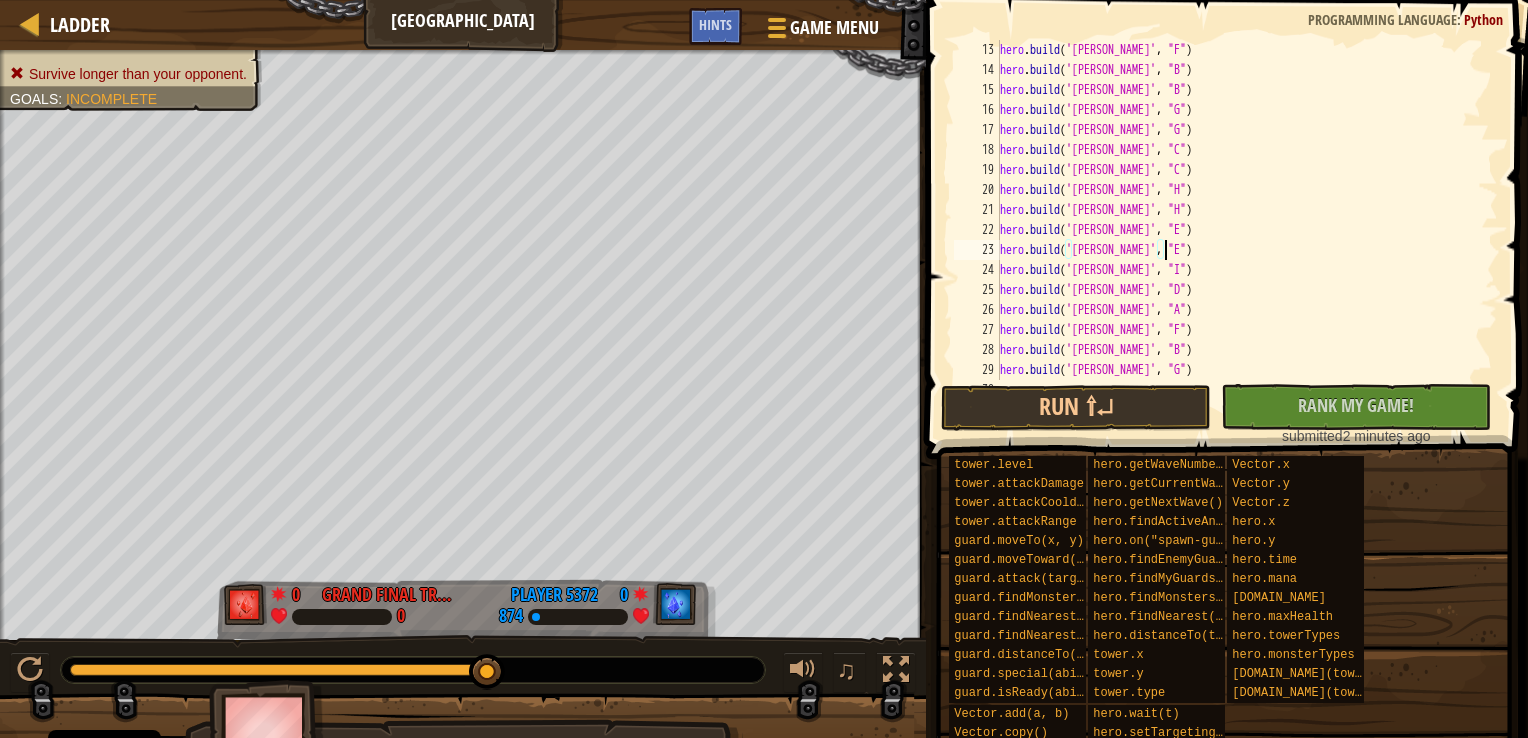 scroll, scrollTop: 300, scrollLeft: 0, axis: vertical 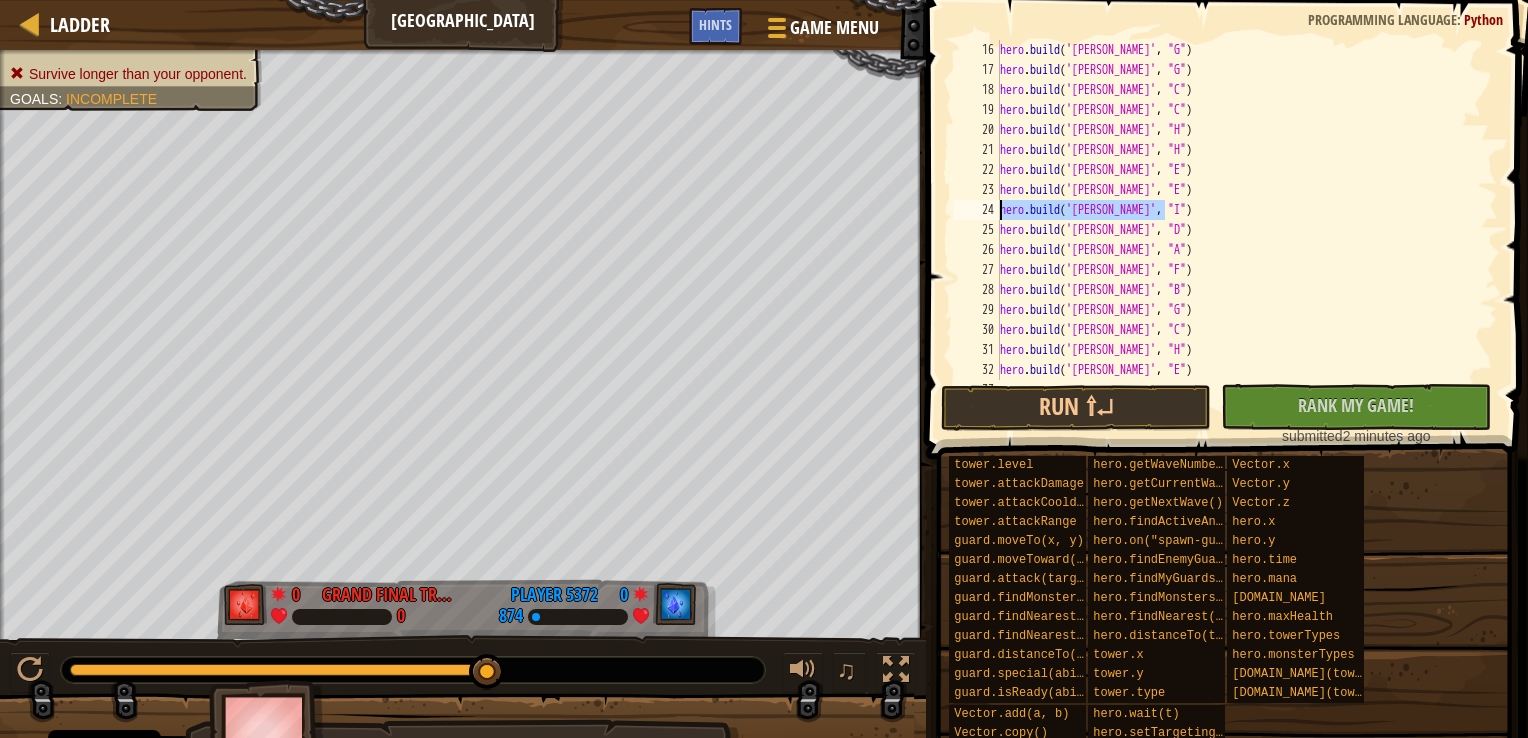 drag, startPoint x: 1167, startPoint y: 211, endPoint x: 976, endPoint y: 204, distance: 191.12823 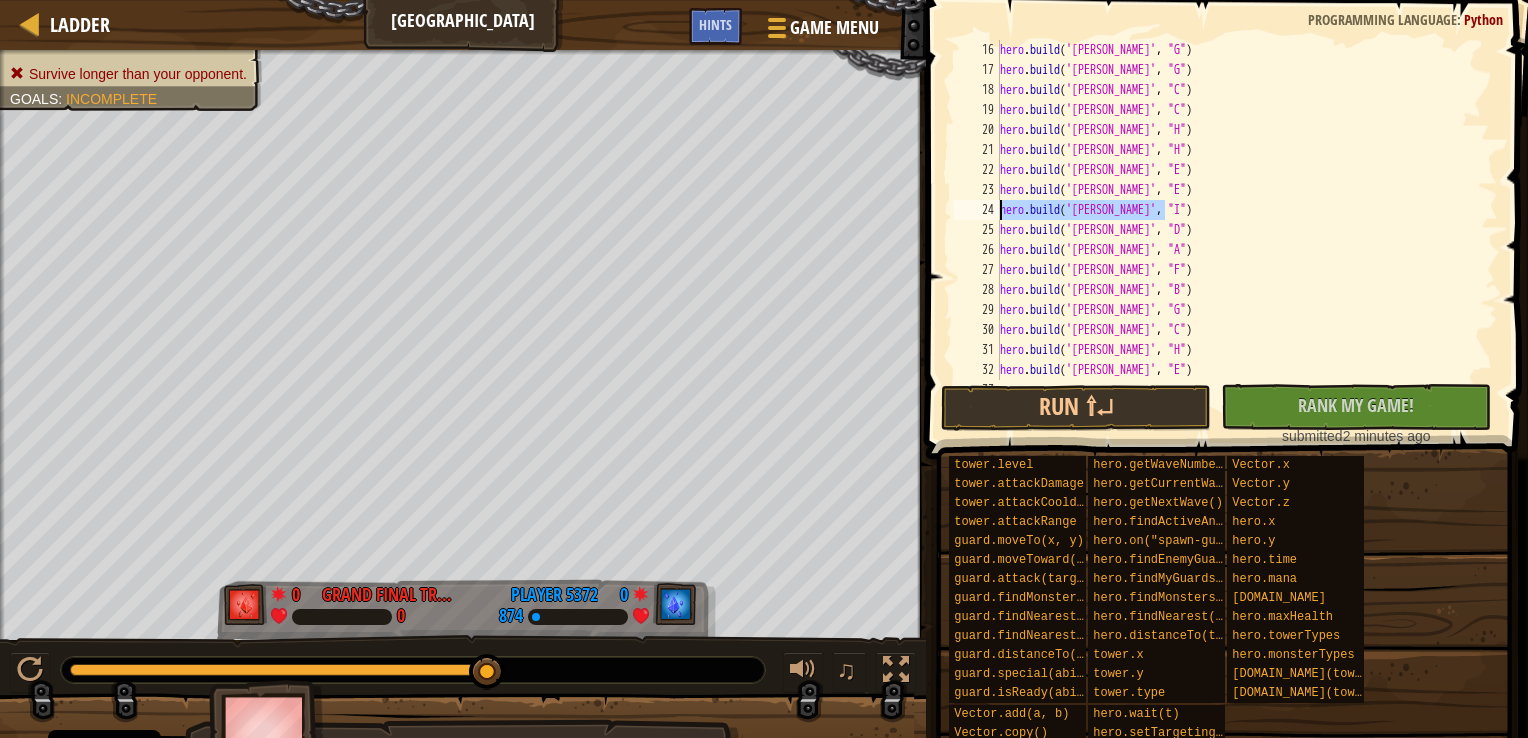 click on "hero . build ( '[PERSON_NAME]' ,   "G" ) hero . build ( '[PERSON_NAME]' ,   "G" ) hero . build ( '[PERSON_NAME]' ,   "C" ) hero . build ( '[PERSON_NAME]' ,   "C" ) hero . build ( '[PERSON_NAME]' ,   "H" ) hero . build ( '[PERSON_NAME]' ,   "H" ) hero . build ( '[PERSON_NAME]' ,   "E" ) hero . build ( '[PERSON_NAME]' ,   "E" ) hero . build ( '[PERSON_NAME]' ,   "I" ) hero . build ( '[PERSON_NAME]' ,   "D" ) hero . build ( '[PERSON_NAME]' ,   "A" ) hero . build ( '[PERSON_NAME]' ,   "F" ) hero . build ( '[PERSON_NAME]' ,   "B" ) hero . build ( '[PERSON_NAME]' ,   "G" ) hero . build ( '[PERSON_NAME]' ,   "C" ) hero . build ( '[PERSON_NAME]' ,   "H" ) hero . build ( '[PERSON_NAME]' ,   "E" ) hero . build ( '[PERSON_NAME]' ,   "I" )" at bounding box center [1239, 210] 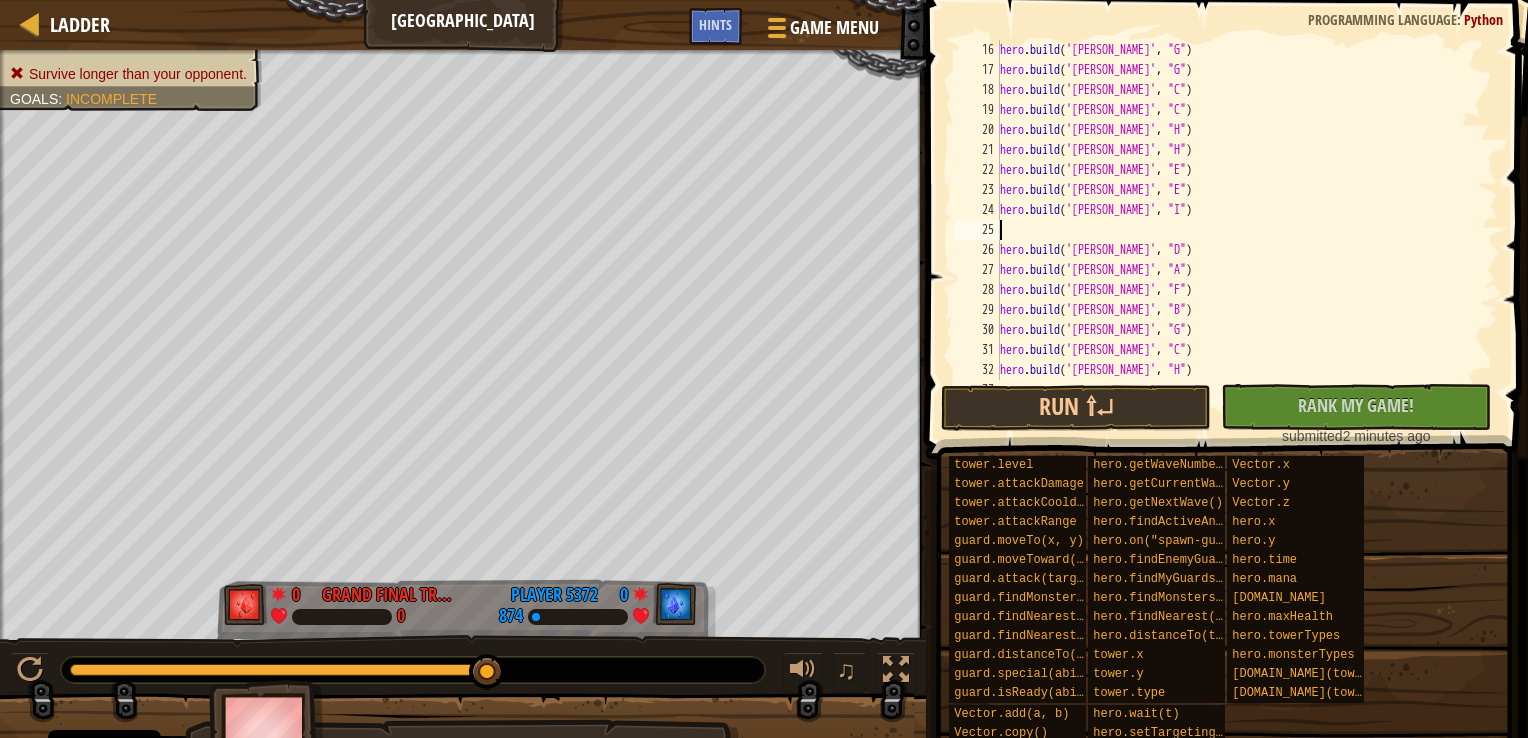 paste on "[DOMAIN_NAME]('[PERSON_NAME]', "I")" 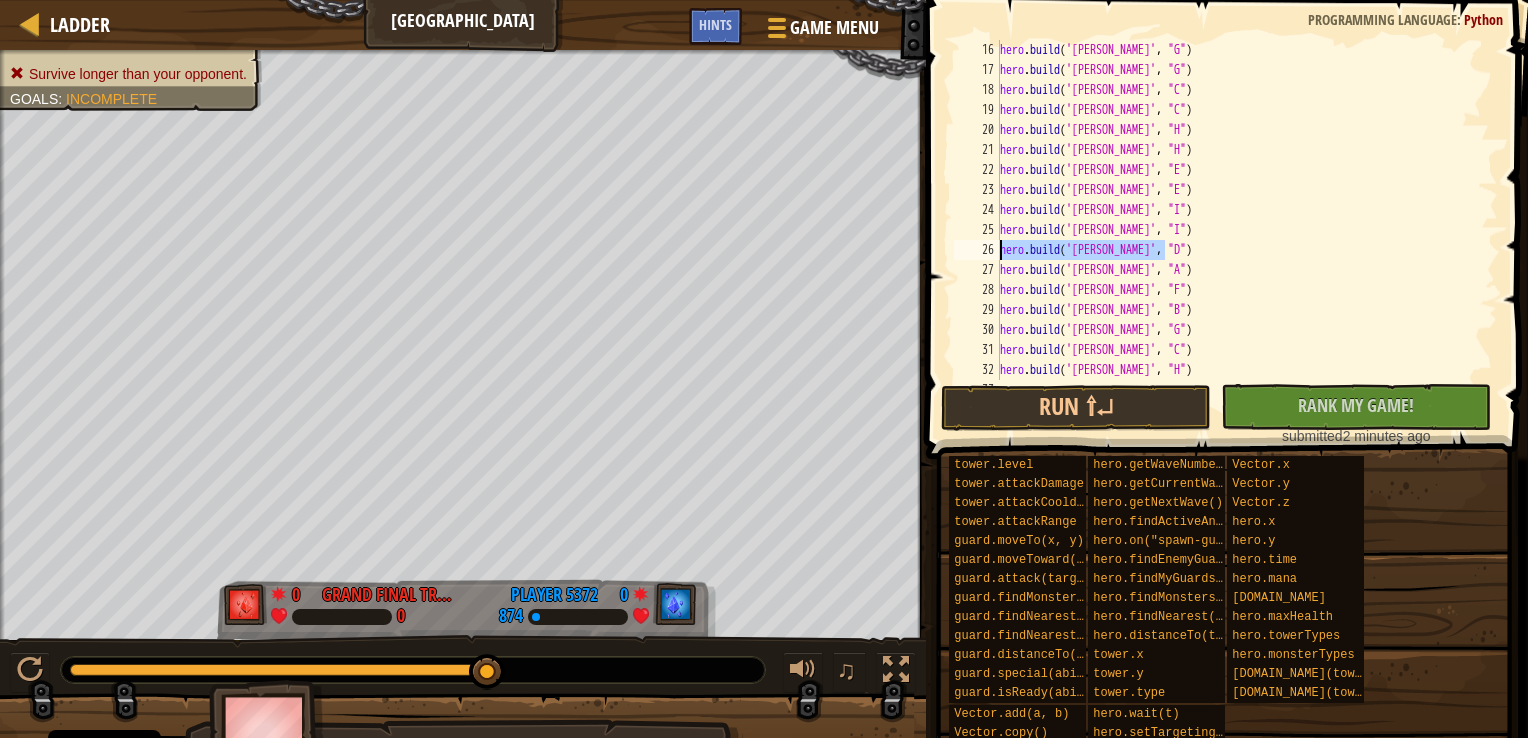 drag, startPoint x: 1163, startPoint y: 251, endPoint x: 957, endPoint y: 254, distance: 206.02185 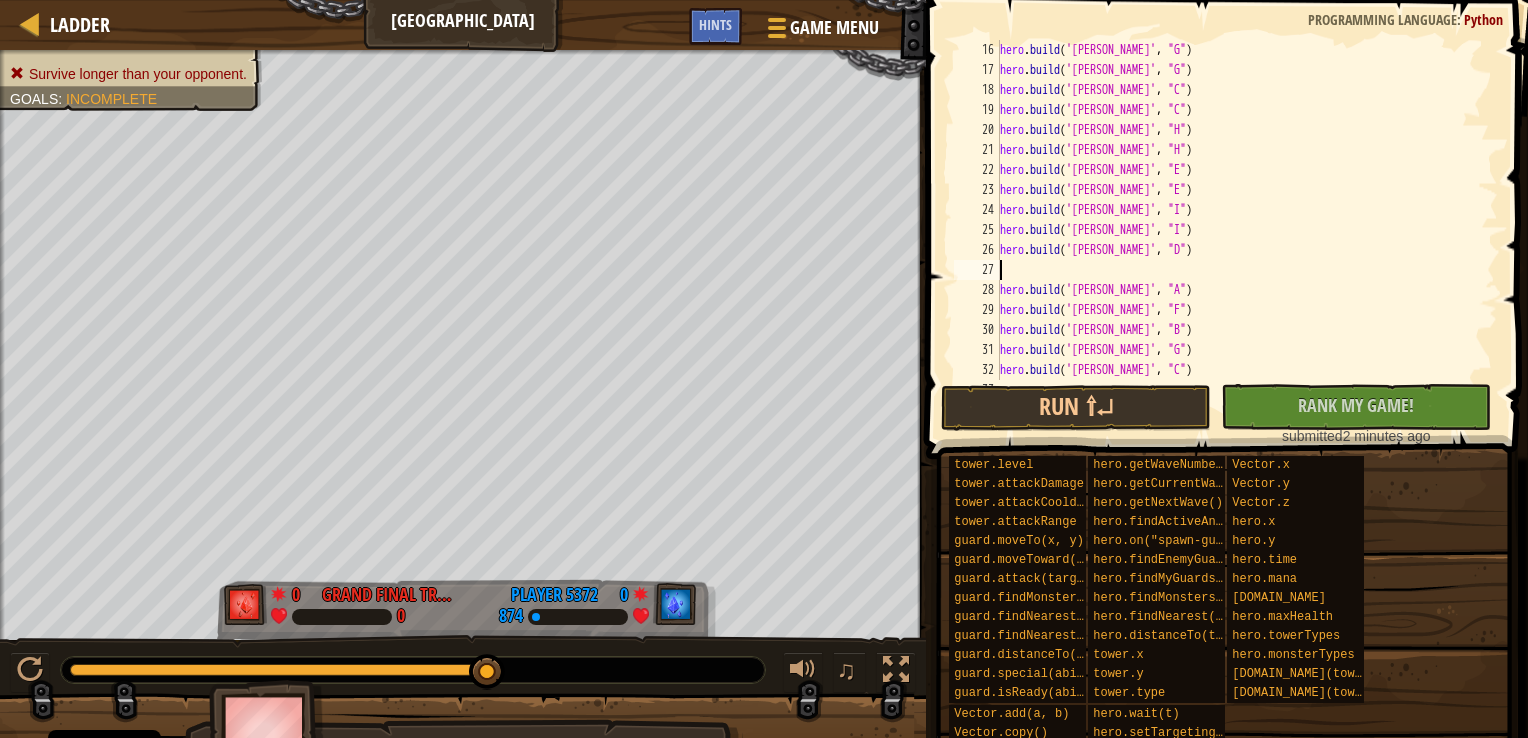 paste on "[DOMAIN_NAME]('[PERSON_NAME]', "D")" 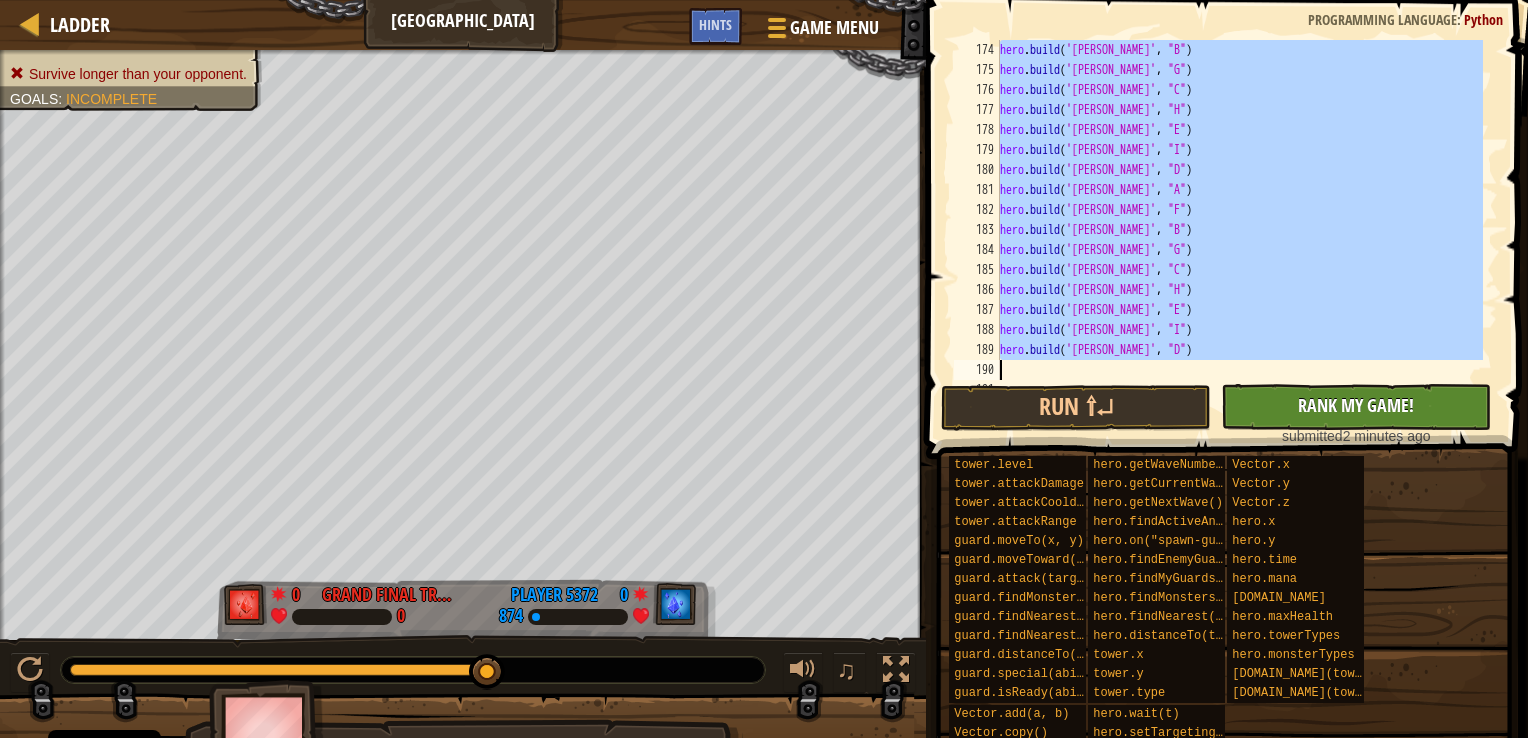 scroll, scrollTop: 3480, scrollLeft: 0, axis: vertical 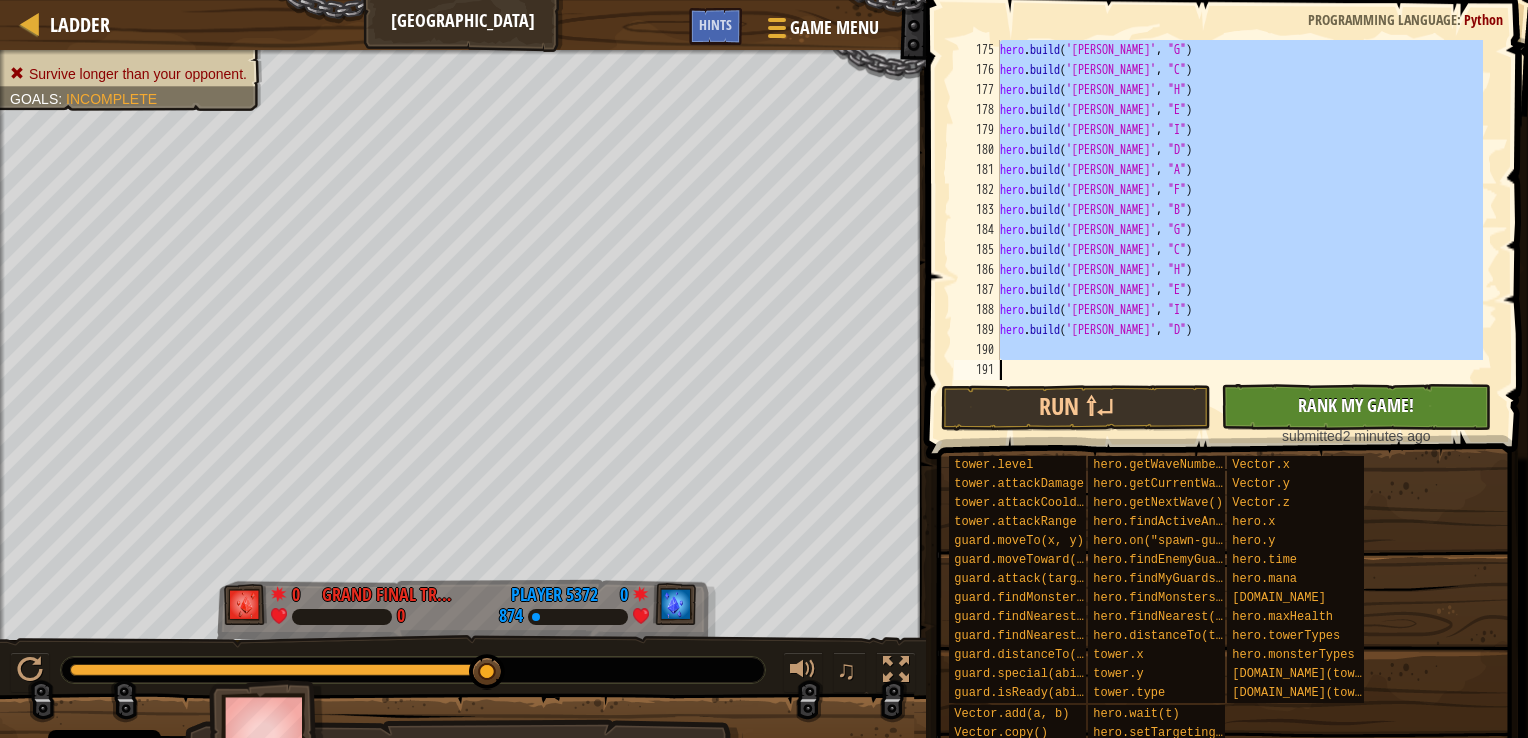 drag, startPoint x: 1000, startPoint y: 284, endPoint x: 1423, endPoint y: 393, distance: 436.81805 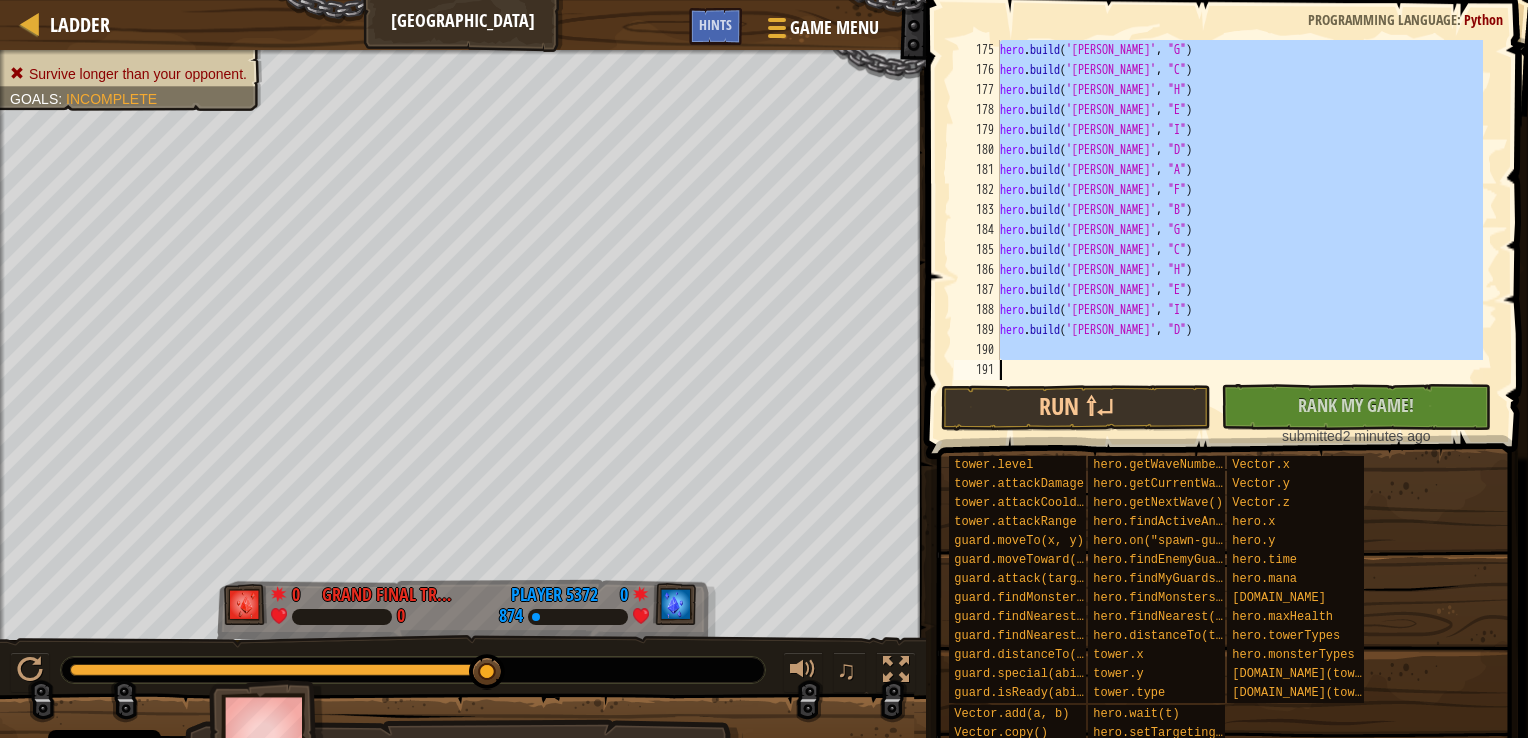 drag, startPoint x: 1257, startPoint y: 267, endPoint x: 1173, endPoint y: 290, distance: 87.0919 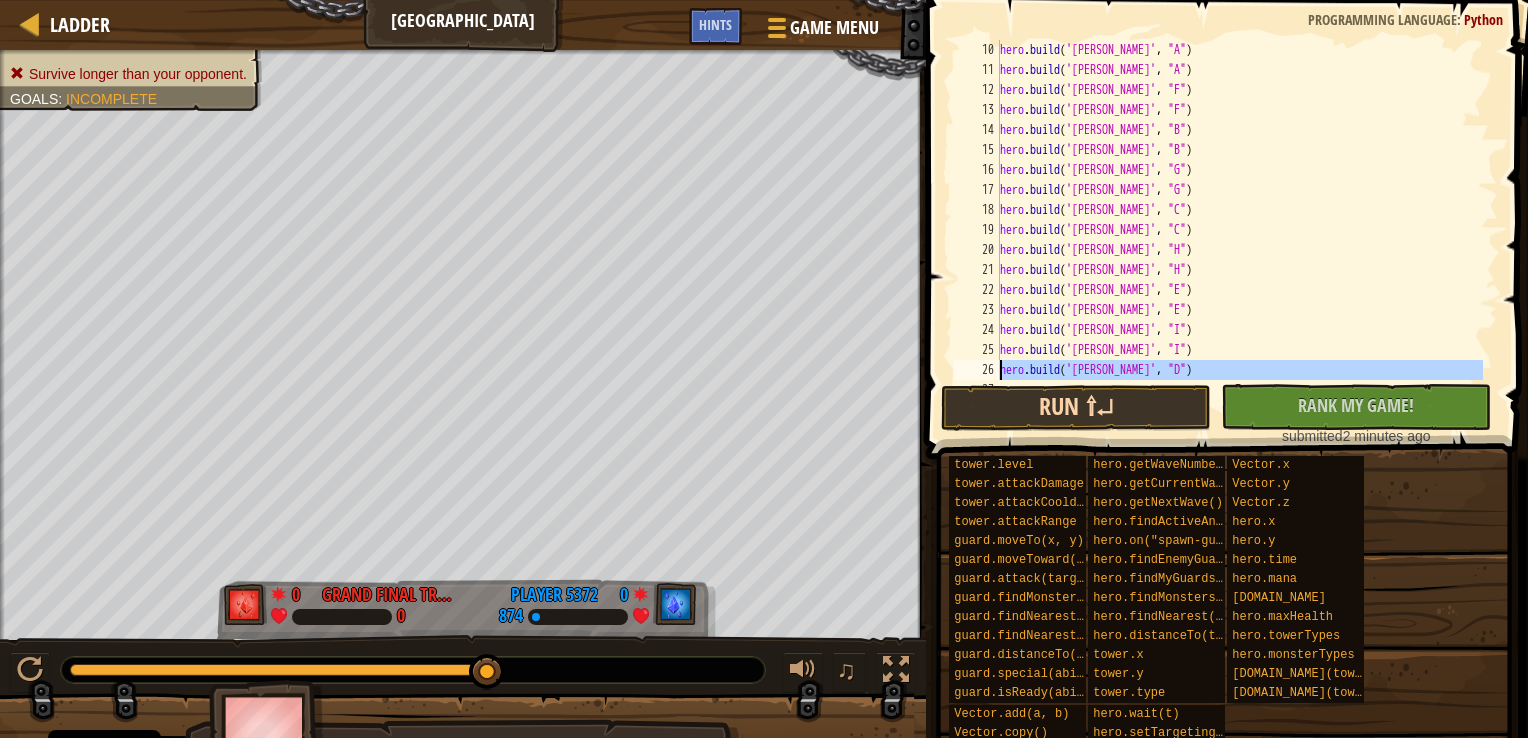 scroll, scrollTop: 520, scrollLeft: 0, axis: vertical 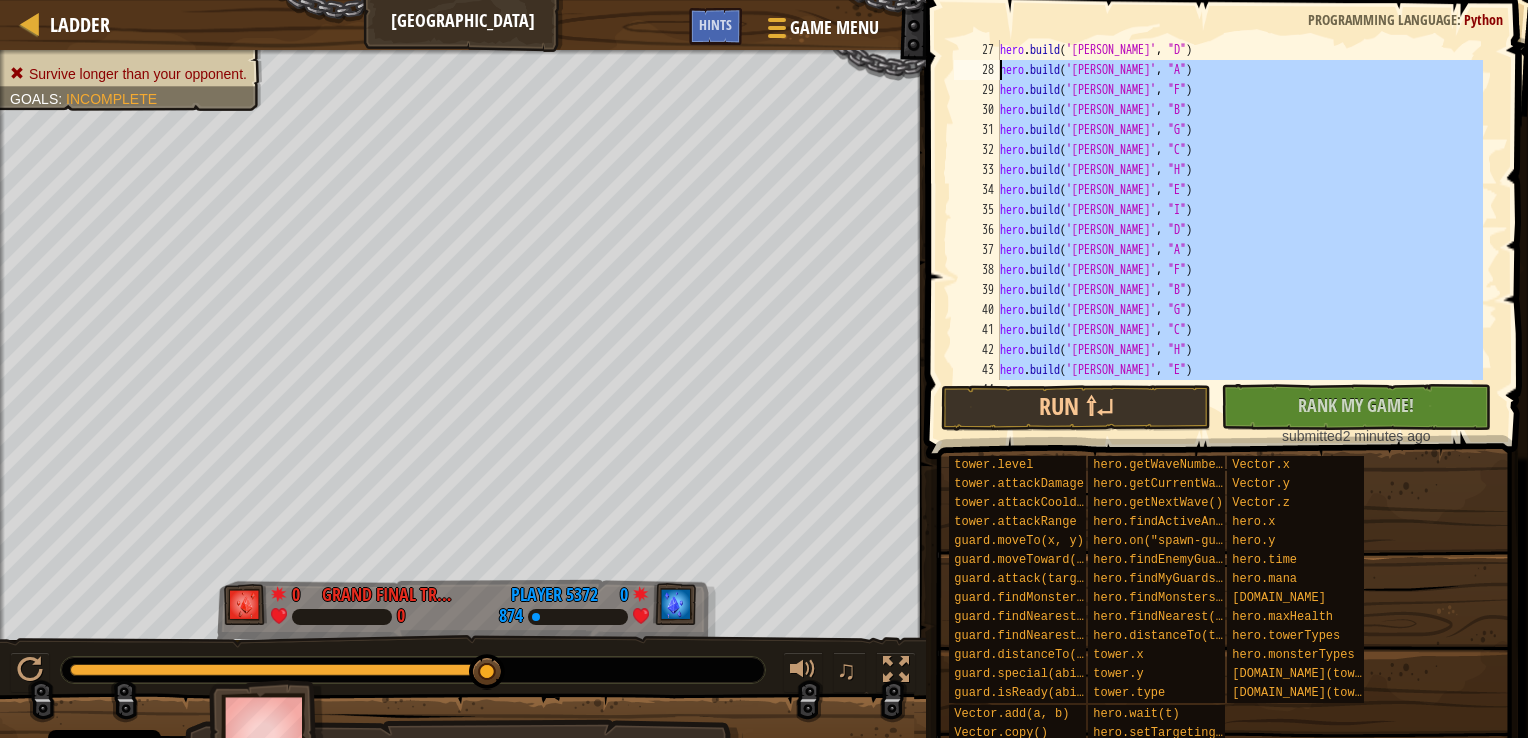 drag, startPoint x: 1180, startPoint y: 342, endPoint x: 971, endPoint y: 69, distance: 343.8168 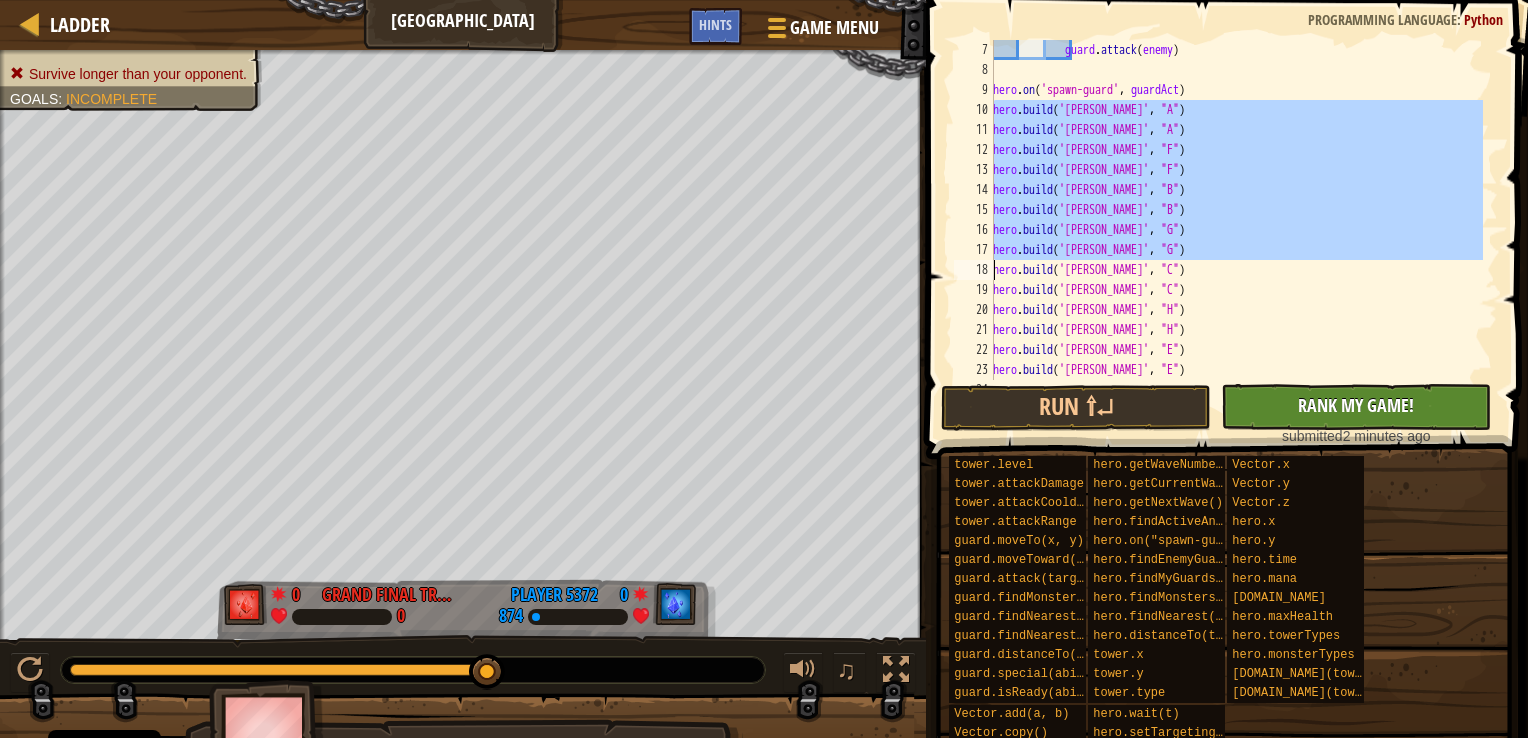scroll, scrollTop: 240, scrollLeft: 0, axis: vertical 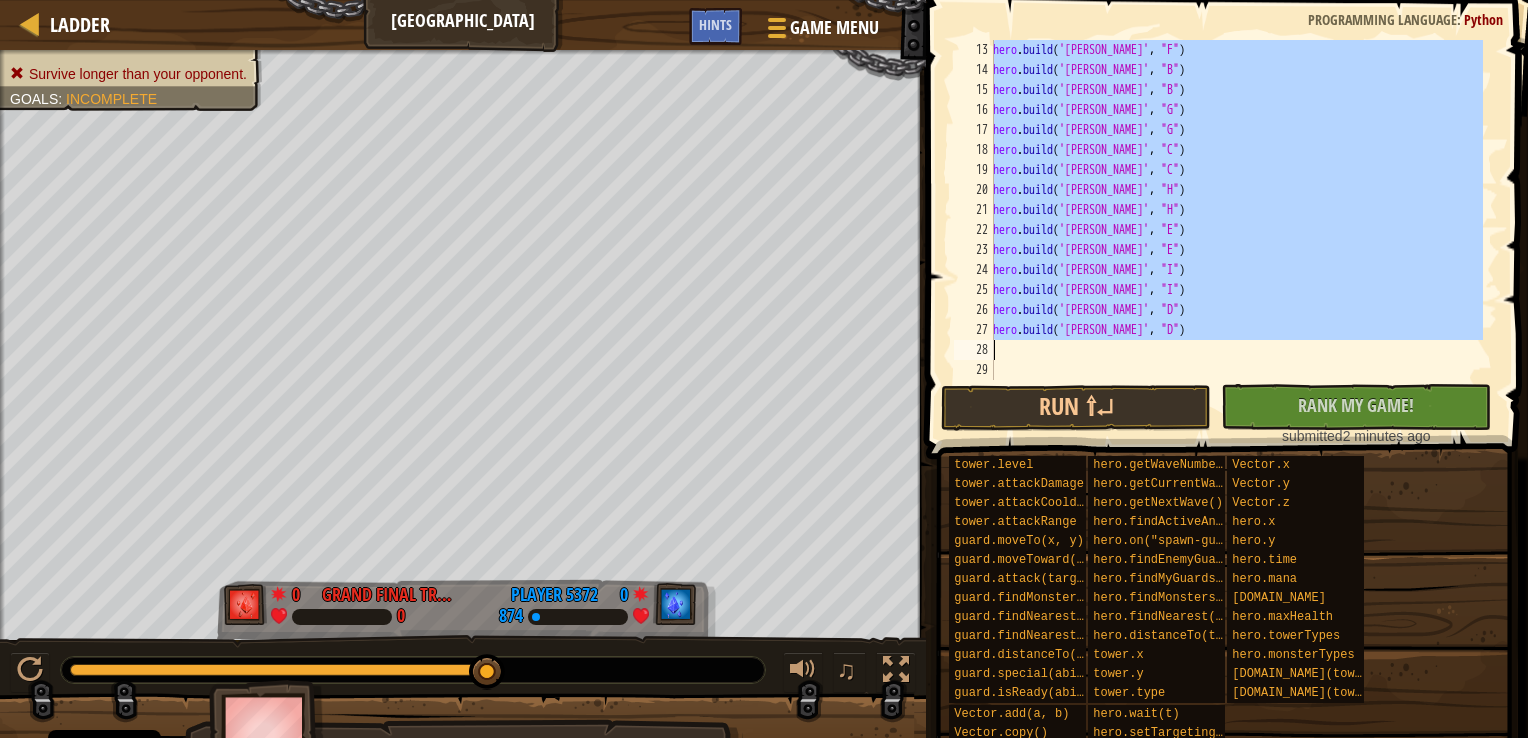 drag, startPoint x: 990, startPoint y: 107, endPoint x: 1180, endPoint y: 336, distance: 297.5584 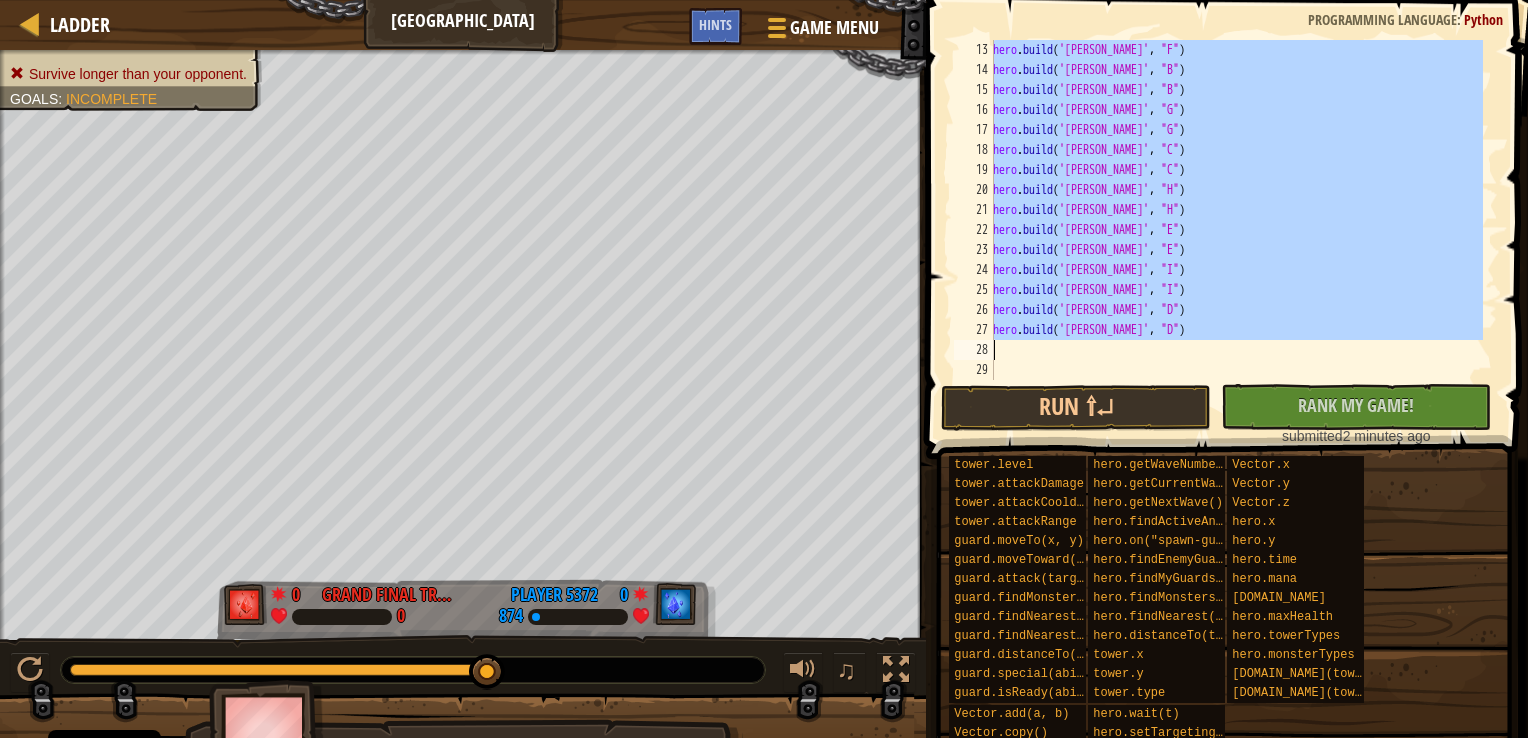 click on "hero . build ( '[PERSON_NAME]' ,   "F" ) hero . build ( '[PERSON_NAME]' ,   "B" ) hero . build ( '[PERSON_NAME]' ,   "B" ) hero . build ( '[PERSON_NAME]' ,   "G" ) hero . build ( '[PERSON_NAME]' ,   "G" ) hero . build ( '[PERSON_NAME]' ,   "C" ) hero . build ( '[PERSON_NAME]' ,   "C" ) hero . build ( '[PERSON_NAME]' ,   "H" ) hero . build ( '[PERSON_NAME]' ,   "H" ) hero . build ( '[PERSON_NAME]' ,   "E" ) hero . build ( '[PERSON_NAME]' ,   "E" ) hero . build ( '[PERSON_NAME]' ,   "I" ) hero . build ( '[PERSON_NAME]' ,   "I" ) hero . build ( '[PERSON_NAME]' ,   "D" ) hero . build ( '[PERSON_NAME]' ,   "D" )" at bounding box center (1236, 210) 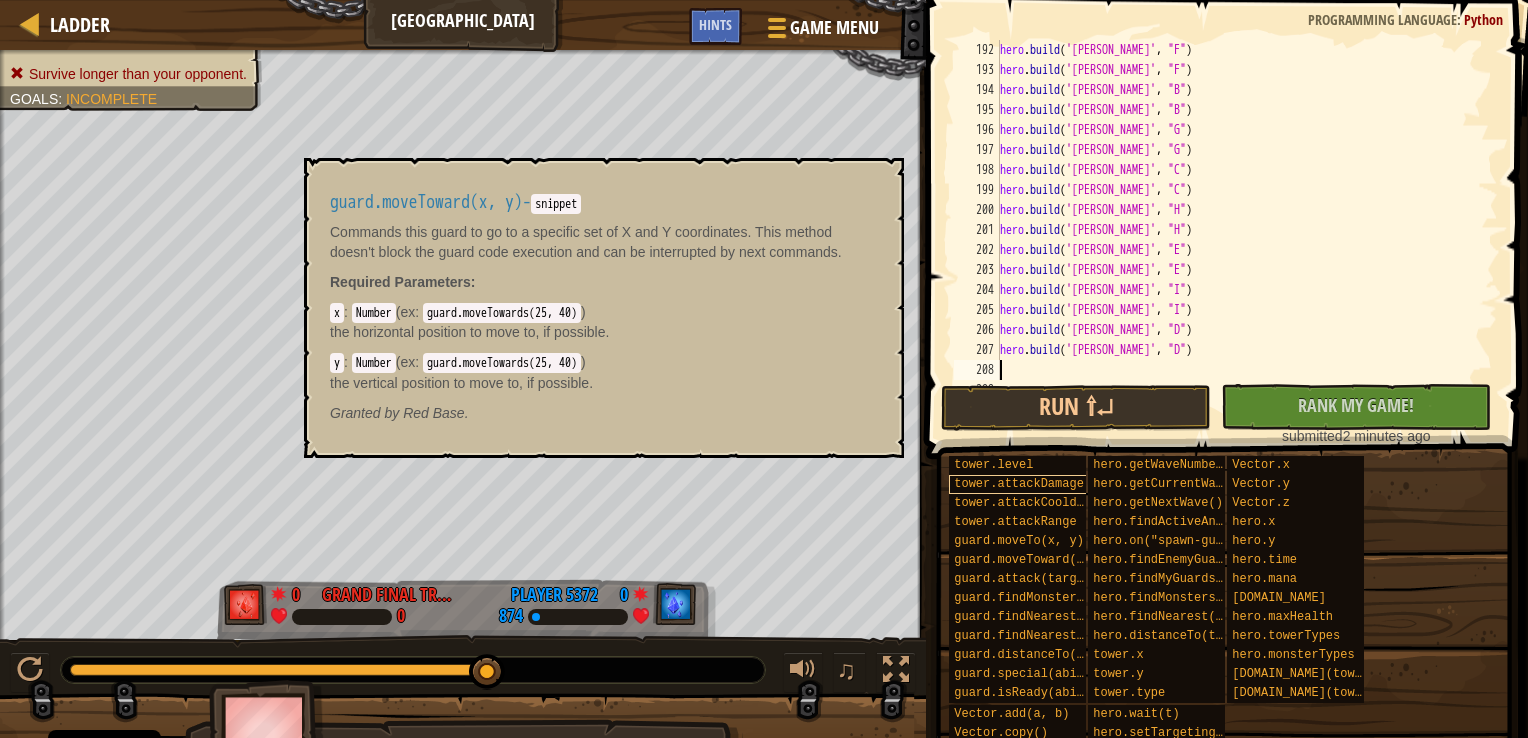 scroll, scrollTop: 3820, scrollLeft: 0, axis: vertical 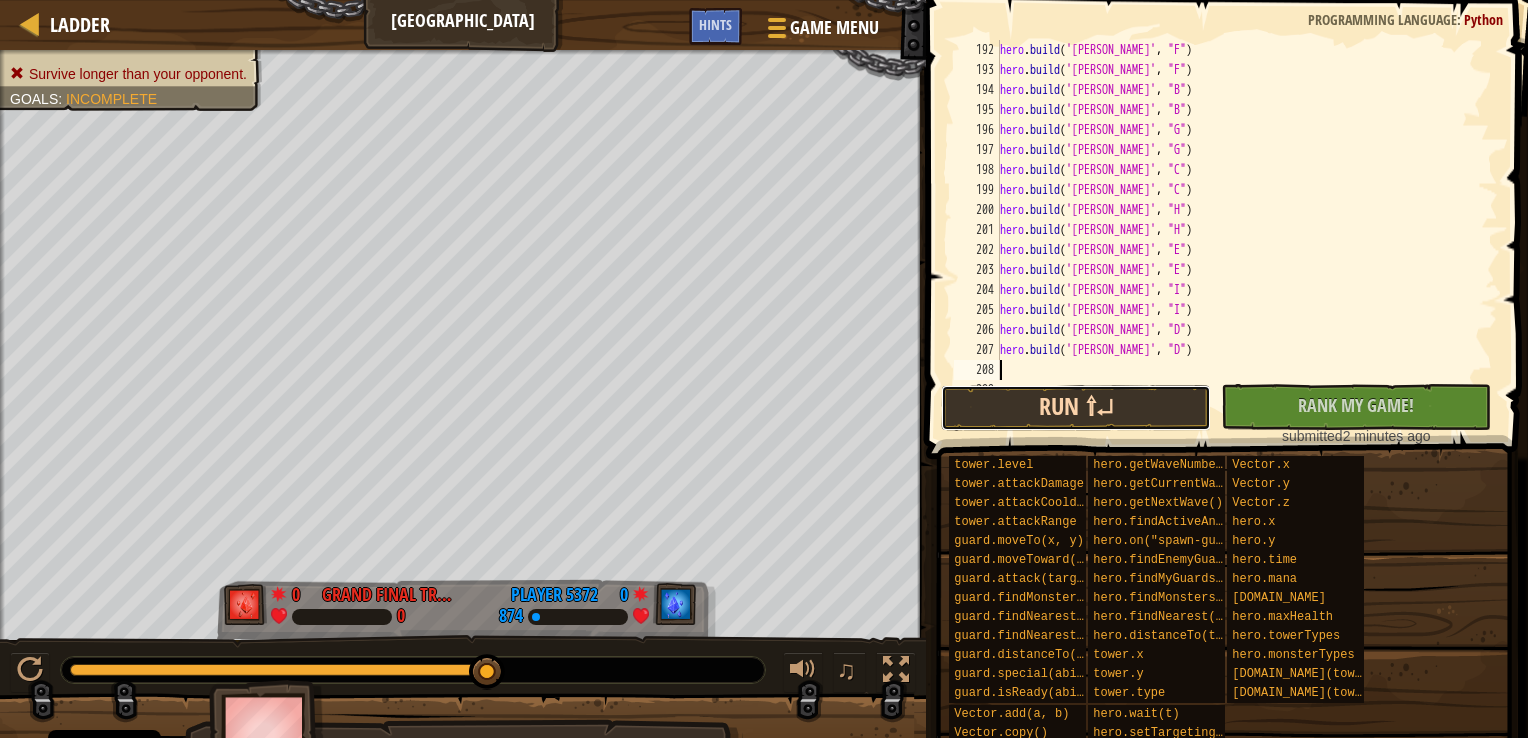 click on "Run ⇧↵" at bounding box center (1076, 408) 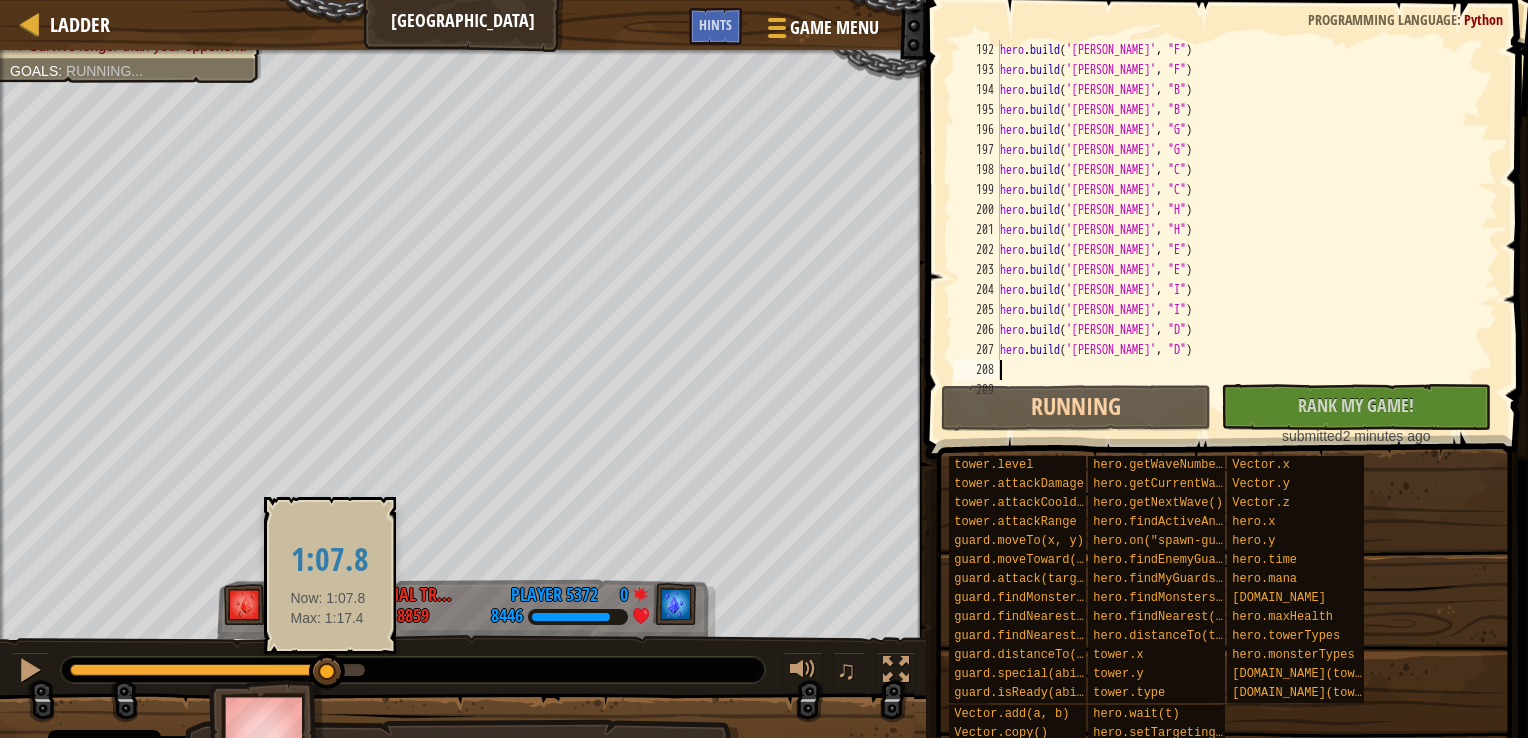 click at bounding box center [217, 670] 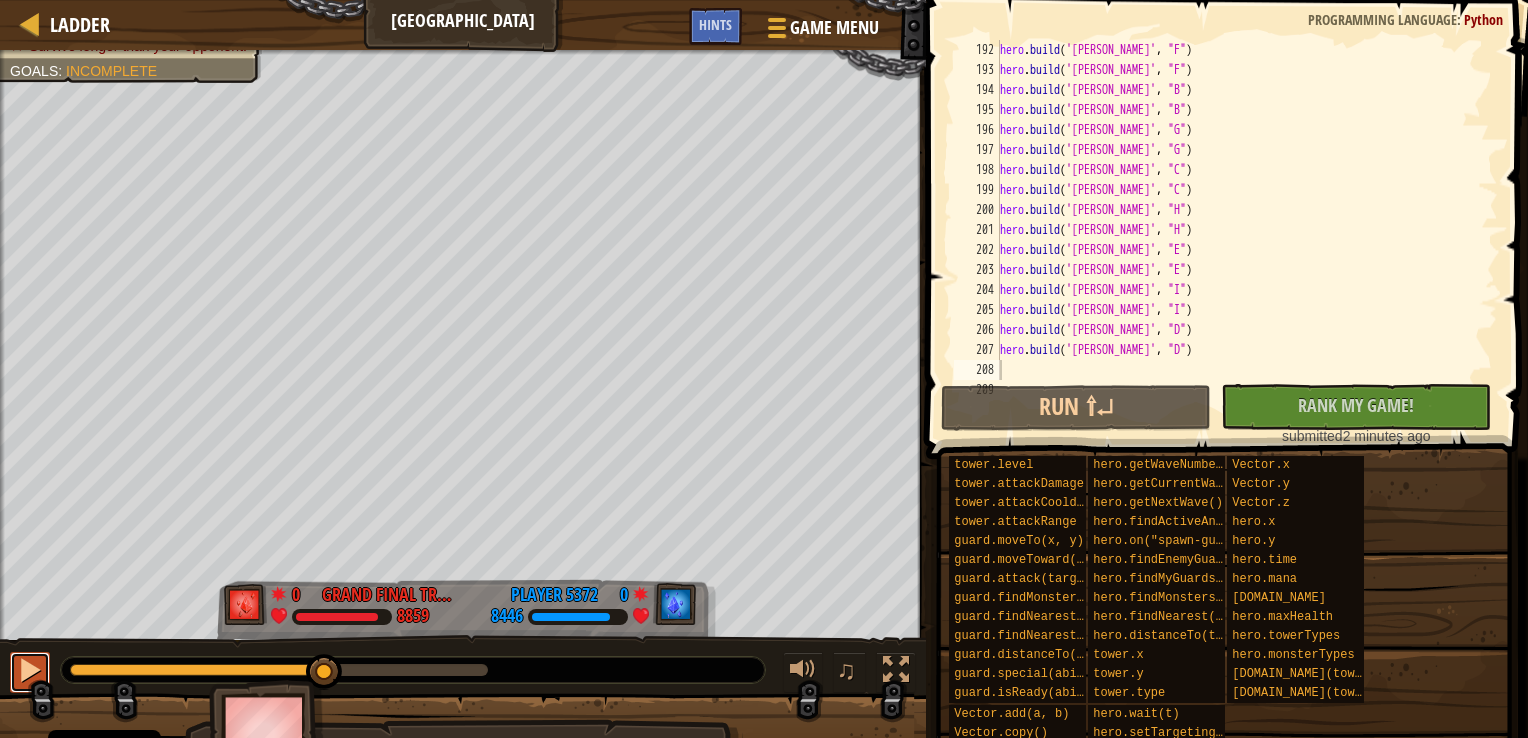 click at bounding box center [30, 670] 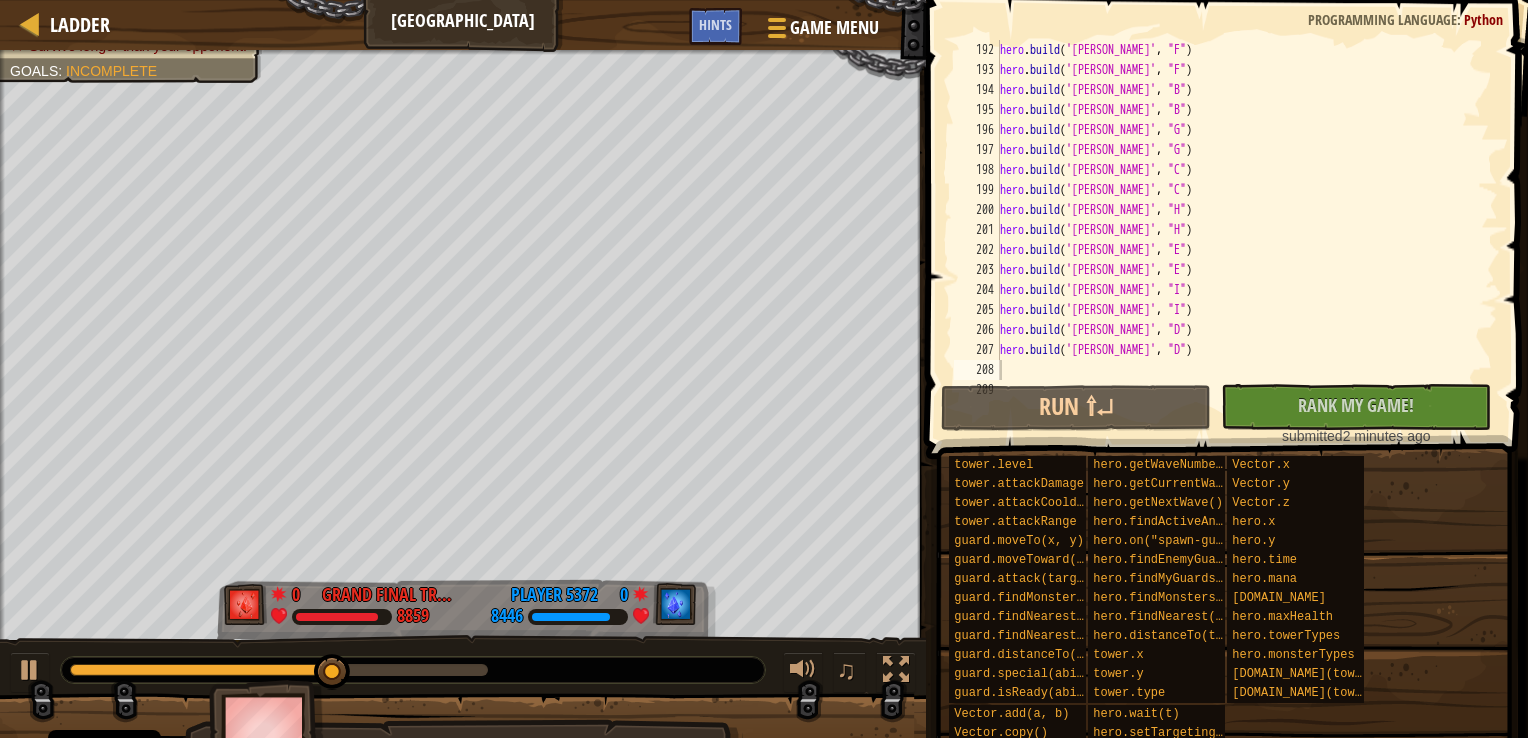 click at bounding box center [413, 670] 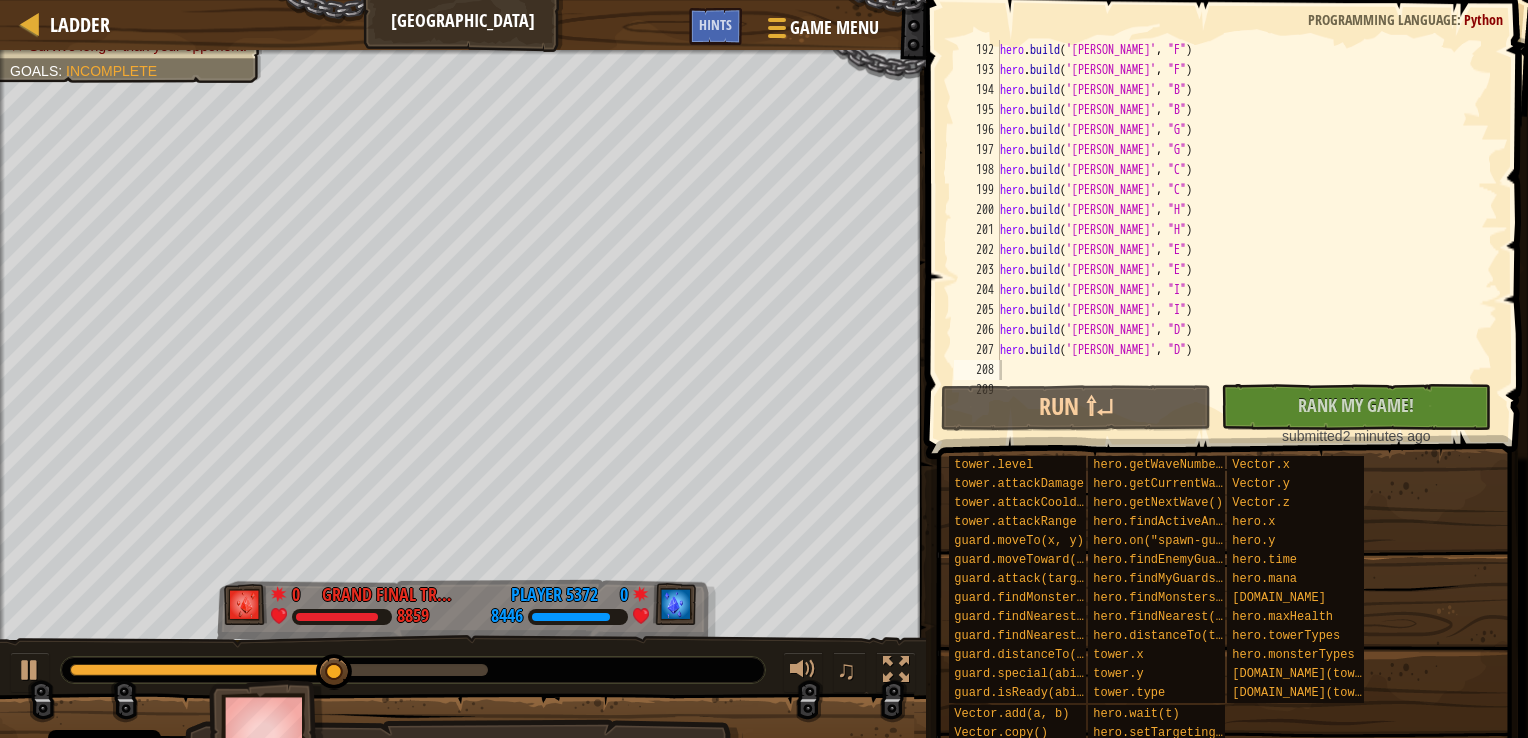 drag, startPoint x: 488, startPoint y: 675, endPoint x: 479, endPoint y: 670, distance: 10.29563 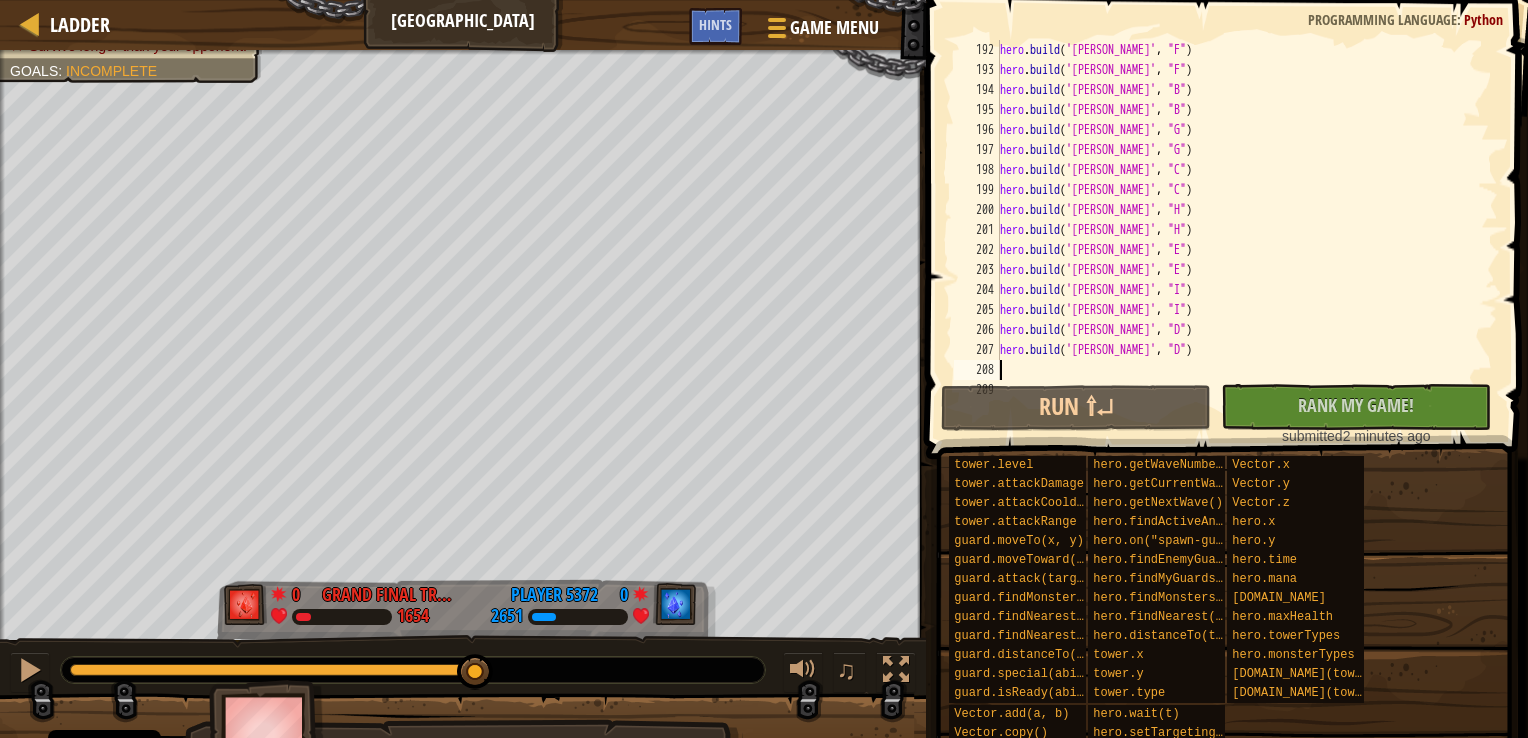 click at bounding box center (279, 670) 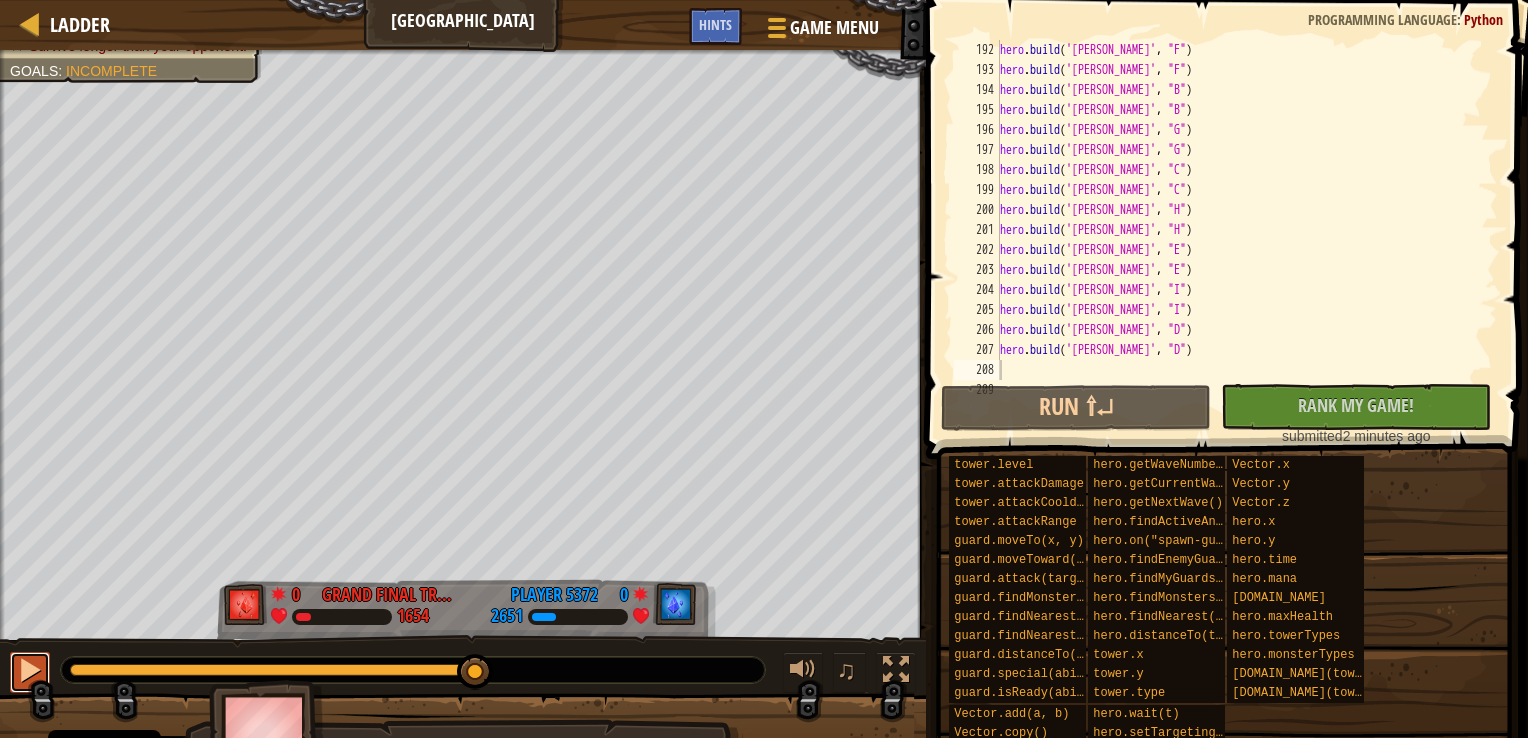 click at bounding box center [30, 670] 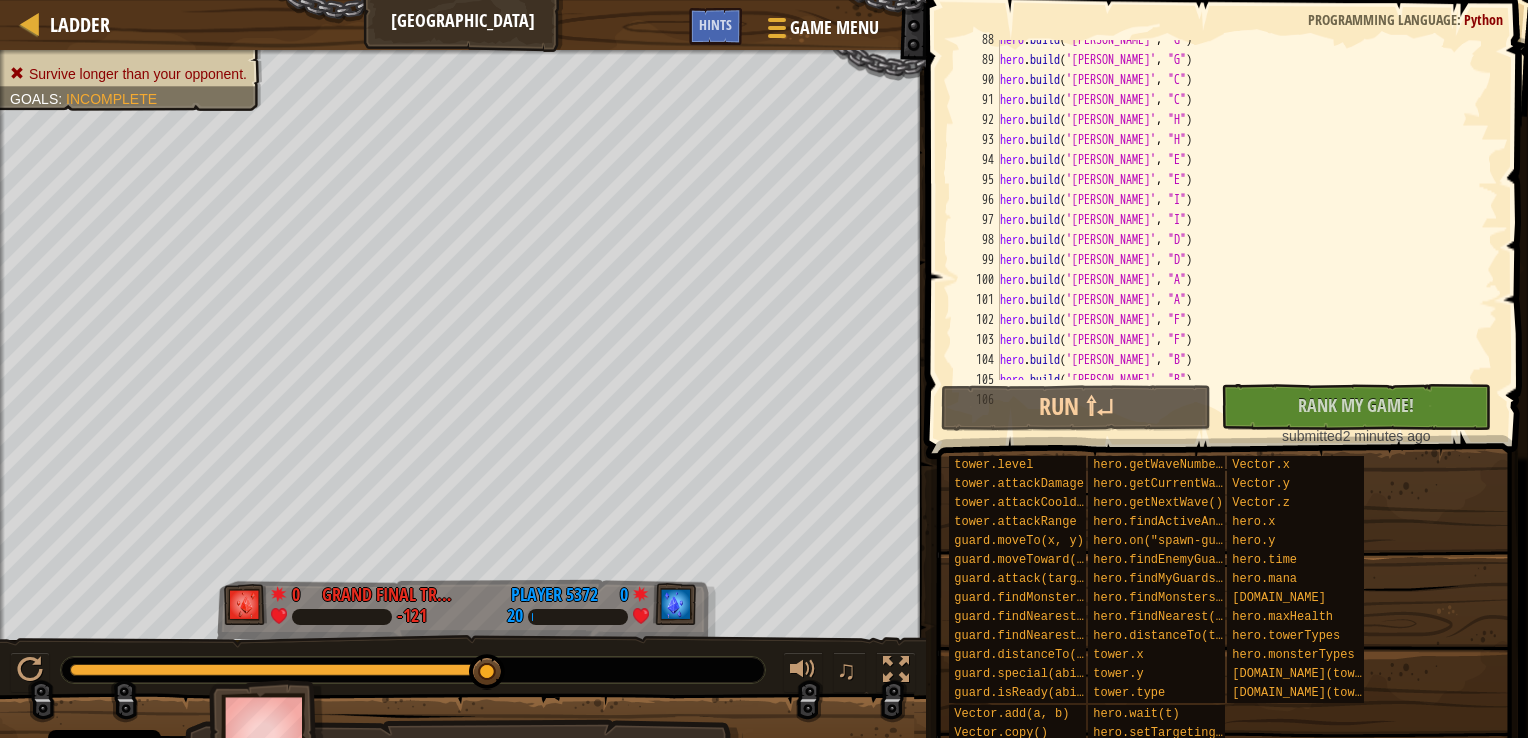 scroll, scrollTop: 0, scrollLeft: 0, axis: both 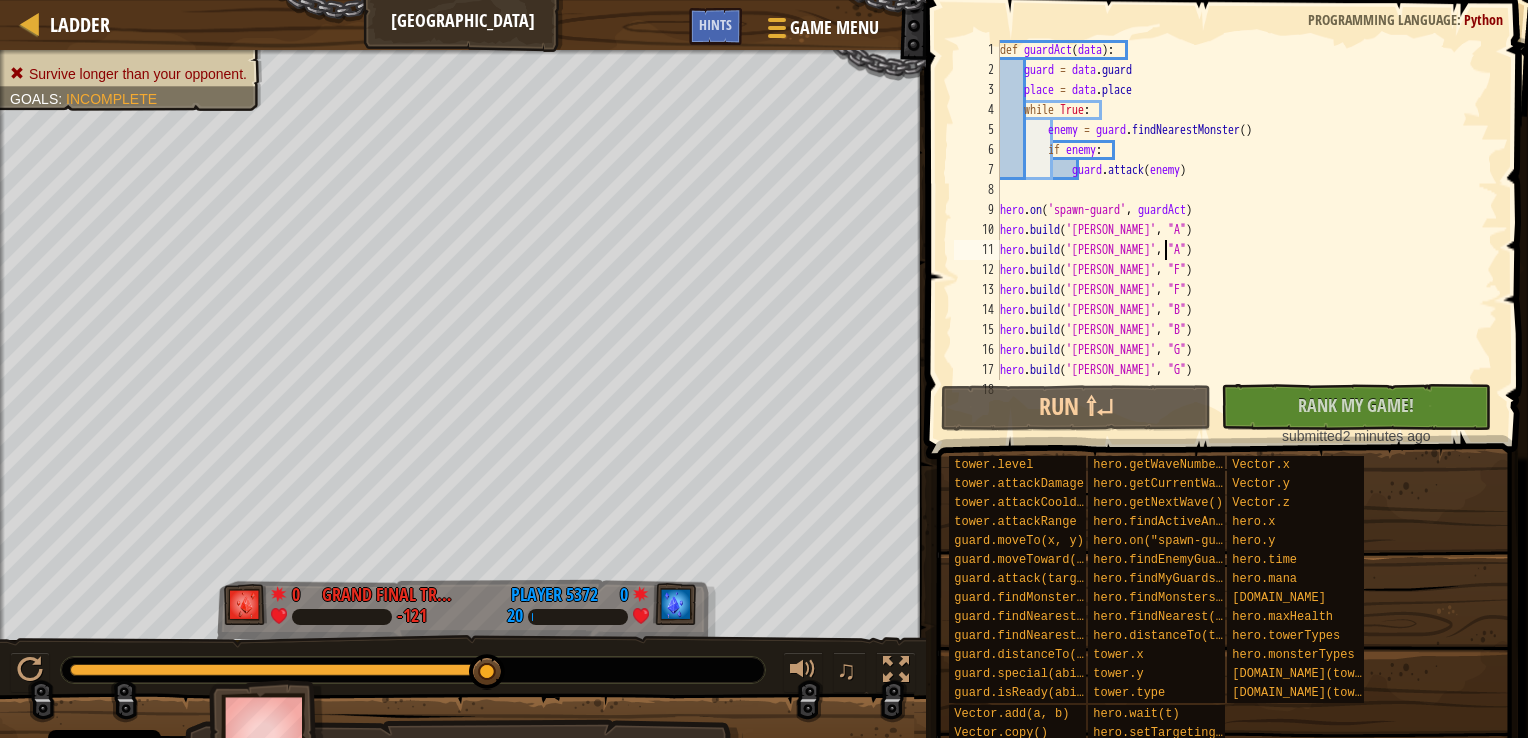 click on "def   guardAct ( data ) :      guard   =   data . guard      place   =   data . place      while   True :          enemy   =   guard . findNearestMonster ( )          if   enemy :              guard . attack ( enemy ) hero . on ( 'spawn-guard' ,   guardAct ) hero . build ( '[PERSON_NAME]' ,   "A" ) hero . build ( '[PERSON_NAME]' ,   "A" ) hero . build ( '[PERSON_NAME]' ,   "F" ) hero . build ( '[PERSON_NAME]' ,   "F" ) hero . build ( '[PERSON_NAME]' ,   "B" ) hero . build ( '[PERSON_NAME]' ,   "B" ) hero . build ( '[PERSON_NAME]' ,   "G" ) hero . build ( '[PERSON_NAME]' ,   "G" ) hero . build ( '[PERSON_NAME]' ,   "C" )" at bounding box center [1239, 230] 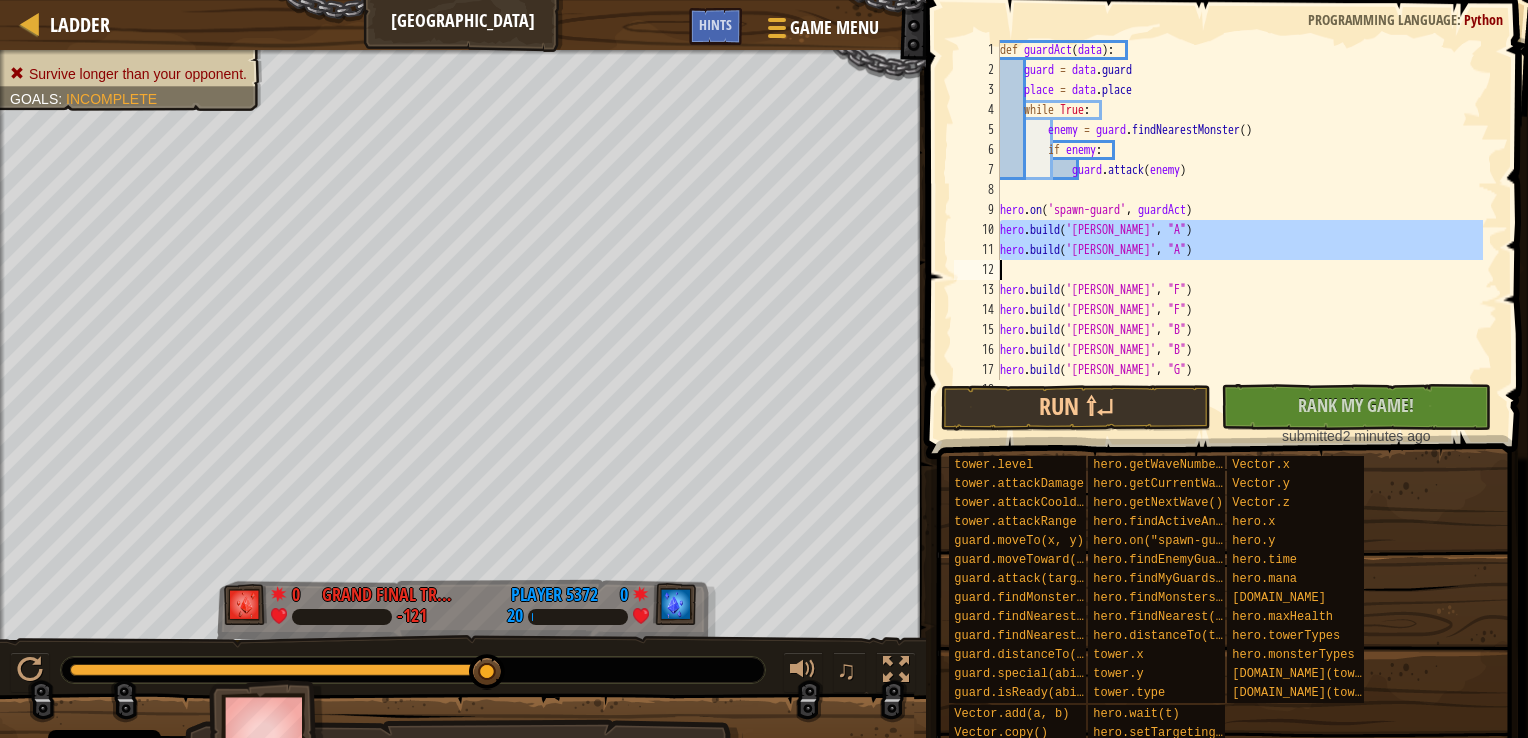 drag, startPoint x: 997, startPoint y: 221, endPoint x: 1172, endPoint y: 255, distance: 178.27226 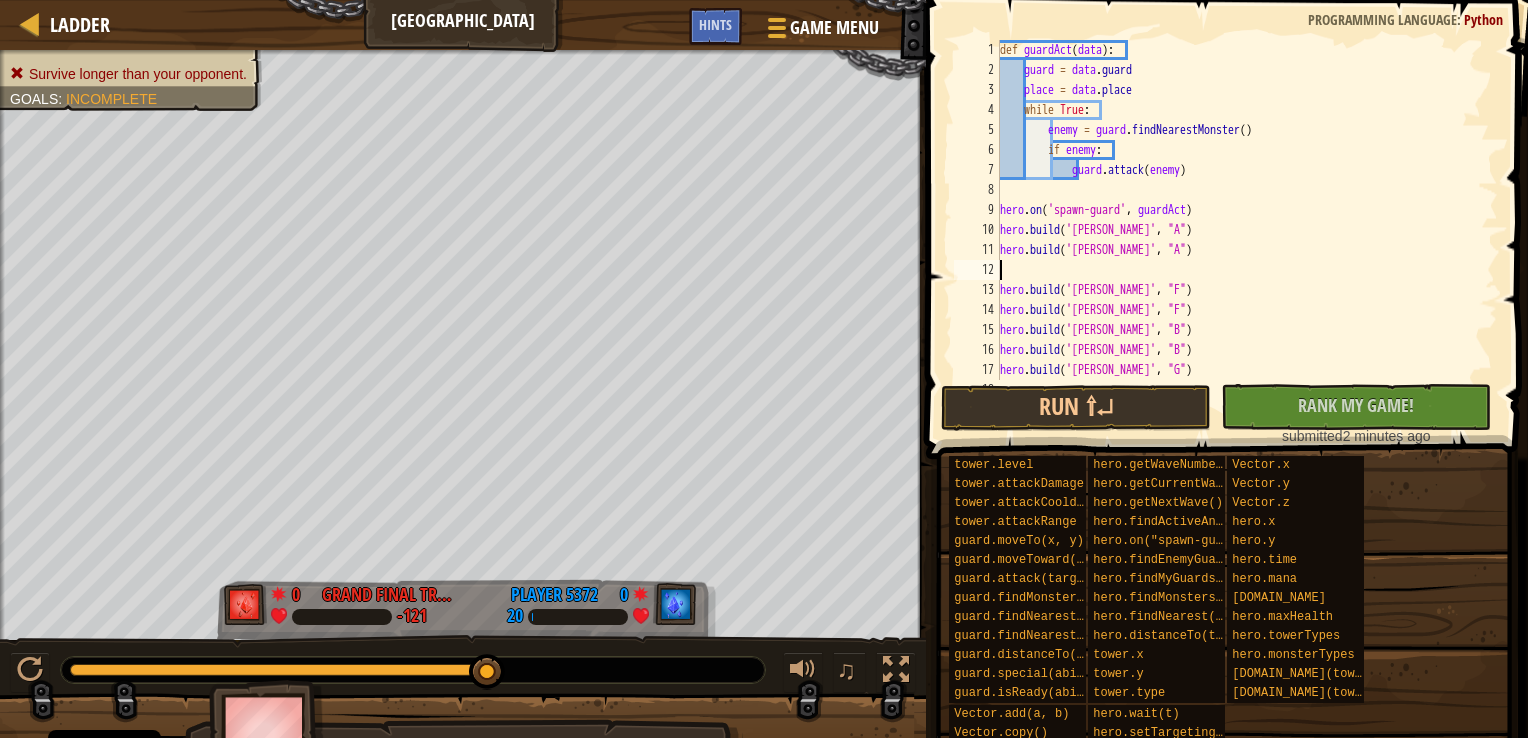 paste on "[DOMAIN_NAME]('[PERSON_NAME]', "A")" 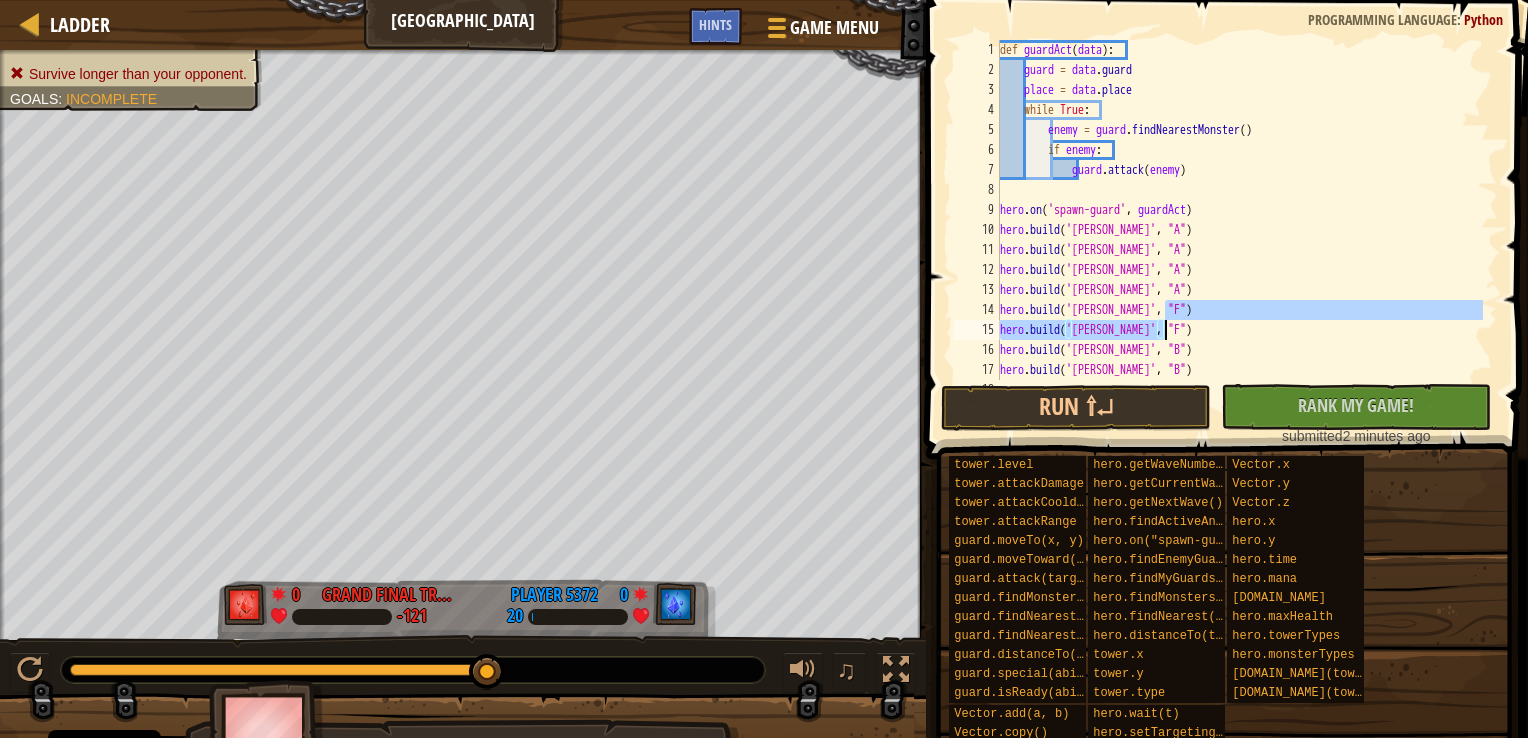 drag, startPoint x: 1165, startPoint y: 310, endPoint x: 1164, endPoint y: 325, distance: 15.033297 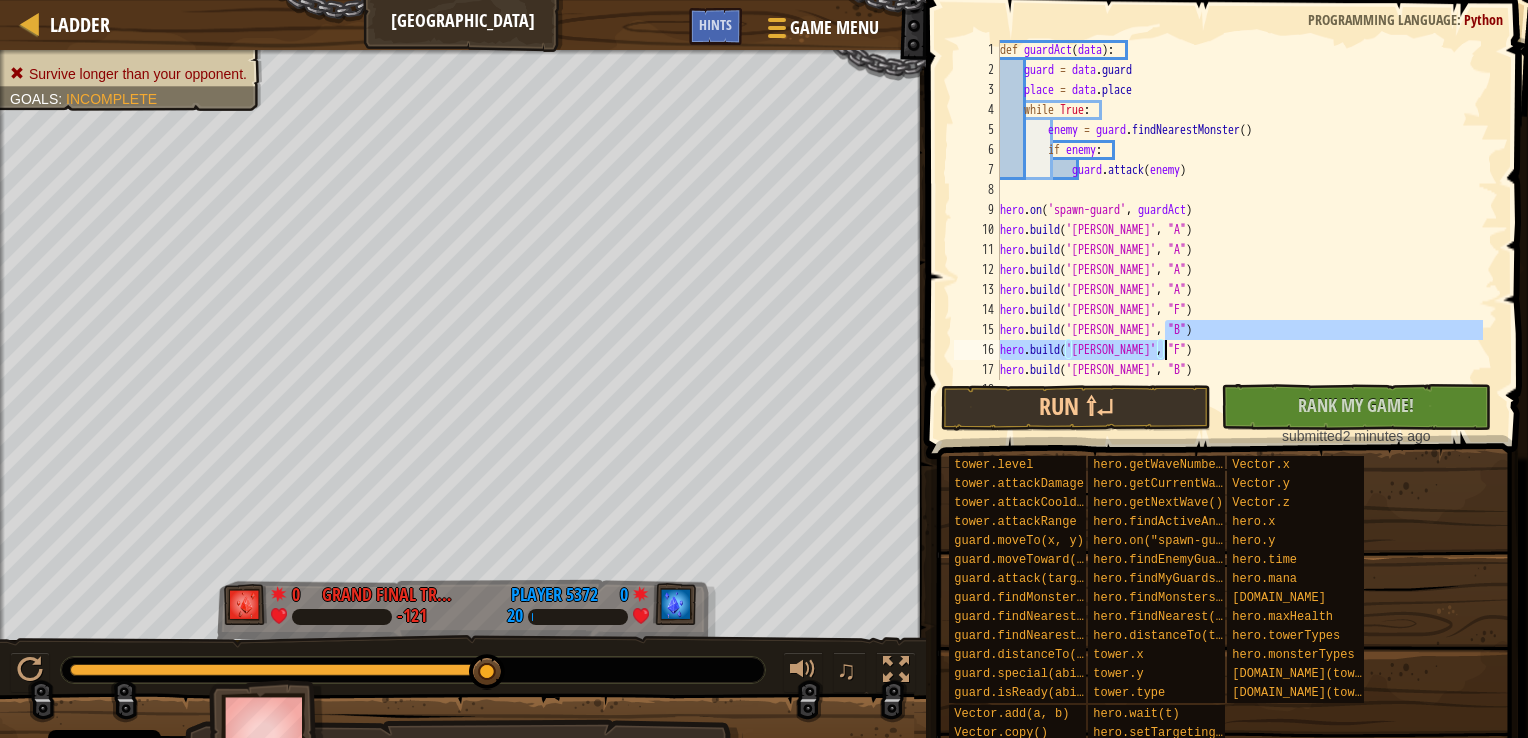 click on "def   guardAct ( data ) :      guard   =   data . guard      place   =   data . place      while   True :          enemy   =   guard . findNearestMonster ( )          if   enemy :              guard . attack ( enemy ) hero . on ( 'spawn-guard' ,   guardAct ) hero . build ( '[PERSON_NAME]' ,   "A" ) hero . build ( '[PERSON_NAME]' ,   "A" ) hero . build ( '[PERSON_NAME]' ,   "A" ) hero . build ( '[PERSON_NAME]' ,   "A" ) hero . build ( '[PERSON_NAME]' ,   "F" ) hero . build ( '[PERSON_NAME]' ,   "B" ) hero . build ( '[PERSON_NAME]' ,   "F" ) hero . build ( '[PERSON_NAME]' ,   "B" ) hero . build ( '[PERSON_NAME]' ,   "G" )" at bounding box center (1239, 230) 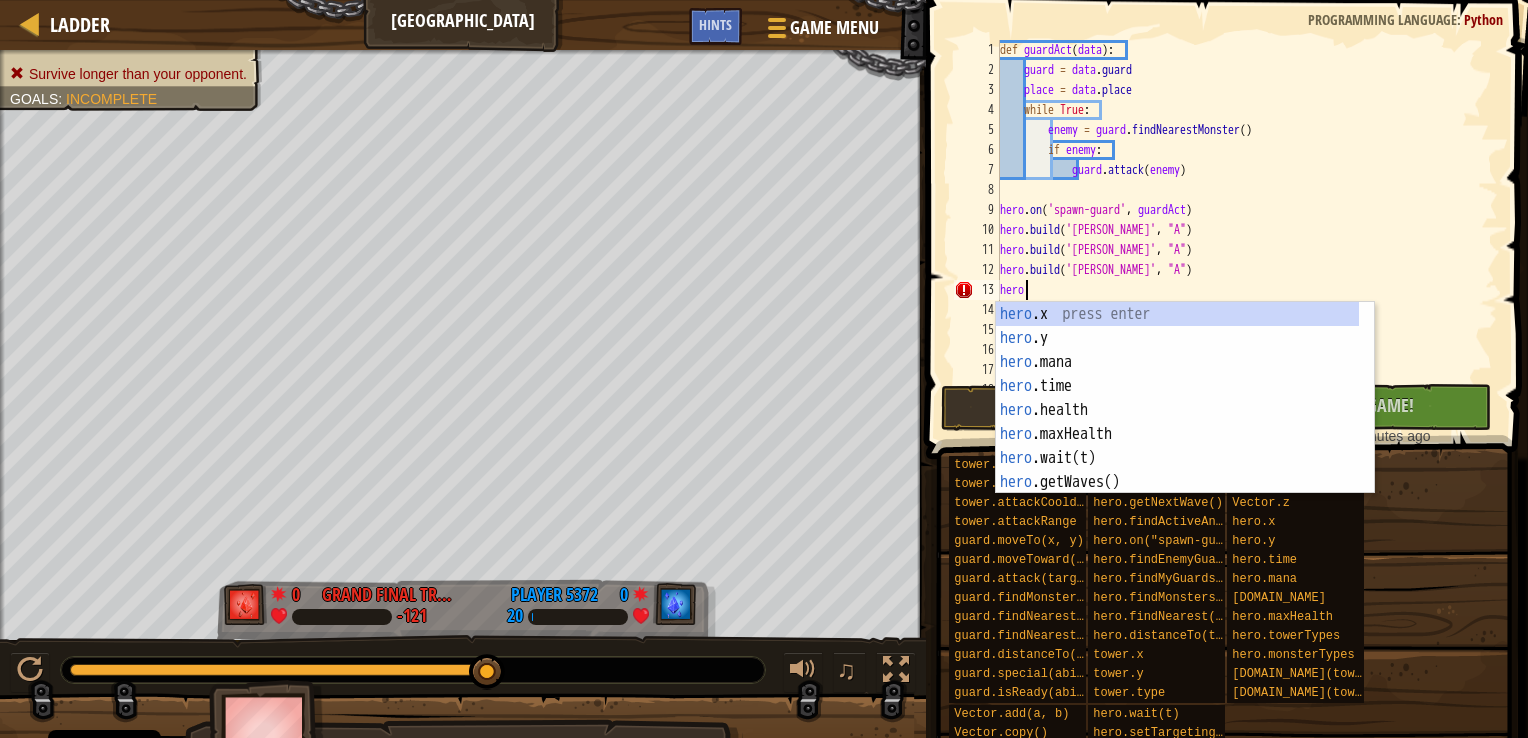 type on "h" 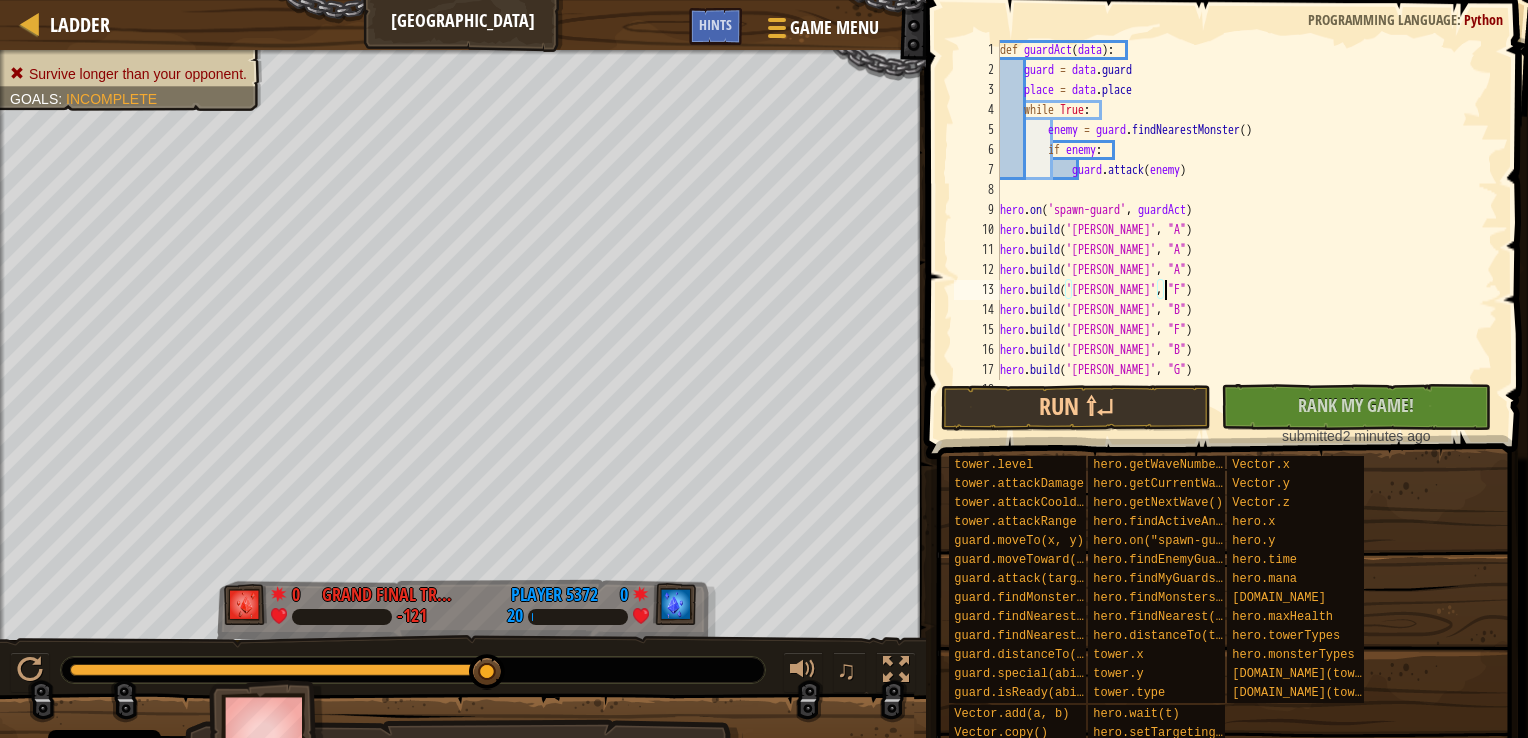 click on "def   guardAct ( data ) :      guard   =   data . guard      place   =   data . place      while   True :          enemy   =   guard . findNearestMonster ( )          if   enemy :              guard . attack ( enemy ) hero . on ( 'spawn-guard' ,   guardAct ) hero . build ( '[PERSON_NAME]' ,   "A" ) hero . build ( '[PERSON_NAME]' ,   "A" ) hero . build ( '[PERSON_NAME]' ,   "A" ) hero . build ( '[PERSON_NAME]' ,   "F" ) hero . build ( '[PERSON_NAME]' ,   "B" ) hero . build ( '[PERSON_NAME]' ,   "F" ) hero . build ( '[PERSON_NAME]' ,   "B" ) hero . build ( '[PERSON_NAME]' ,   "G" ) hero . build ( '[PERSON_NAME]' ,   "G" )" at bounding box center (1239, 230) 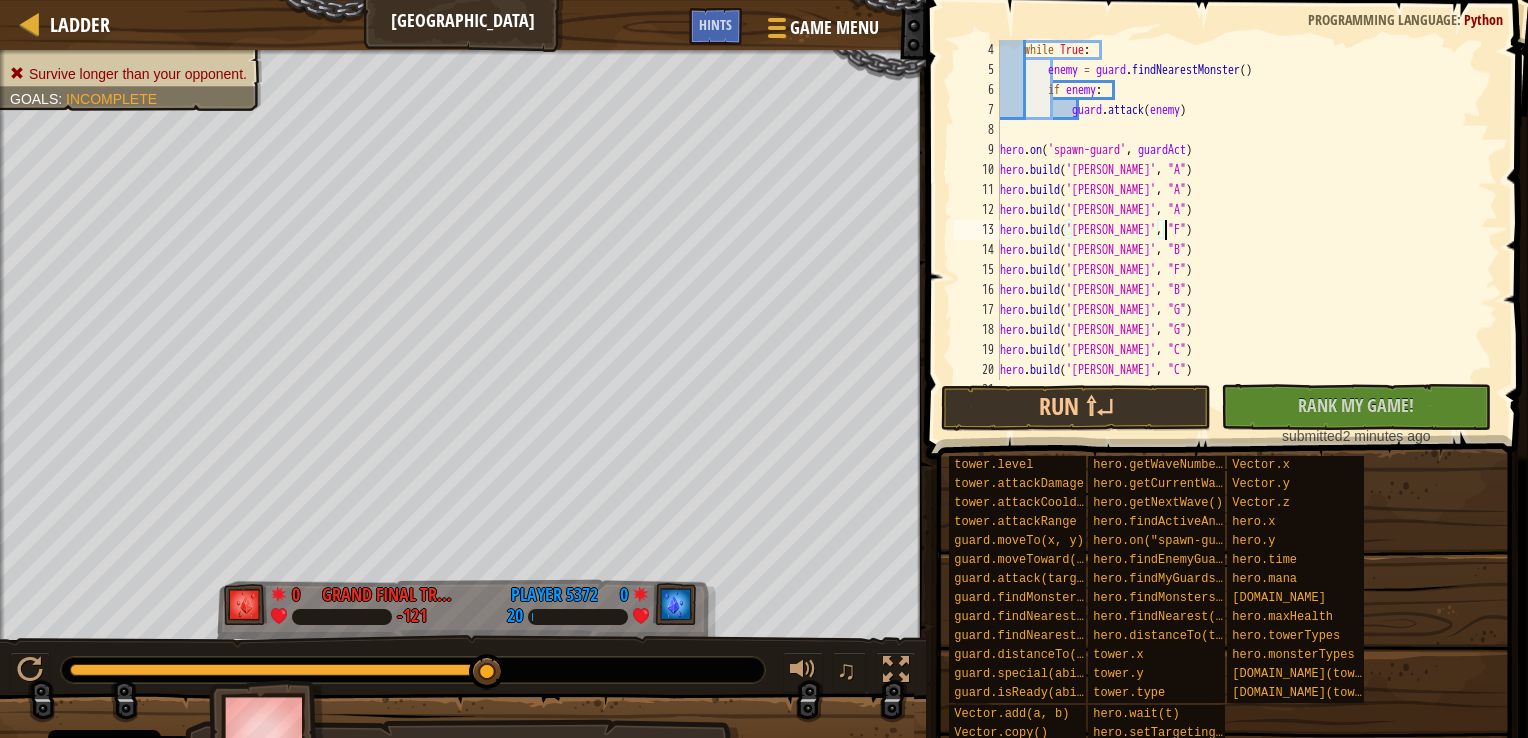 scroll, scrollTop: 120, scrollLeft: 0, axis: vertical 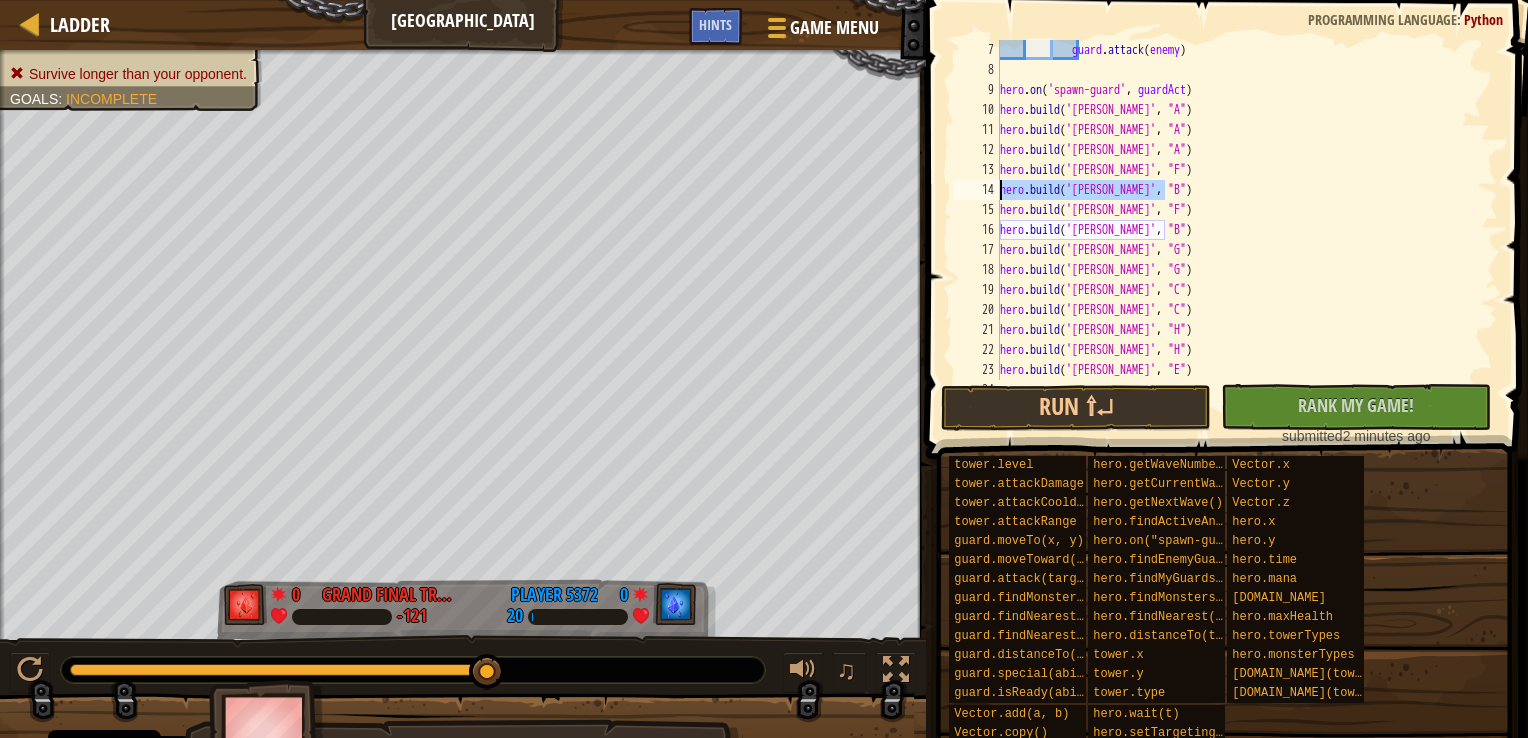 drag, startPoint x: 1163, startPoint y: 191, endPoint x: 987, endPoint y: 194, distance: 176.02557 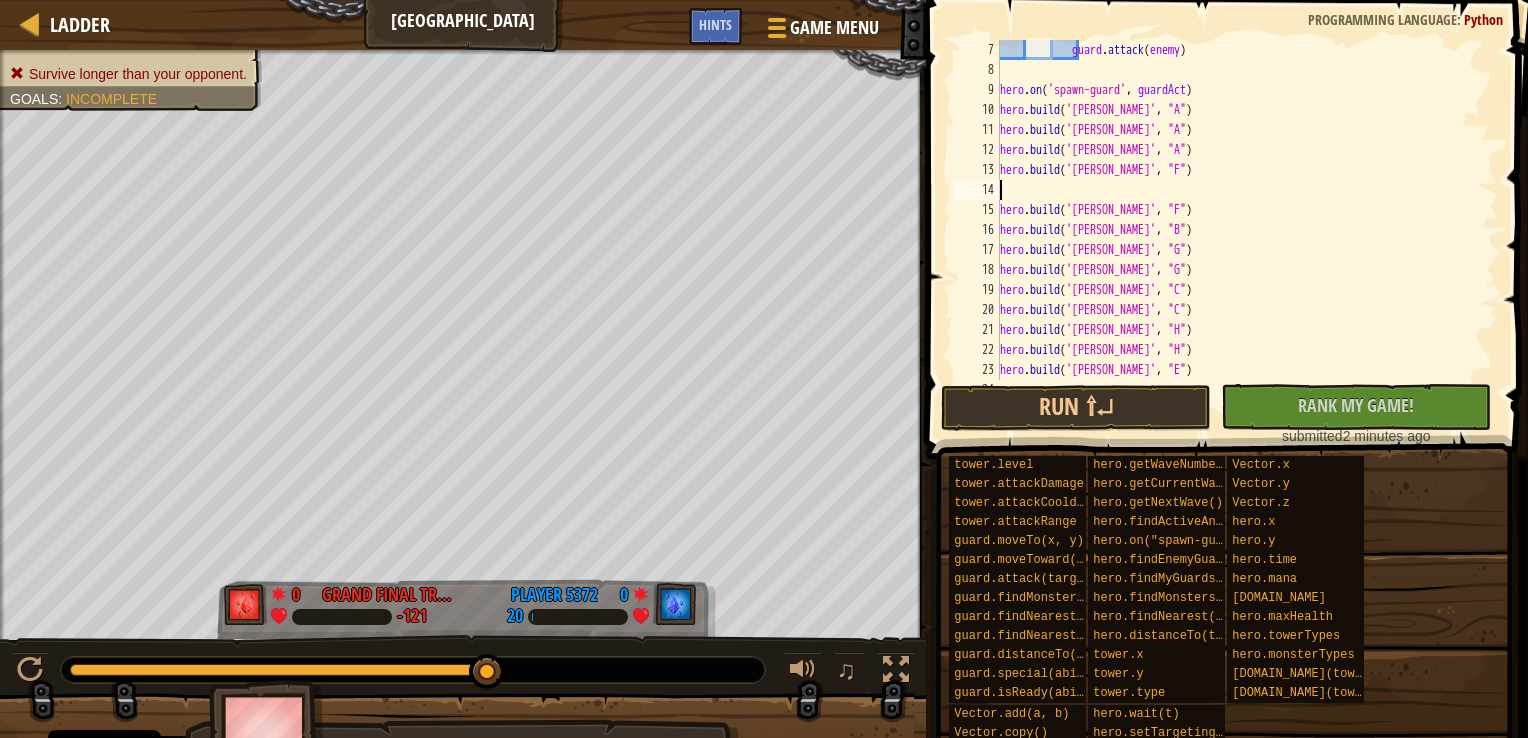 type on "[DOMAIN_NAME]('[PERSON_NAME]', "F")" 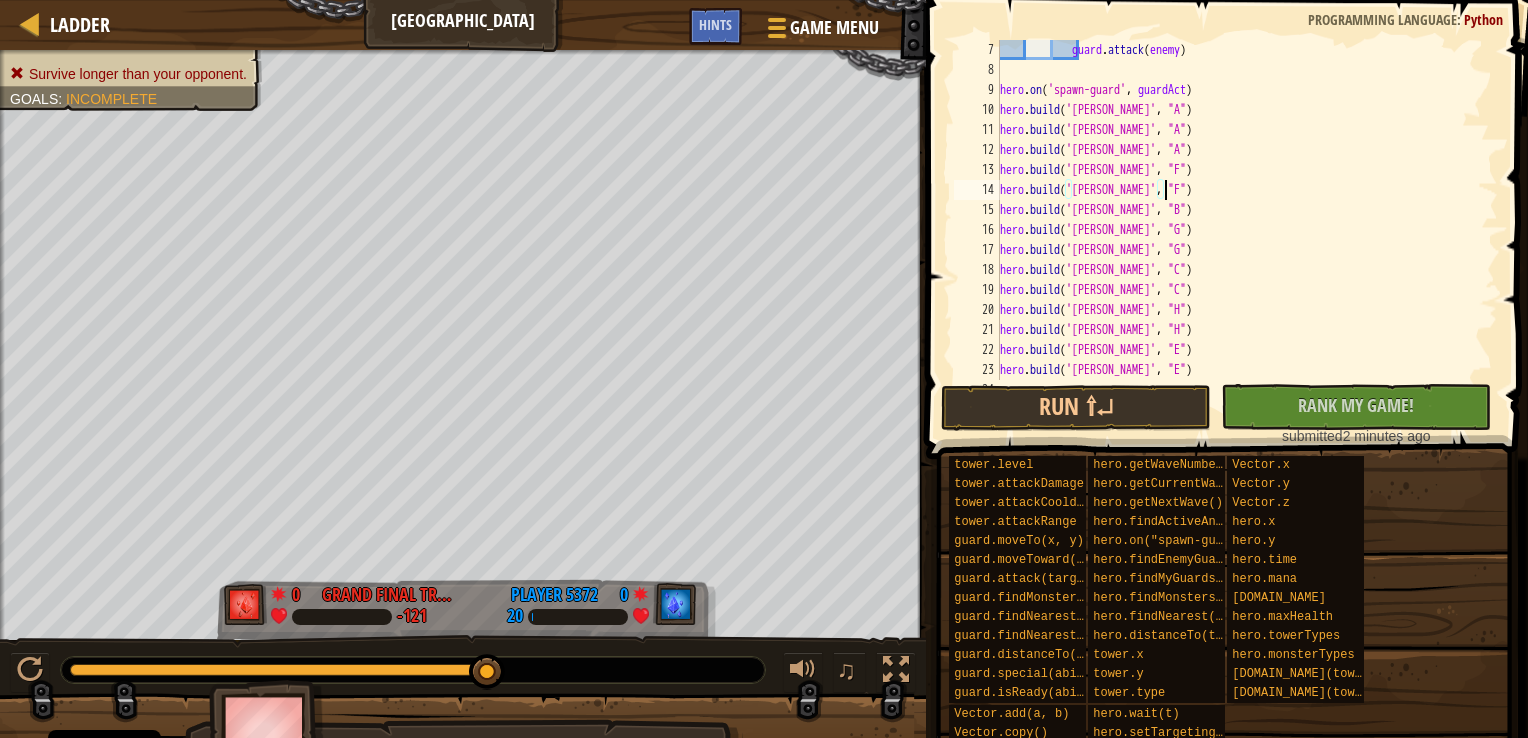 click on "guard . attack ( enemy ) hero . on ( 'spawn-guard' ,   guardAct ) hero . build ( '[PERSON_NAME]' ,   "A" ) hero . build ( '[PERSON_NAME]' ,   "A" ) hero . build ( '[PERSON_NAME]' ,   "A" ) hero . build ( '[PERSON_NAME]' ,   "F" ) hero . build ( '[PERSON_NAME]' ,   "F" ) hero . build ( '[PERSON_NAME]' ,   "B" ) hero . build ( '[PERSON_NAME]' ,   "G" ) hero . build ( '[PERSON_NAME]' ,   "G" ) hero . build ( '[PERSON_NAME]' ,   "C" ) hero . build ( '[PERSON_NAME]' ,   "C" ) hero . build ( '[PERSON_NAME]' ,   "H" ) hero . build ( '[PERSON_NAME]' ,   "H" ) hero . build ( '[PERSON_NAME]' ,   "E" ) hero . build ( '[PERSON_NAME]' ,   "E" ) hero . build ( '[PERSON_NAME]' ,   "I" )" at bounding box center [1239, 230] 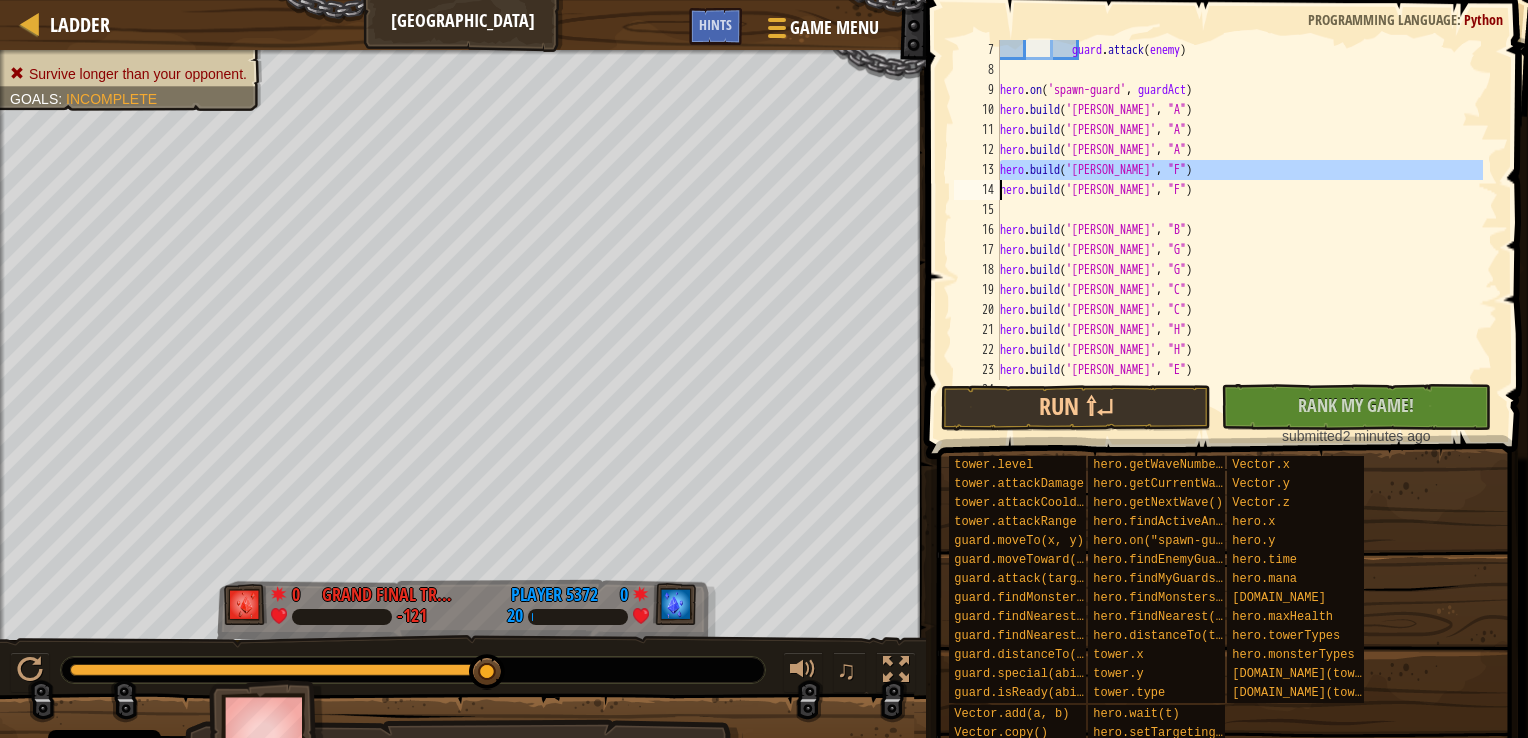 drag, startPoint x: 999, startPoint y: 172, endPoint x: 1169, endPoint y: 171, distance: 170.00294 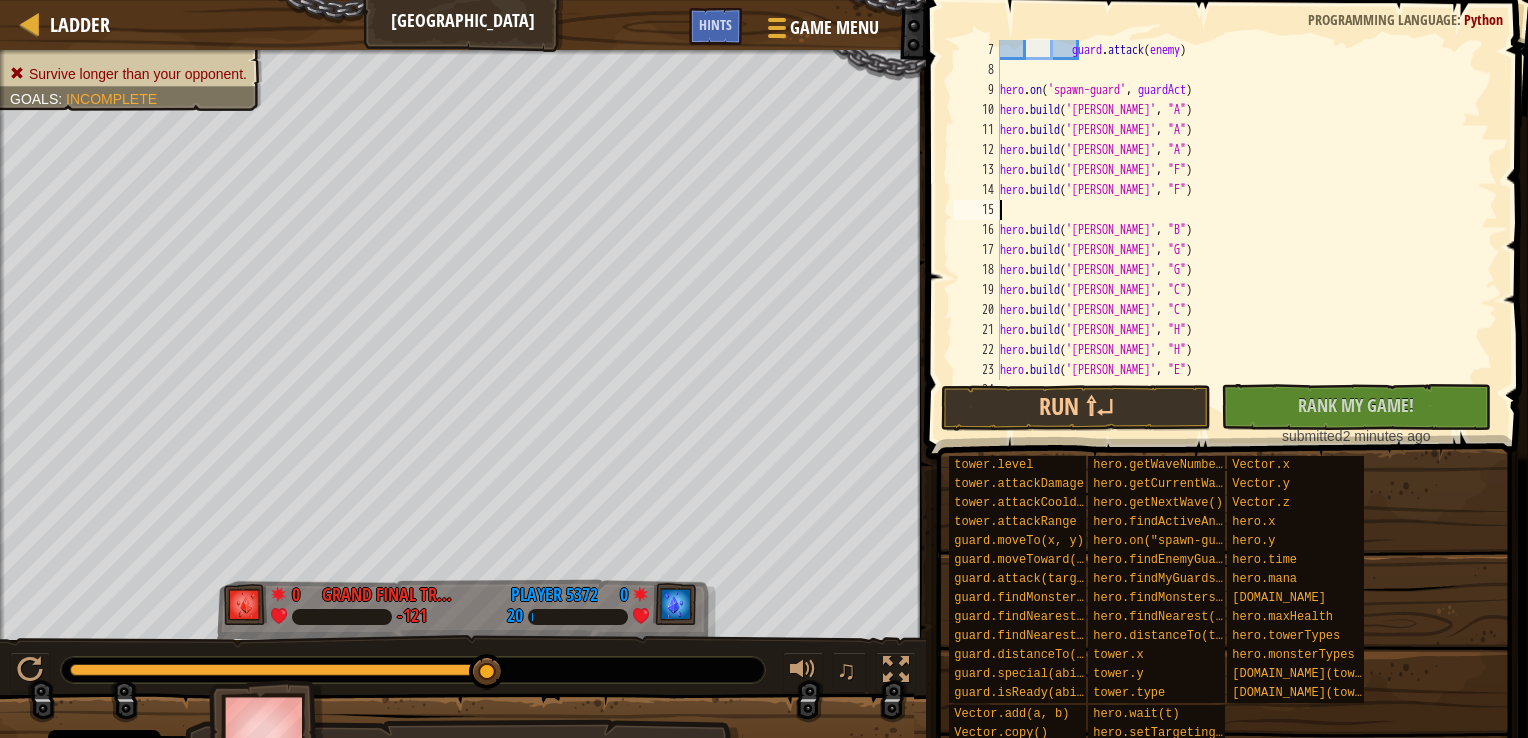 click on "guard . attack ( enemy ) hero . on ( 'spawn-guard' ,   guardAct ) hero . build ( '[PERSON_NAME]' ,   "A" ) hero . build ( '[PERSON_NAME]' ,   "A" ) hero . build ( '[PERSON_NAME]' ,   "A" ) hero . build ( '[PERSON_NAME]' ,   "F" ) hero . build ( '[PERSON_NAME]' ,   "F" ) hero . build ( '[PERSON_NAME]' ,   "B" ) hero . build ( '[PERSON_NAME]' ,   "G" ) hero . build ( '[PERSON_NAME]' ,   "G" ) hero . build ( '[PERSON_NAME]' ,   "C" ) hero . build ( '[PERSON_NAME]' ,   "C" ) hero . build ( '[PERSON_NAME]' ,   "H" ) hero . build ( '[PERSON_NAME]' ,   "H" ) hero . build ( '[PERSON_NAME]' ,   "E" ) hero . build ( '[PERSON_NAME]' ,   "E" )" at bounding box center [1239, 230] 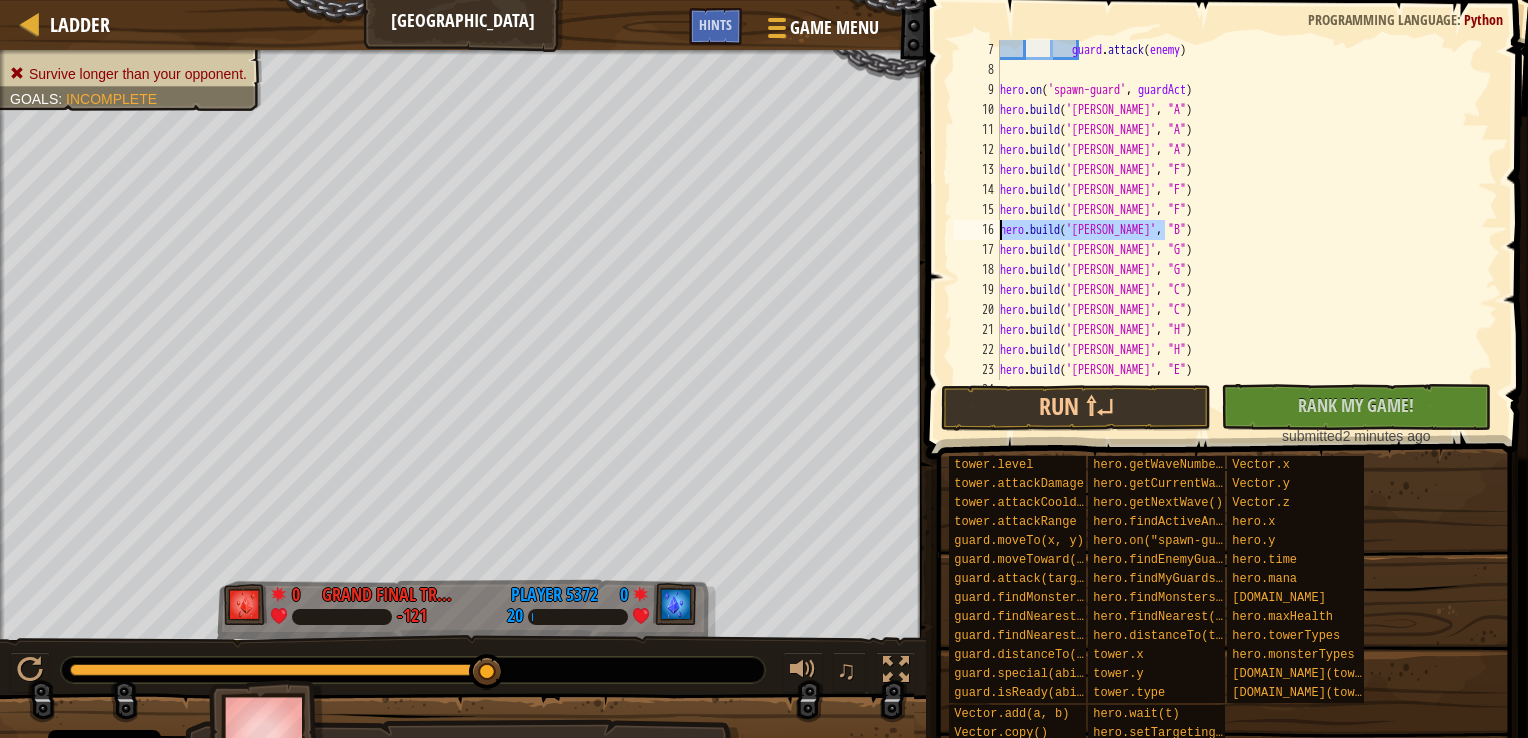 drag, startPoint x: 1168, startPoint y: 230, endPoint x: 983, endPoint y: 223, distance: 185.13239 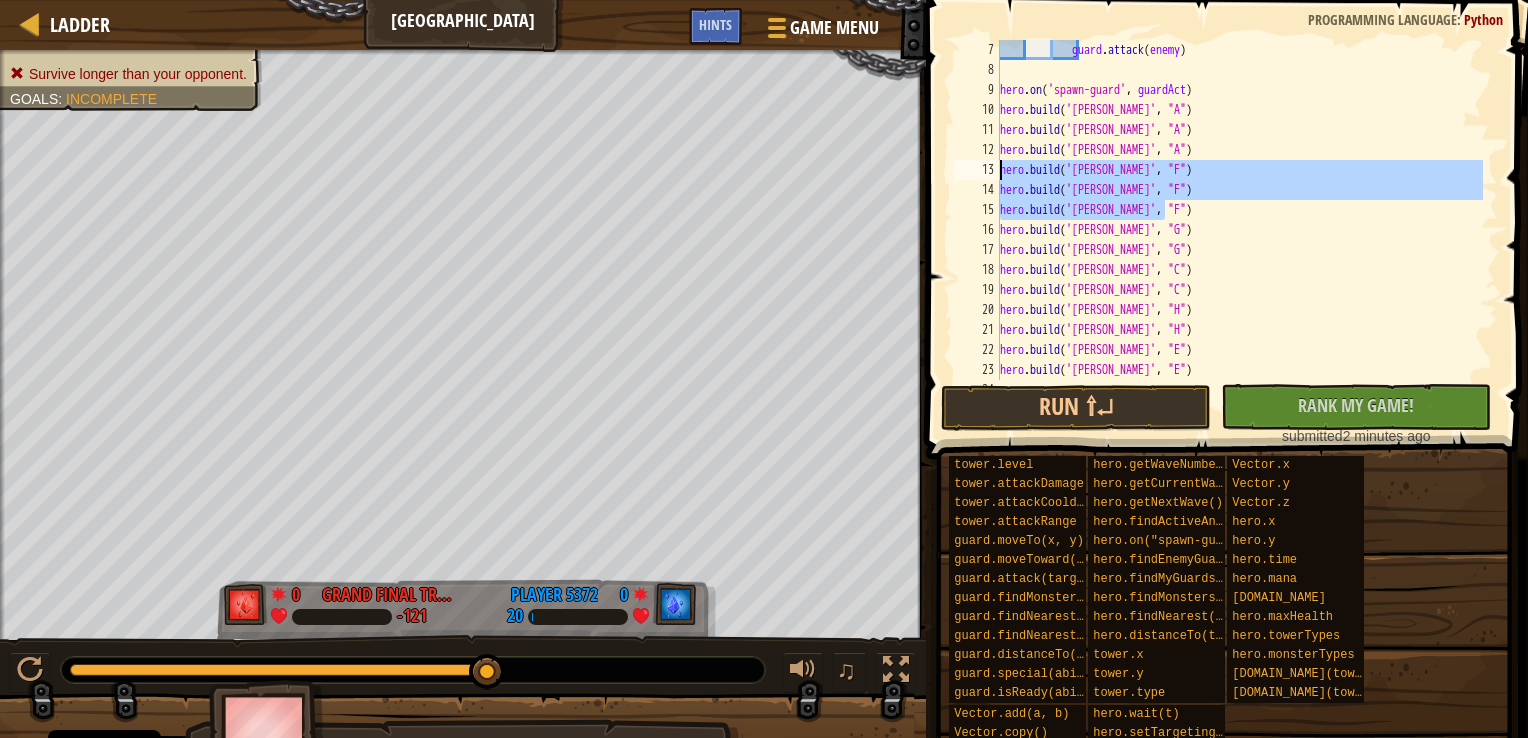 drag, startPoint x: 1176, startPoint y: 210, endPoint x: 981, endPoint y: 170, distance: 199.06029 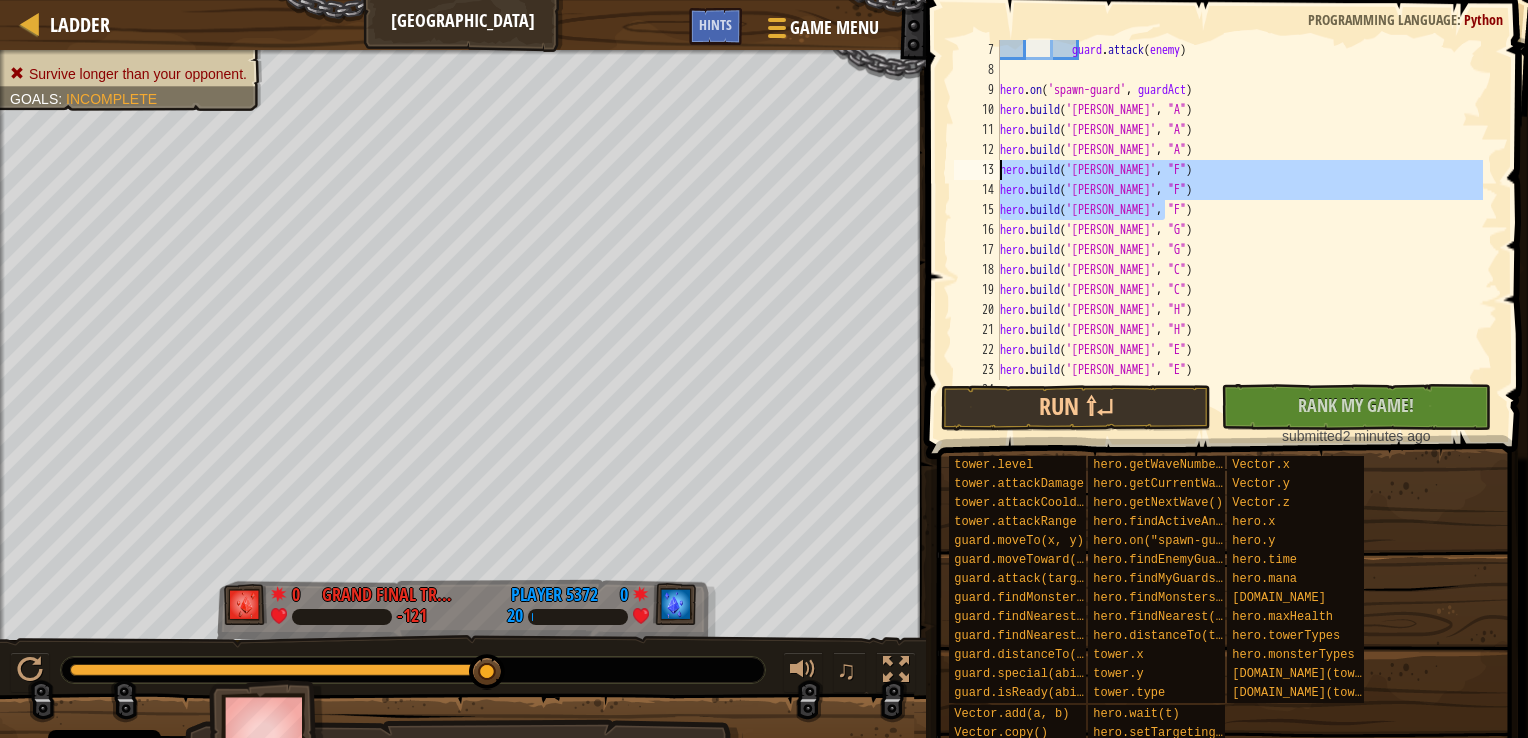 click on "guard . attack ( enemy ) hero . on ( 'spawn-guard' ,   guardAct ) hero . build ( '[PERSON_NAME]' ,   "A" ) hero . build ( '[PERSON_NAME]' ,   "A" ) hero . build ( '[PERSON_NAME]' ,   "A" ) hero . build ( '[PERSON_NAME]' ,   "F" ) hero . build ( '[PERSON_NAME]' ,   "F" ) hero . build ( '[PERSON_NAME]' ,   "F" ) hero . build ( '[PERSON_NAME]' ,   "G" ) hero . build ( '[PERSON_NAME]' ,   "G" ) hero . build ( '[PERSON_NAME]' ,   "C" ) hero . build ( '[PERSON_NAME]' ,   "C" ) hero . build ( '[PERSON_NAME]' ,   "H" ) hero . build ( '[PERSON_NAME]' ,   "H" ) hero . build ( '[PERSON_NAME]' ,   "E" ) hero . build ( '[PERSON_NAME]' ,   "E" ) hero . build ( '[PERSON_NAME]' ,   "I" )" at bounding box center (1239, 210) 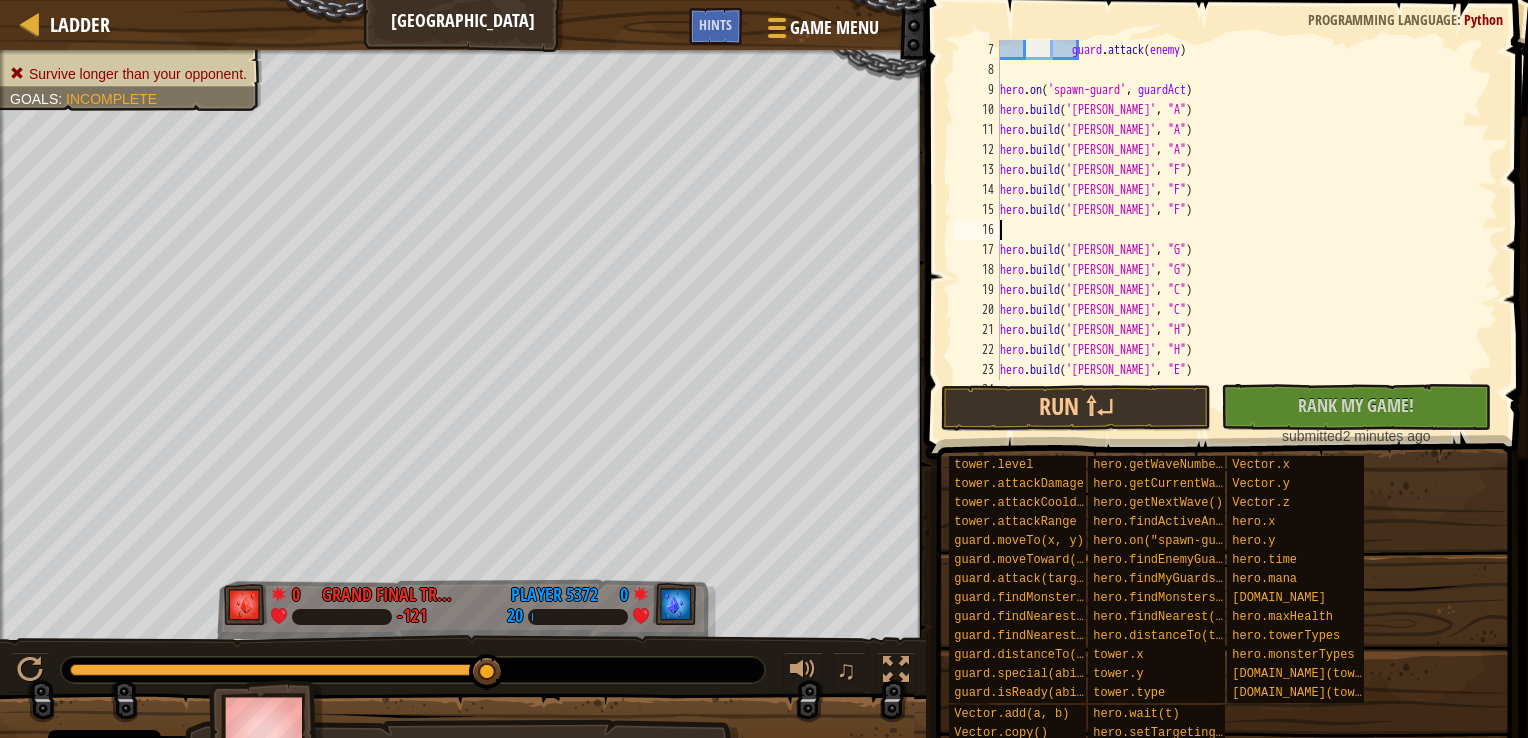 paste on "[DOMAIN_NAME]('[PERSON_NAME]', "F")" 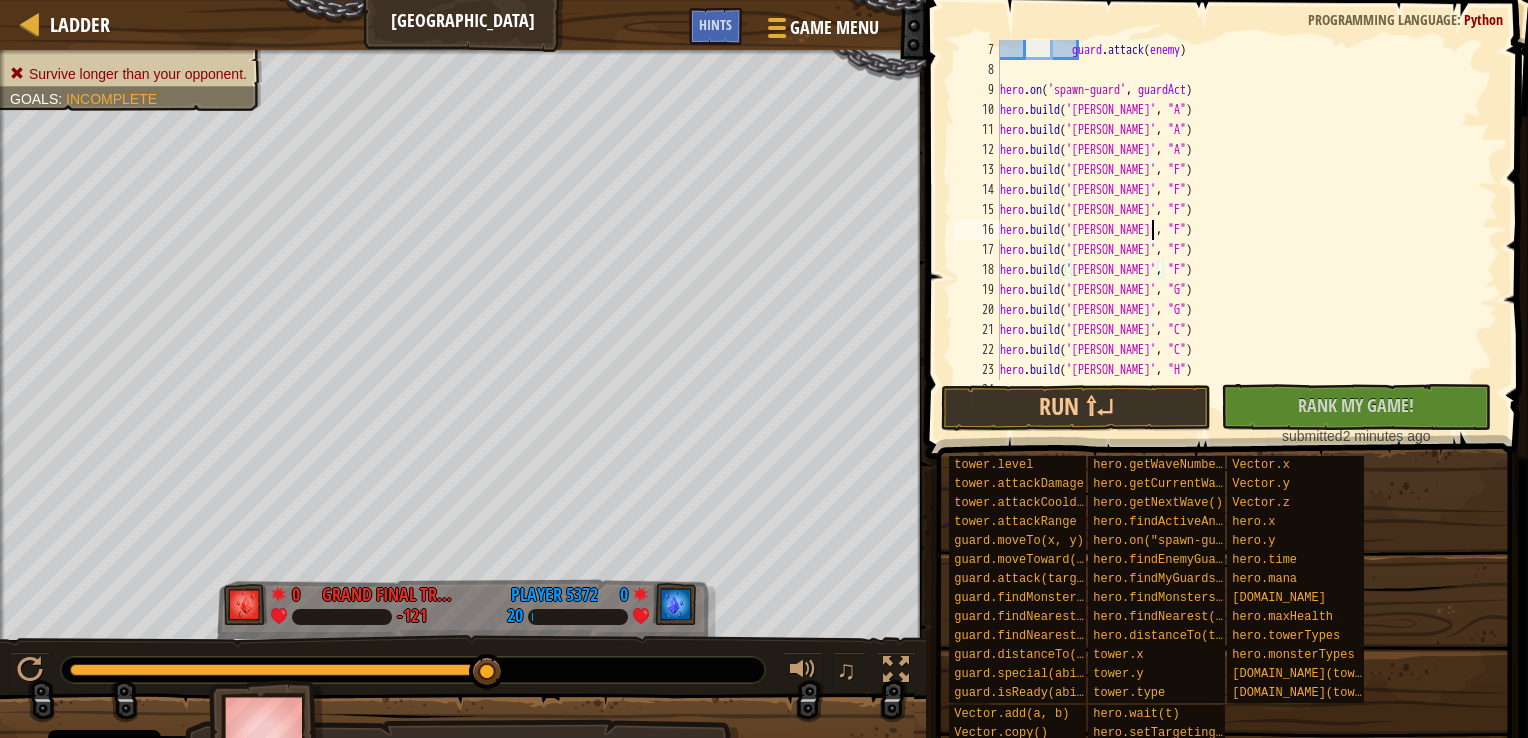click on "guard . attack ( enemy ) hero . on ( 'spawn-guard' ,   guardAct ) hero . build ( '[PERSON_NAME]' ,   "A" ) hero . build ( '[PERSON_NAME]' ,   "A" ) hero . build ( '[PERSON_NAME]' ,   "A" ) hero . build ( '[PERSON_NAME]' ,   "F" ) hero . build ( '[PERSON_NAME]' ,   "F" ) hero . build ( '[PERSON_NAME]' ,   "F" ) hero . build ( '[PERSON_NAME]' ,   "F" ) hero . build ( '[PERSON_NAME]' ,   "F" ) hero . build ( '[PERSON_NAME]' ,   "F" ) hero . build ( '[PERSON_NAME]' ,   "G" ) hero . build ( '[PERSON_NAME]' ,   "G" ) hero . build ( '[PERSON_NAME]' ,   "C" ) hero . build ( '[PERSON_NAME]' ,   "C" ) hero . build ( '[PERSON_NAME]' ,   "H" ) hero . build ( '[PERSON_NAME]' ,   "H" )" at bounding box center [1239, 230] 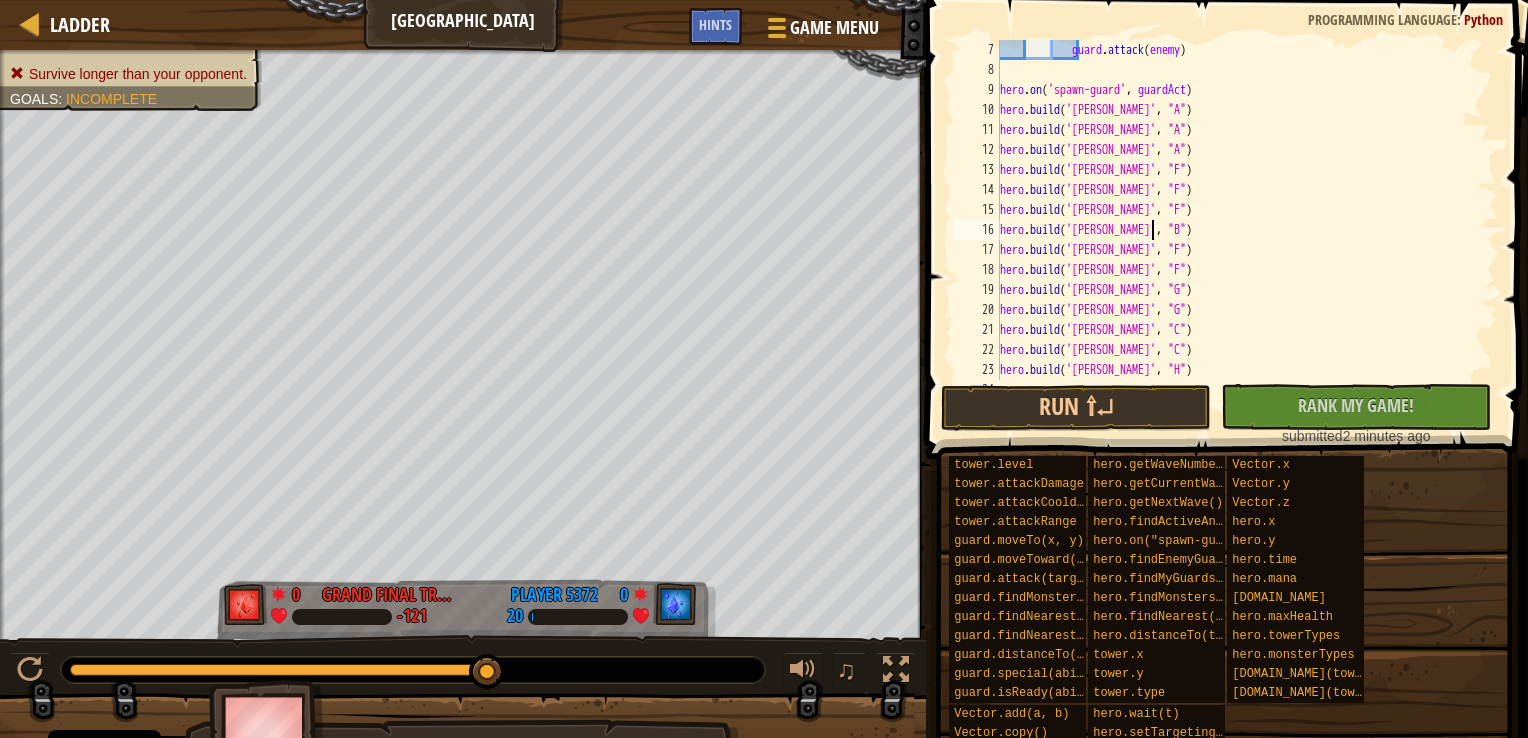scroll, scrollTop: 9, scrollLeft: 12, axis: both 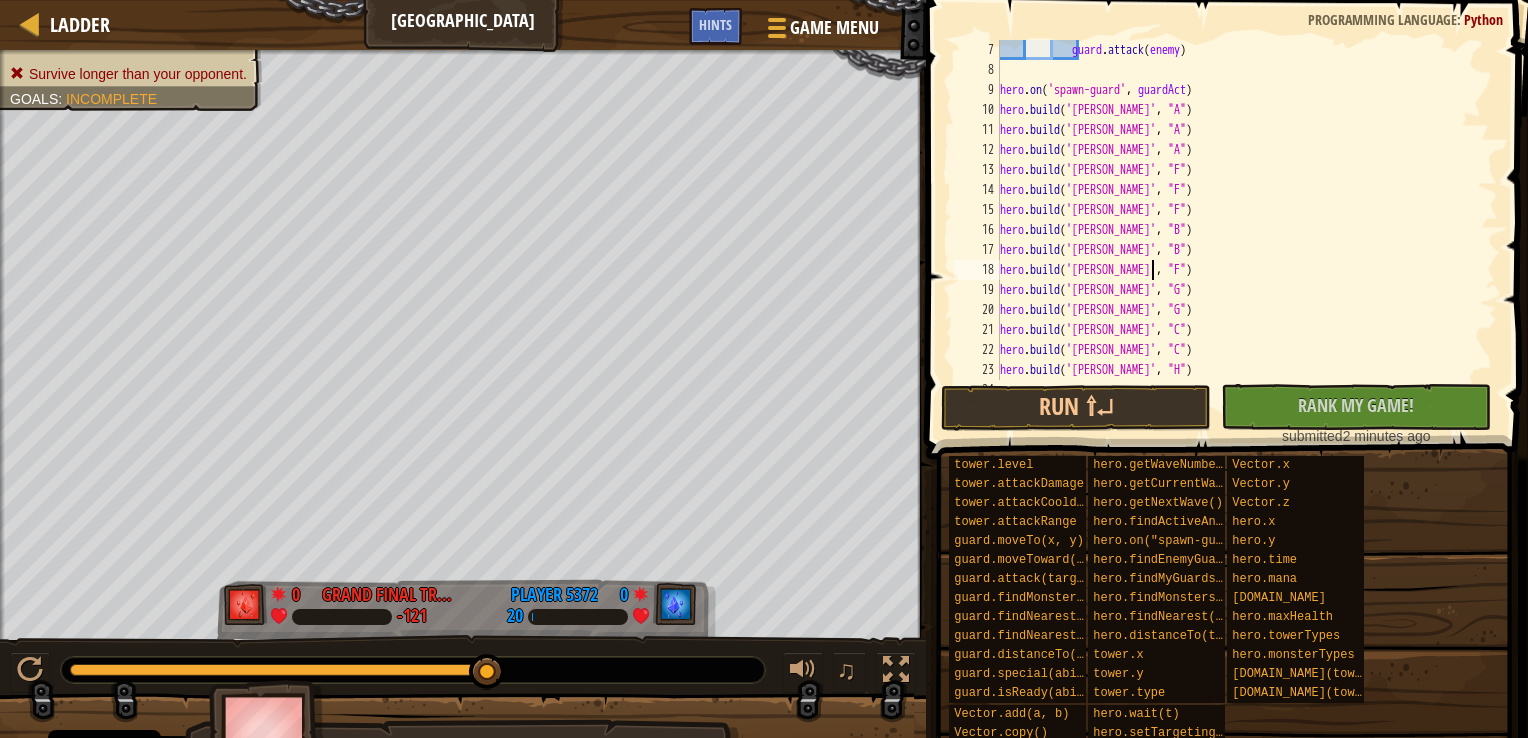 click on "guard . attack ( enemy ) hero . on ( 'spawn-guard' ,   guardAct ) hero . build ( '[PERSON_NAME]' ,   "A" ) hero . build ( '[PERSON_NAME]' ,   "A" ) hero . build ( '[PERSON_NAME]' ,   "A" ) hero . build ( '[PERSON_NAME]' ,   "F" ) hero . build ( '[PERSON_NAME]' ,   "F" ) hero . build ( '[PERSON_NAME]' ,   "F" ) hero . build ( '[PERSON_NAME]' ,   "B" ) hero . build ( '[PERSON_NAME]' ,   "B" ) hero . build ( '[PERSON_NAME]' ,   "F" ) hero . build ( '[PERSON_NAME]' ,   "G" ) hero . build ( '[PERSON_NAME]' ,   "G" ) hero . build ( '[PERSON_NAME]' ,   "C" ) hero . build ( '[PERSON_NAME]' ,   "C" ) hero . build ( '[PERSON_NAME]' ,   "H" ) hero . build ( '[PERSON_NAME]' ,   "H" )" at bounding box center [1239, 230] 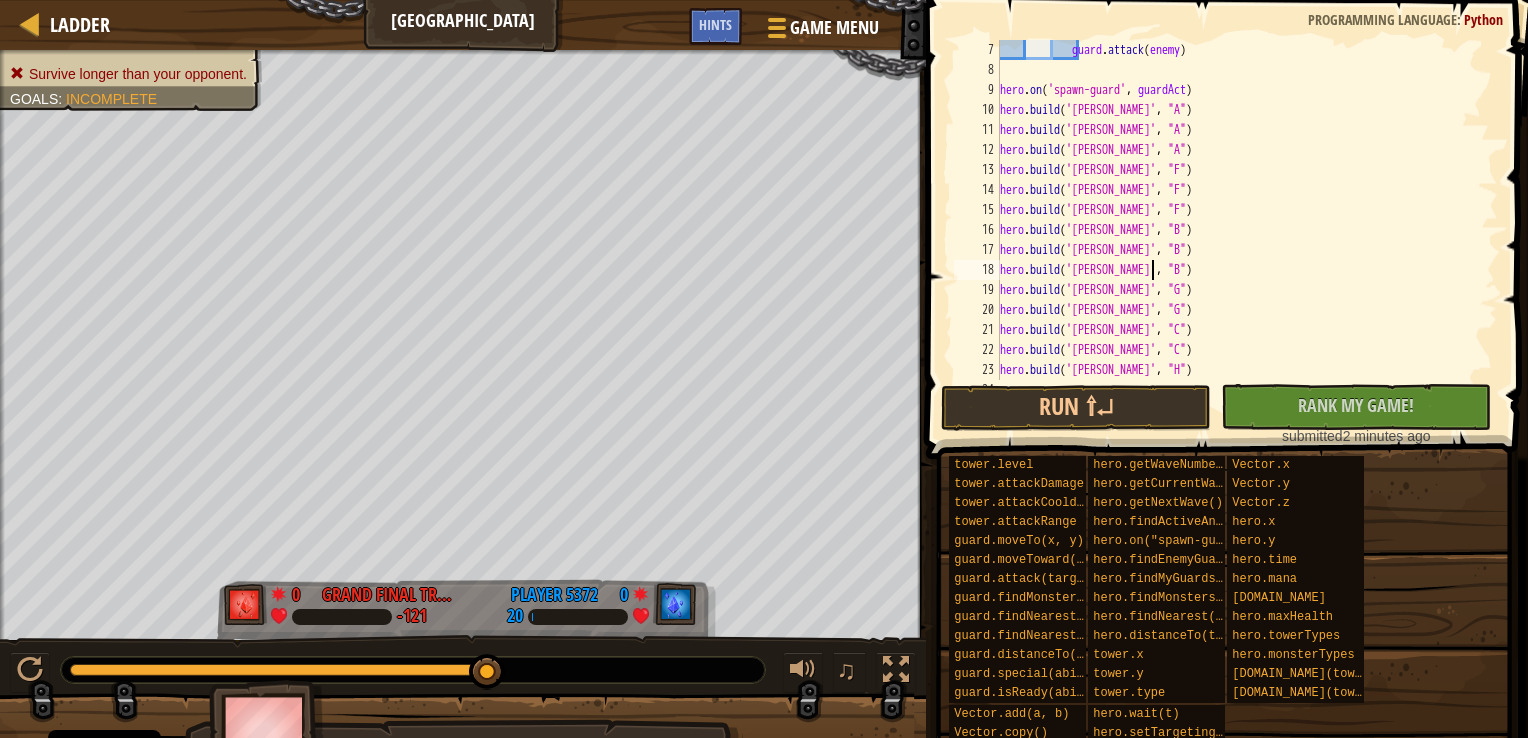 click on "guard . attack ( enemy ) hero . on ( 'spawn-guard' ,   guardAct ) hero . build ( '[PERSON_NAME]' ,   "A" ) hero . build ( '[PERSON_NAME]' ,   "A" ) hero . build ( '[PERSON_NAME]' ,   "A" ) hero . build ( '[PERSON_NAME]' ,   "F" ) hero . build ( '[PERSON_NAME]' ,   "F" ) hero . build ( '[PERSON_NAME]' ,   "F" ) hero . build ( '[PERSON_NAME]' ,   "B" ) hero . build ( '[PERSON_NAME]' ,   "B" ) hero . build ( '[PERSON_NAME]' ,   "B" ) hero . build ( '[PERSON_NAME]' ,   "G" ) hero . build ( '[PERSON_NAME]' ,   "G" ) hero . build ( '[PERSON_NAME]' ,   "C" ) hero . build ( '[PERSON_NAME]' ,   "C" ) hero . build ( '[PERSON_NAME]' ,   "H" ) hero . build ( '[PERSON_NAME]' ,   "H" )" at bounding box center (1239, 230) 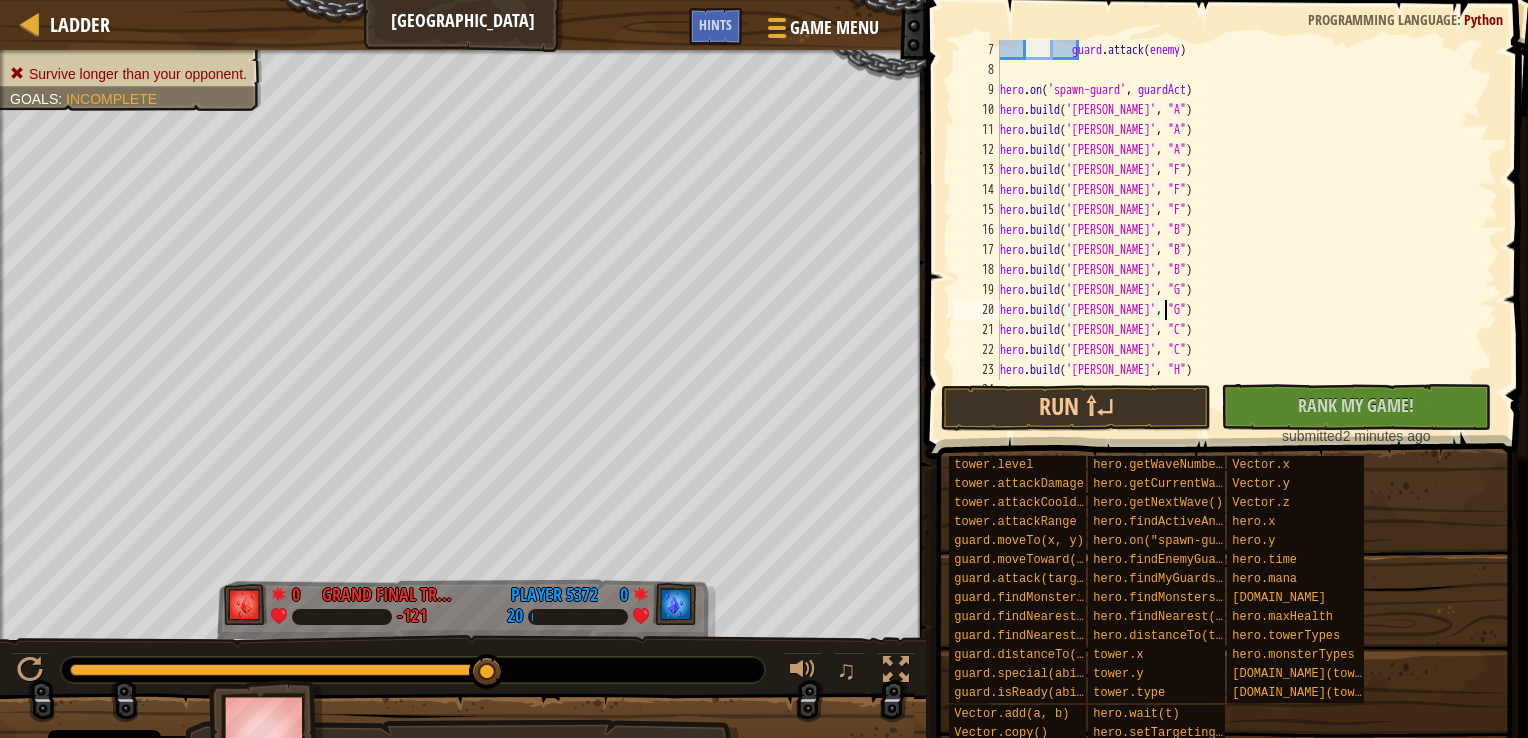 scroll, scrollTop: 9, scrollLeft: 0, axis: vertical 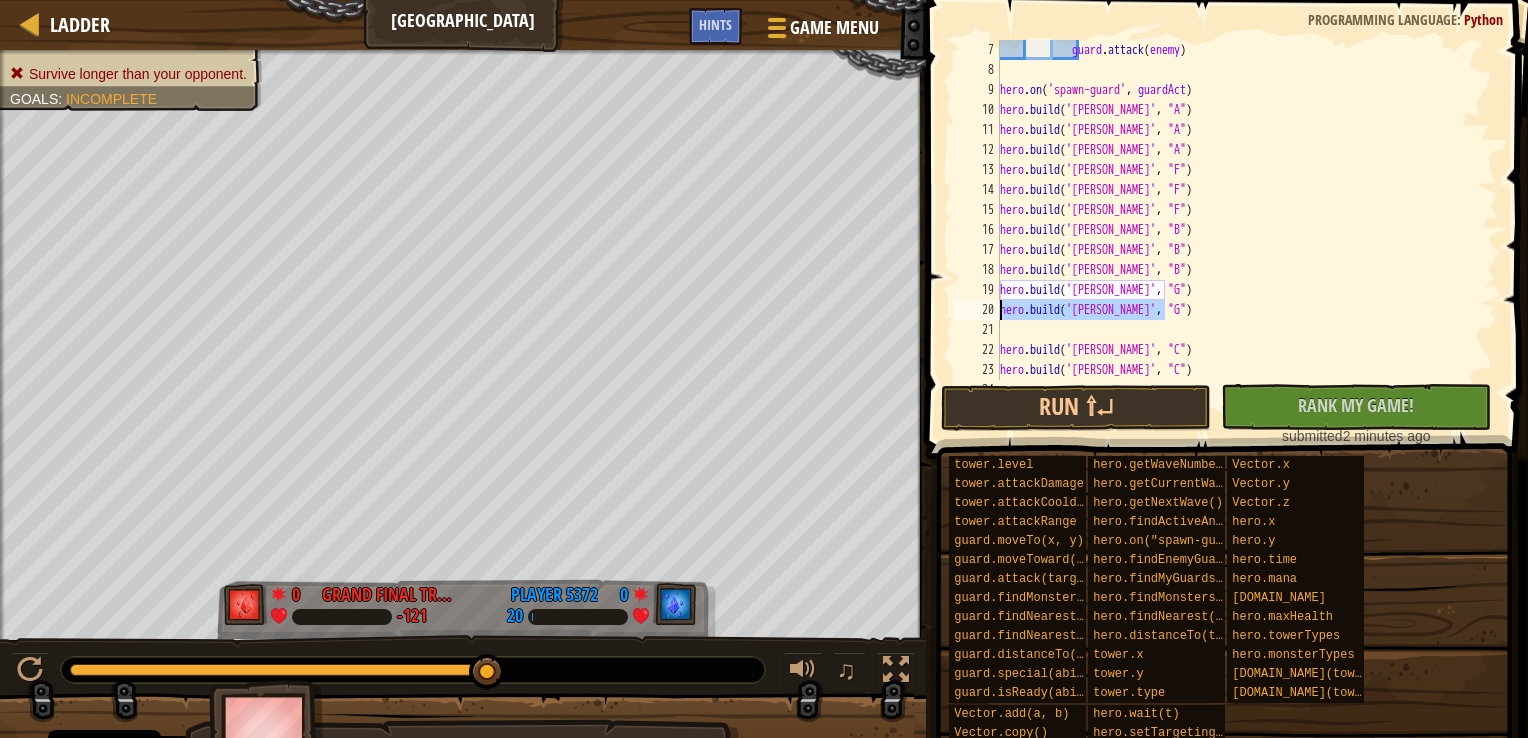 drag, startPoint x: 1164, startPoint y: 309, endPoint x: 996, endPoint y: 310, distance: 168.00298 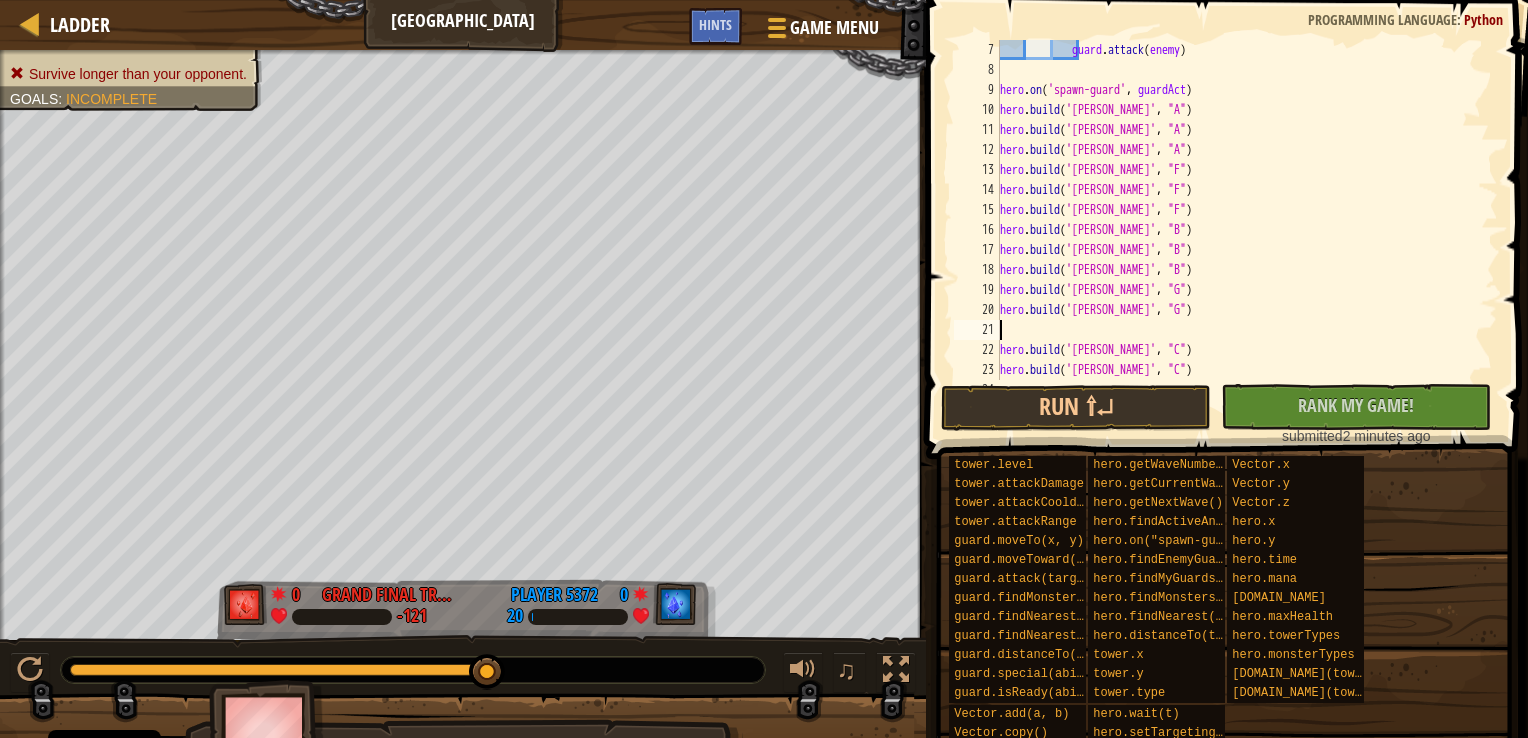 click on "guard . attack ( enemy ) hero . on ( 'spawn-guard' ,   guardAct ) hero . build ( '[PERSON_NAME]' ,   "A" ) hero . build ( '[PERSON_NAME]' ,   "A" ) hero . build ( '[PERSON_NAME]' ,   "A" ) hero . build ( '[PERSON_NAME]' ,   "F" ) hero . build ( '[PERSON_NAME]' ,   "F" ) hero . build ( '[PERSON_NAME]' ,   "F" ) hero . build ( '[PERSON_NAME]' ,   "B" ) hero . build ( '[PERSON_NAME]' ,   "B" ) hero . build ( '[PERSON_NAME]' ,   "B" ) hero . build ( '[PERSON_NAME]' ,   "G" ) hero . build ( '[PERSON_NAME]' ,   "G" ) hero . build ( '[PERSON_NAME]' ,   "C" ) hero . build ( '[PERSON_NAME]' ,   "C" ) hero . build ( '[PERSON_NAME]' ,   "H" )" at bounding box center (1239, 230) 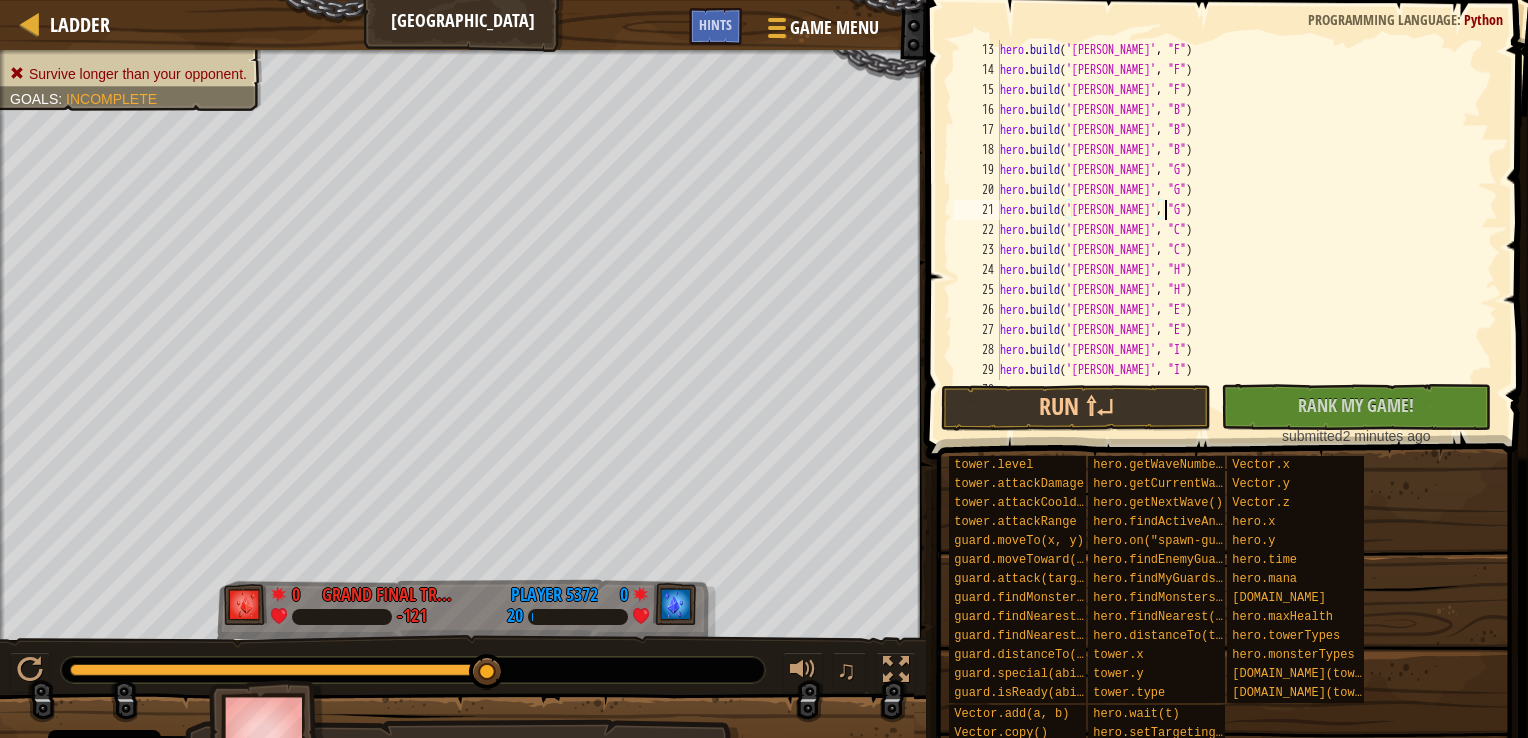 scroll, scrollTop: 240, scrollLeft: 0, axis: vertical 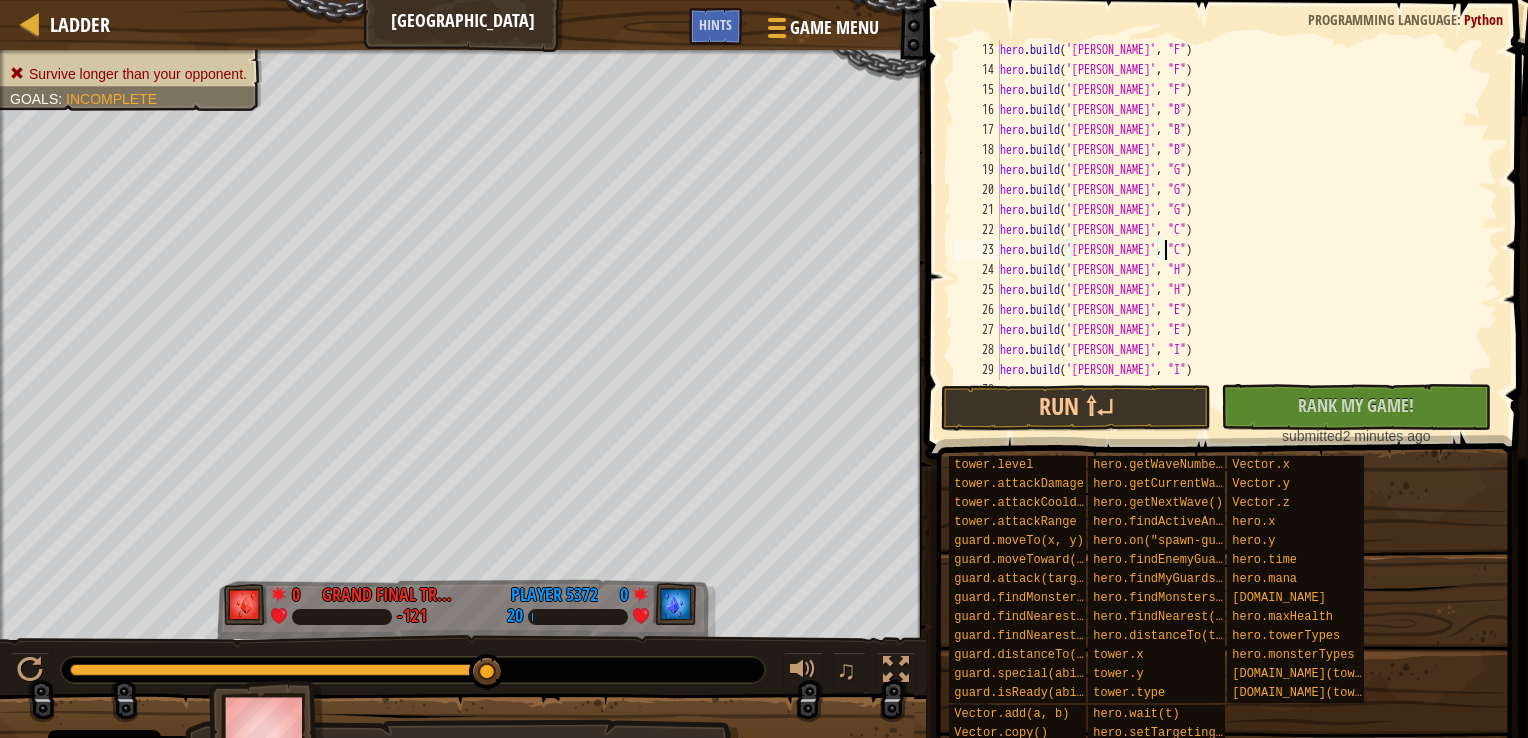 click on "hero . build ( '[PERSON_NAME]' ,   "F" ) hero . build ( '[PERSON_NAME]' ,   "F" ) hero . build ( '[PERSON_NAME]' ,   "F" ) hero . build ( '[PERSON_NAME]' ,   "B" ) hero . build ( '[PERSON_NAME]' ,   "B" ) hero . build ( '[PERSON_NAME]' ,   "B" ) hero . build ( '[PERSON_NAME]' ,   "G" ) hero . build ( '[PERSON_NAME]' ,   "G" ) hero . build ( '[PERSON_NAME]' ,   "G" ) hero . build ( '[PERSON_NAME]' ,   "C" ) hero . build ( '[PERSON_NAME]' ,   "C" ) hero . build ( '[PERSON_NAME]' ,   "H" ) hero . build ( '[PERSON_NAME]' ,   "H" ) hero . build ( '[PERSON_NAME]' ,   "E" ) hero . build ( '[PERSON_NAME]' ,   "E" ) hero . build ( '[PERSON_NAME]' ,   "I" ) hero . build ( '[PERSON_NAME]' ,   "I" ) hero . build ( '[PERSON_NAME]' ,   "D" )" at bounding box center [1239, 230] 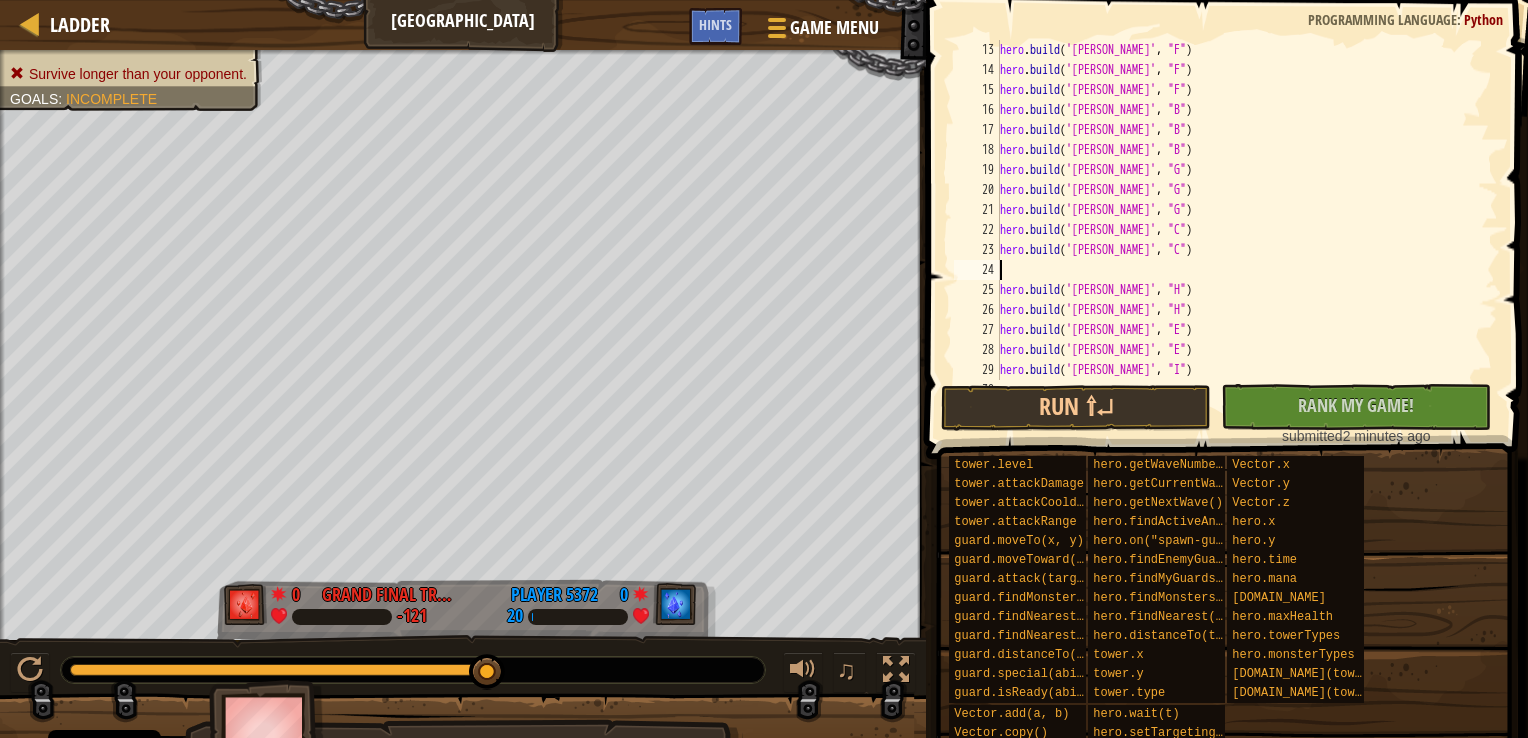 paste on "[DOMAIN_NAME]('[PERSON_NAME]', "G")" 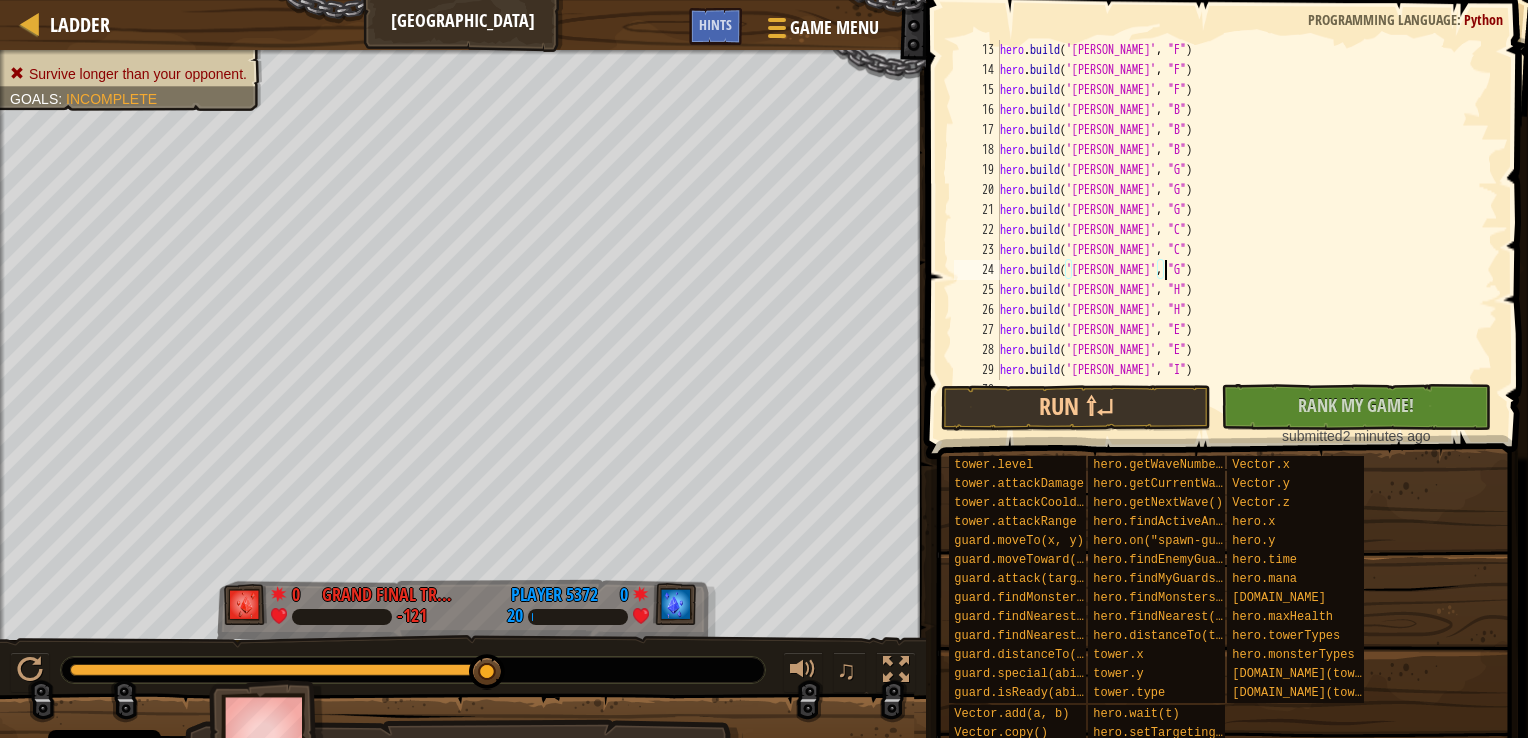 click on "hero . build ( '[PERSON_NAME]' ,   "F" ) hero . build ( '[PERSON_NAME]' ,   "F" ) hero . build ( '[PERSON_NAME]' ,   "F" ) hero . build ( '[PERSON_NAME]' ,   "B" ) hero . build ( '[PERSON_NAME]' ,   "B" ) hero . build ( '[PERSON_NAME]' ,   "B" ) hero . build ( '[PERSON_NAME]' ,   "G" ) hero . build ( '[PERSON_NAME]' ,   "G" ) hero . build ( '[PERSON_NAME]' ,   "G" ) hero . build ( '[PERSON_NAME]' ,   "C" ) hero . build ( '[PERSON_NAME]' ,   "C" ) hero . build ( '[PERSON_NAME]' ,   "G" ) hero . build ( '[PERSON_NAME]' ,   "H" ) hero . build ( '[PERSON_NAME]' ,   "H" ) hero . build ( '[PERSON_NAME]' ,   "E" ) hero . build ( '[PERSON_NAME]' ,   "E" ) hero . build ( '[PERSON_NAME]' ,   "I" ) hero . build ( '[PERSON_NAME]' ,   "I" )" at bounding box center [1239, 230] 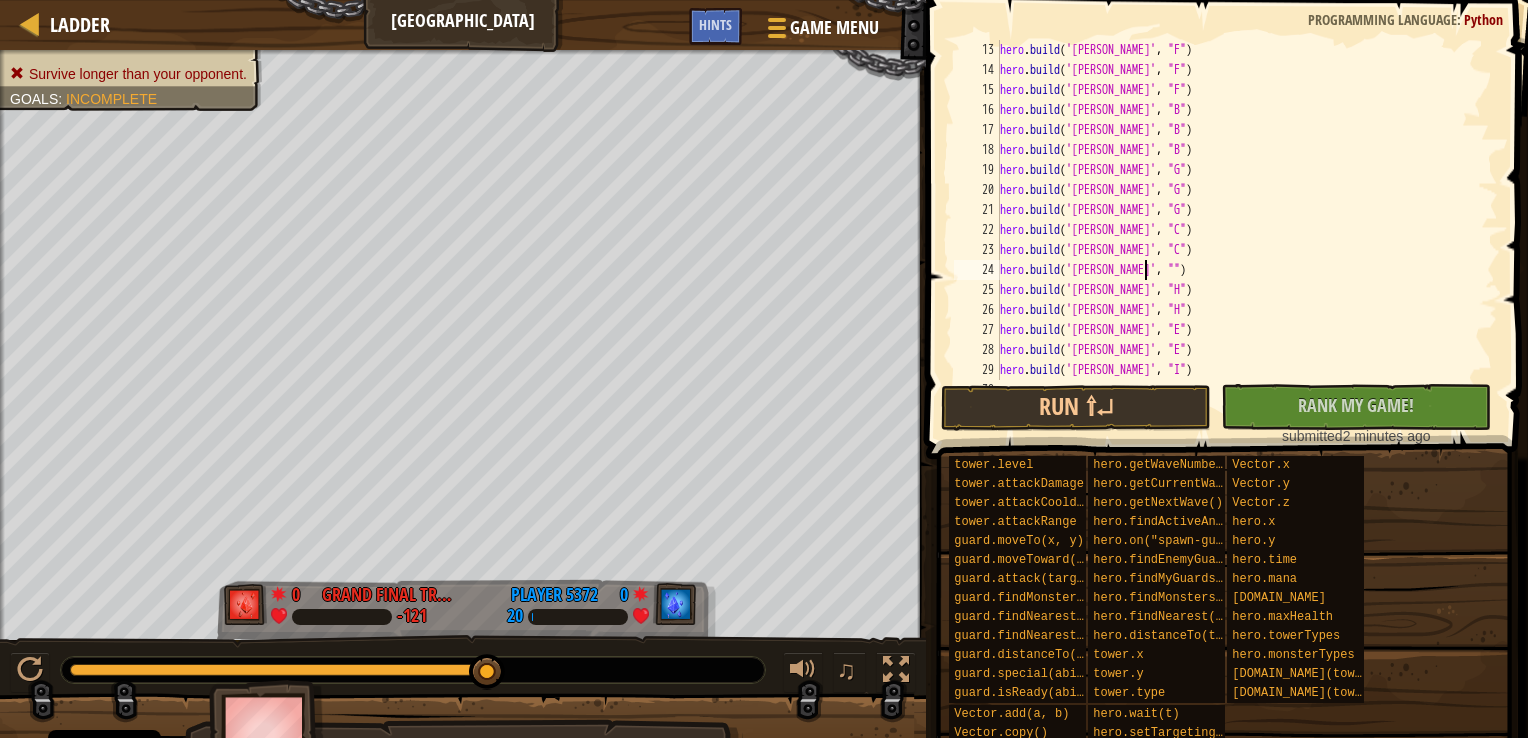 scroll, scrollTop: 9, scrollLeft: 12, axis: both 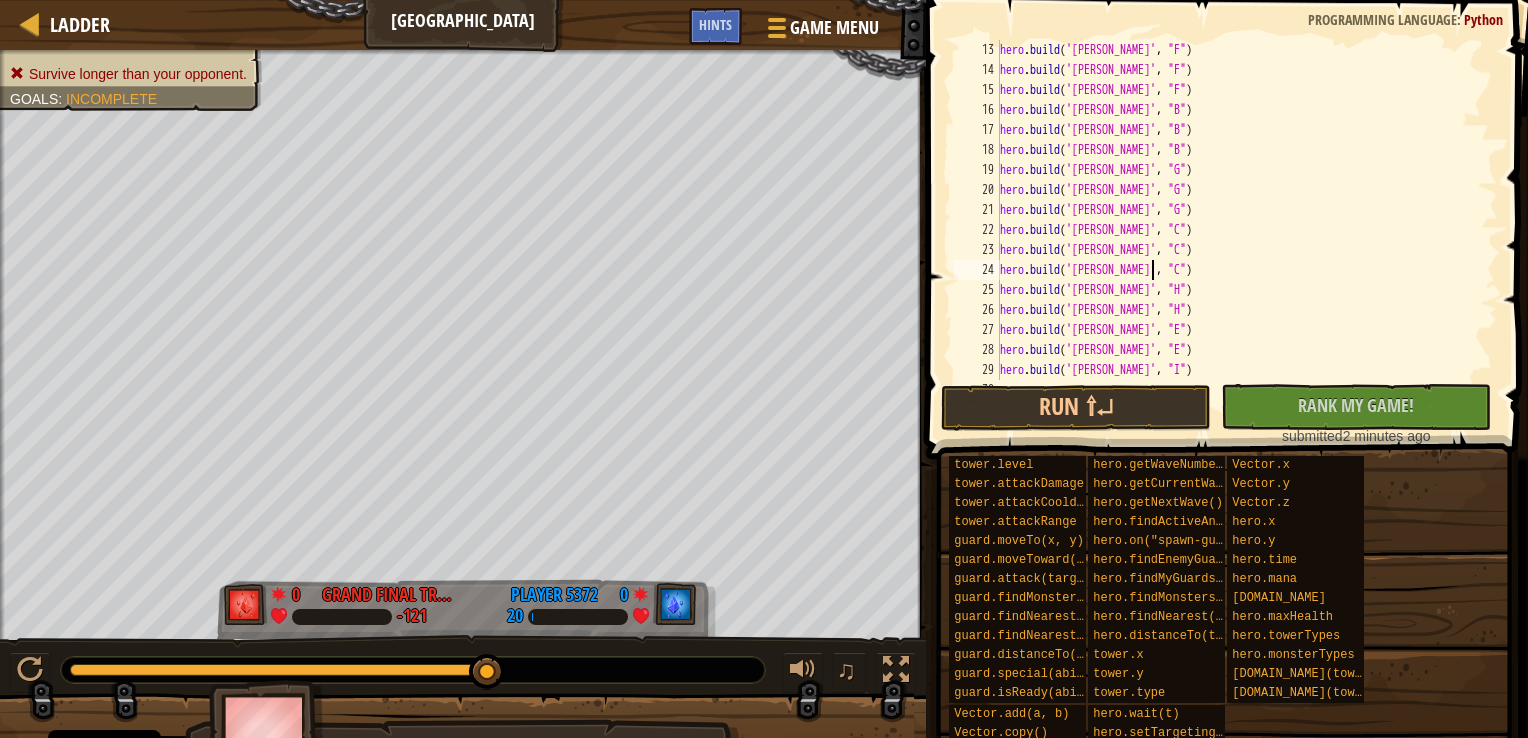click on "hero . build ( '[PERSON_NAME]' ,   "F" ) hero . build ( '[PERSON_NAME]' ,   "F" ) hero . build ( '[PERSON_NAME]' ,   "F" ) hero . build ( '[PERSON_NAME]' ,   "B" ) hero . build ( '[PERSON_NAME]' ,   "B" ) hero . build ( '[PERSON_NAME]' ,   "B" ) hero . build ( '[PERSON_NAME]' ,   "G" ) hero . build ( '[PERSON_NAME]' ,   "G" ) hero . build ( '[PERSON_NAME]' ,   "G" ) hero . build ( '[PERSON_NAME]' ,   "C" ) hero . build ( '[PERSON_NAME]' ,   "C" ) hero . build ( '[PERSON_NAME]' ,   "C" ) hero . build ( '[PERSON_NAME]' ,   "H" ) hero . build ( '[PERSON_NAME]' ,   "H" ) hero . build ( '[PERSON_NAME]' ,   "E" ) hero . build ( '[PERSON_NAME]' ,   "E" ) hero . build ( '[PERSON_NAME]' ,   "I" ) hero . build ( '[PERSON_NAME]' ,   "I" )" at bounding box center [1239, 230] 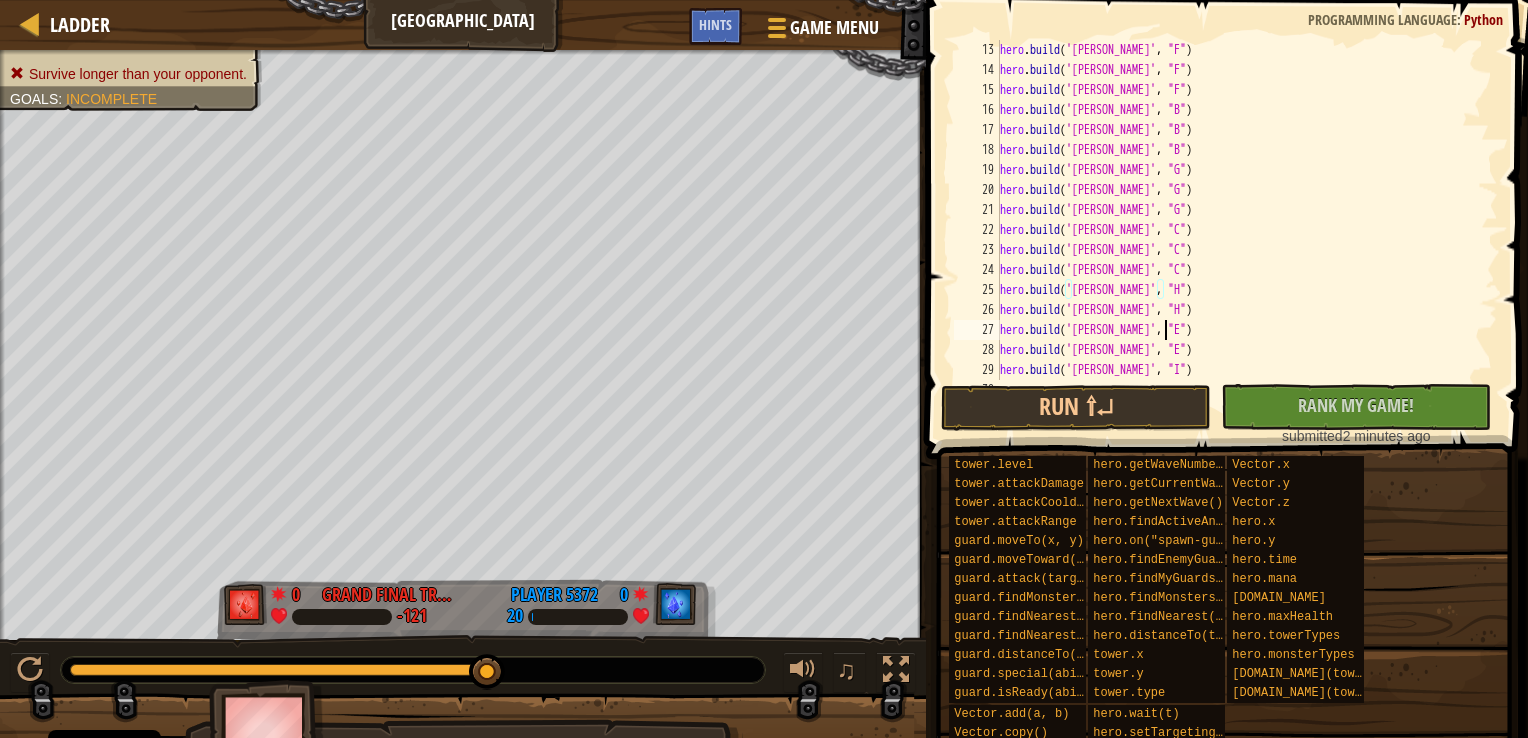 click on "hero . build ( '[PERSON_NAME]' ,   "F" ) hero . build ( '[PERSON_NAME]' ,   "F" ) hero . build ( '[PERSON_NAME]' ,   "F" ) hero . build ( '[PERSON_NAME]' ,   "B" ) hero . build ( '[PERSON_NAME]' ,   "B" ) hero . build ( '[PERSON_NAME]' ,   "B" ) hero . build ( '[PERSON_NAME]' ,   "G" ) hero . build ( '[PERSON_NAME]' ,   "G" ) hero . build ( '[PERSON_NAME]' ,   "G" ) hero . build ( '[PERSON_NAME]' ,   "C" ) hero . build ( '[PERSON_NAME]' ,   "C" ) hero . build ( '[PERSON_NAME]' ,   "C" ) hero . build ( '[PERSON_NAME]' ,   "H" ) hero . build ( '[PERSON_NAME]' ,   "H" ) hero . build ( '[PERSON_NAME]' ,   "E" ) hero . build ( '[PERSON_NAME]' ,   "E" ) hero . build ( '[PERSON_NAME]' ,   "I" ) hero . build ( '[PERSON_NAME]' ,   "I" )" at bounding box center (1239, 230) 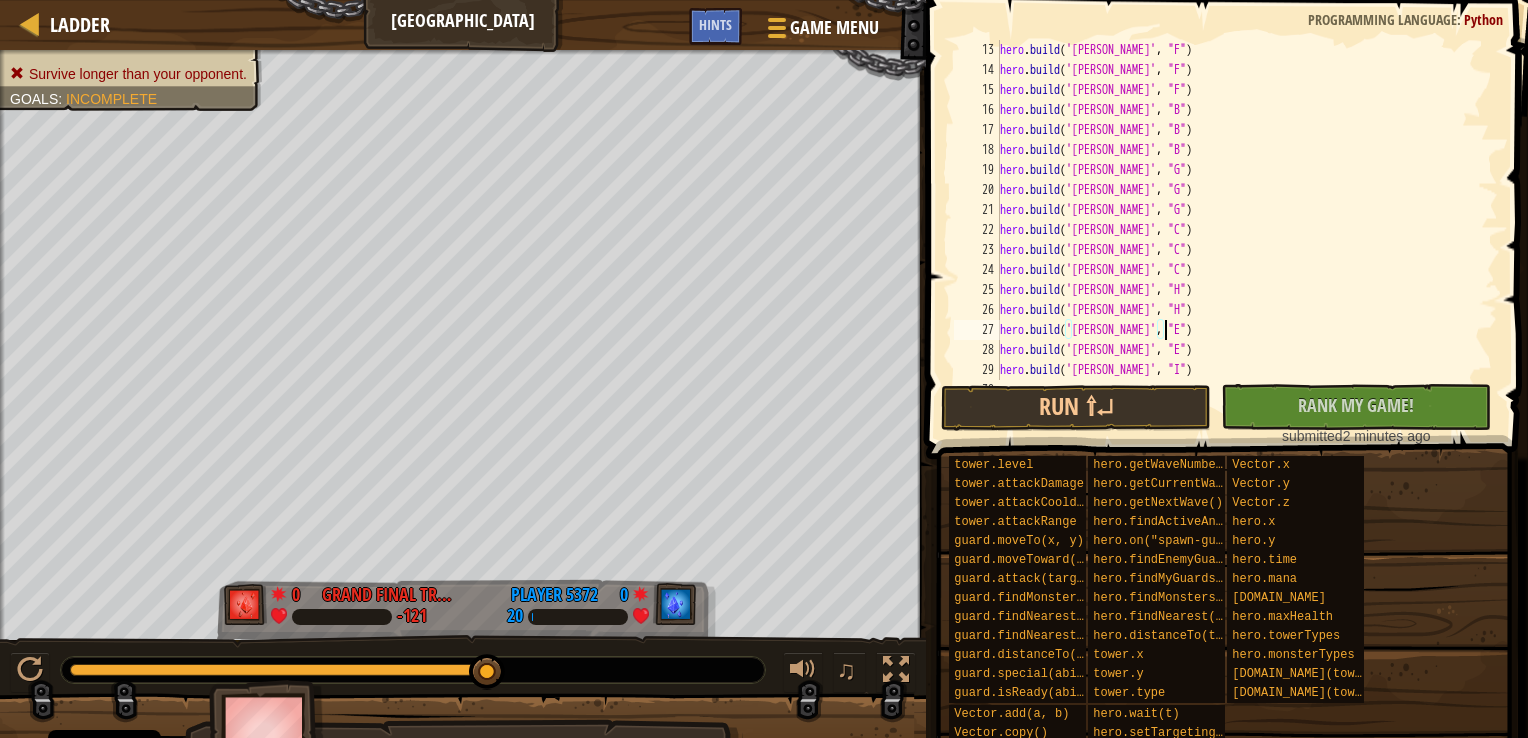 click on "hero . build ( '[PERSON_NAME]' ,   "F" ) hero . build ( '[PERSON_NAME]' ,   "F" ) hero . build ( '[PERSON_NAME]' ,   "F" ) hero . build ( '[PERSON_NAME]' ,   "B" ) hero . build ( '[PERSON_NAME]' ,   "B" ) hero . build ( '[PERSON_NAME]' ,   "B" ) hero . build ( '[PERSON_NAME]' ,   "G" ) hero . build ( '[PERSON_NAME]' ,   "G" ) hero . build ( '[PERSON_NAME]' ,   "G" ) hero . build ( '[PERSON_NAME]' ,   "C" ) hero . build ( '[PERSON_NAME]' ,   "C" ) hero . build ( '[PERSON_NAME]' ,   "C" ) hero . build ( '[PERSON_NAME]' ,   "H" ) hero . build ( '[PERSON_NAME]' ,   "H" ) hero . build ( '[PERSON_NAME]' ,   "E" ) hero . build ( '[PERSON_NAME]' ,   "E" ) hero . build ( '[PERSON_NAME]' ,   "I" ) hero . build ( '[PERSON_NAME]' ,   "I" )" at bounding box center (1239, 230) 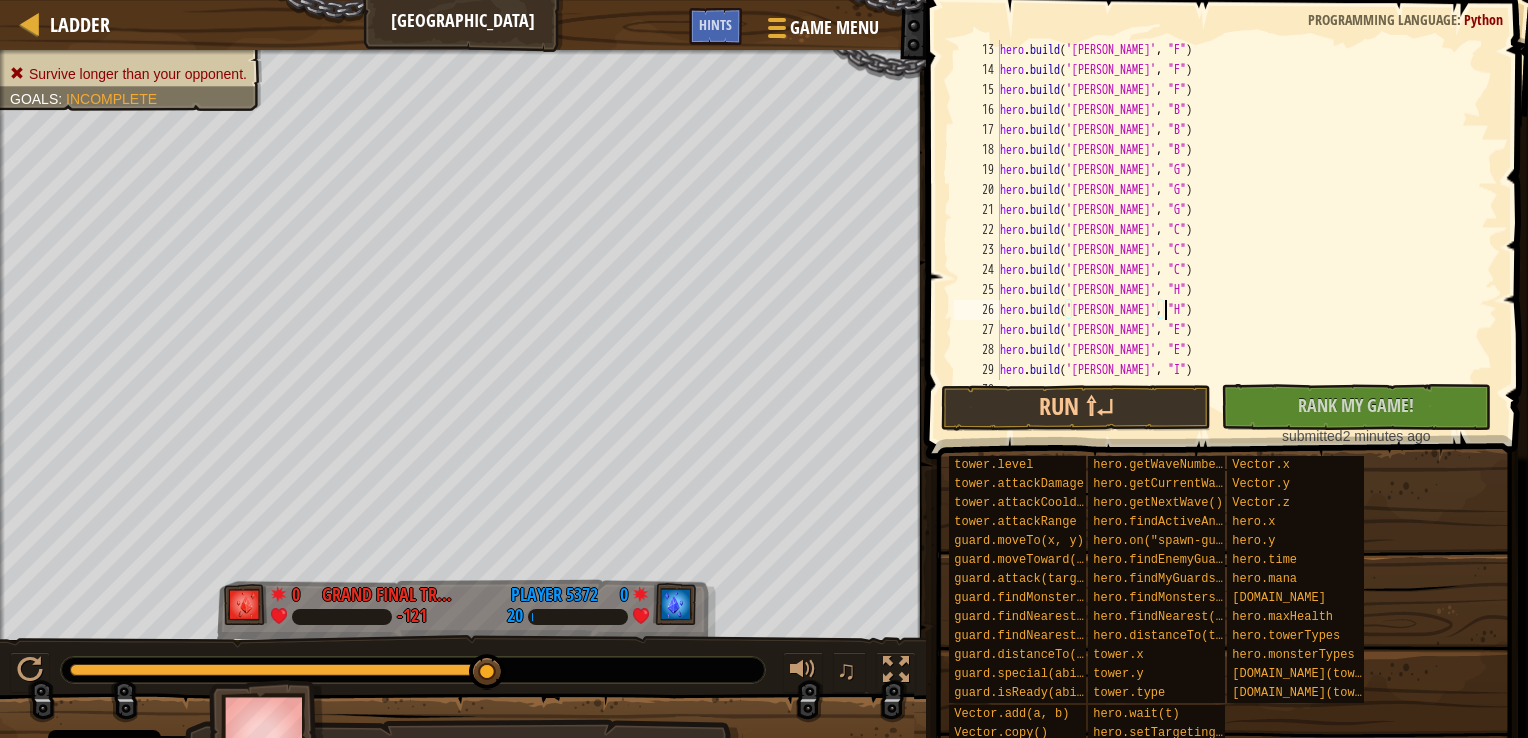 scroll, scrollTop: 9, scrollLeft: 0, axis: vertical 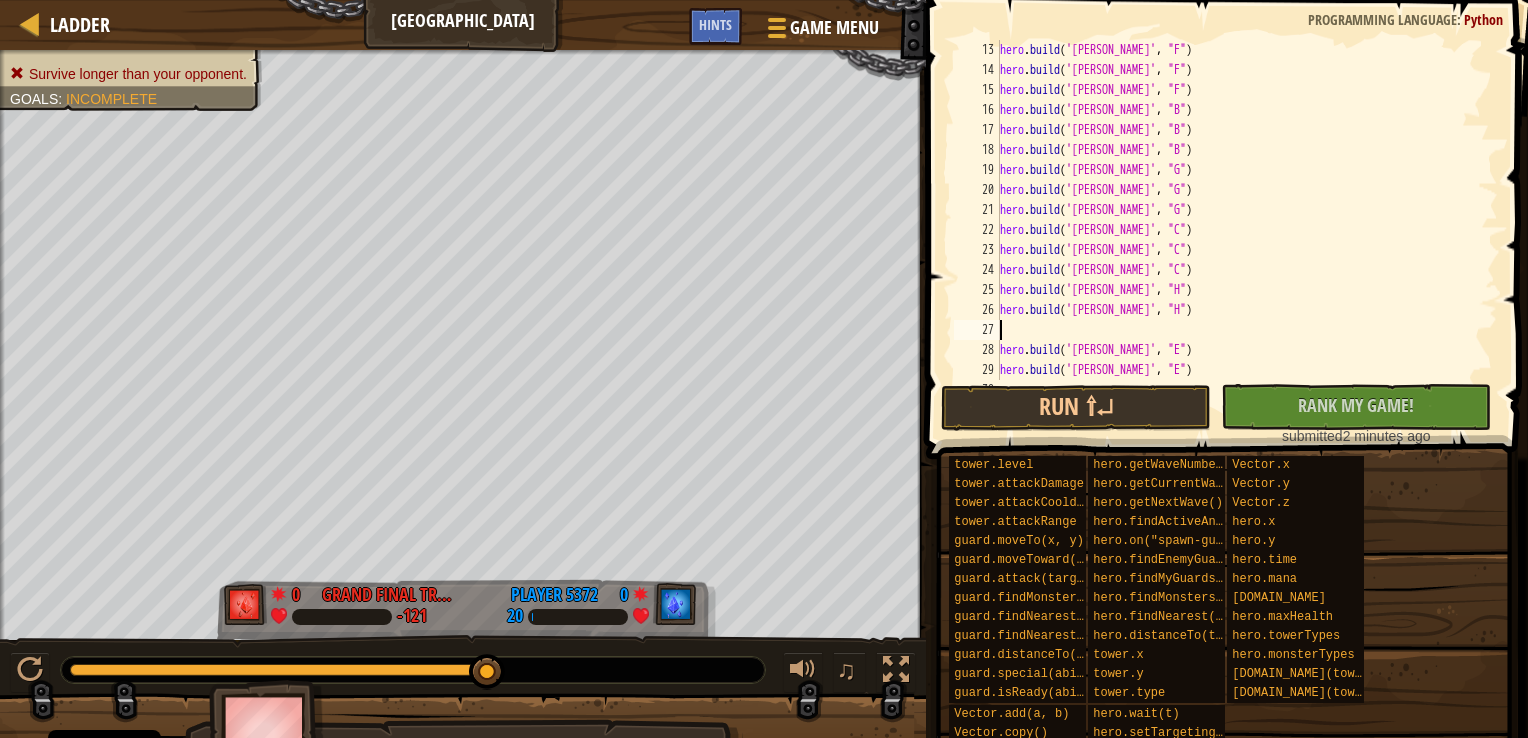 click on "hero . build ( '[PERSON_NAME]' ,   "F" ) hero . build ( '[PERSON_NAME]' ,   "F" ) hero . build ( '[PERSON_NAME]' ,   "F" ) hero . build ( '[PERSON_NAME]' ,   "B" ) hero . build ( '[PERSON_NAME]' ,   "B" ) hero . build ( '[PERSON_NAME]' ,   "B" ) hero . build ( '[PERSON_NAME]' ,   "G" ) hero . build ( '[PERSON_NAME]' ,   "G" ) hero . build ( '[PERSON_NAME]' ,   "G" ) hero . build ( '[PERSON_NAME]' ,   "C" ) hero . build ( '[PERSON_NAME]' ,   "C" ) hero . build ( '[PERSON_NAME]' ,   "C" ) hero . build ( '[PERSON_NAME]' ,   "H" ) hero . build ( '[PERSON_NAME]' ,   "H" ) hero . build ( '[PERSON_NAME]' ,   "E" ) hero . build ( '[PERSON_NAME]' ,   "E" ) hero . build ( '[PERSON_NAME]' ,   "I" )" at bounding box center (1239, 230) 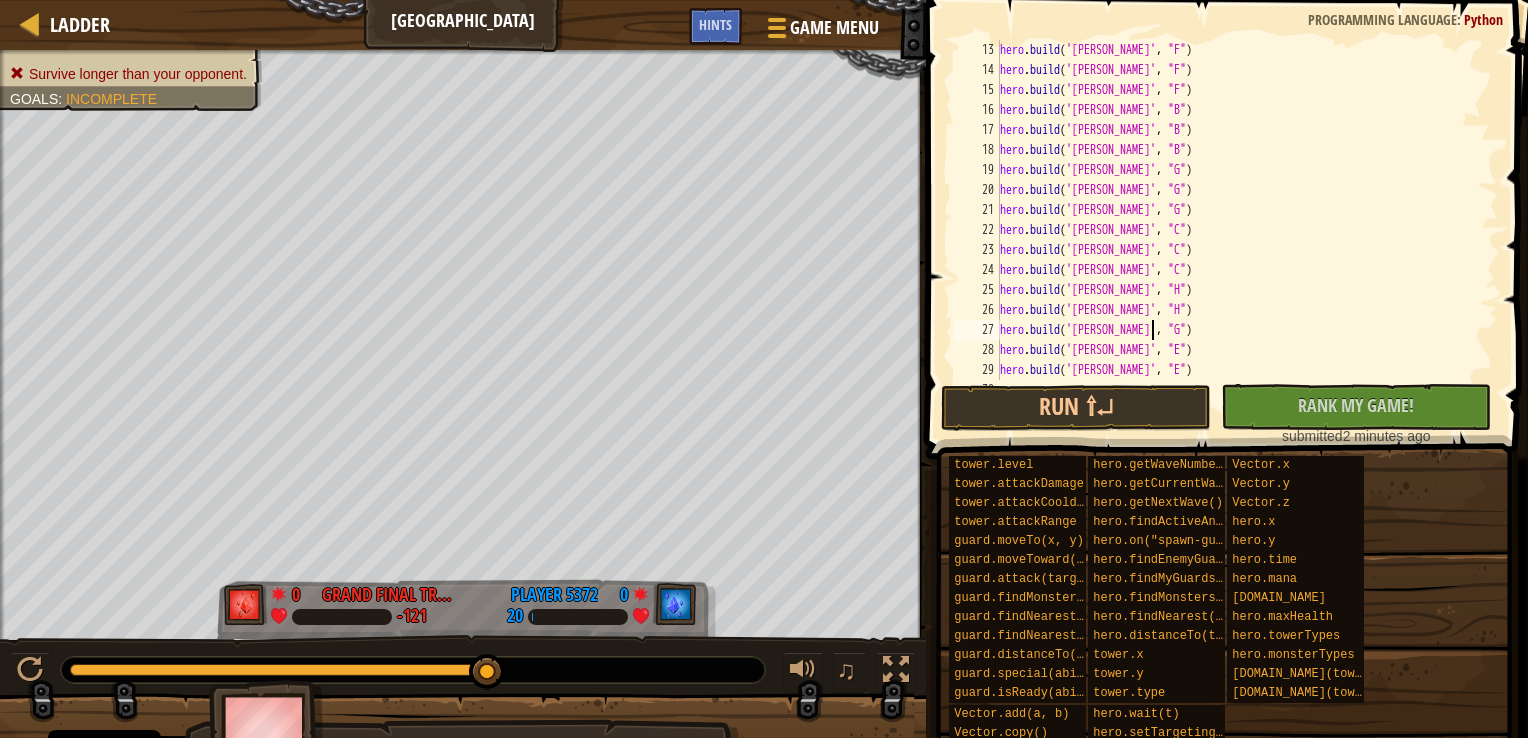 click on "hero . build ( '[PERSON_NAME]' ,   "F" ) hero . build ( '[PERSON_NAME]' ,   "F" ) hero . build ( '[PERSON_NAME]' ,   "F" ) hero . build ( '[PERSON_NAME]' ,   "B" ) hero . build ( '[PERSON_NAME]' ,   "B" ) hero . build ( '[PERSON_NAME]' ,   "B" ) hero . build ( '[PERSON_NAME]' ,   "G" ) hero . build ( '[PERSON_NAME]' ,   "G" ) hero . build ( '[PERSON_NAME]' ,   "G" ) hero . build ( '[PERSON_NAME]' ,   "C" ) hero . build ( '[PERSON_NAME]' ,   "C" ) hero . build ( '[PERSON_NAME]' ,   "C" ) hero . build ( '[PERSON_NAME]' ,   "H" ) hero . build ( '[PERSON_NAME]' ,   "H" ) hero . build ( '[PERSON_NAME]' ,   "G" ) hero . build ( '[PERSON_NAME]' ,   "E" ) hero . build ( '[PERSON_NAME]' ,   "E" ) hero . build ( '[PERSON_NAME]' ,   "I" )" at bounding box center [1239, 230] 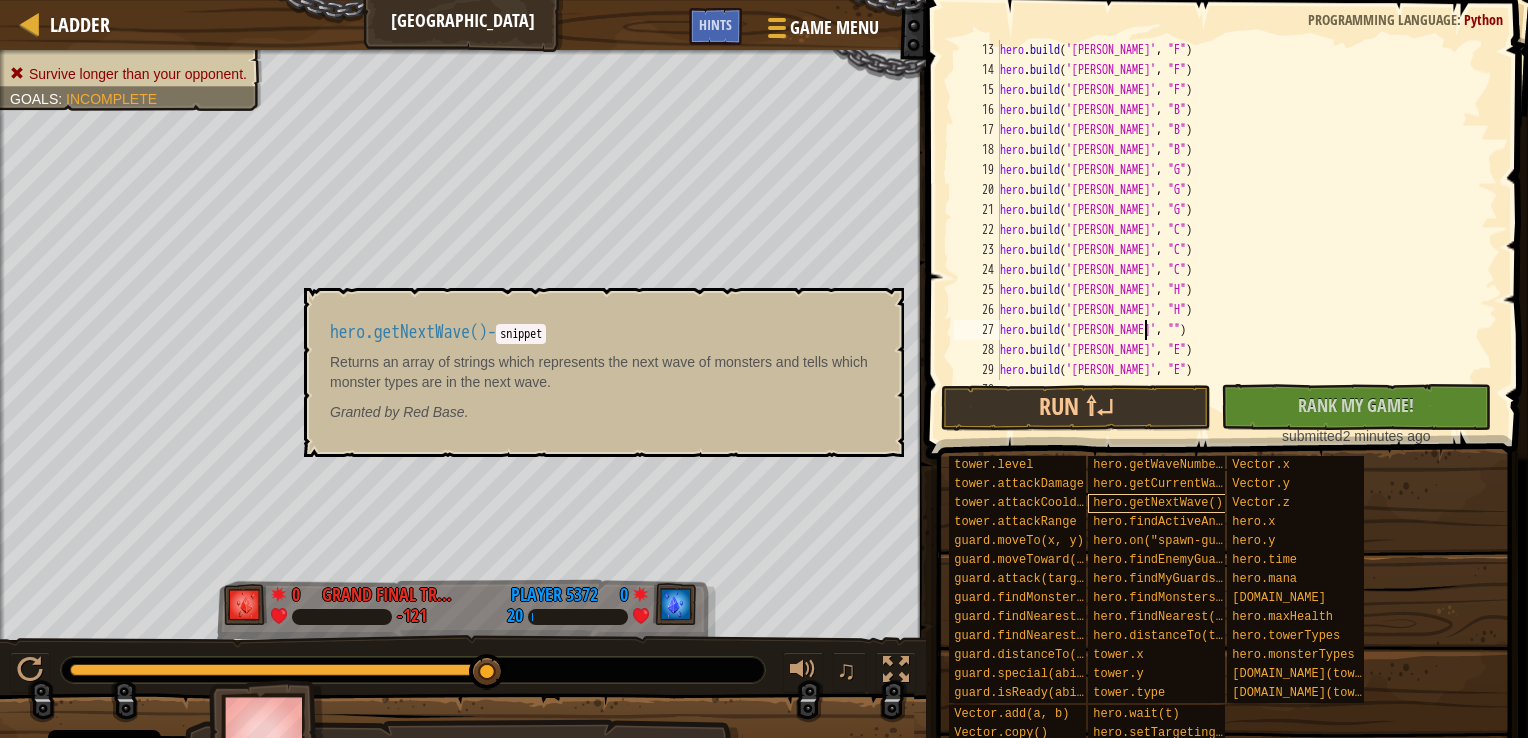 scroll, scrollTop: 9, scrollLeft: 12, axis: both 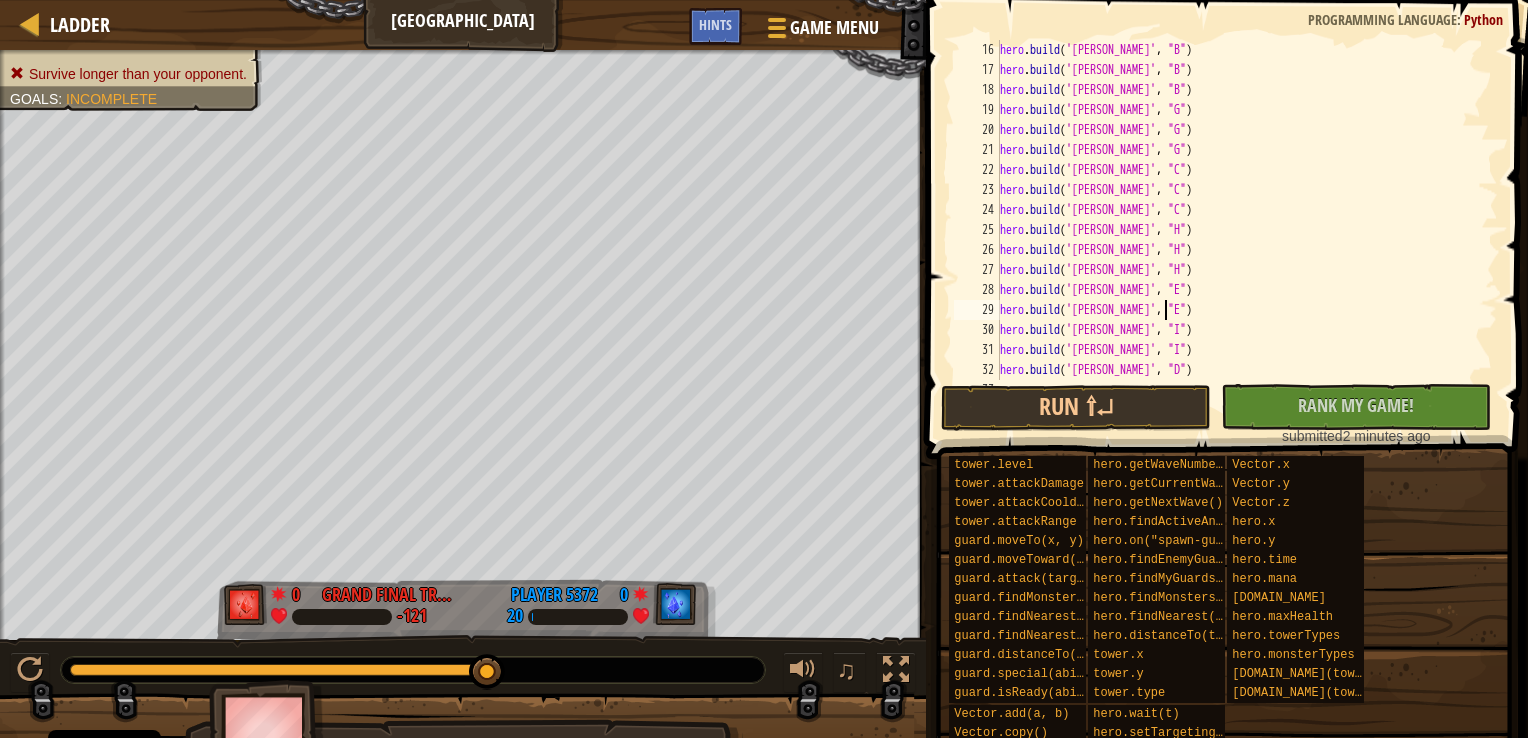 click on "hero . build ( '[PERSON_NAME]' ,   "B" ) hero . build ( '[PERSON_NAME]' ,   "B" ) hero . build ( '[PERSON_NAME]' ,   "B" ) hero . build ( '[PERSON_NAME]' ,   "G" ) hero . build ( '[PERSON_NAME]' ,   "G" ) hero . build ( '[PERSON_NAME]' ,   "G" ) hero . build ( '[PERSON_NAME]' ,   "C" ) hero . build ( '[PERSON_NAME]' ,   "C" ) hero . build ( '[PERSON_NAME]' ,   "C" ) hero . build ( '[PERSON_NAME]' ,   "H" ) hero . build ( '[PERSON_NAME]' ,   "H" ) hero . build ( '[PERSON_NAME]' ,   "H" ) hero . build ( '[PERSON_NAME]' ,   "E" ) hero . build ( '[PERSON_NAME]' ,   "E" ) hero . build ( '[PERSON_NAME]' ,   "I" ) hero . build ( '[PERSON_NAME]' ,   "I" ) hero . build ( '[PERSON_NAME]' ,   "D" ) hero . build ( '[PERSON_NAME]' ,   "D" )" at bounding box center [1239, 230] 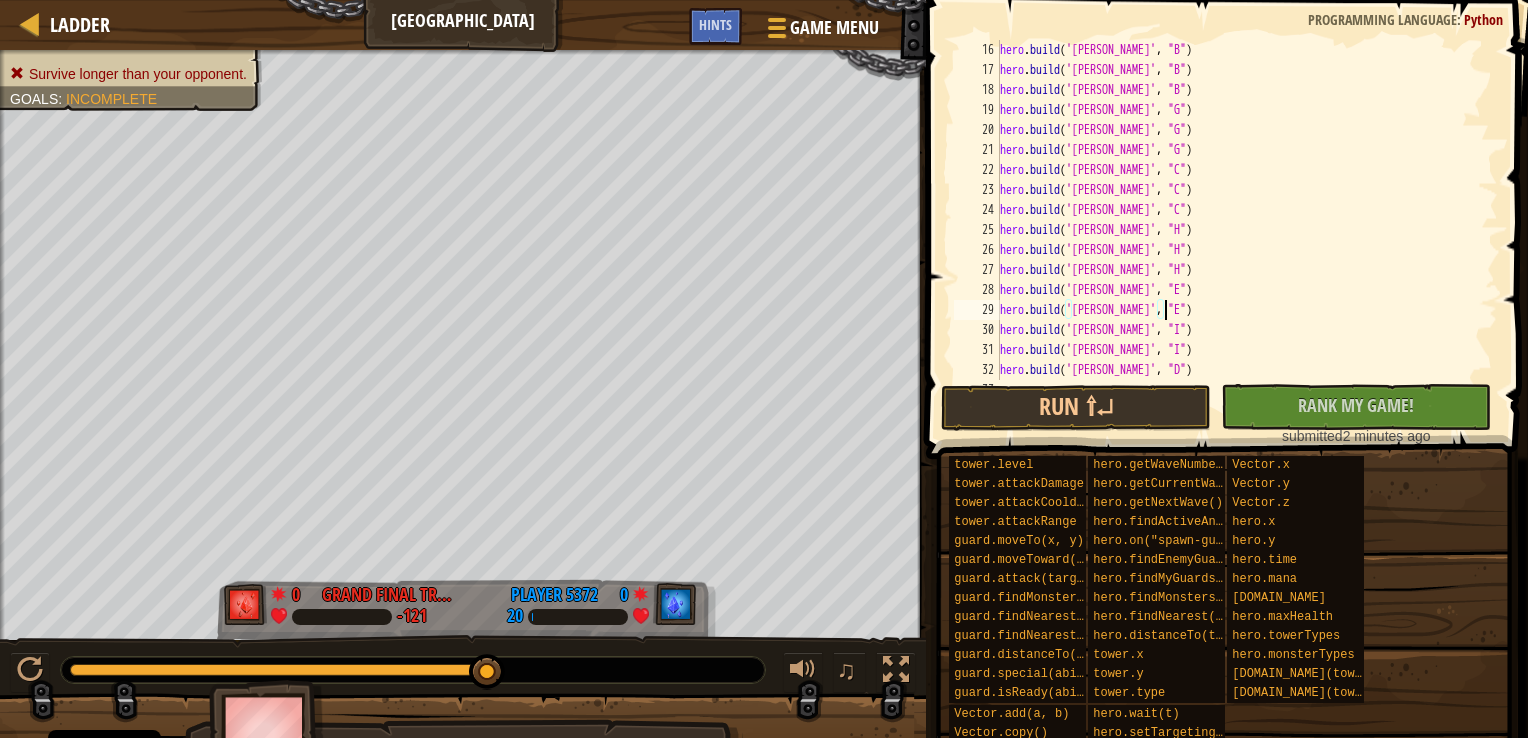 scroll, scrollTop: 9, scrollLeft: 0, axis: vertical 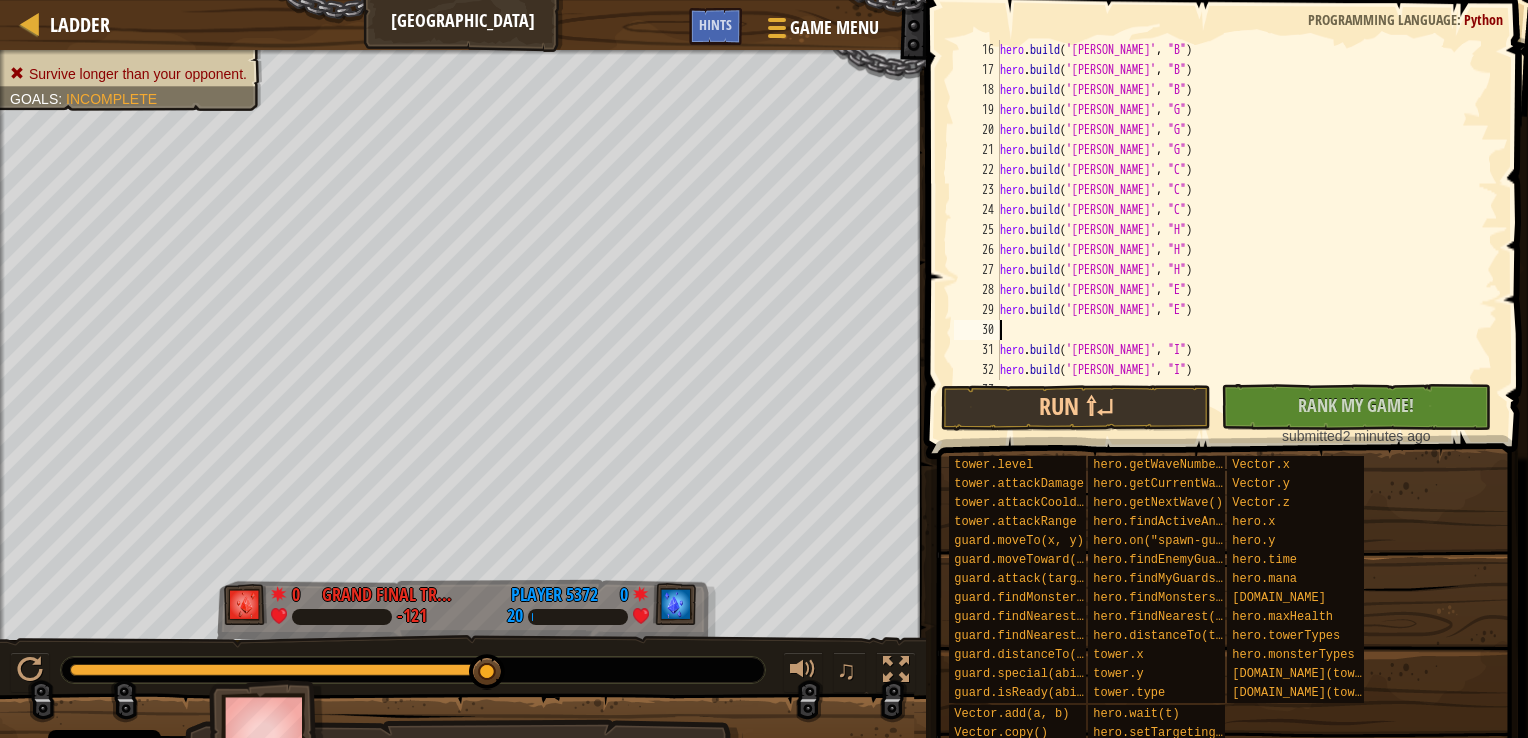 paste on "[DOMAIN_NAME]('[PERSON_NAME]', "G")" 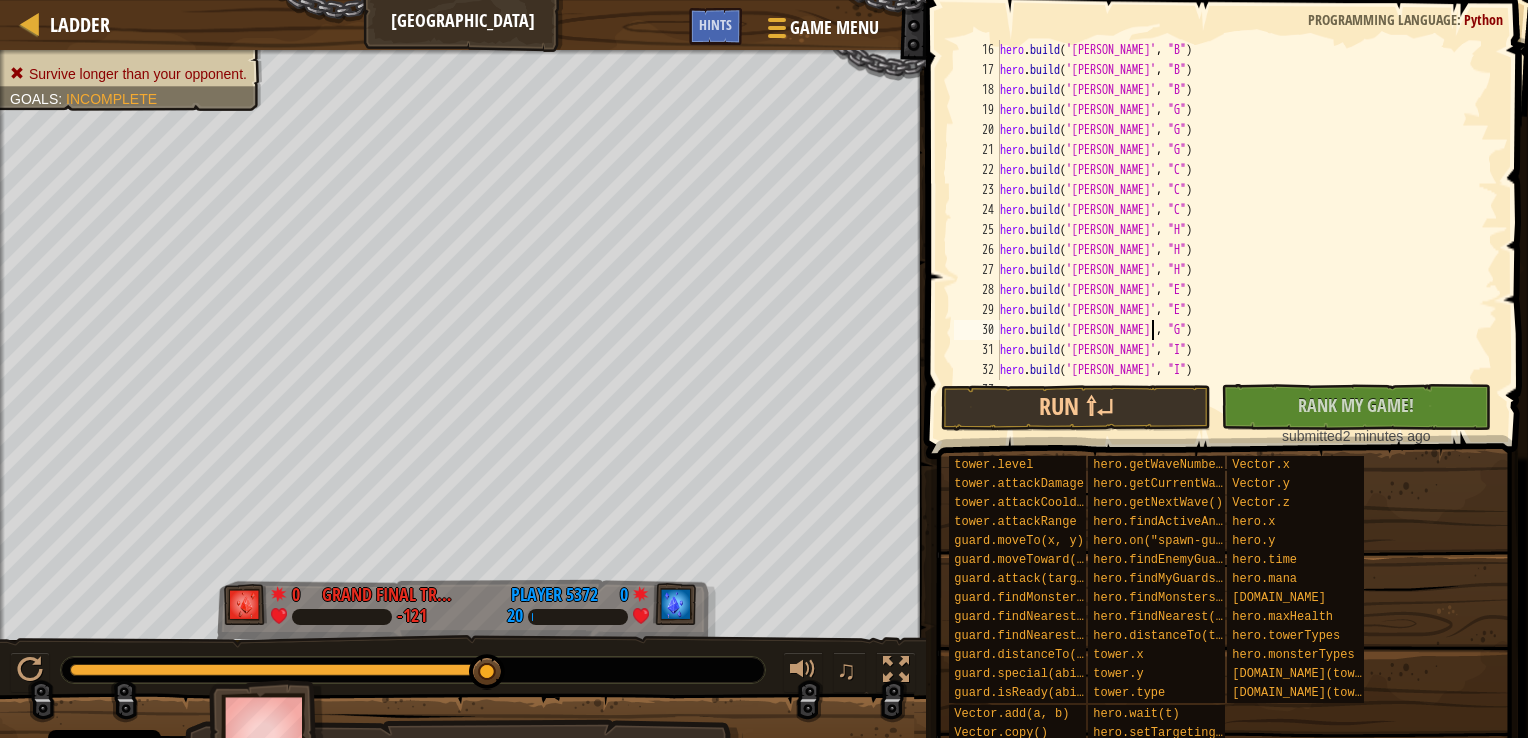 click on "hero . build ( '[PERSON_NAME]' ,   "B" ) hero . build ( '[PERSON_NAME]' ,   "B" ) hero . build ( '[PERSON_NAME]' ,   "B" ) hero . build ( '[PERSON_NAME]' ,   "G" ) hero . build ( '[PERSON_NAME]' ,   "G" ) hero . build ( '[PERSON_NAME]' ,   "G" ) hero . build ( '[PERSON_NAME]' ,   "C" ) hero . build ( '[PERSON_NAME]' ,   "C" ) hero . build ( '[PERSON_NAME]' ,   "C" ) hero . build ( '[PERSON_NAME]' ,   "H" ) hero . build ( '[PERSON_NAME]' ,   "H" ) hero . build ( '[PERSON_NAME]' ,   "H" ) hero . build ( '[PERSON_NAME]' ,   "E" ) hero . build ( '[PERSON_NAME]' ,   "E" ) hero . build ( '[PERSON_NAME]' ,   "G" ) hero . build ( '[PERSON_NAME]' ,   "I" ) hero . build ( '[PERSON_NAME]' ,   "I" ) hero . build ( '[PERSON_NAME]' ,   "D" )" at bounding box center [1239, 230] 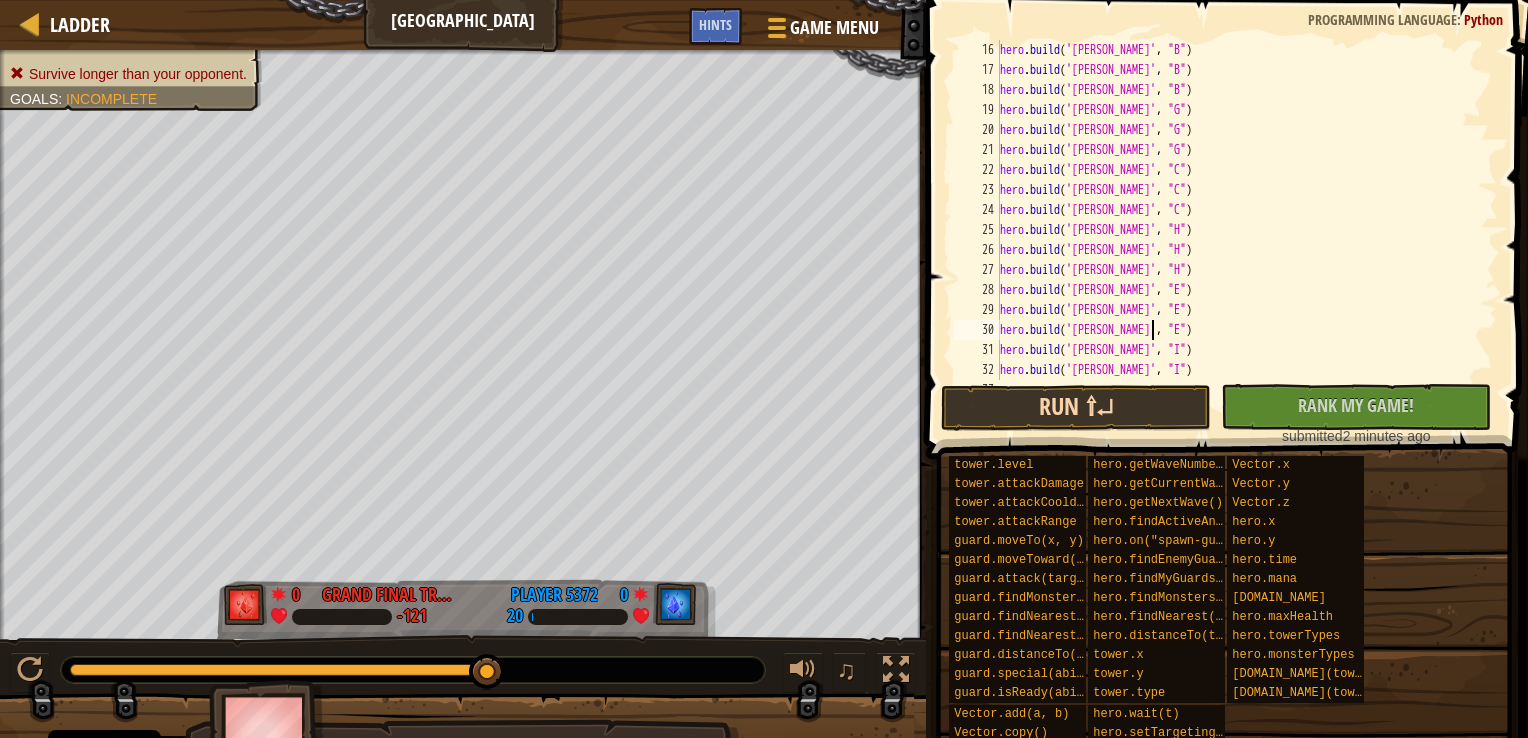 scroll, scrollTop: 9, scrollLeft: 12, axis: both 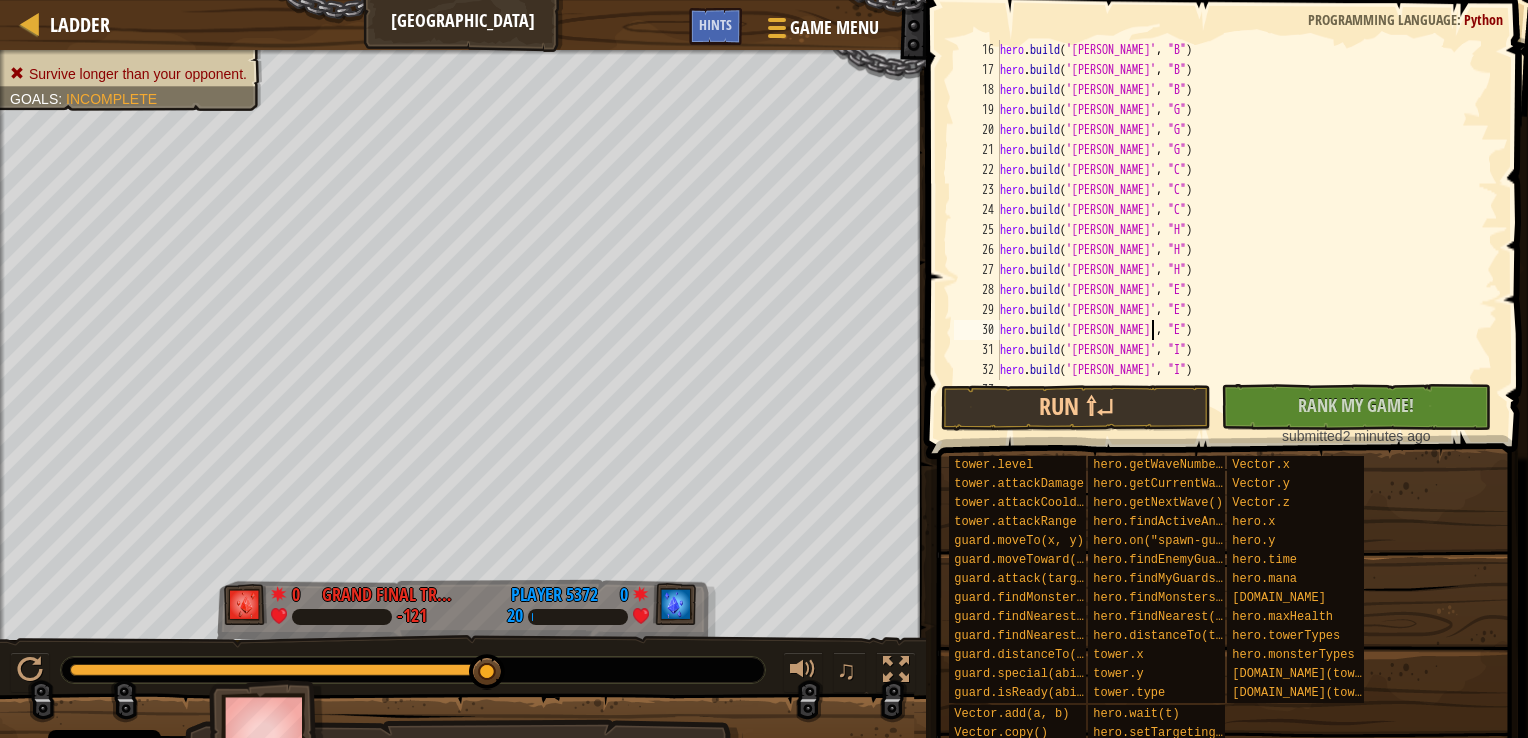click on "hero . build ( '[PERSON_NAME]' ,   "B" ) hero . build ( '[PERSON_NAME]' ,   "B" ) hero . build ( '[PERSON_NAME]' ,   "B" ) hero . build ( '[PERSON_NAME]' ,   "G" ) hero . build ( '[PERSON_NAME]' ,   "G" ) hero . build ( '[PERSON_NAME]' ,   "G" ) hero . build ( '[PERSON_NAME]' ,   "C" ) hero . build ( '[PERSON_NAME]' ,   "C" ) hero . build ( '[PERSON_NAME]' ,   "C" ) hero . build ( '[PERSON_NAME]' ,   "H" ) hero . build ( '[PERSON_NAME]' ,   "H" ) hero . build ( '[PERSON_NAME]' ,   "H" ) hero . build ( '[PERSON_NAME]' ,   "E" ) hero . build ( '[PERSON_NAME]' ,   "E" ) hero . build ( '[PERSON_NAME]' ,   "E" ) hero . build ( '[PERSON_NAME]' ,   "I" ) hero . build ( '[PERSON_NAME]' ,   "I" ) hero . build ( '[PERSON_NAME]' ,   "D" )" at bounding box center [1239, 230] 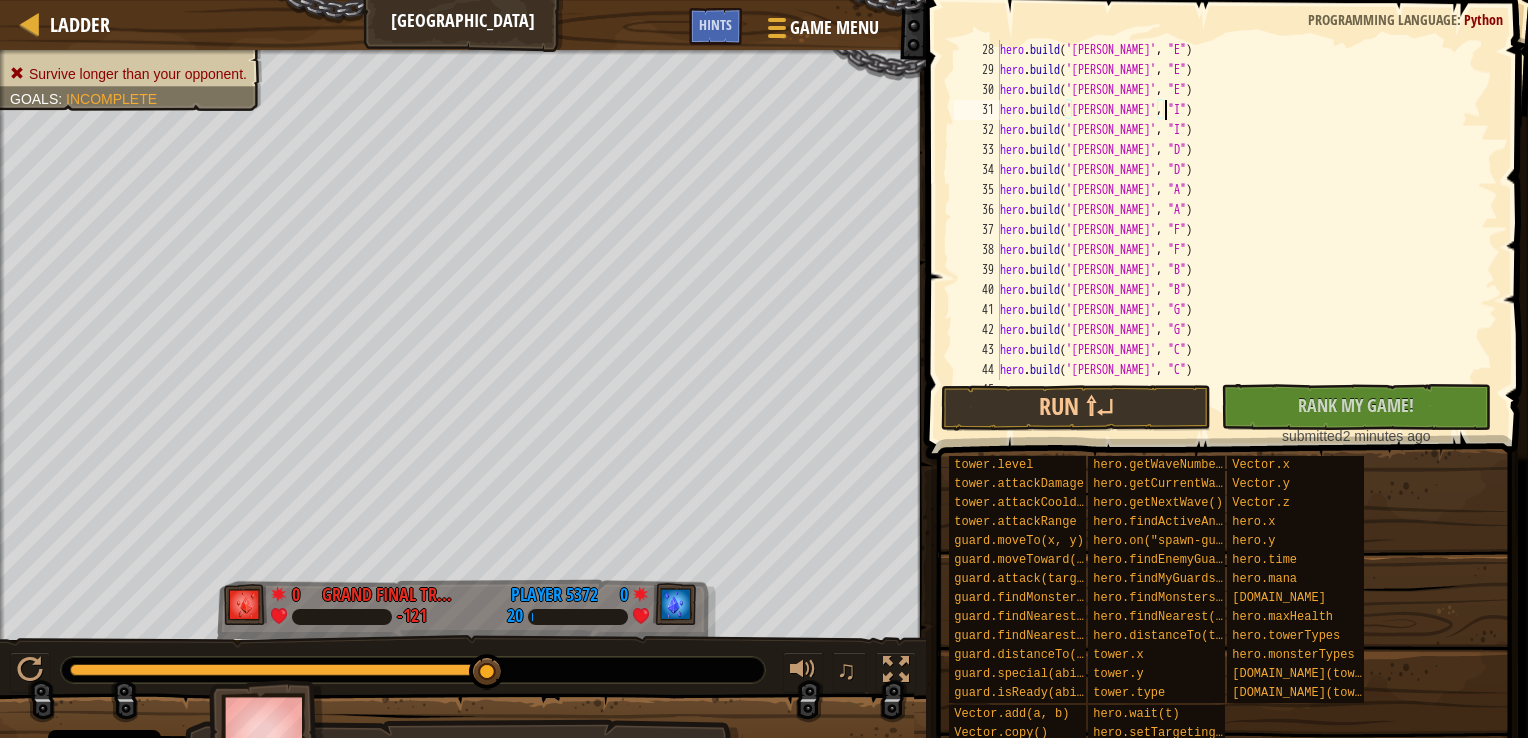 scroll, scrollTop: 480, scrollLeft: 0, axis: vertical 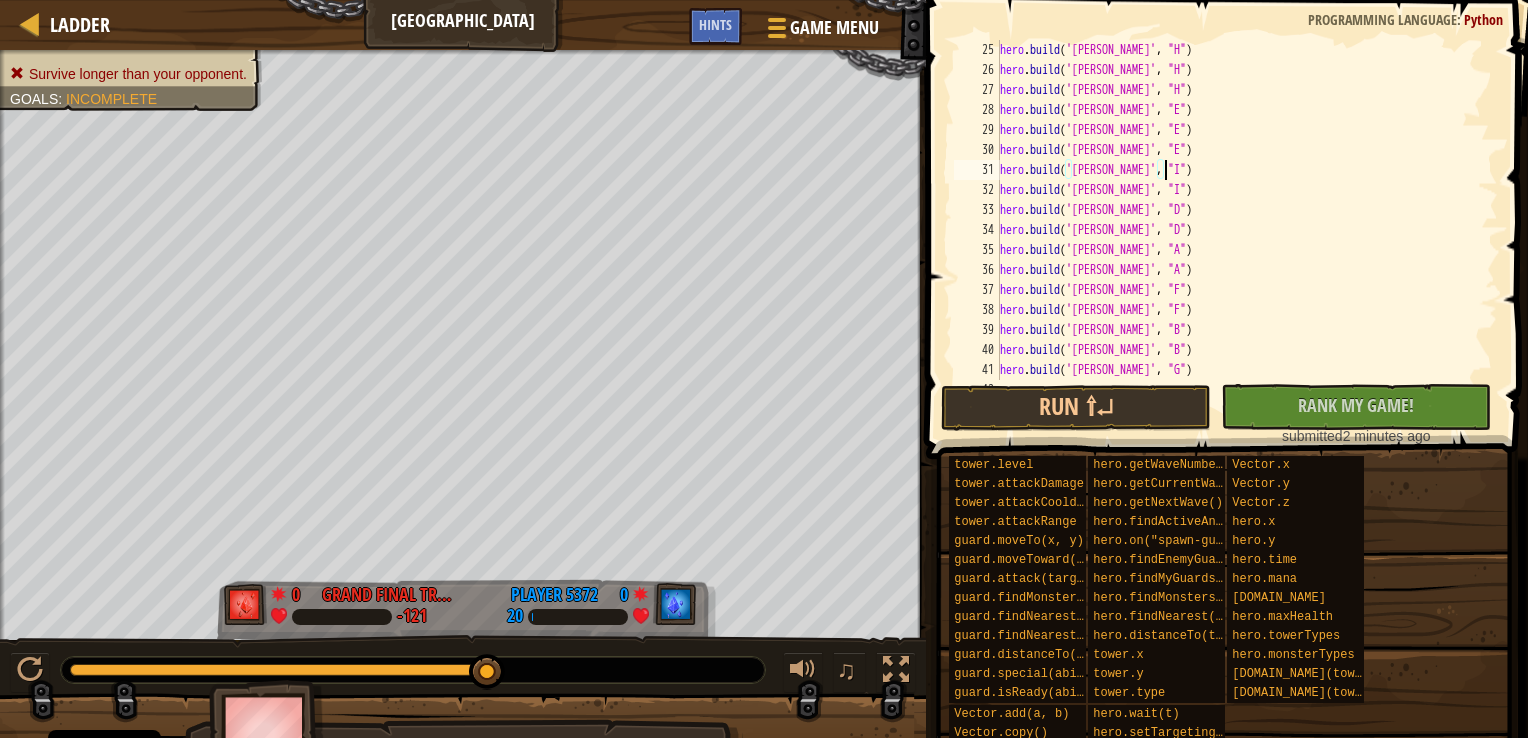 click on "hero . build ( '[PERSON_NAME]' ,   "H" ) hero . build ( '[PERSON_NAME]' ,   "H" ) hero . build ( '[PERSON_NAME]' ,   "H" ) hero . build ( '[PERSON_NAME]' ,   "E" ) hero . build ( '[PERSON_NAME]' ,   "E" ) hero . build ( '[PERSON_NAME]' ,   "E" ) hero . build ( '[PERSON_NAME]' ,   "I" ) hero . build ( '[PERSON_NAME]' ,   "I" ) hero . build ( '[PERSON_NAME]' ,   "D" ) hero . build ( '[PERSON_NAME]' ,   "D" ) hero . build ( '[PERSON_NAME]' ,   "A" ) hero . build ( '[PERSON_NAME]' ,   "A" ) hero . build ( '[PERSON_NAME]' ,   "F" ) hero . build ( '[PERSON_NAME]' ,   "F" ) hero . build ( '[PERSON_NAME]' ,   "B" ) hero . build ( '[PERSON_NAME]' ,   "B" ) hero . build ( '[PERSON_NAME]' ,   "G" ) hero . build ( '[PERSON_NAME]' ,   "G" )" at bounding box center (1239, 230) 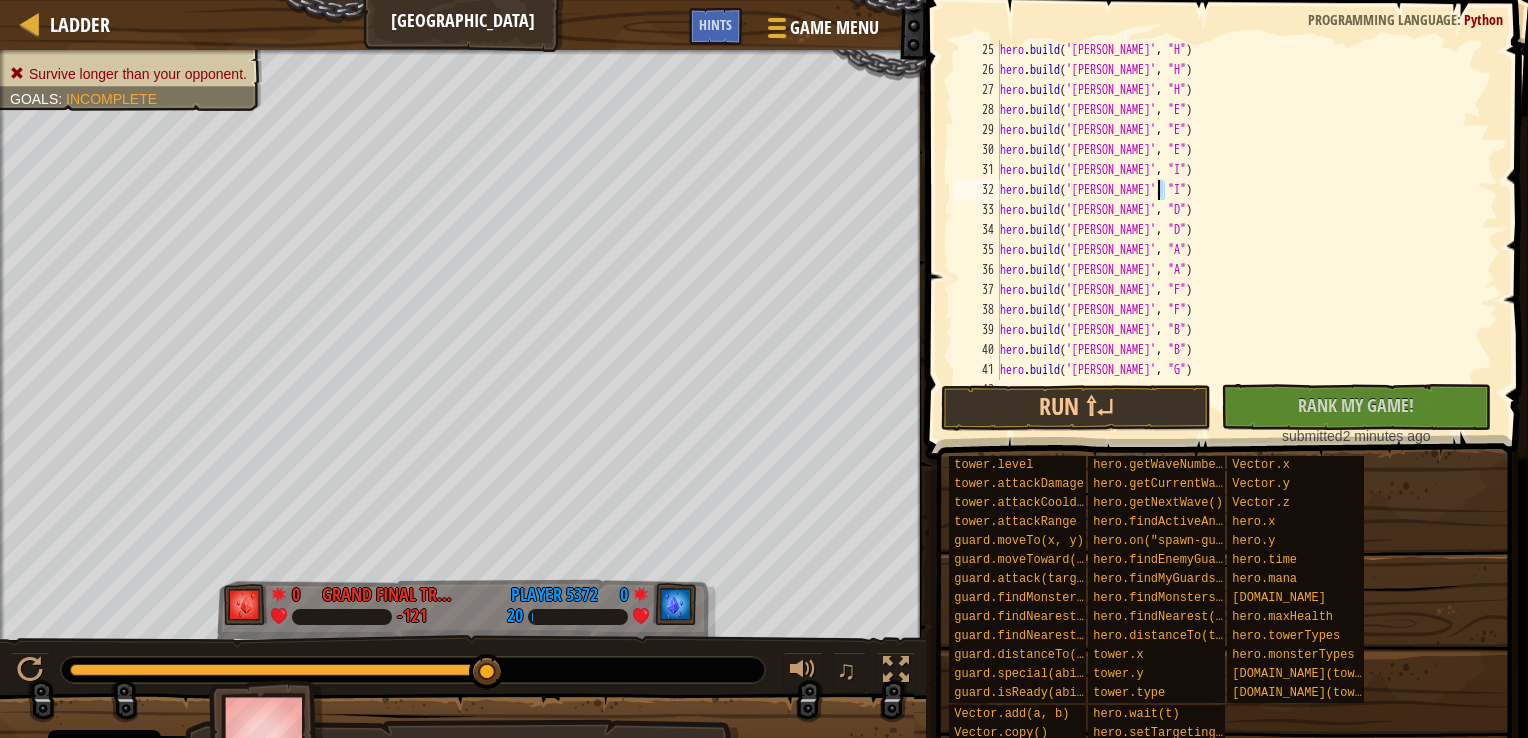 type on "[DOMAIN_NAME]('[PERSON_NAME]', "I")" 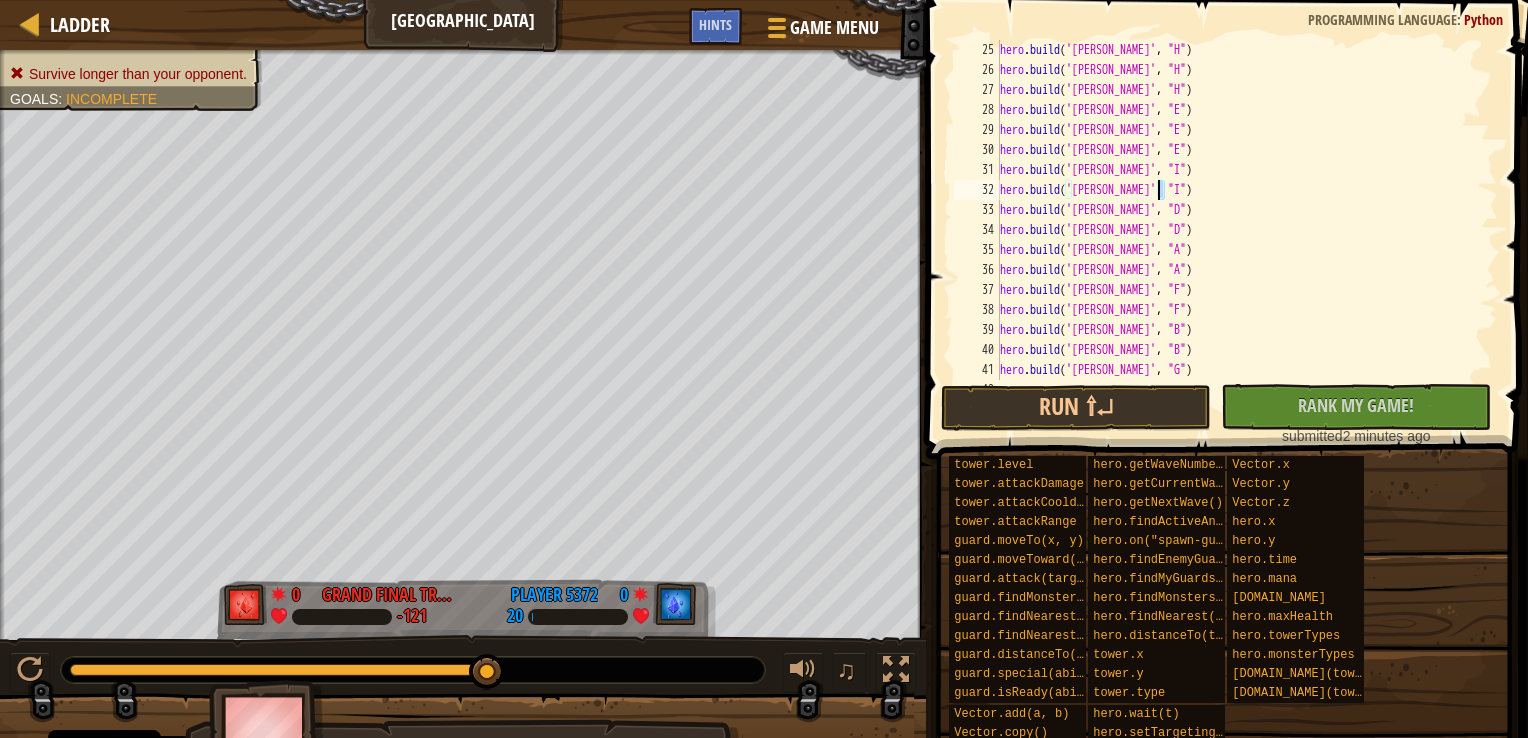click on "hero . build ( '[PERSON_NAME]' ,   "H" ) hero . build ( '[PERSON_NAME]' ,   "H" ) hero . build ( '[PERSON_NAME]' ,   "H" ) hero . build ( '[PERSON_NAME]' ,   "E" ) hero . build ( '[PERSON_NAME]' ,   "E" ) hero . build ( '[PERSON_NAME]' ,   "E" ) hero . build ( '[PERSON_NAME]' ,   "I" ) hero . build ( '[PERSON_NAME]' ,   "I" ) hero . build ( '[PERSON_NAME]' ,   "D" ) hero . build ( '[PERSON_NAME]' ,   "D" ) hero . build ( '[PERSON_NAME]' ,   "A" ) hero . build ( '[PERSON_NAME]' ,   "A" ) hero . build ( '[PERSON_NAME]' ,   "F" ) hero . build ( '[PERSON_NAME]' ,   "F" ) hero . build ( '[PERSON_NAME]' ,   "B" ) hero . build ( '[PERSON_NAME]' ,   "B" ) hero . build ( '[PERSON_NAME]' ,   "G" ) hero . build ( '[PERSON_NAME]' ,   "G" )" at bounding box center [1239, 210] 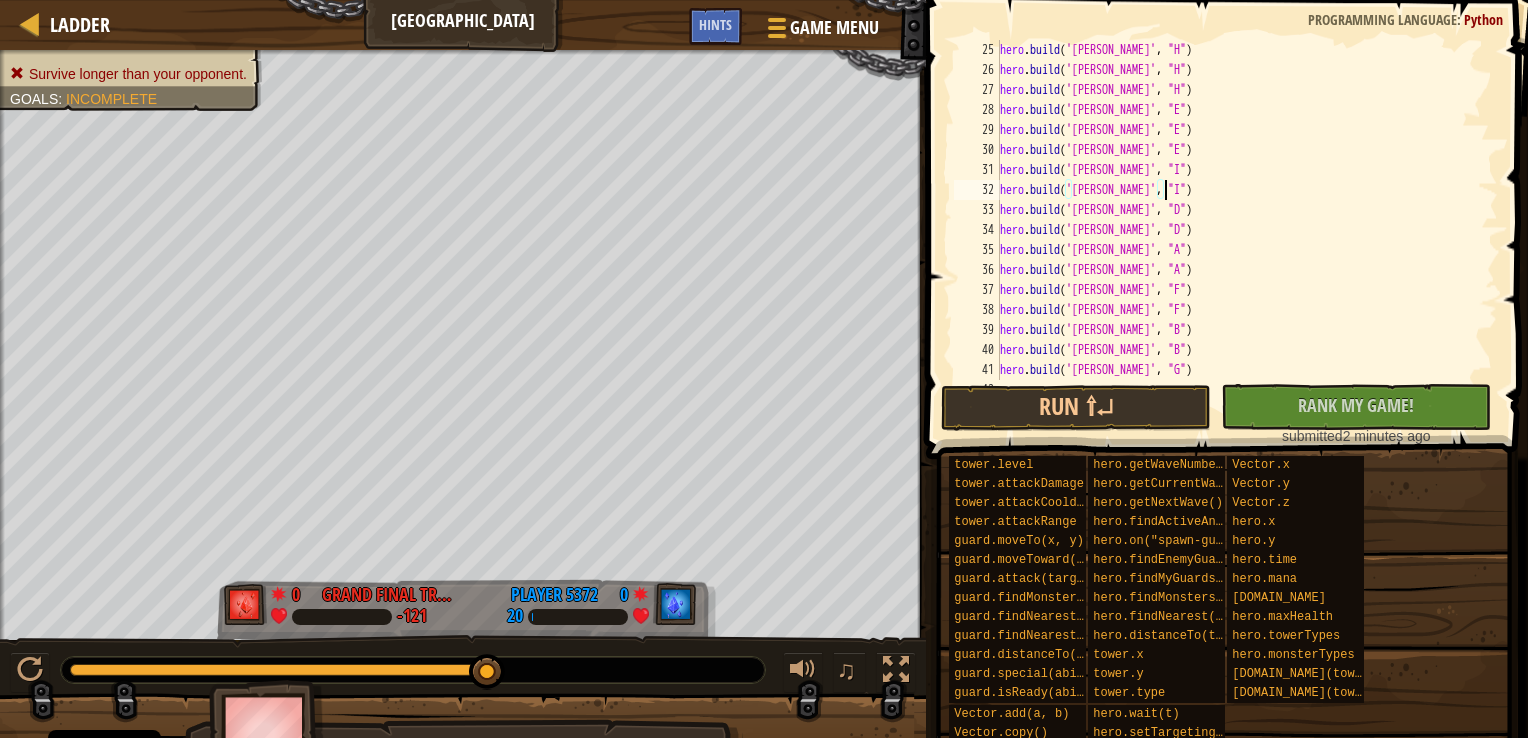 click on "hero . build ( '[PERSON_NAME]' ,   "H" ) hero . build ( '[PERSON_NAME]' ,   "H" ) hero . build ( '[PERSON_NAME]' ,   "H" ) hero . build ( '[PERSON_NAME]' ,   "E" ) hero . build ( '[PERSON_NAME]' ,   "E" ) hero . build ( '[PERSON_NAME]' ,   "E" ) hero . build ( '[PERSON_NAME]' ,   "I" ) hero . build ( '[PERSON_NAME]' ,   "I" ) hero . build ( '[PERSON_NAME]' ,   "D" ) hero . build ( '[PERSON_NAME]' ,   "D" ) hero . build ( '[PERSON_NAME]' ,   "A" ) hero . build ( '[PERSON_NAME]' ,   "A" ) hero . build ( '[PERSON_NAME]' ,   "F" ) hero . build ( '[PERSON_NAME]' ,   "F" ) hero . build ( '[PERSON_NAME]' ,   "B" ) hero . build ( '[PERSON_NAME]' ,   "B" ) hero . build ( '[PERSON_NAME]' ,   "G" ) hero . build ( '[PERSON_NAME]' ,   "G" )" at bounding box center [1239, 230] 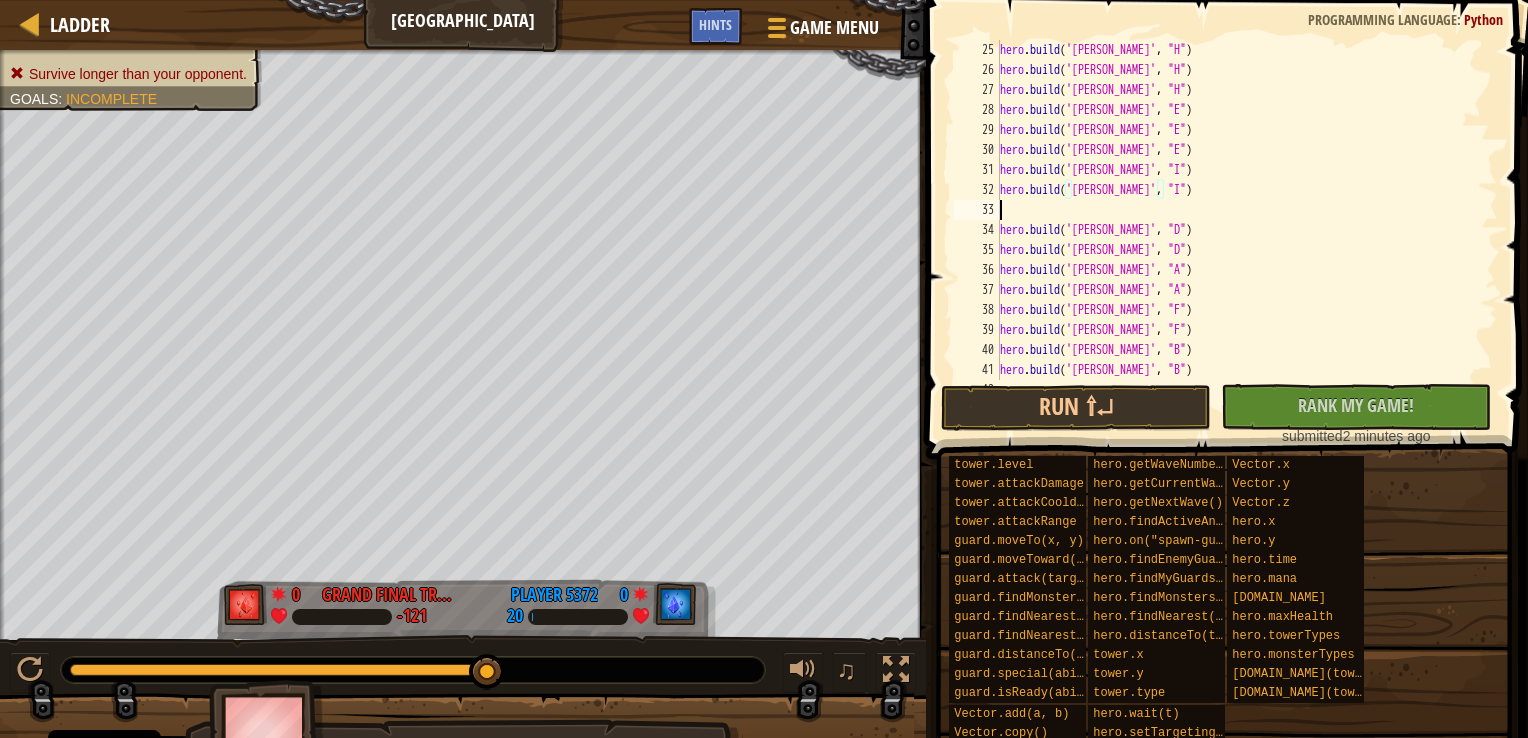 scroll, scrollTop: 9, scrollLeft: 0, axis: vertical 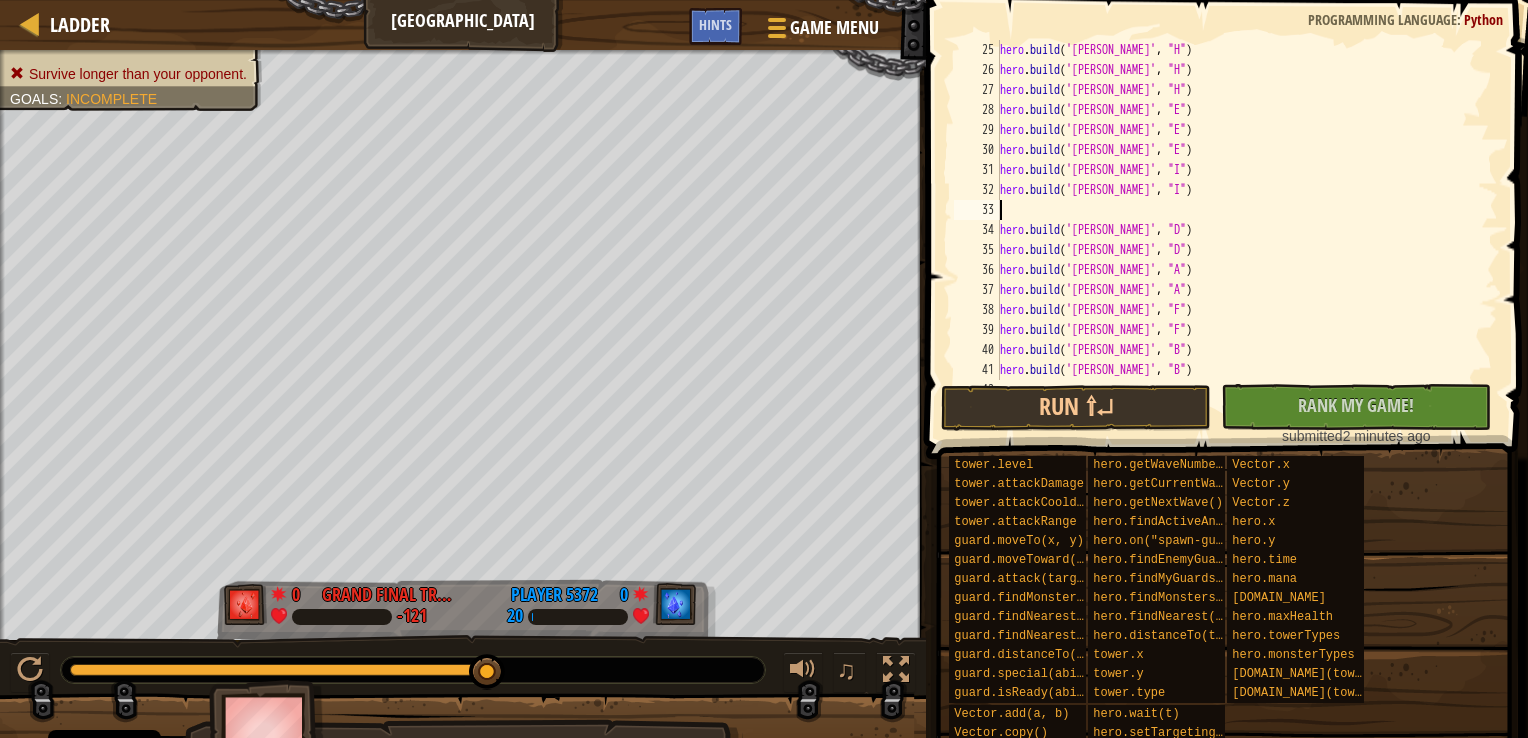 click on "hero . build ( '[PERSON_NAME]' ,   "H" ) hero . build ( '[PERSON_NAME]' ,   "H" ) hero . build ( '[PERSON_NAME]' ,   "H" ) hero . build ( '[PERSON_NAME]' ,   "E" ) hero . build ( '[PERSON_NAME]' ,   "E" ) hero . build ( '[PERSON_NAME]' ,   "E" ) hero . build ( '[PERSON_NAME]' ,   "I" ) hero . build ( '[PERSON_NAME]' ,   "I" ) hero . build ( '[PERSON_NAME]' ,   "D" ) hero . build ( '[PERSON_NAME]' ,   "D" ) hero . build ( '[PERSON_NAME]' ,   "A" ) hero . build ( '[PERSON_NAME]' ,   "A" ) hero . build ( '[PERSON_NAME]' ,   "F" ) hero . build ( '[PERSON_NAME]' ,   "F" ) hero . build ( '[PERSON_NAME]' ,   "B" ) hero . build ( '[PERSON_NAME]' ,   "B" ) hero . build ( '[PERSON_NAME]' ,   "G" )" at bounding box center (1239, 230) 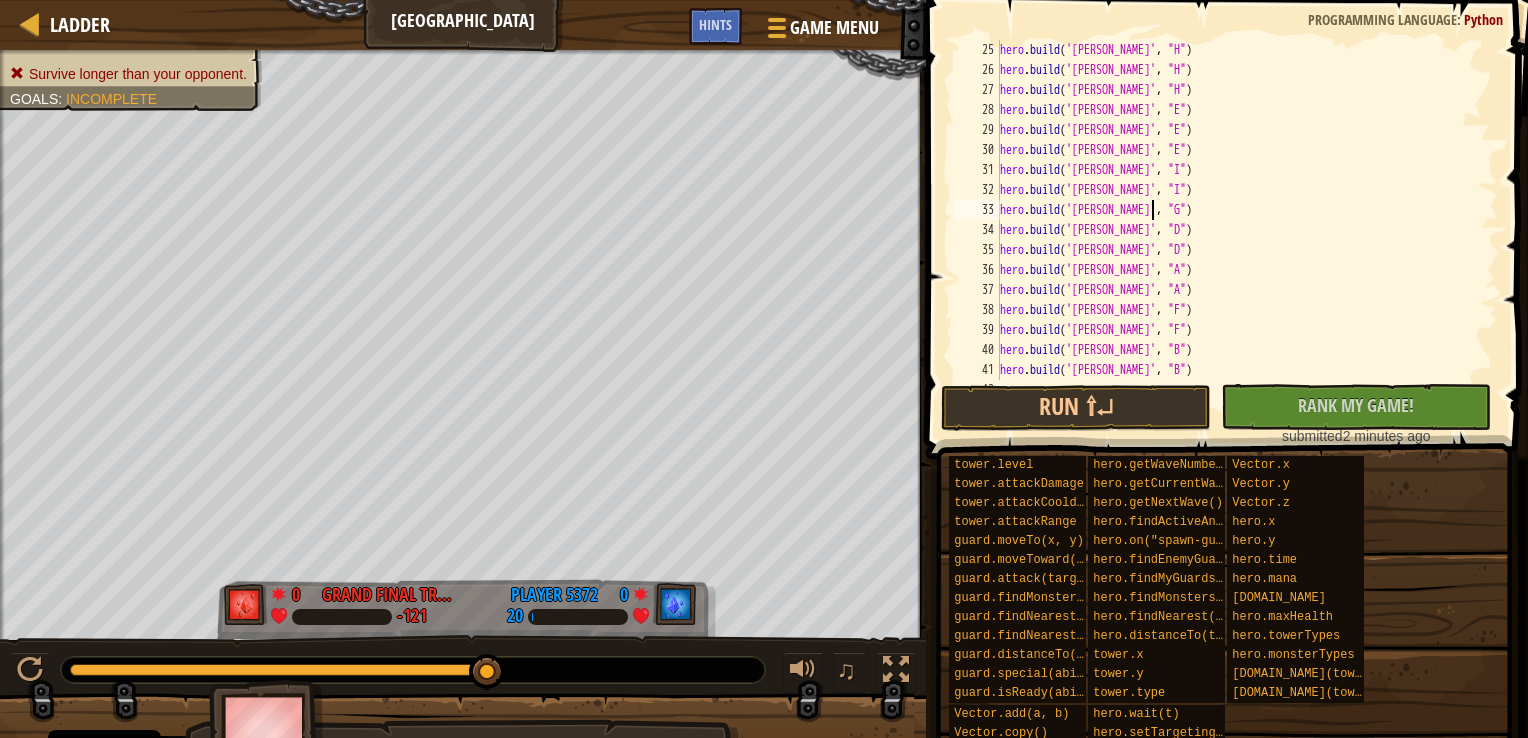 click on "hero . build ( '[PERSON_NAME]' ,   "H" ) hero . build ( '[PERSON_NAME]' ,   "H" ) hero . build ( '[PERSON_NAME]' ,   "H" ) hero . build ( '[PERSON_NAME]' ,   "E" ) hero . build ( '[PERSON_NAME]' ,   "E" ) hero . build ( '[PERSON_NAME]' ,   "E" ) hero . build ( '[PERSON_NAME]' ,   "I" ) hero . build ( '[PERSON_NAME]' ,   "I" ) hero . build ( '[PERSON_NAME]' ,   "G" ) hero . build ( '[PERSON_NAME]' ,   "D" ) hero . build ( '[PERSON_NAME]' ,   "D" ) hero . build ( '[PERSON_NAME]' ,   "A" ) hero . build ( '[PERSON_NAME]' ,   "A" ) hero . build ( '[PERSON_NAME]' ,   "F" ) hero . build ( '[PERSON_NAME]' ,   "F" ) hero . build ( '[PERSON_NAME]' ,   "B" ) hero . build ( '[PERSON_NAME]' ,   "B" ) hero . build ( '[PERSON_NAME]' ,   "G" )" at bounding box center [1239, 230] 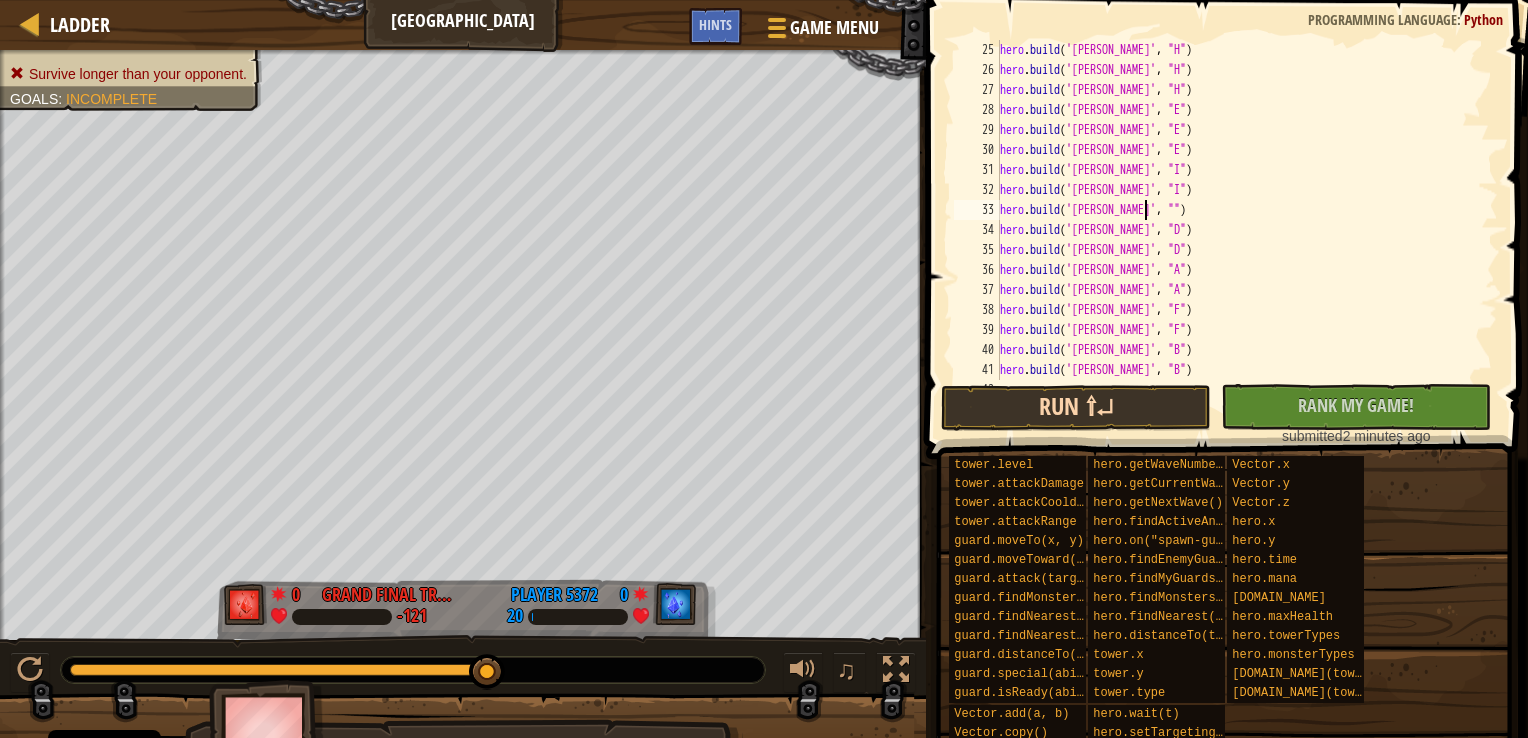 scroll, scrollTop: 9, scrollLeft: 12, axis: both 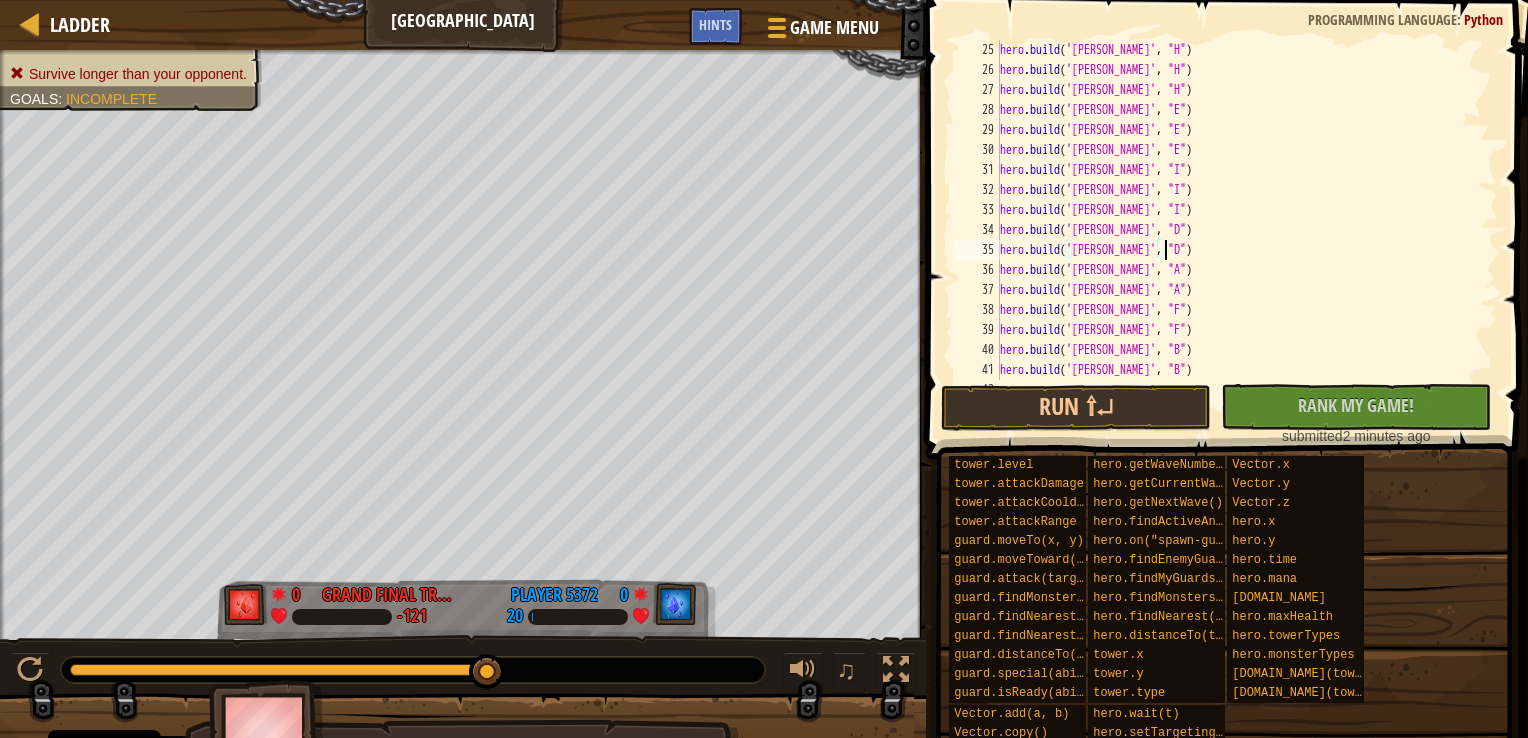 click on "hero . build ( '[PERSON_NAME]' ,   "H" ) hero . build ( '[PERSON_NAME]' ,   "H" ) hero . build ( '[PERSON_NAME]' ,   "H" ) hero . build ( '[PERSON_NAME]' ,   "E" ) hero . build ( '[PERSON_NAME]' ,   "E" ) hero . build ( '[PERSON_NAME]' ,   "E" ) hero . build ( '[PERSON_NAME]' ,   "I" ) hero . build ( '[PERSON_NAME]' ,   "I" ) hero . build ( '[PERSON_NAME]' ,   "I" ) hero . build ( '[PERSON_NAME]' ,   "D" ) hero . build ( '[PERSON_NAME]' ,   "D" ) hero . build ( '[PERSON_NAME]' ,   "A" ) hero . build ( '[PERSON_NAME]' ,   "A" ) hero . build ( '[PERSON_NAME]' ,   "F" ) hero . build ( '[PERSON_NAME]' ,   "F" ) hero . build ( '[PERSON_NAME]' ,   "B" ) hero . build ( '[PERSON_NAME]' ,   "B" ) hero . build ( '[PERSON_NAME]' ,   "G" )" at bounding box center [1239, 230] 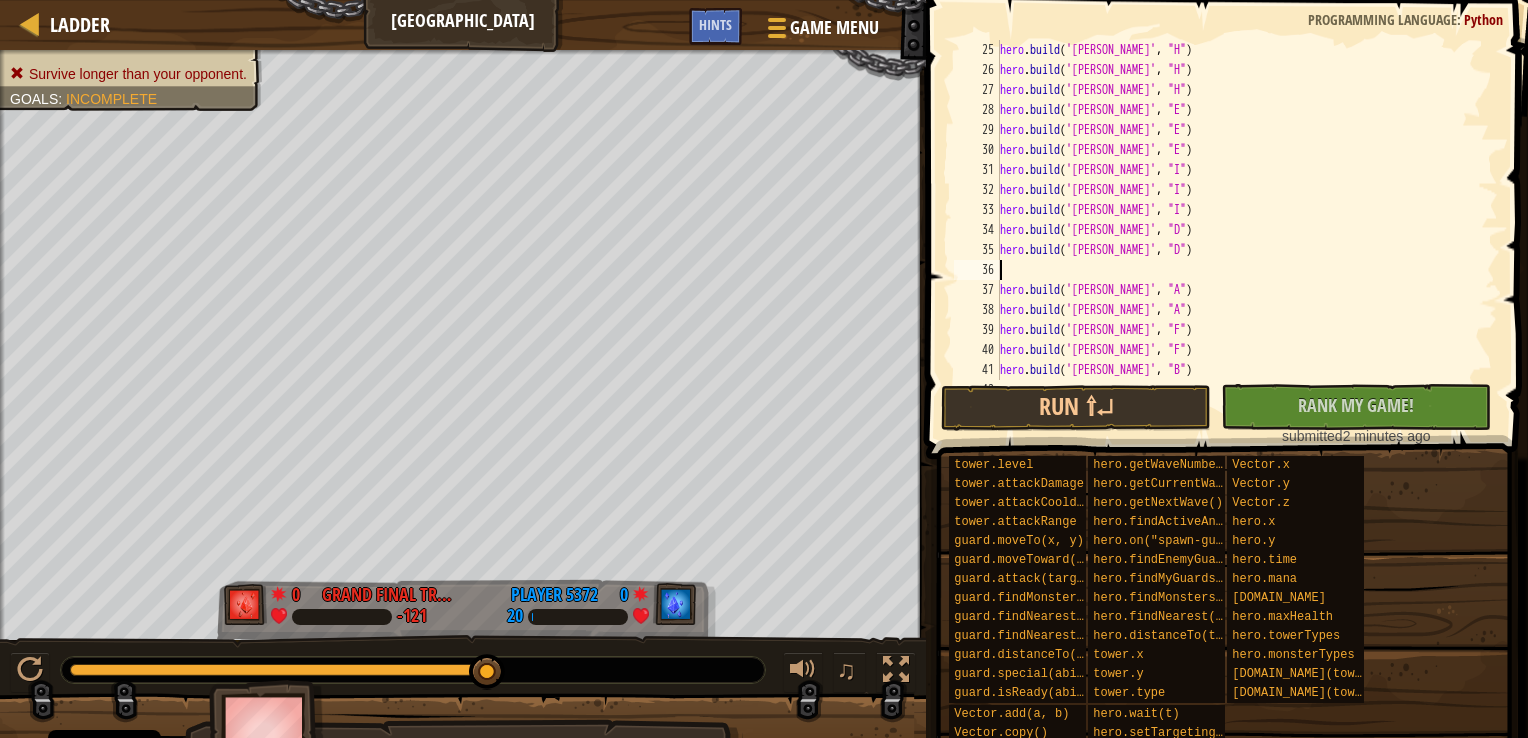click on "hero . build ( '[PERSON_NAME]' ,   "H" ) hero . build ( '[PERSON_NAME]' ,   "H" ) hero . build ( '[PERSON_NAME]' ,   "H" ) hero . build ( '[PERSON_NAME]' ,   "E" ) hero . build ( '[PERSON_NAME]' ,   "E" ) hero . build ( '[PERSON_NAME]' ,   "E" ) hero . build ( '[PERSON_NAME]' ,   "I" ) hero . build ( '[PERSON_NAME]' ,   "I" ) hero . build ( '[PERSON_NAME]' ,   "I" ) hero . build ( '[PERSON_NAME]' ,   "D" ) hero . build ( '[PERSON_NAME]' ,   "D" ) hero . build ( '[PERSON_NAME]' ,   "A" ) hero . build ( '[PERSON_NAME]' ,   "A" ) hero . build ( '[PERSON_NAME]' ,   "F" ) hero . build ( '[PERSON_NAME]' ,   "F" ) hero . build ( '[PERSON_NAME]' ,   "B" ) hero . build ( '[PERSON_NAME]' ,   "B" )" at bounding box center (1239, 230) 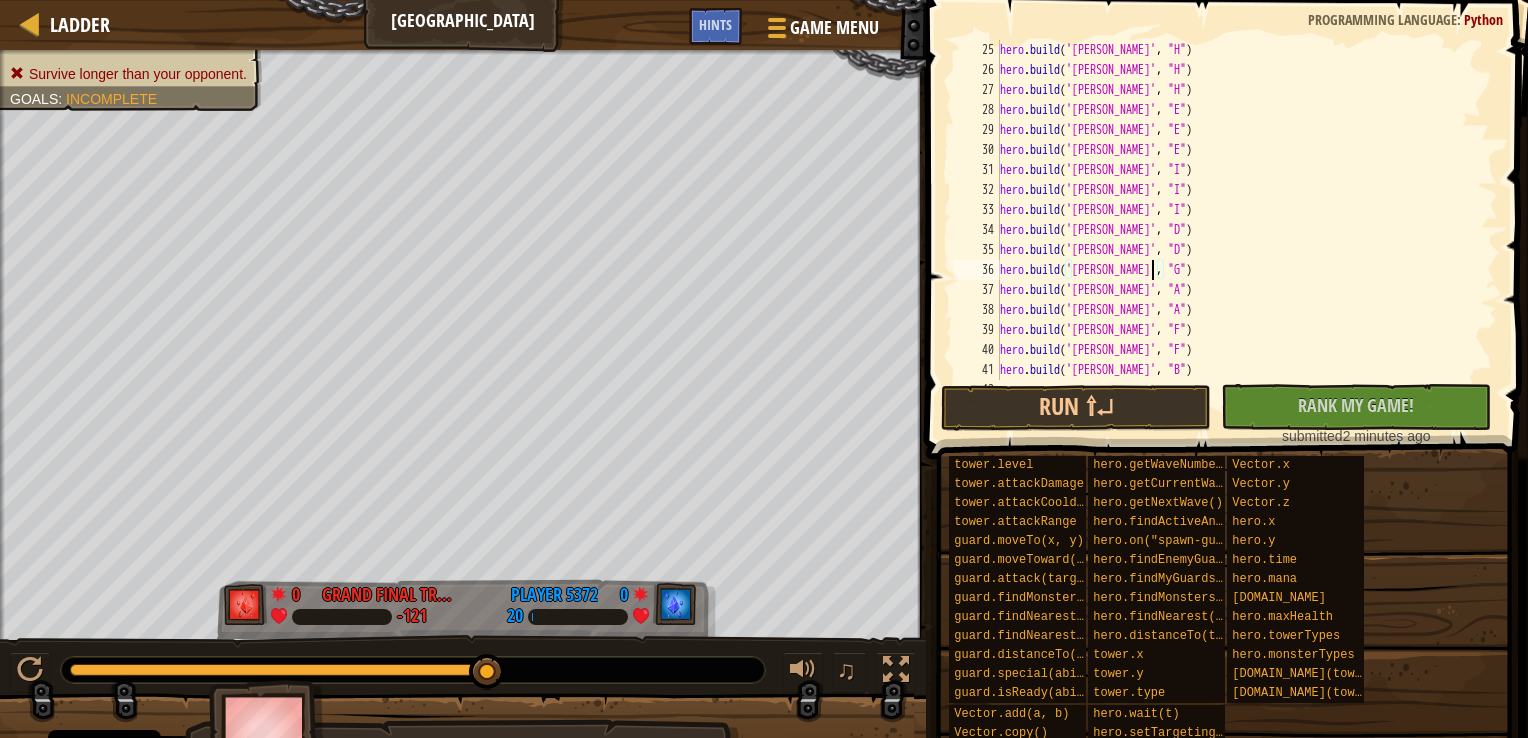 click on "hero . build ( '[PERSON_NAME]' ,   "H" ) hero . build ( '[PERSON_NAME]' ,   "H" ) hero . build ( '[PERSON_NAME]' ,   "H" ) hero . build ( '[PERSON_NAME]' ,   "E" ) hero . build ( '[PERSON_NAME]' ,   "E" ) hero . build ( '[PERSON_NAME]' ,   "E" ) hero . build ( '[PERSON_NAME]' ,   "I" ) hero . build ( '[PERSON_NAME]' ,   "I" ) hero . build ( '[PERSON_NAME]' ,   "I" ) hero . build ( '[PERSON_NAME]' ,   "D" ) hero . build ( '[PERSON_NAME]' ,   "D" ) hero . build ( '[PERSON_NAME]' ,   "G" ) hero . build ( '[PERSON_NAME]' ,   "A" ) hero . build ( '[PERSON_NAME]' ,   "A" ) hero . build ( '[PERSON_NAME]' ,   "F" ) hero . build ( '[PERSON_NAME]' ,   "F" ) hero . build ( '[PERSON_NAME]' ,   "B" ) hero . build ( '[PERSON_NAME]' ,   "B" )" at bounding box center [1239, 230] 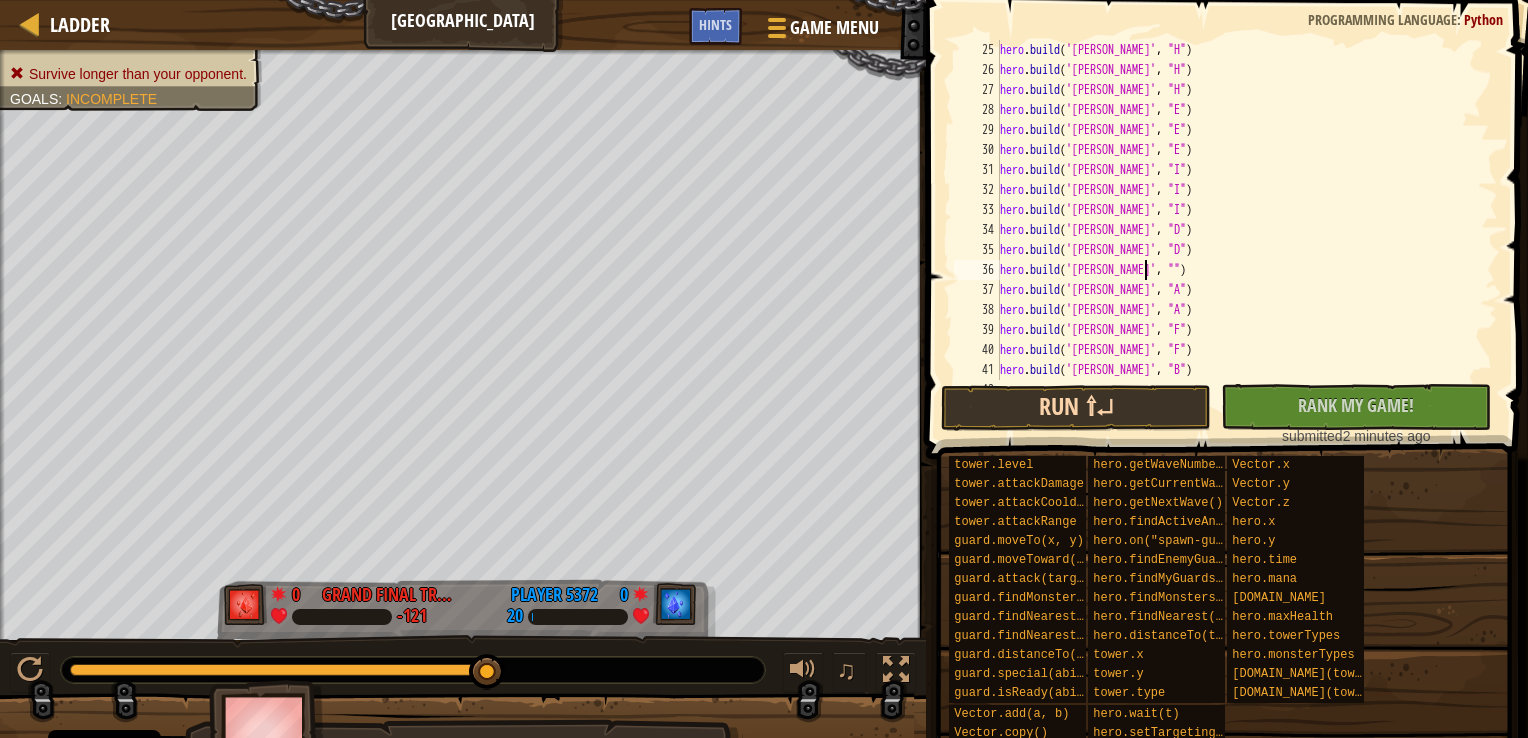 type on "[DOMAIN_NAME]('[PERSON_NAME]', "D")" 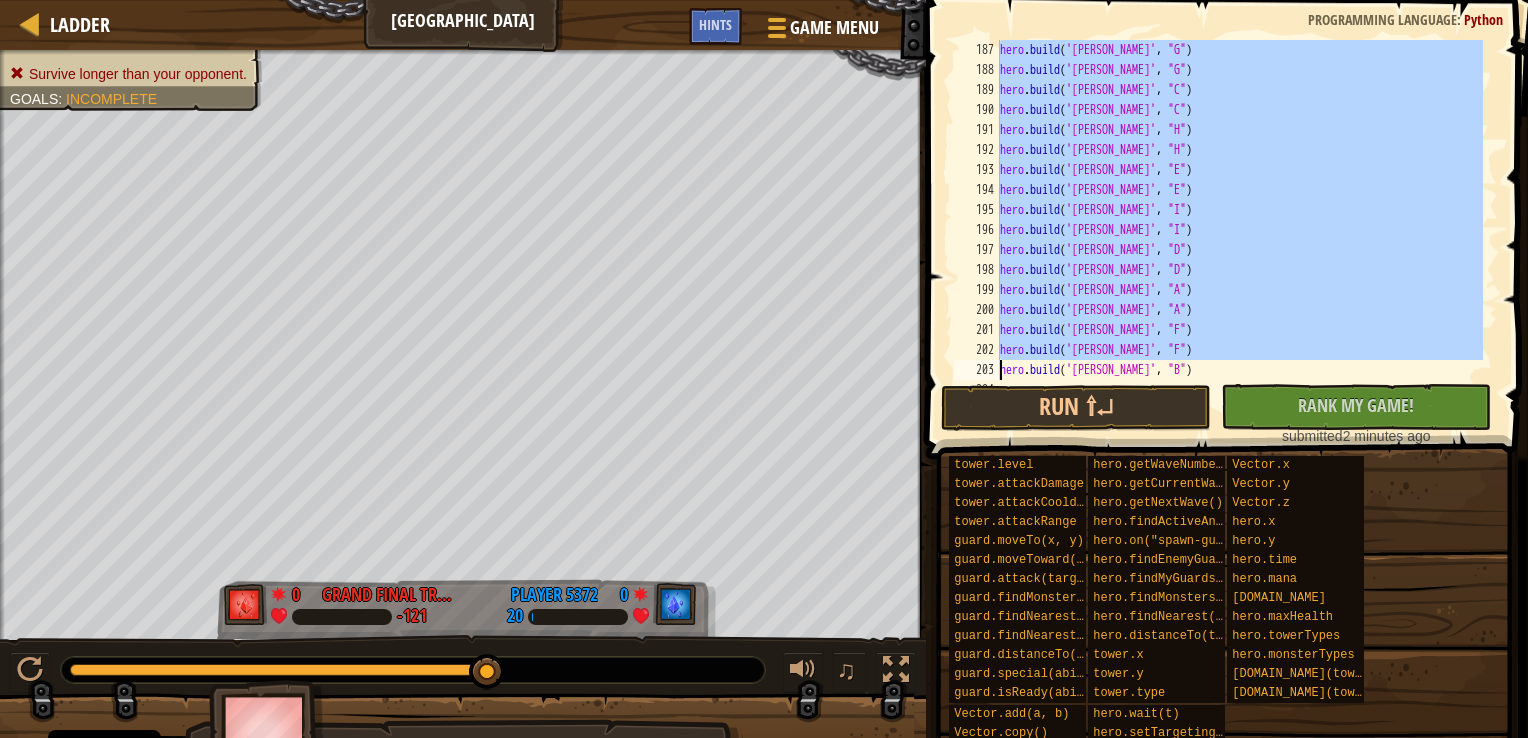 scroll, scrollTop: 4020, scrollLeft: 0, axis: vertical 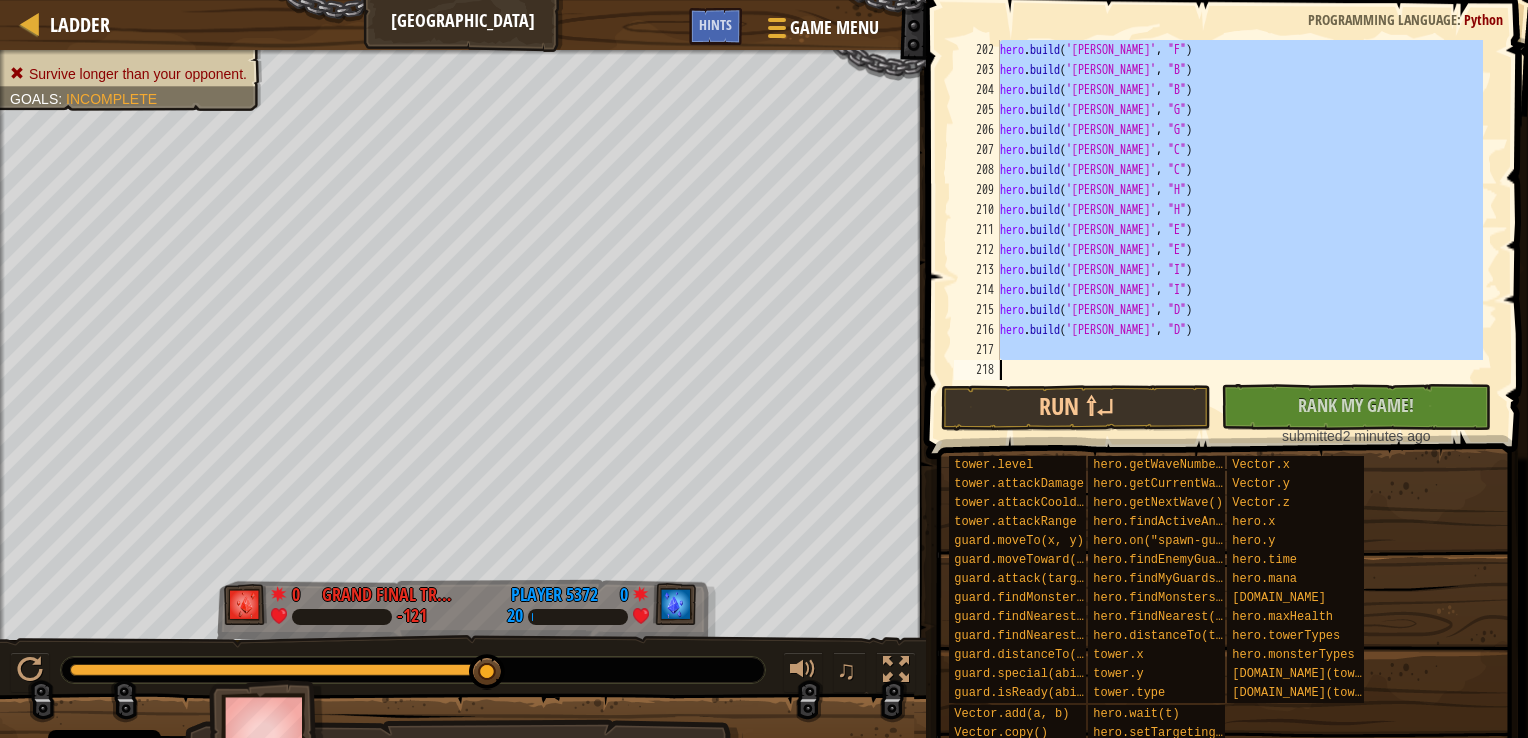 drag, startPoint x: 1000, startPoint y: 104, endPoint x: 1523, endPoint y: 386, distance: 594.1826 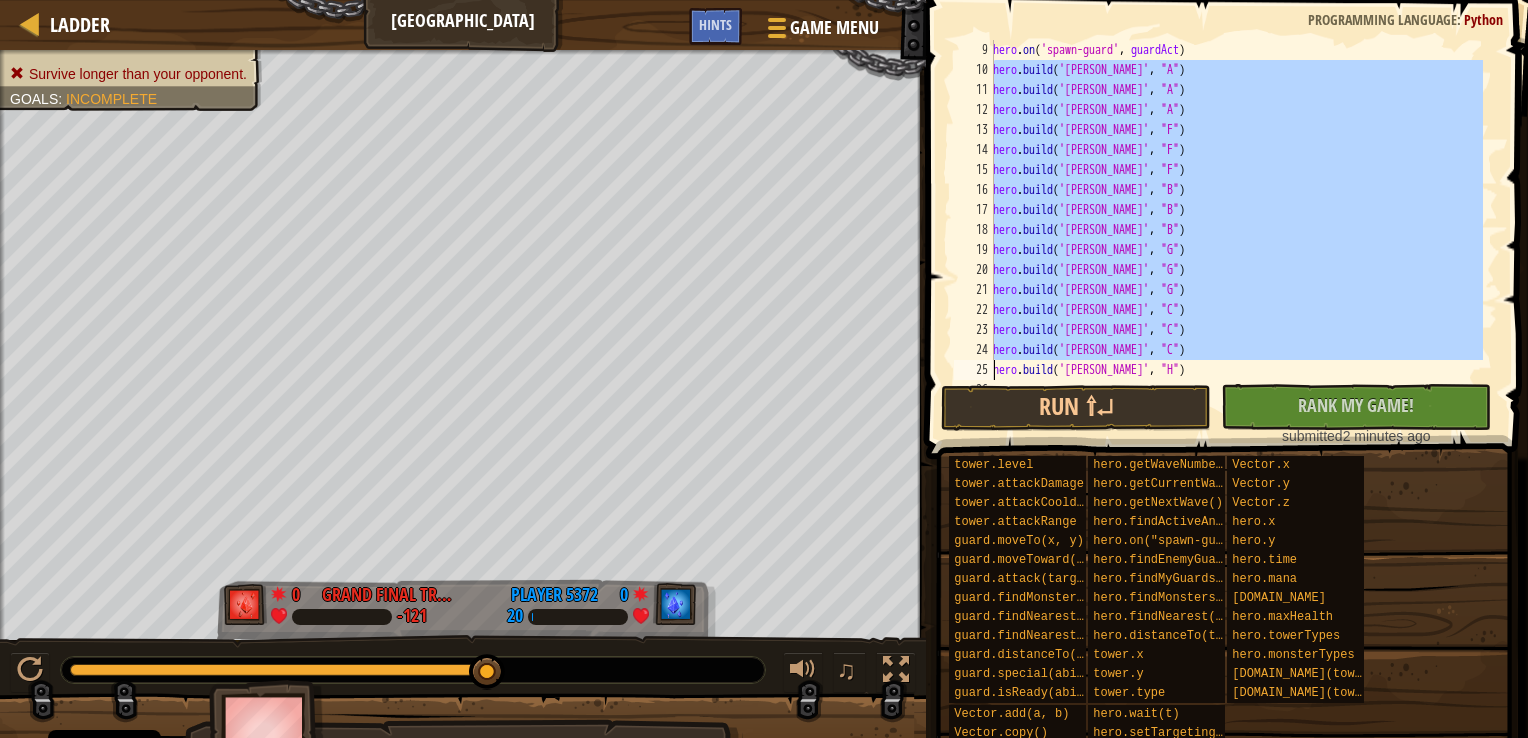 scroll, scrollTop: 400, scrollLeft: 0, axis: vertical 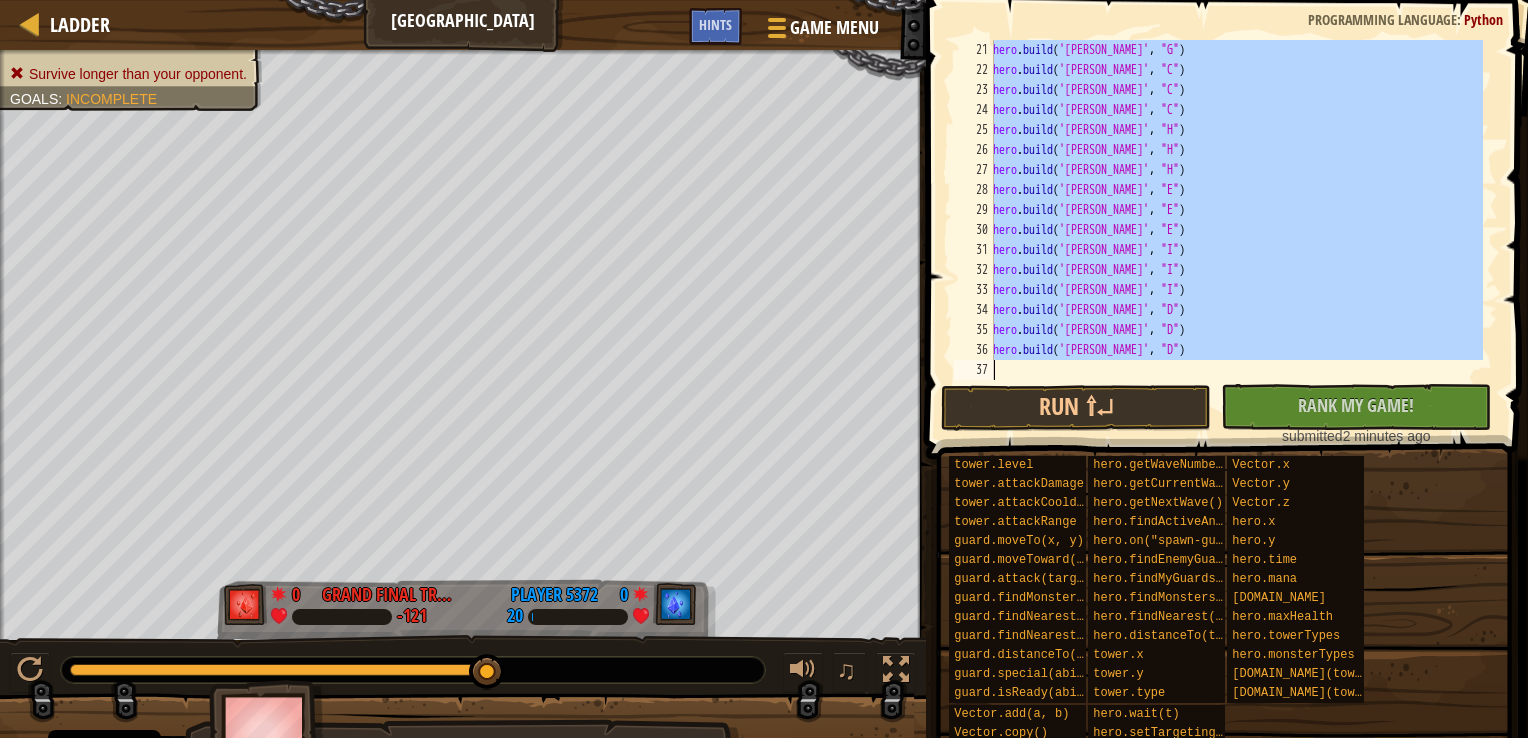 drag, startPoint x: 997, startPoint y: 66, endPoint x: 1438, endPoint y: 338, distance: 518.1361 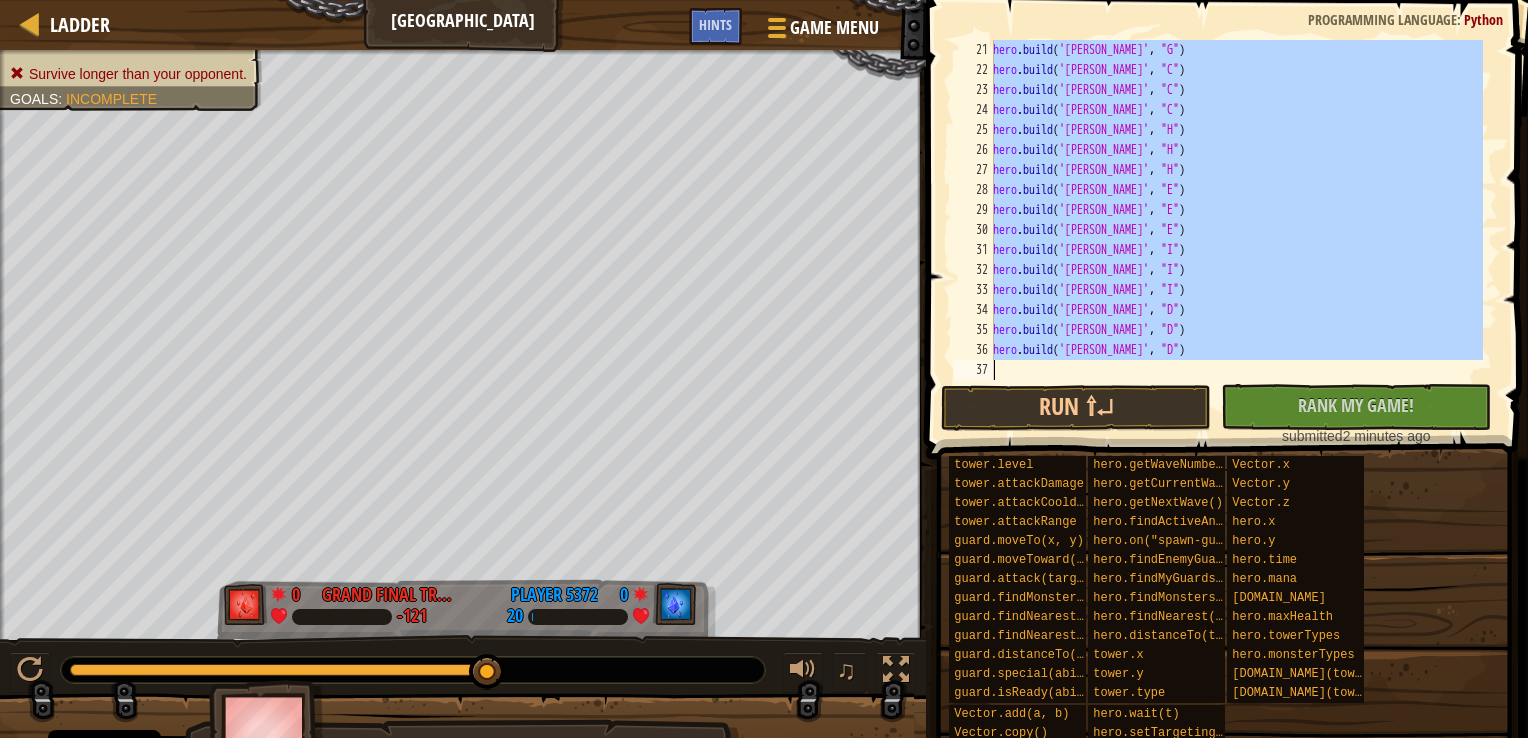 click on "hero . build ( '[PERSON_NAME]' ,   "G" ) hero . build ( '[PERSON_NAME]' ,   "C" ) hero . build ( '[PERSON_NAME]' ,   "C" ) hero . build ( '[PERSON_NAME]' ,   "C" ) hero . build ( '[PERSON_NAME]' ,   "H" ) hero . build ( '[PERSON_NAME]' ,   "H" ) hero . build ( '[PERSON_NAME]' ,   "H" ) hero . build ( '[PERSON_NAME]' ,   "E" ) hero . build ( '[PERSON_NAME]' ,   "E" ) hero . build ( '[PERSON_NAME]' ,   "E" ) hero . build ( '[PERSON_NAME]' ,   "I" ) hero . build ( '[PERSON_NAME]' ,   "I" ) hero . build ( '[PERSON_NAME]' ,   "I" ) hero . build ( '[PERSON_NAME]' ,   "D" ) hero . build ( '[PERSON_NAME]' ,   "D" ) hero . build ( '[PERSON_NAME]' ,   "D" )" at bounding box center (1236, 210) 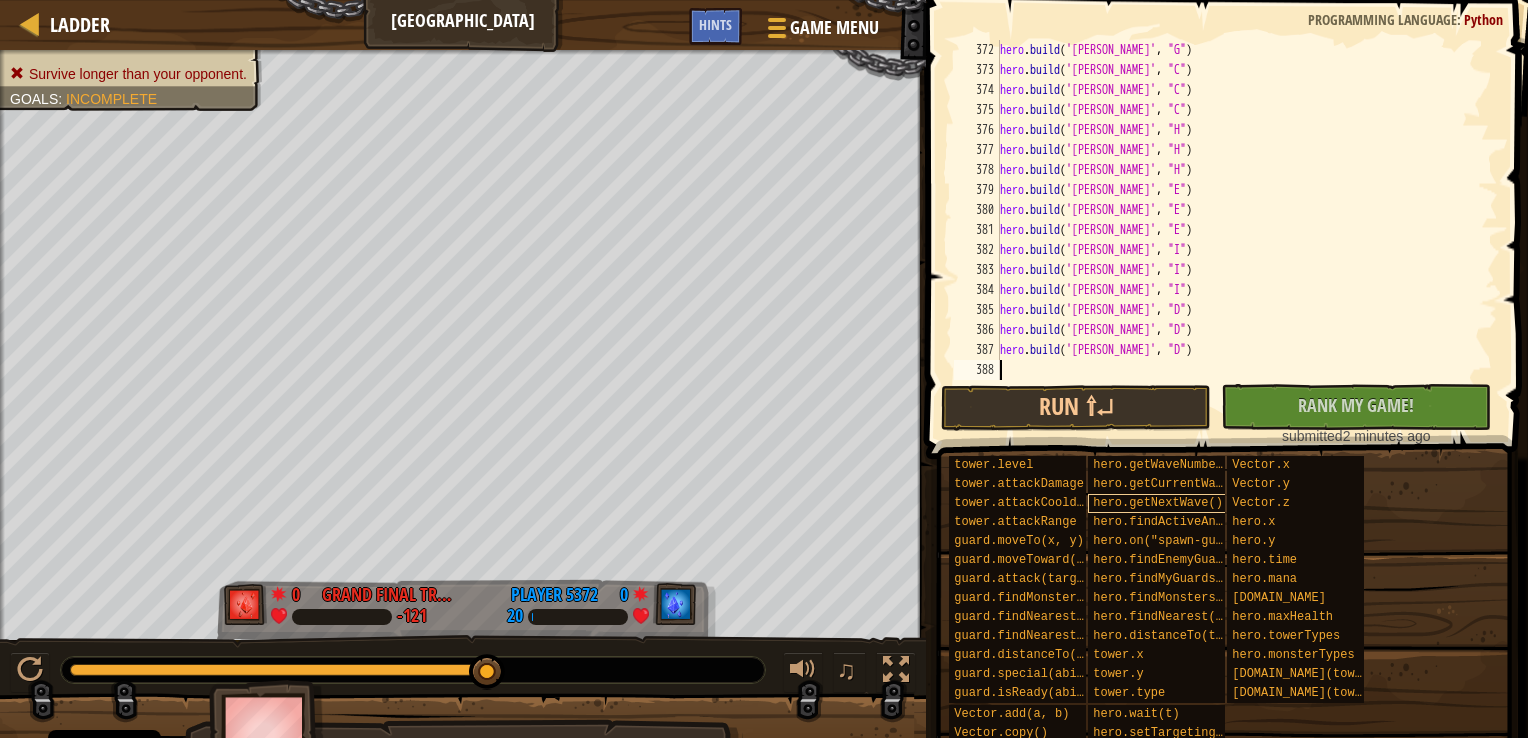 scroll, scrollTop: 7960, scrollLeft: 0, axis: vertical 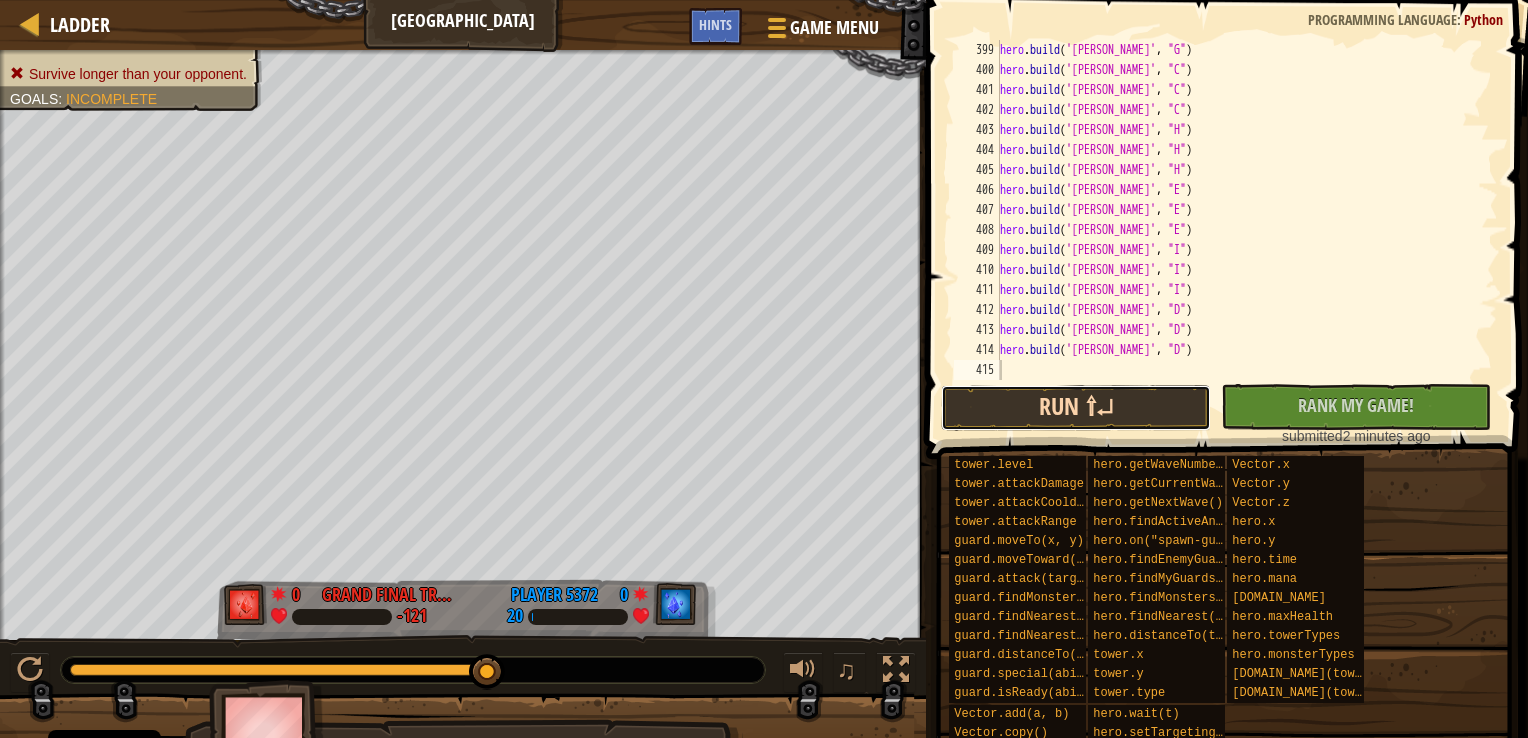 click on "Run ⇧↵" at bounding box center [1076, 408] 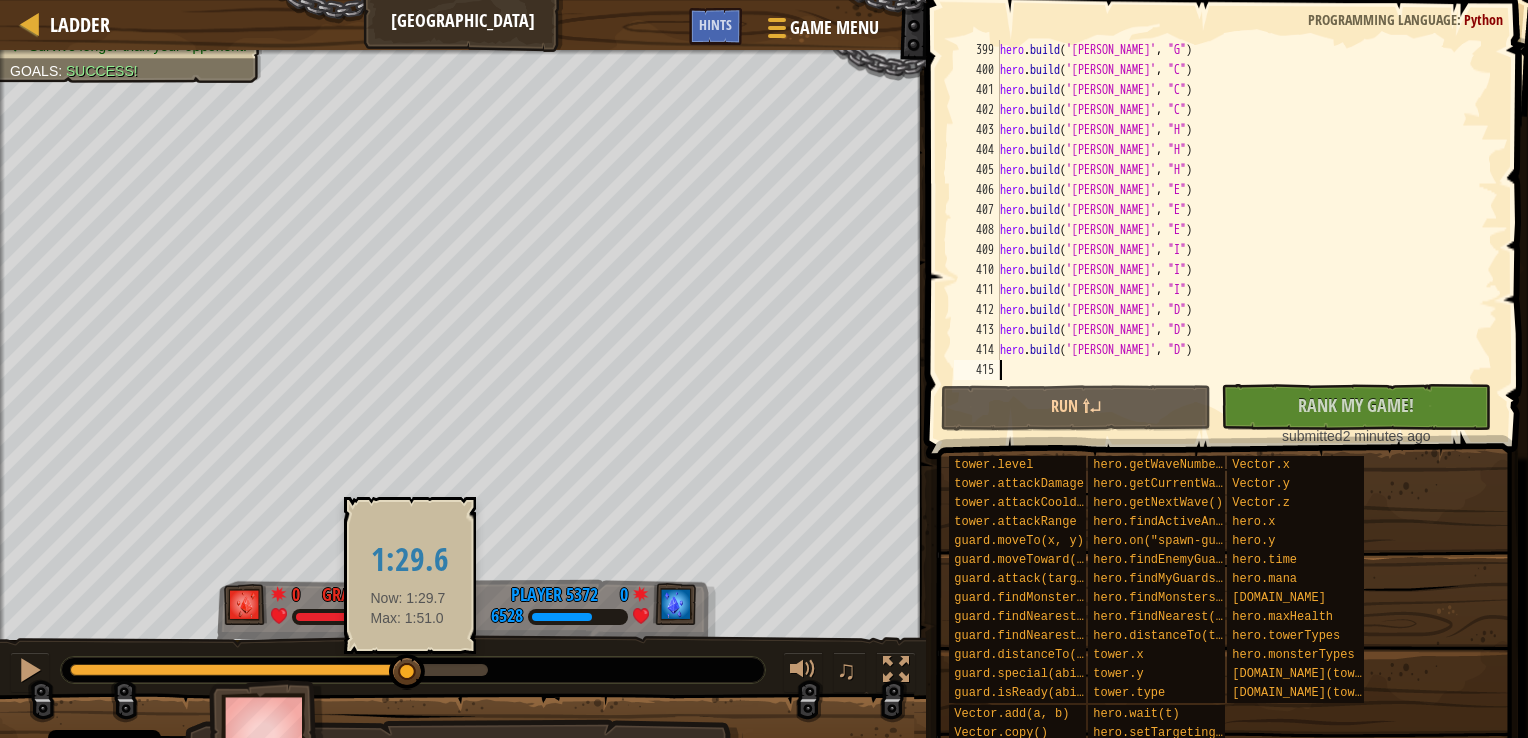click at bounding box center [279, 670] 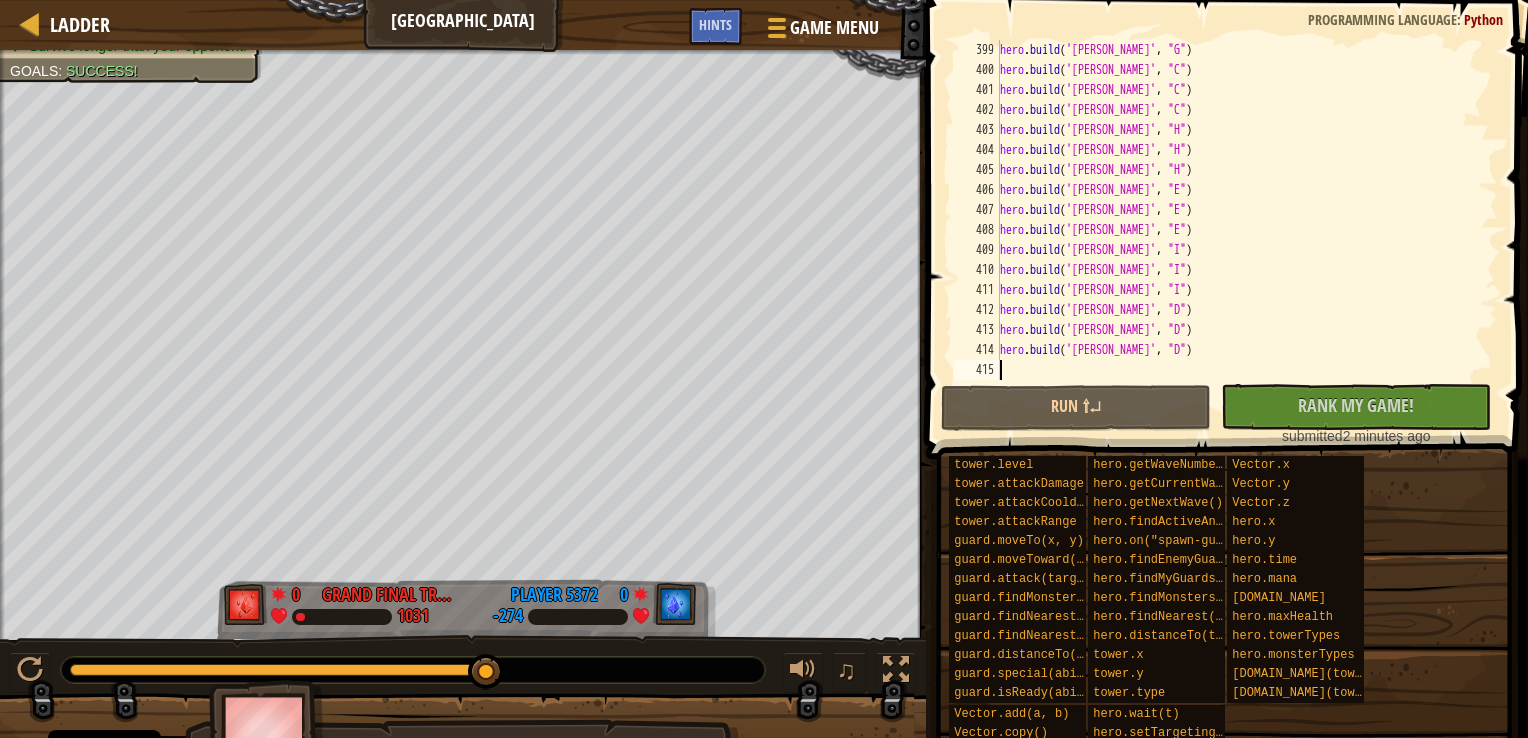 click at bounding box center [279, 670] 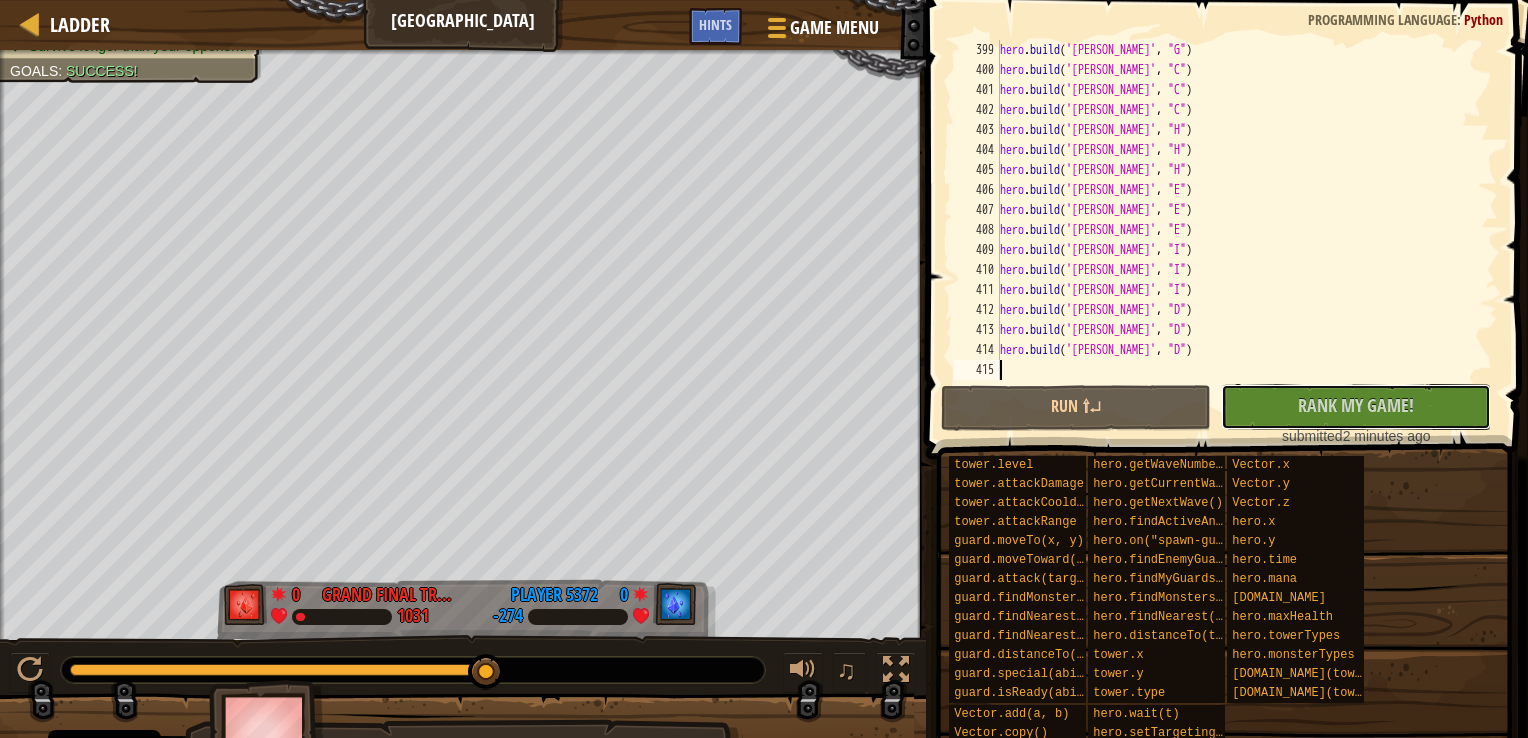click on "Rank My Game!" at bounding box center (1356, 405) 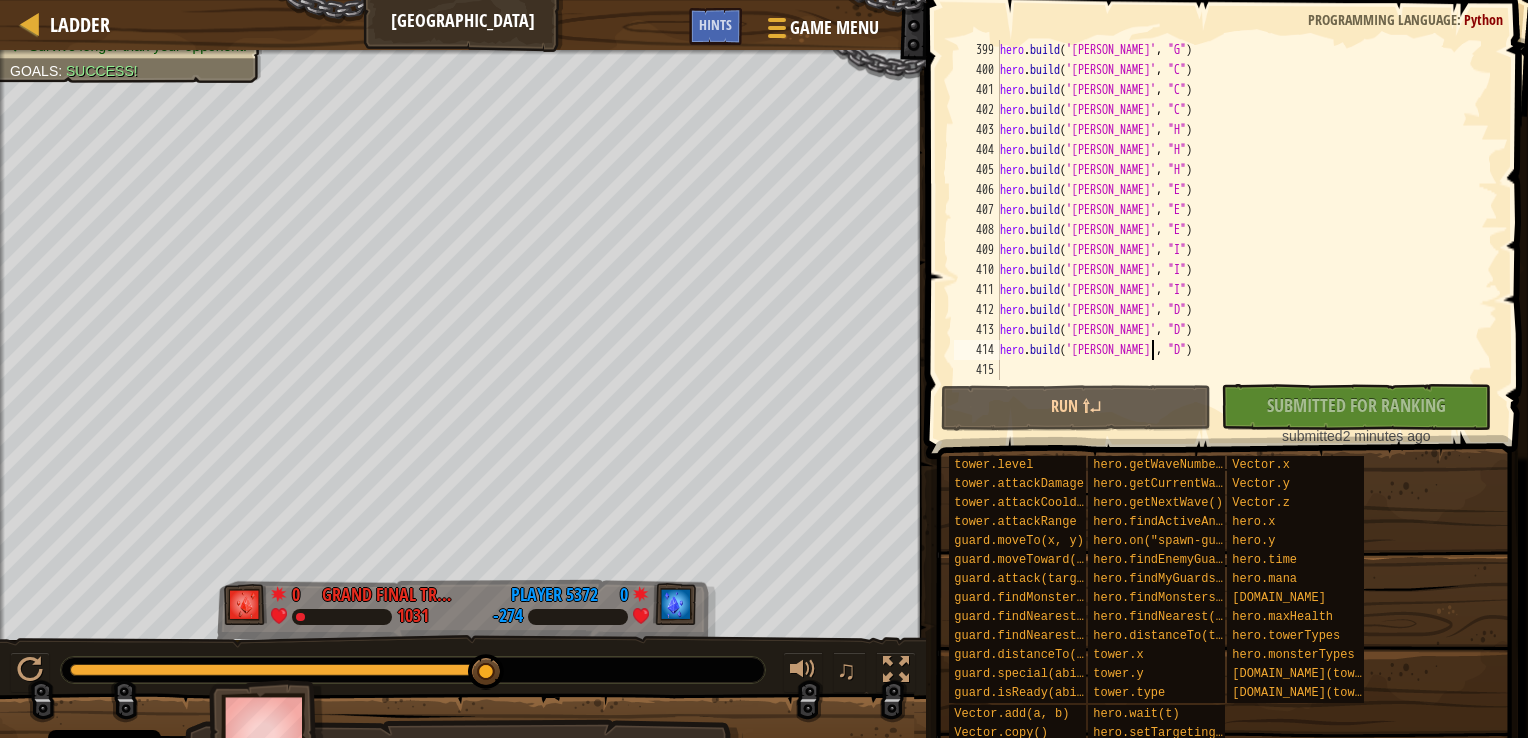 click on "hero . build ( '[PERSON_NAME]' ,   "G" ) hero . build ( '[PERSON_NAME]' ,   "C" ) hero . build ( '[PERSON_NAME]' ,   "C" ) hero . build ( '[PERSON_NAME]' ,   "C" ) hero . build ( '[PERSON_NAME]' ,   "H" ) hero . build ( '[PERSON_NAME]' ,   "H" ) hero . build ( '[PERSON_NAME]' ,   "H" ) hero . build ( '[PERSON_NAME]' ,   "E" ) hero . build ( '[PERSON_NAME]' ,   "E" ) hero . build ( '[PERSON_NAME]' ,   "E" ) hero . build ( '[PERSON_NAME]' ,   "I" ) hero . build ( '[PERSON_NAME]' ,   "I" ) hero . build ( '[PERSON_NAME]' ,   "I" ) hero . build ( '[PERSON_NAME]' ,   "D" ) hero . build ( '[PERSON_NAME]' ,   "D" ) hero . build ( '[PERSON_NAME]' ,   "D" )" at bounding box center [1239, 230] 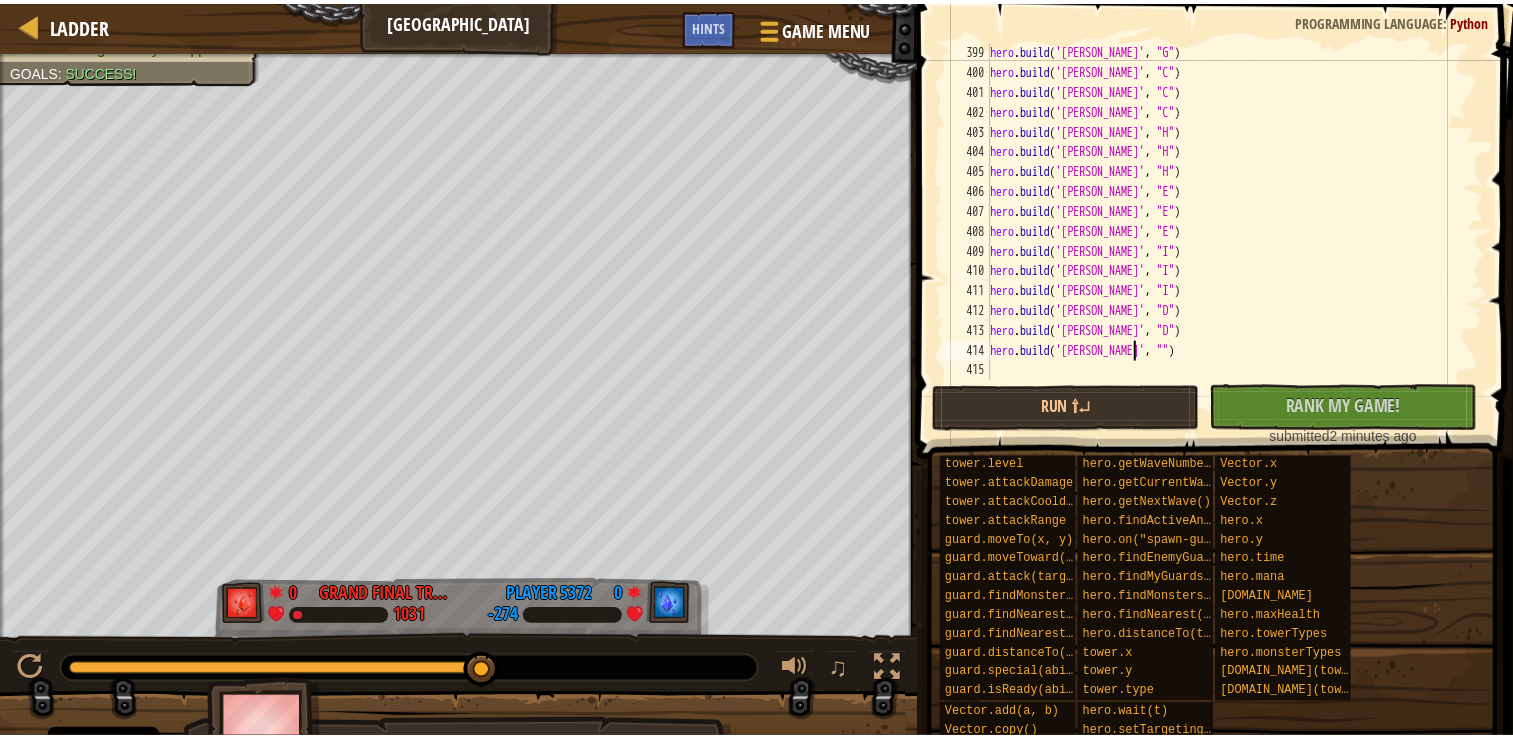 scroll, scrollTop: 9, scrollLeft: 12, axis: both 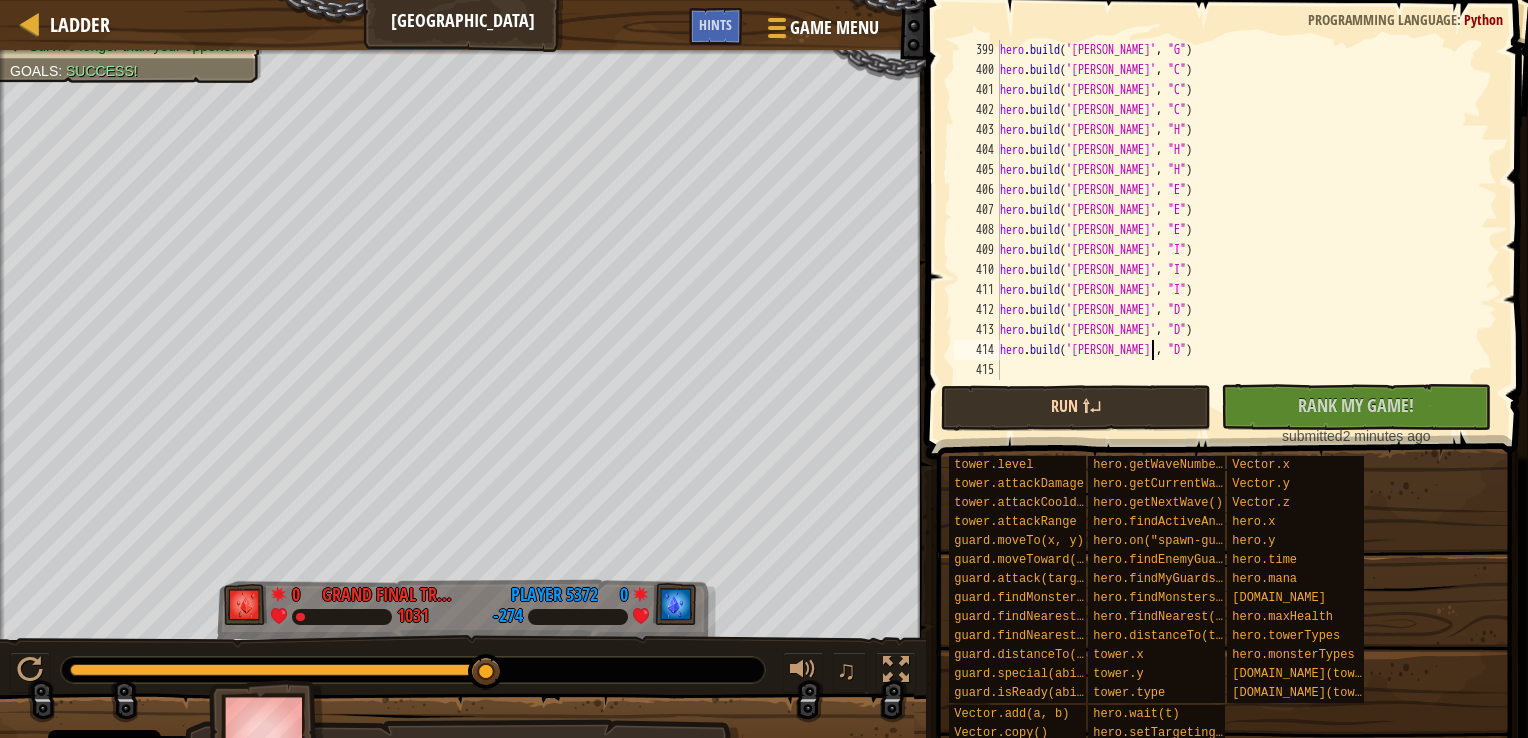 type on "[DOMAIN_NAME]('[PERSON_NAME]', "D")" 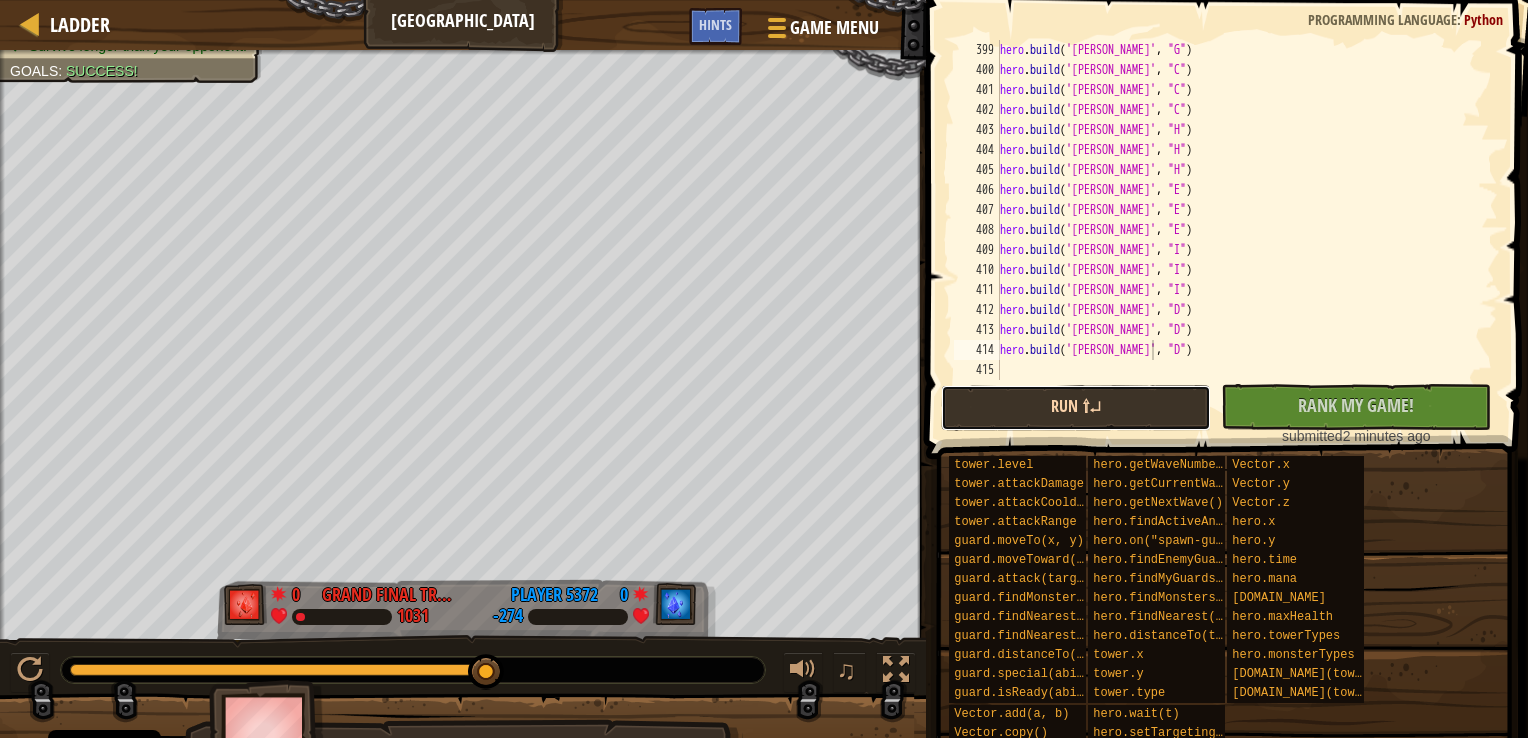 click on "Run ⇧↵" at bounding box center [1076, 408] 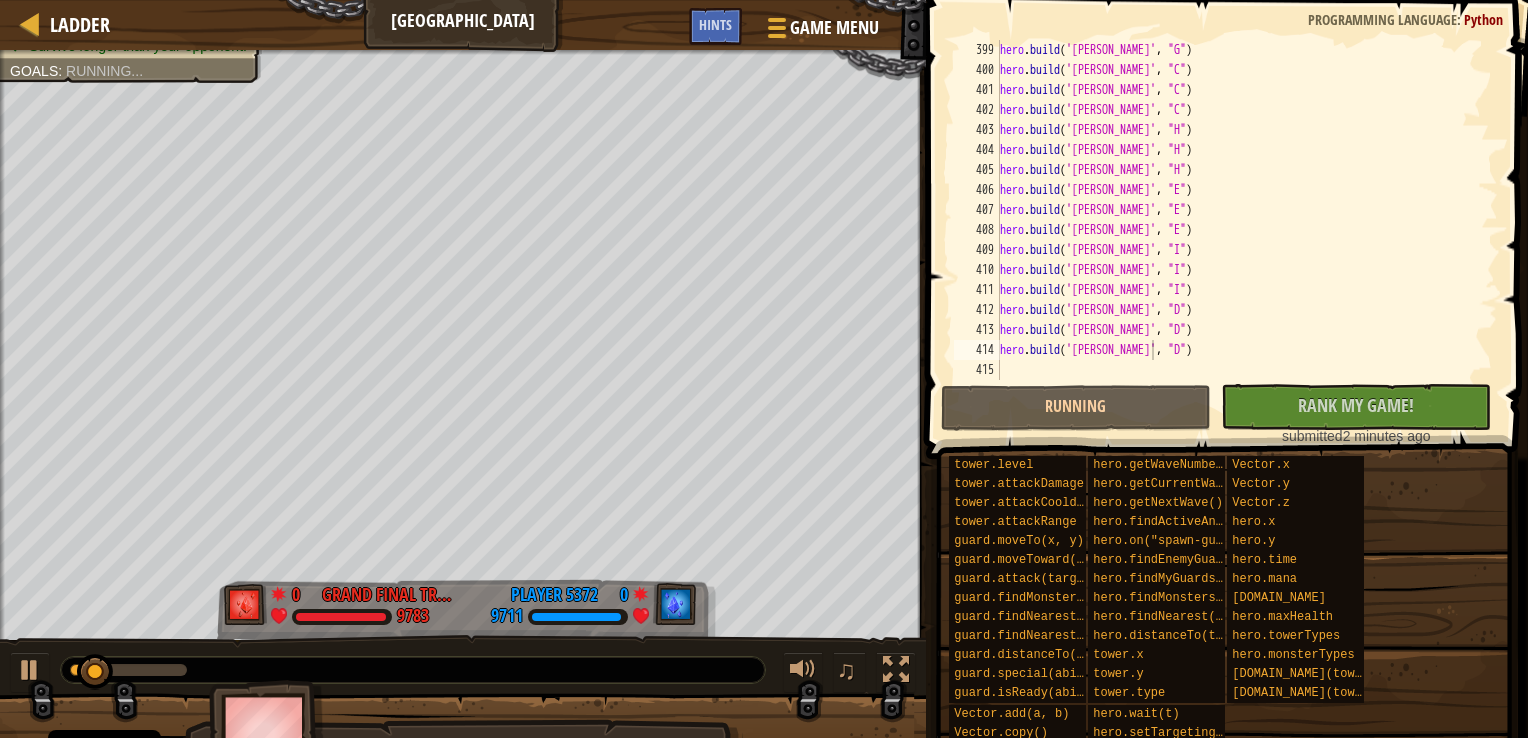 drag, startPoint x: 437, startPoint y: 663, endPoint x: 508, endPoint y: 651, distance: 72.00694 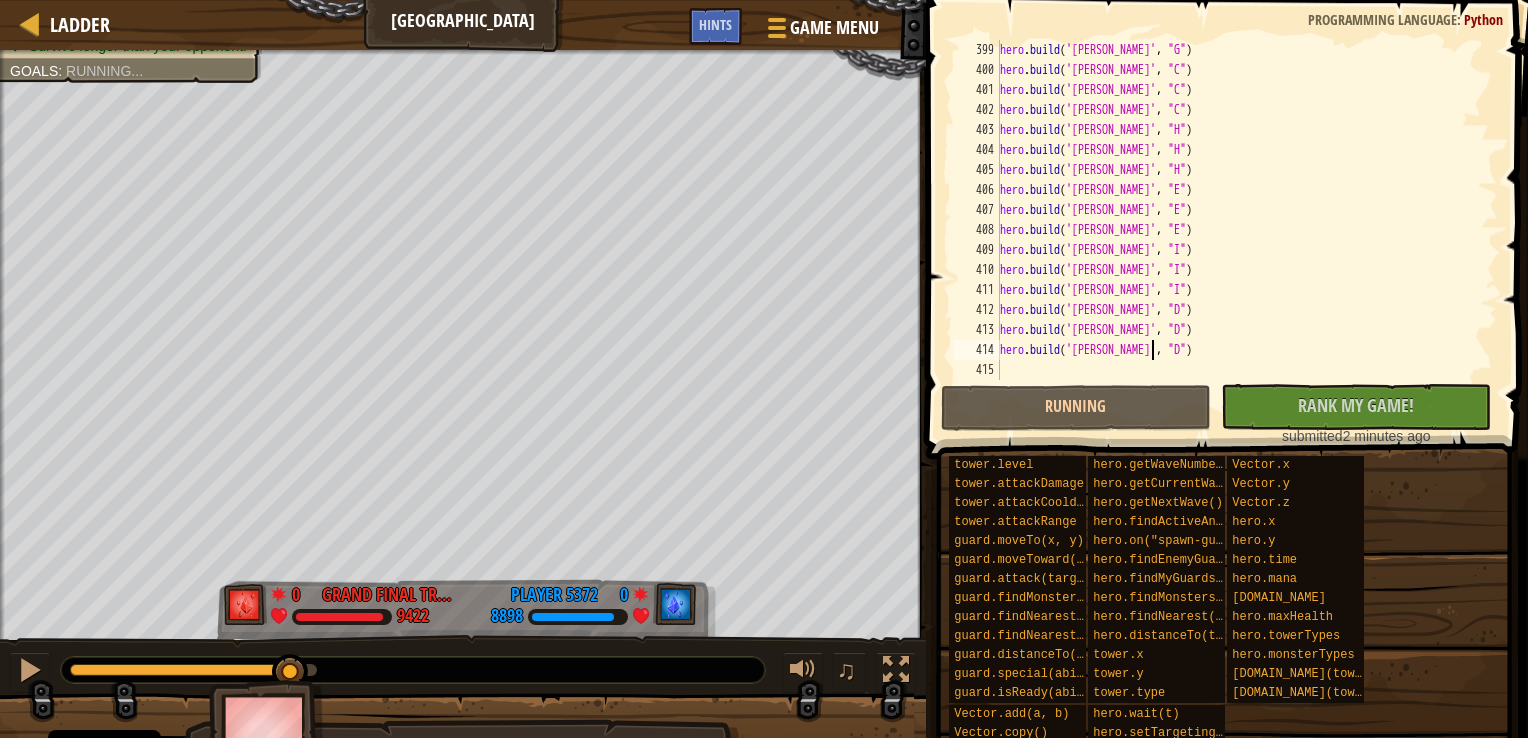 drag, startPoint x: 142, startPoint y: 663, endPoint x: 452, endPoint y: 659, distance: 310.02582 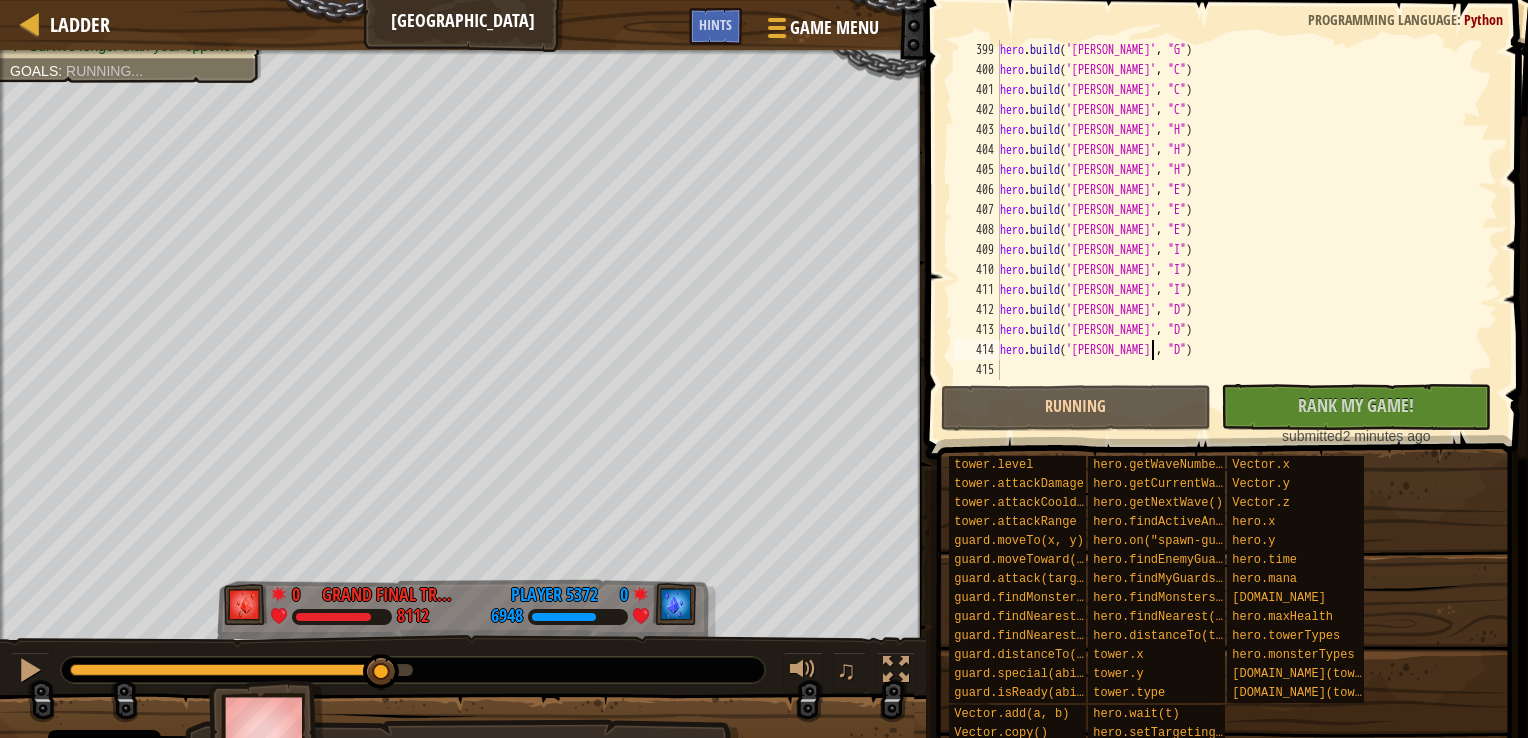 drag, startPoint x: 328, startPoint y: 669, endPoint x: 384, endPoint y: 683, distance: 57.72348 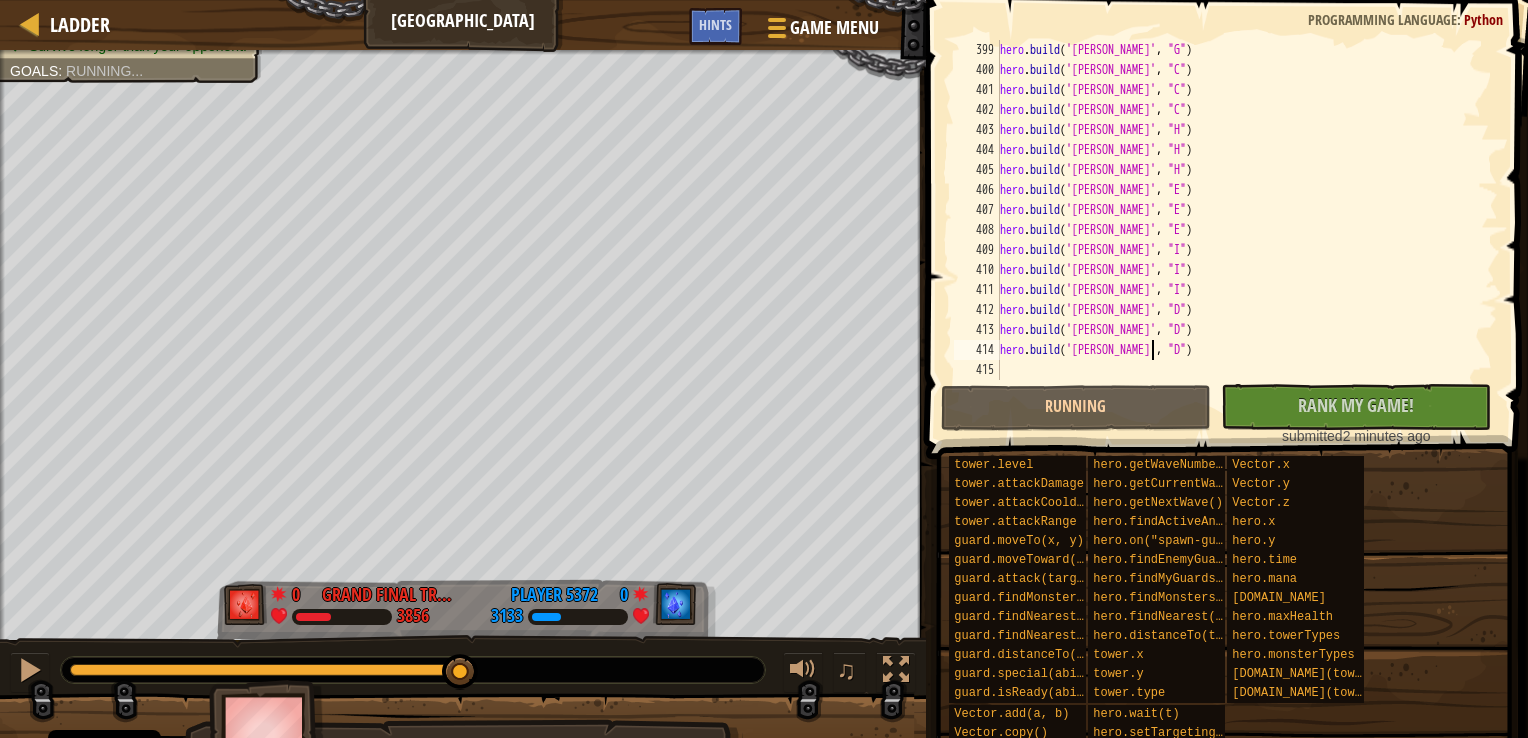 drag, startPoint x: 379, startPoint y: 676, endPoint x: 592, endPoint y: 654, distance: 214.13313 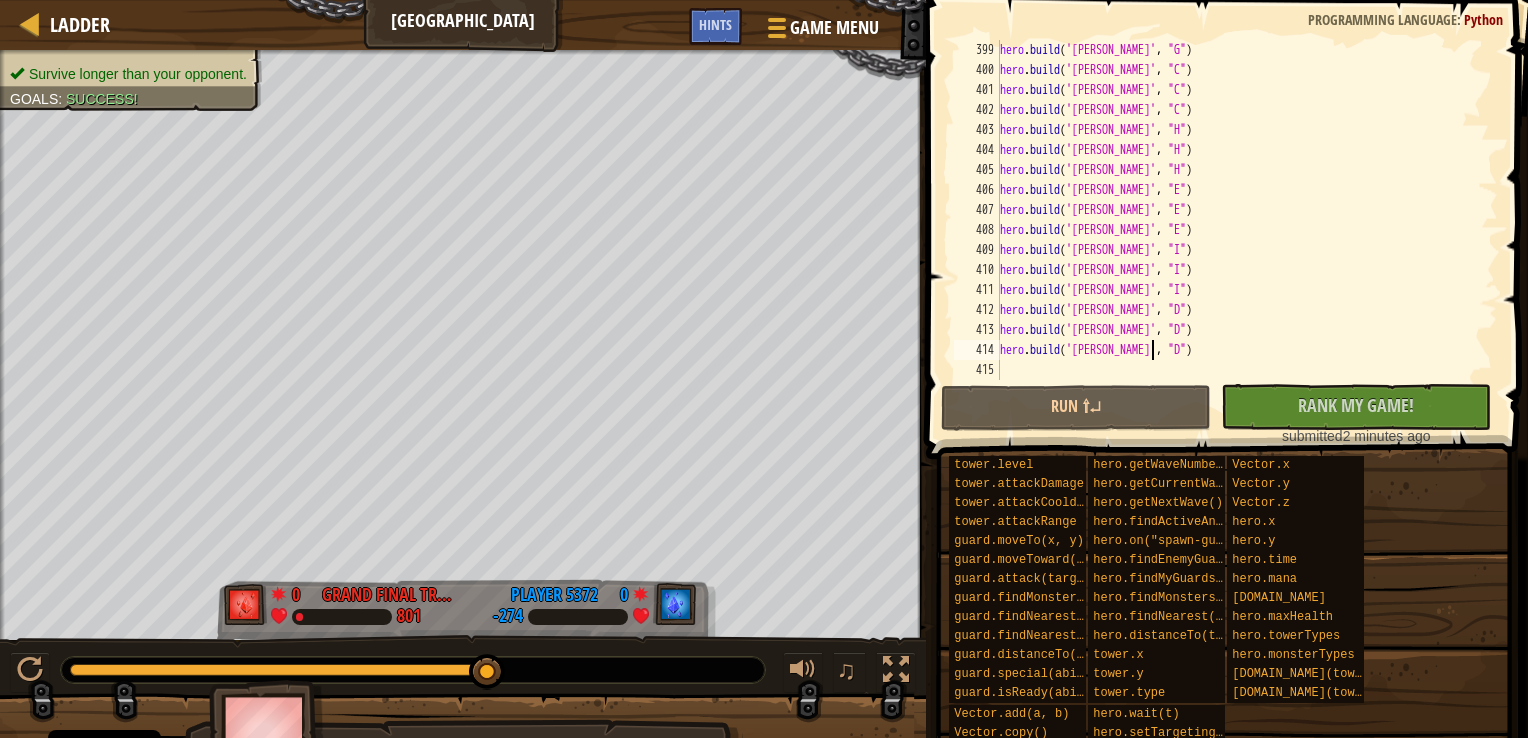 drag, startPoint x: 466, startPoint y: 670, endPoint x: 657, endPoint y: 672, distance: 191.01047 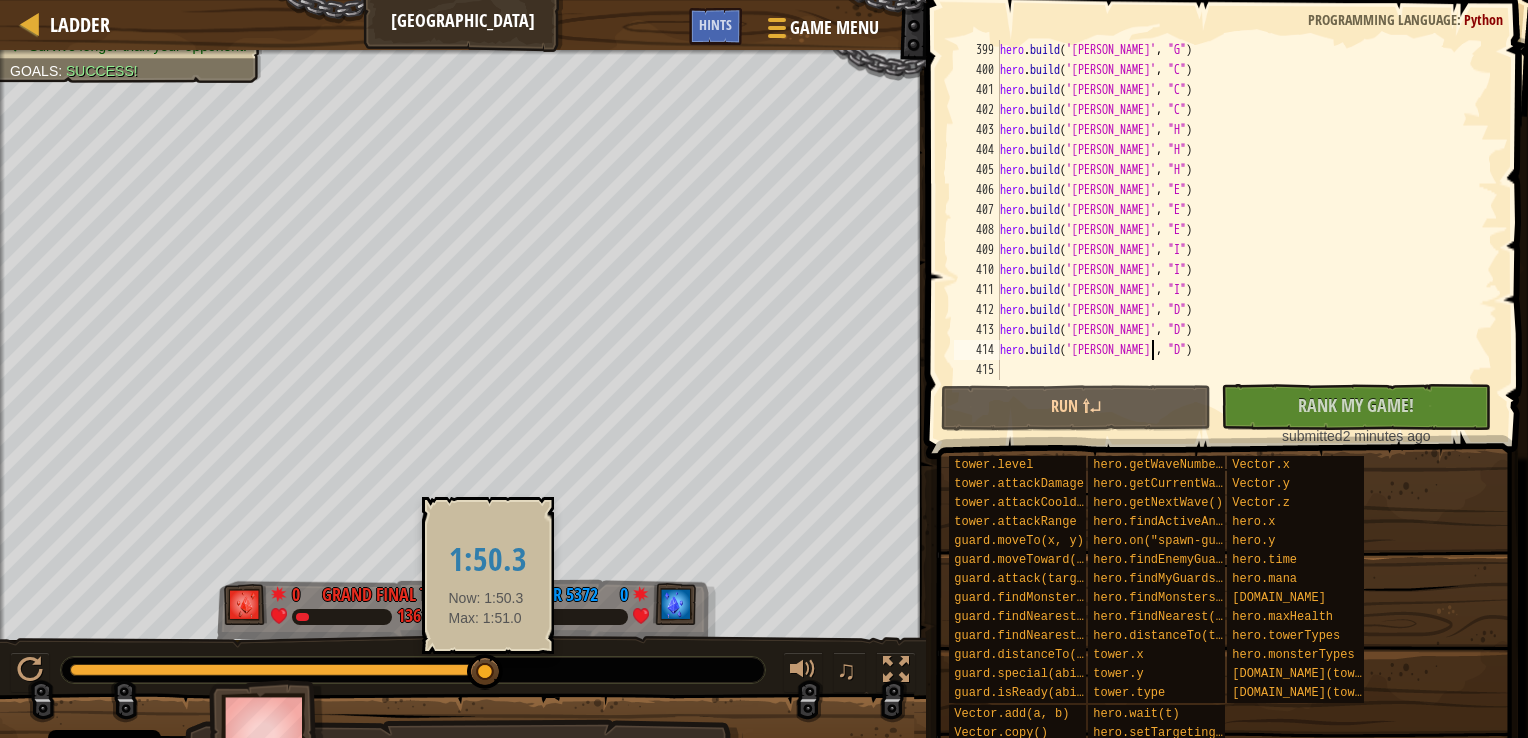 click at bounding box center (279, 670) 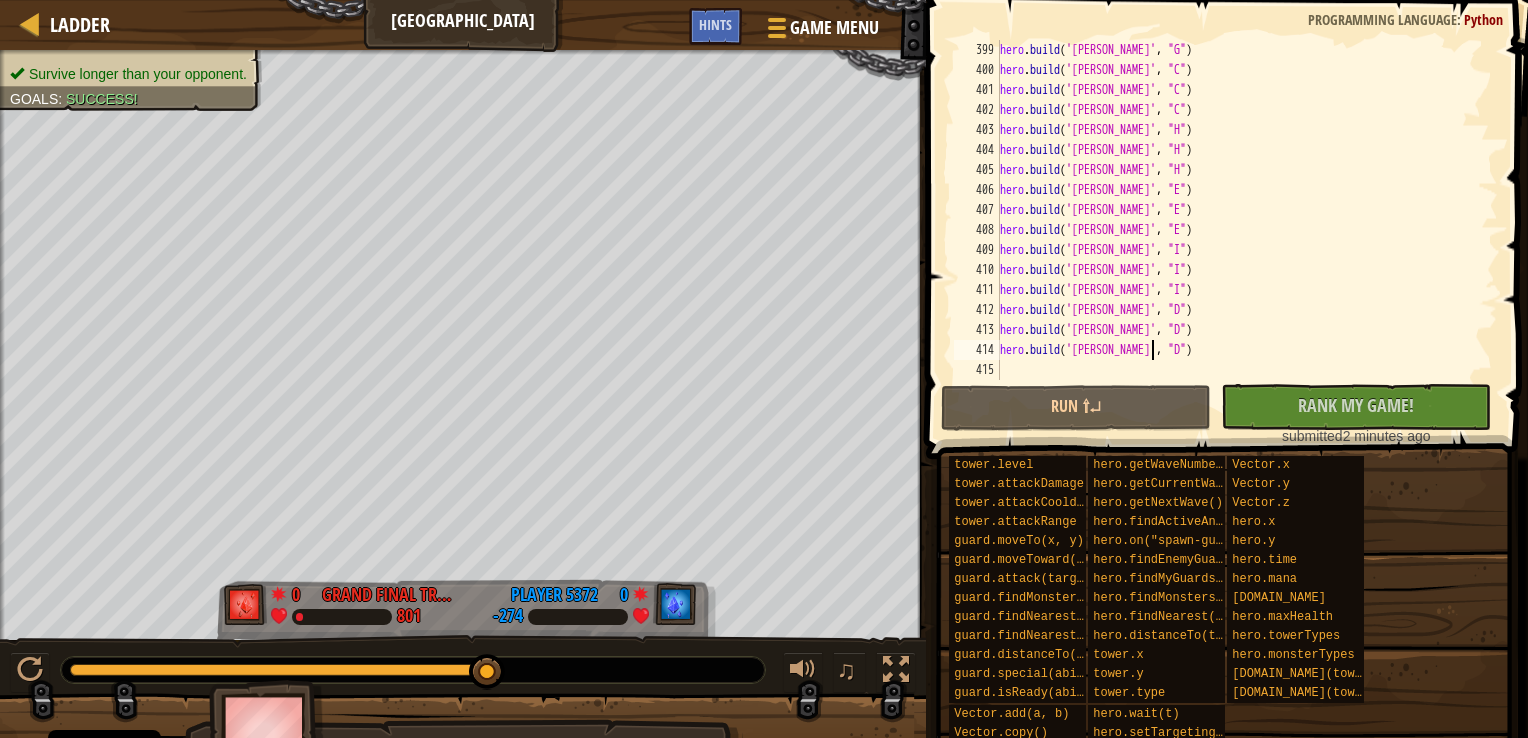 drag, startPoint x: 313, startPoint y: 671, endPoint x: 528, endPoint y: 670, distance: 215.00232 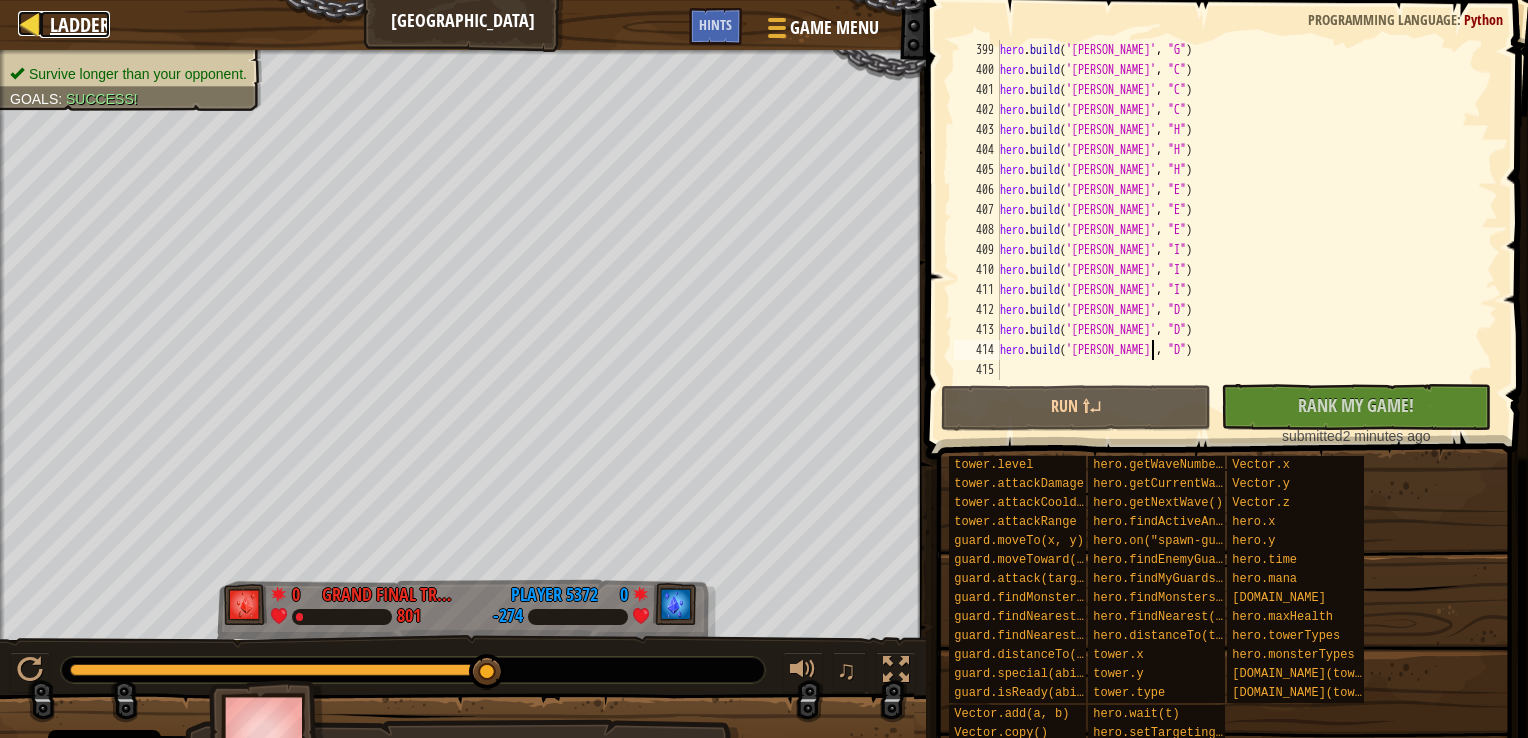 click at bounding box center (30, 23) 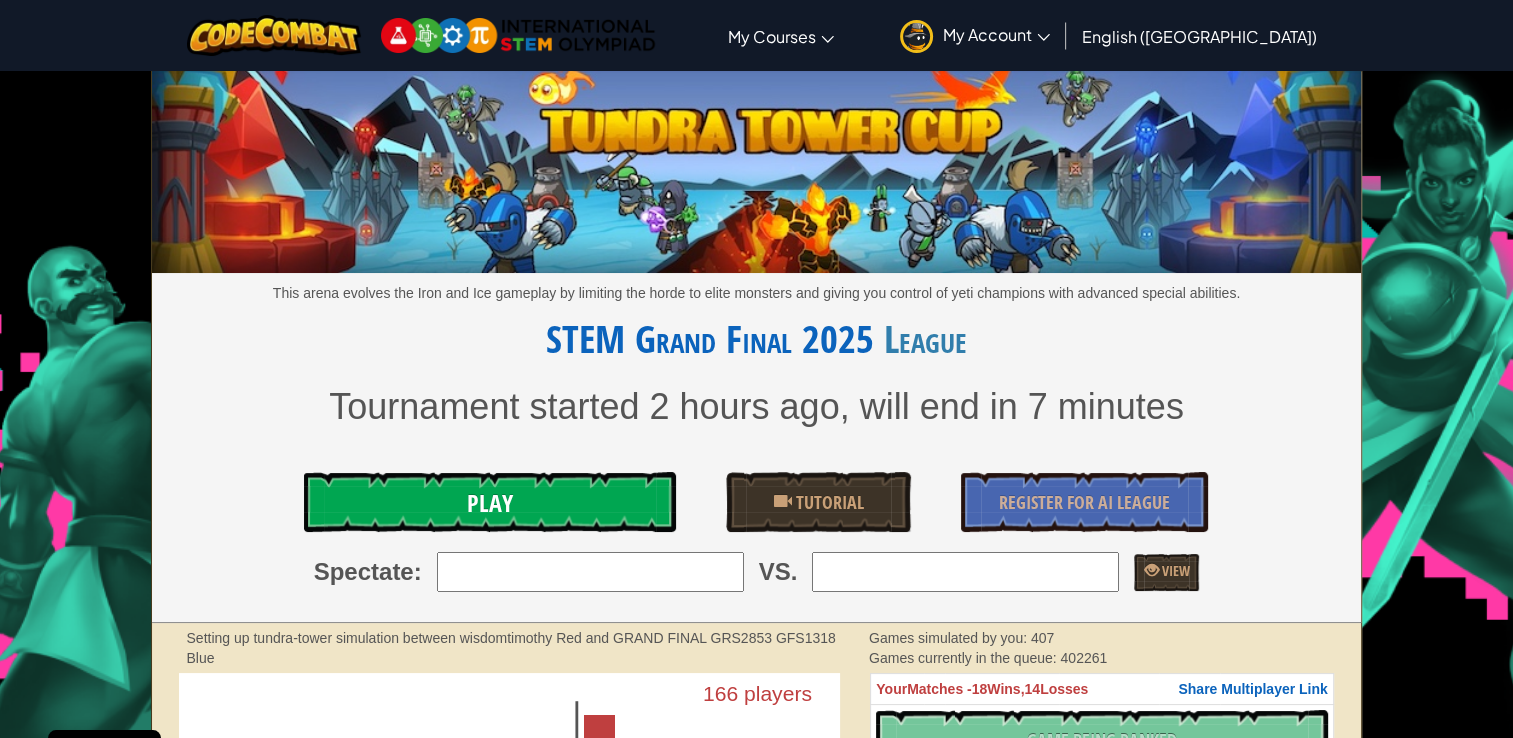 click on "Play" at bounding box center (490, 502) 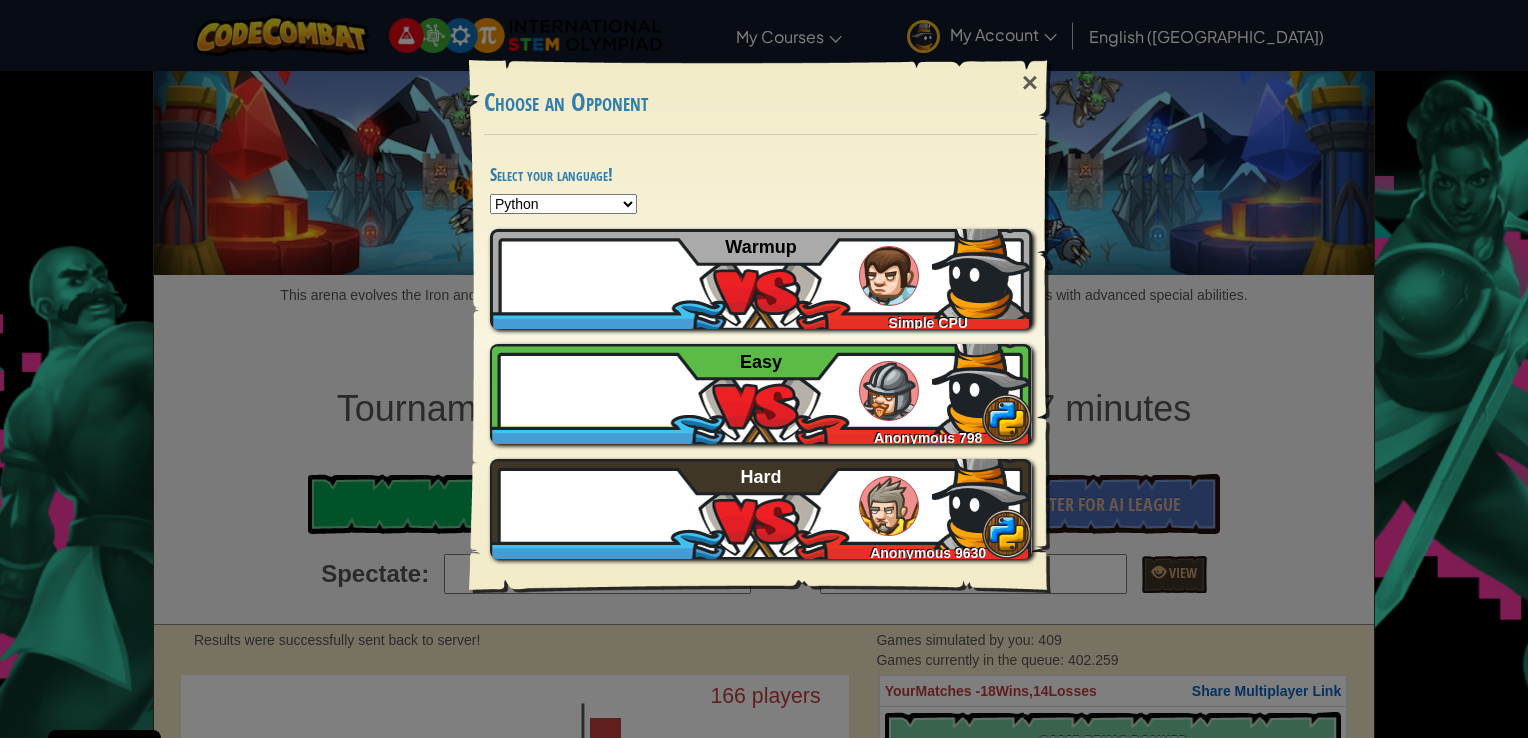 click on "×" at bounding box center (1030, 83) 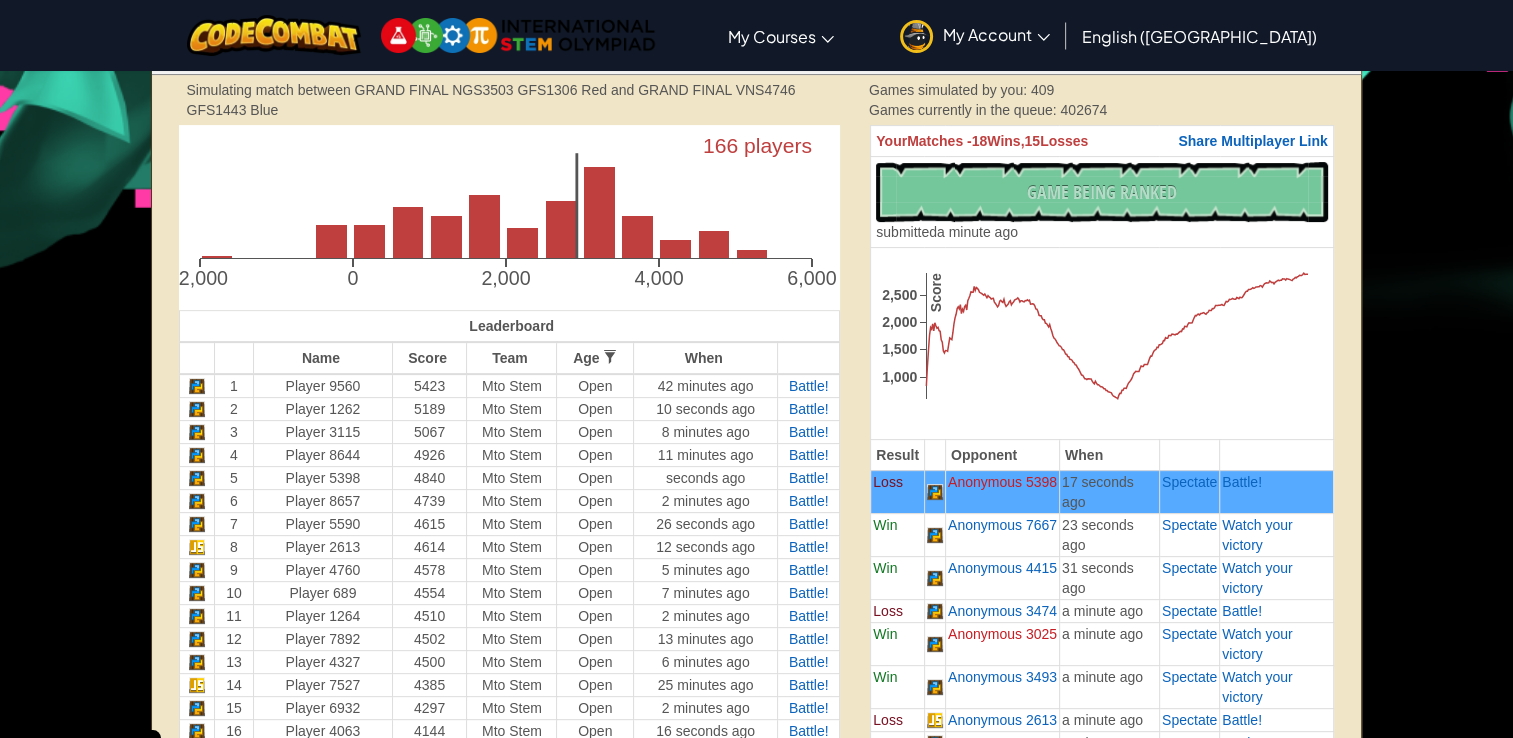 scroll, scrollTop: 400, scrollLeft: 0, axis: vertical 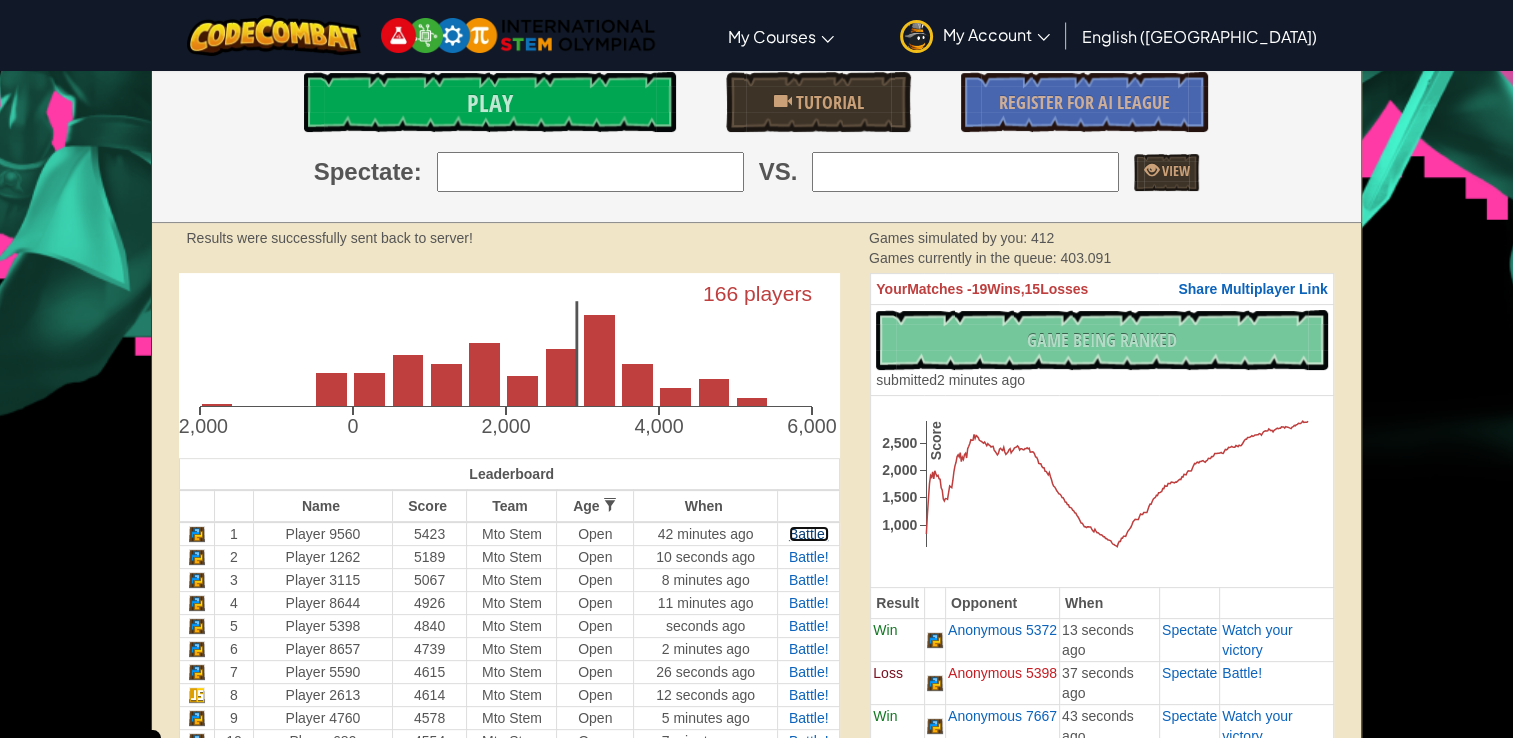 click on "Battle!" at bounding box center (809, 534) 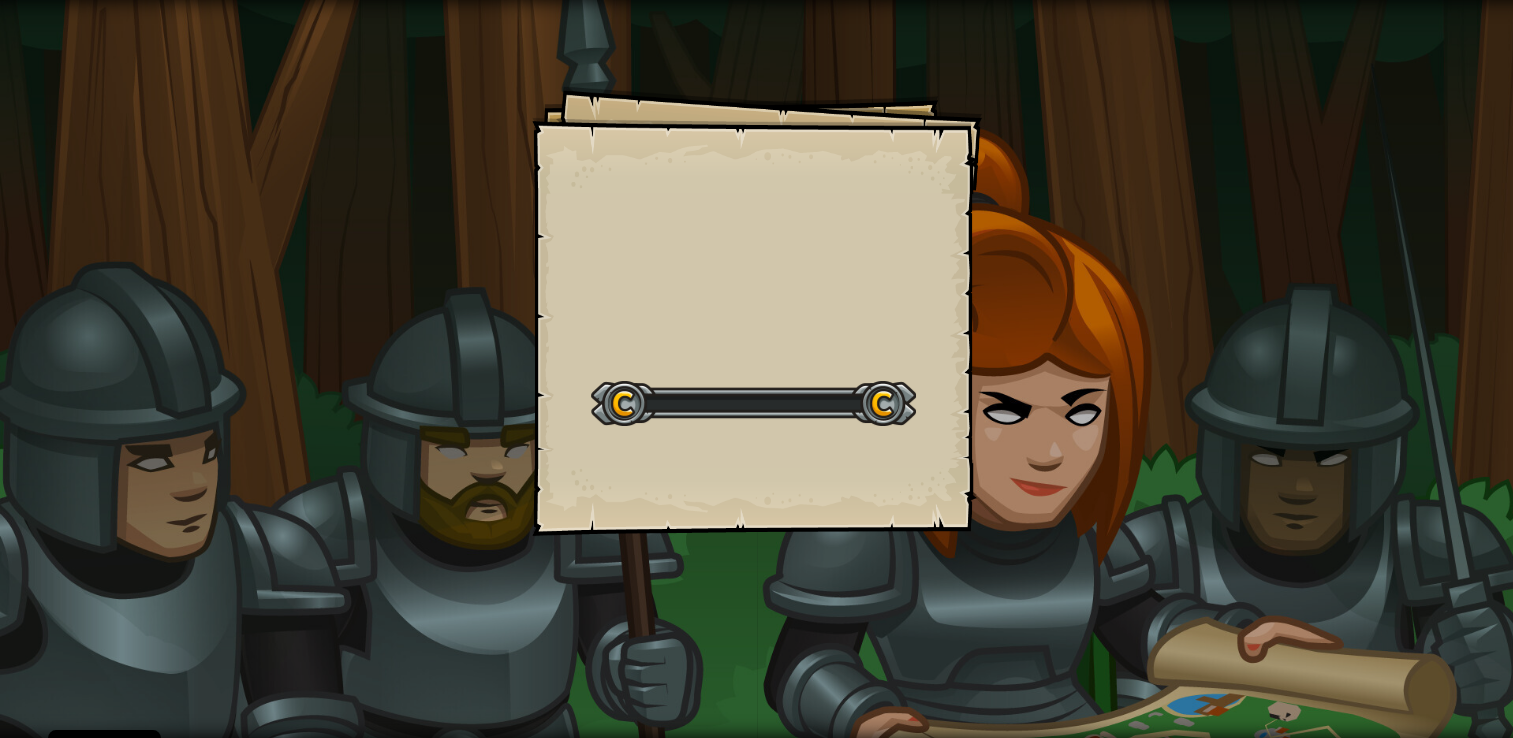 scroll, scrollTop: 0, scrollLeft: 0, axis: both 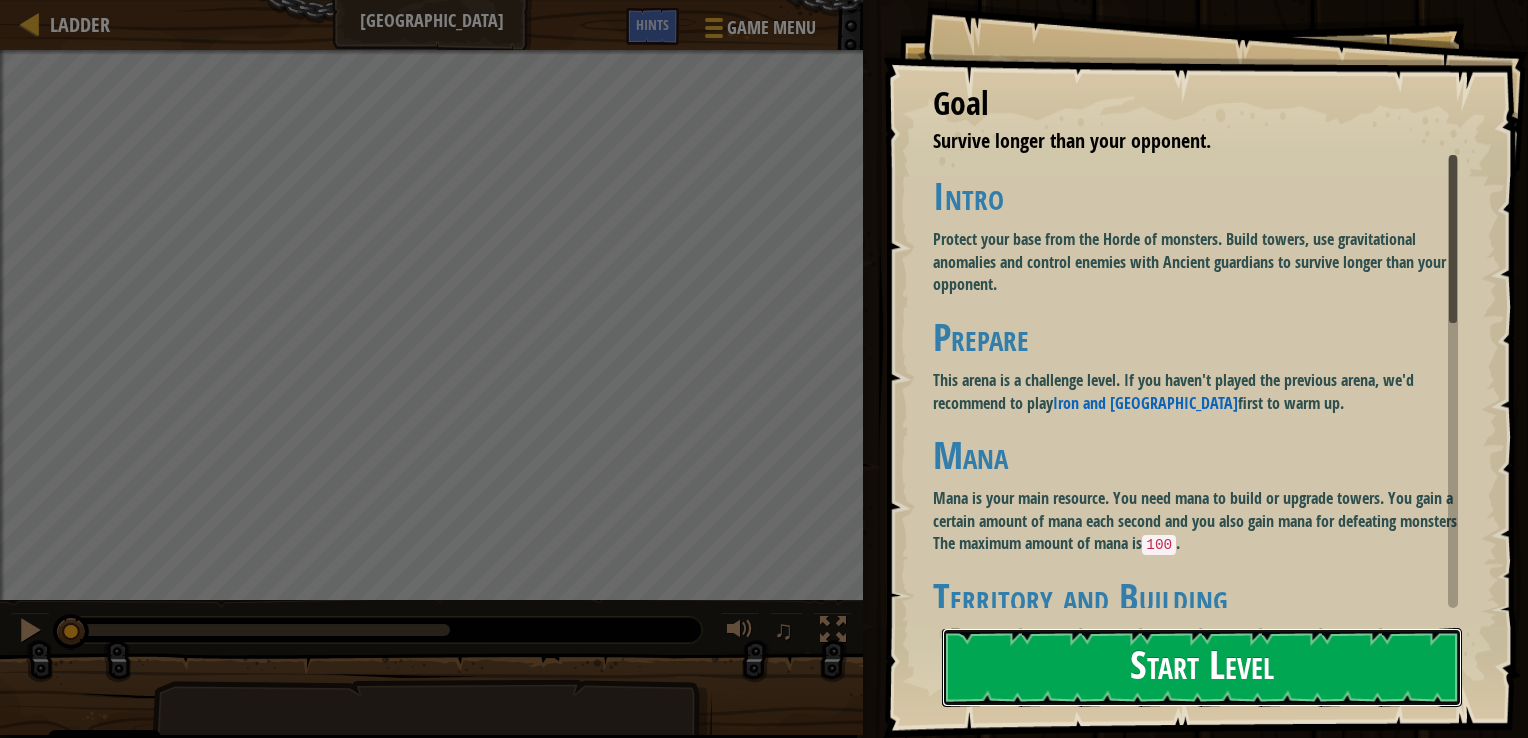 click on "Start Level" at bounding box center [1202, 667] 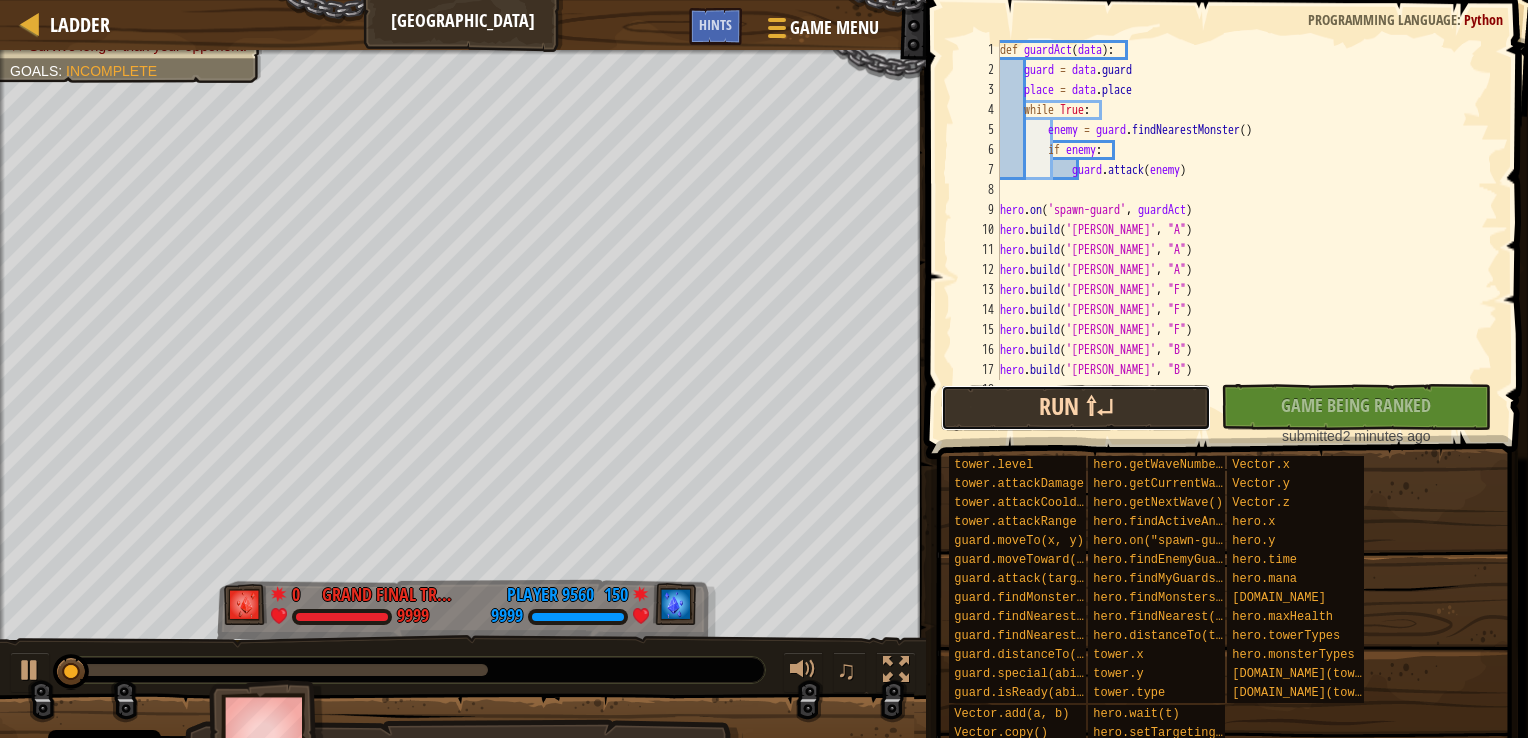click on "Run ⇧↵" at bounding box center [1076, 408] 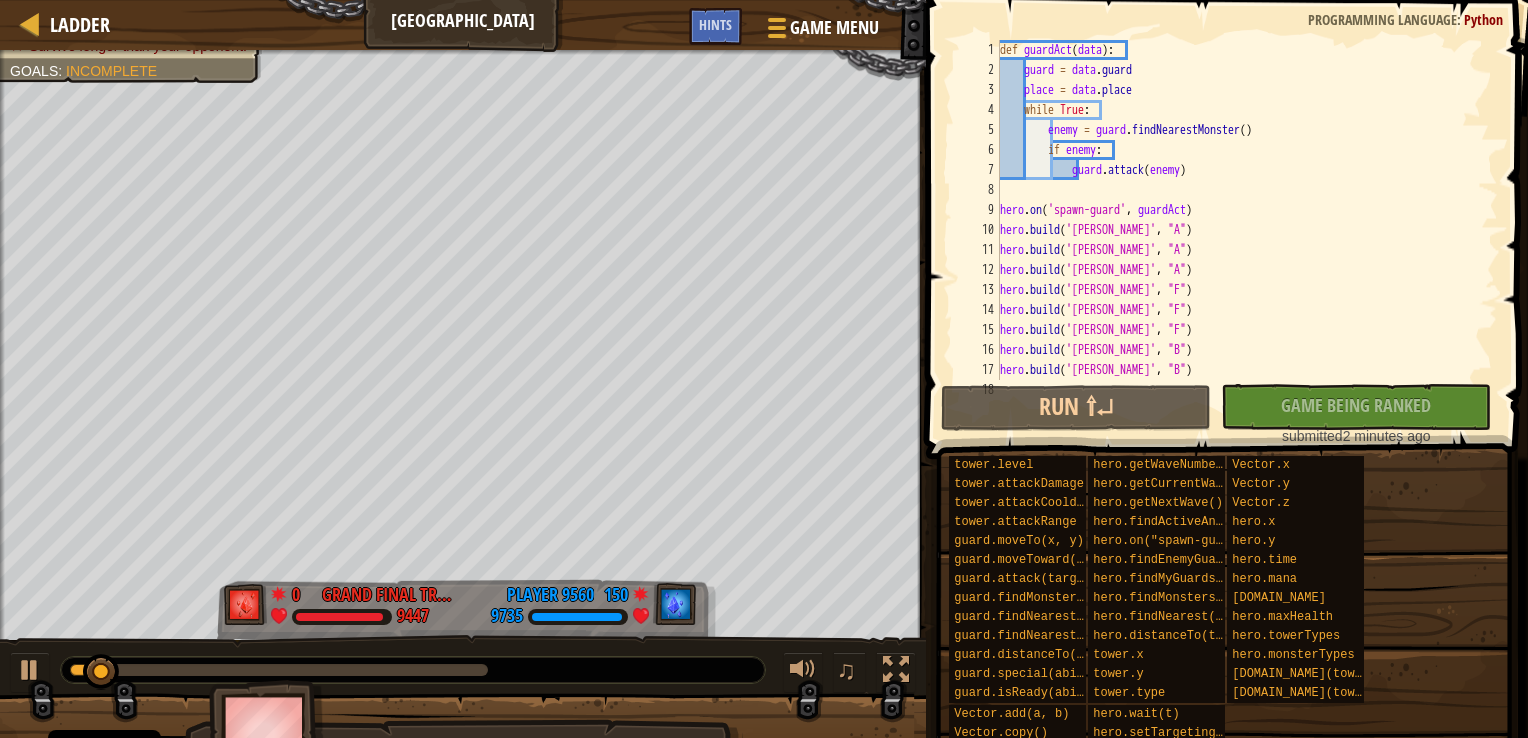 drag, startPoint x: 244, startPoint y: 681, endPoint x: 527, endPoint y: 687, distance: 283.0636 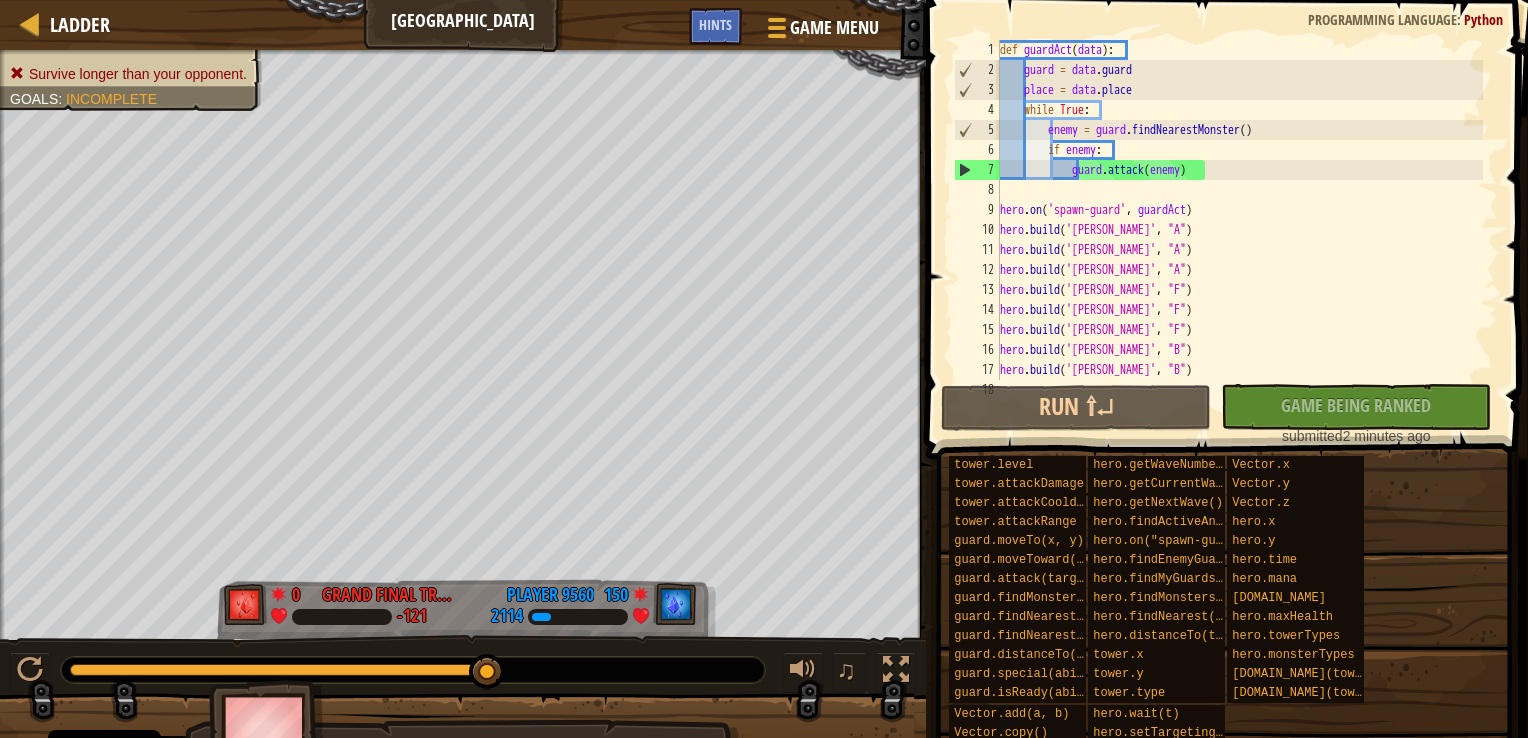 drag, startPoint x: 168, startPoint y: 661, endPoint x: 538, endPoint y: 654, distance: 370.06622 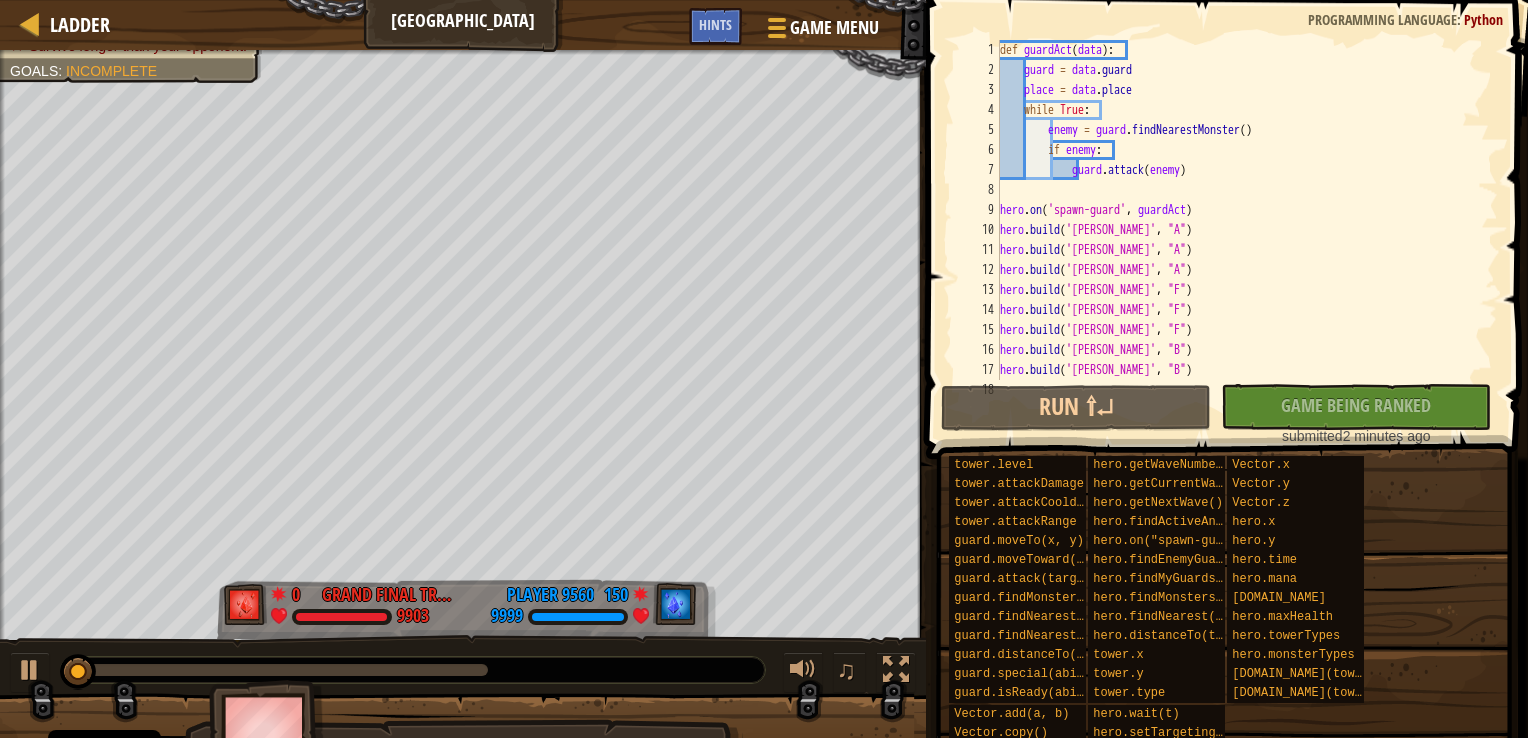 click at bounding box center [413, 670] 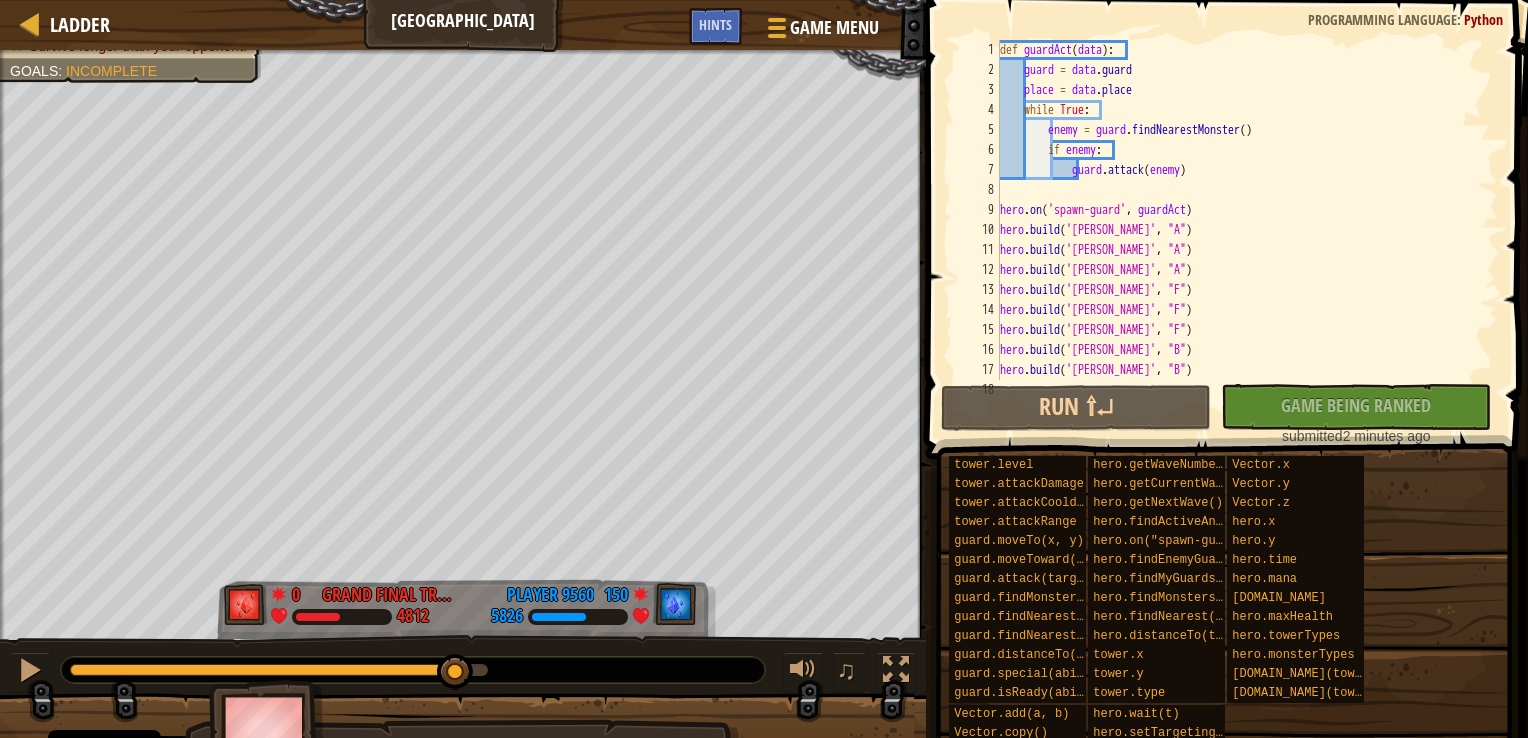 click at bounding box center [279, 670] 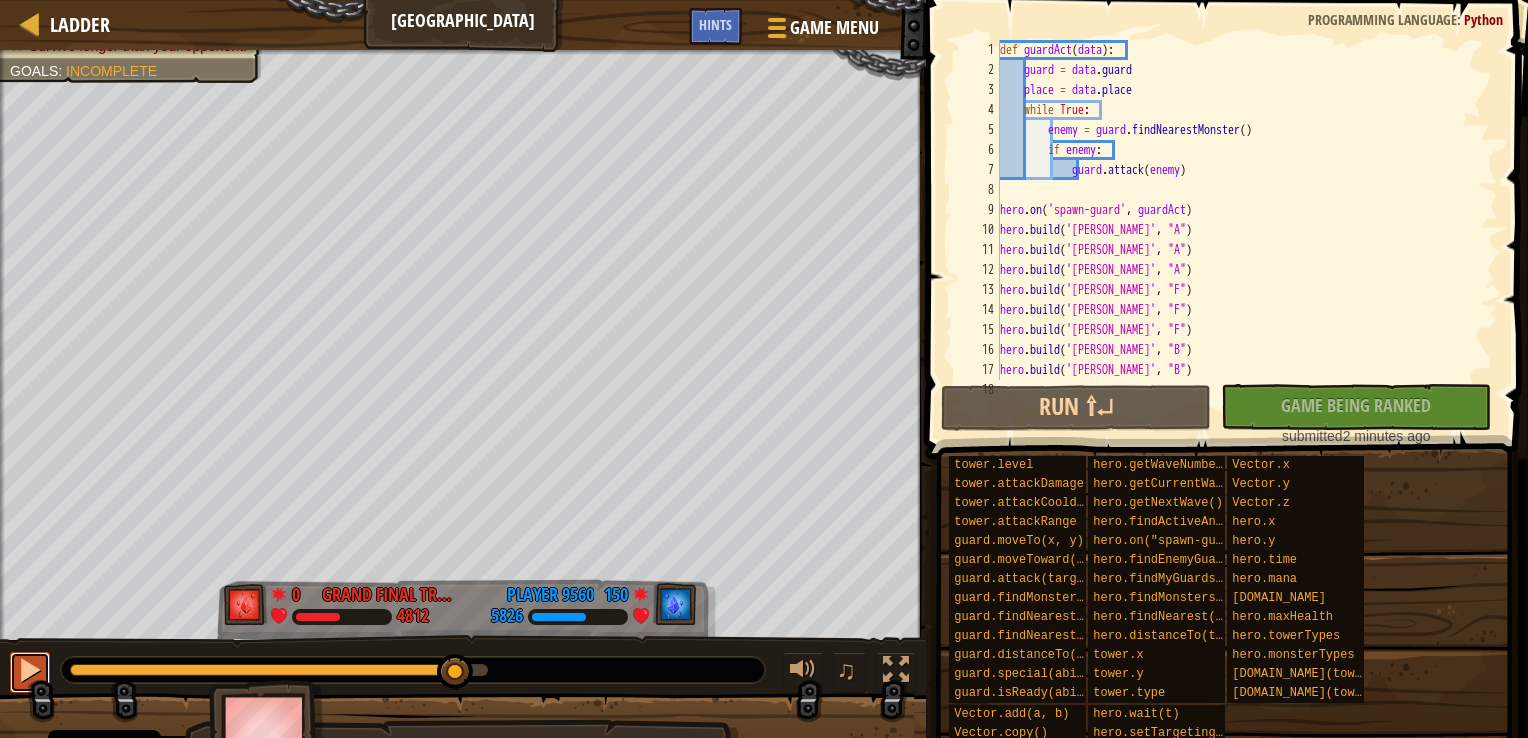 drag, startPoint x: 26, startPoint y: 669, endPoint x: 41, endPoint y: 666, distance: 15.297058 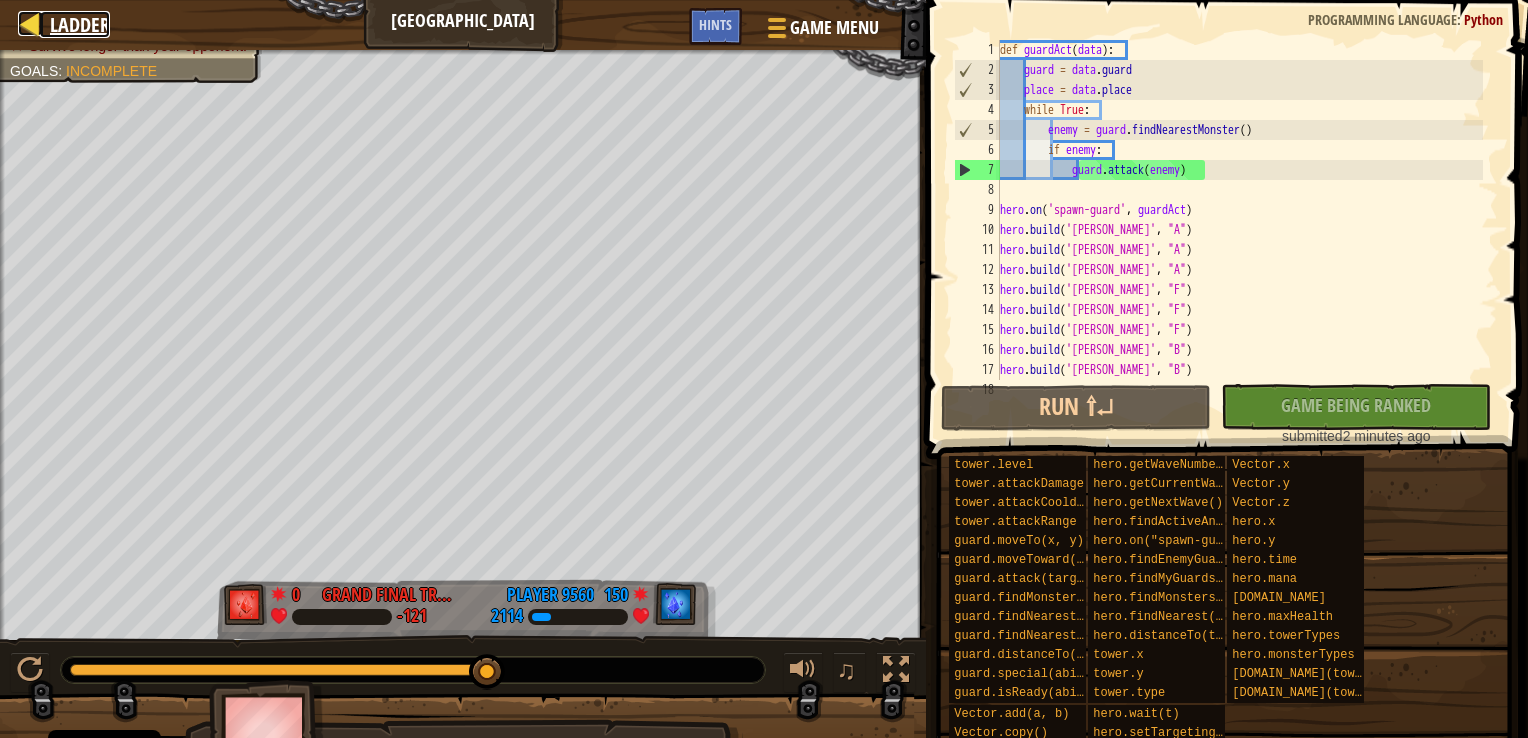 click at bounding box center [30, 23] 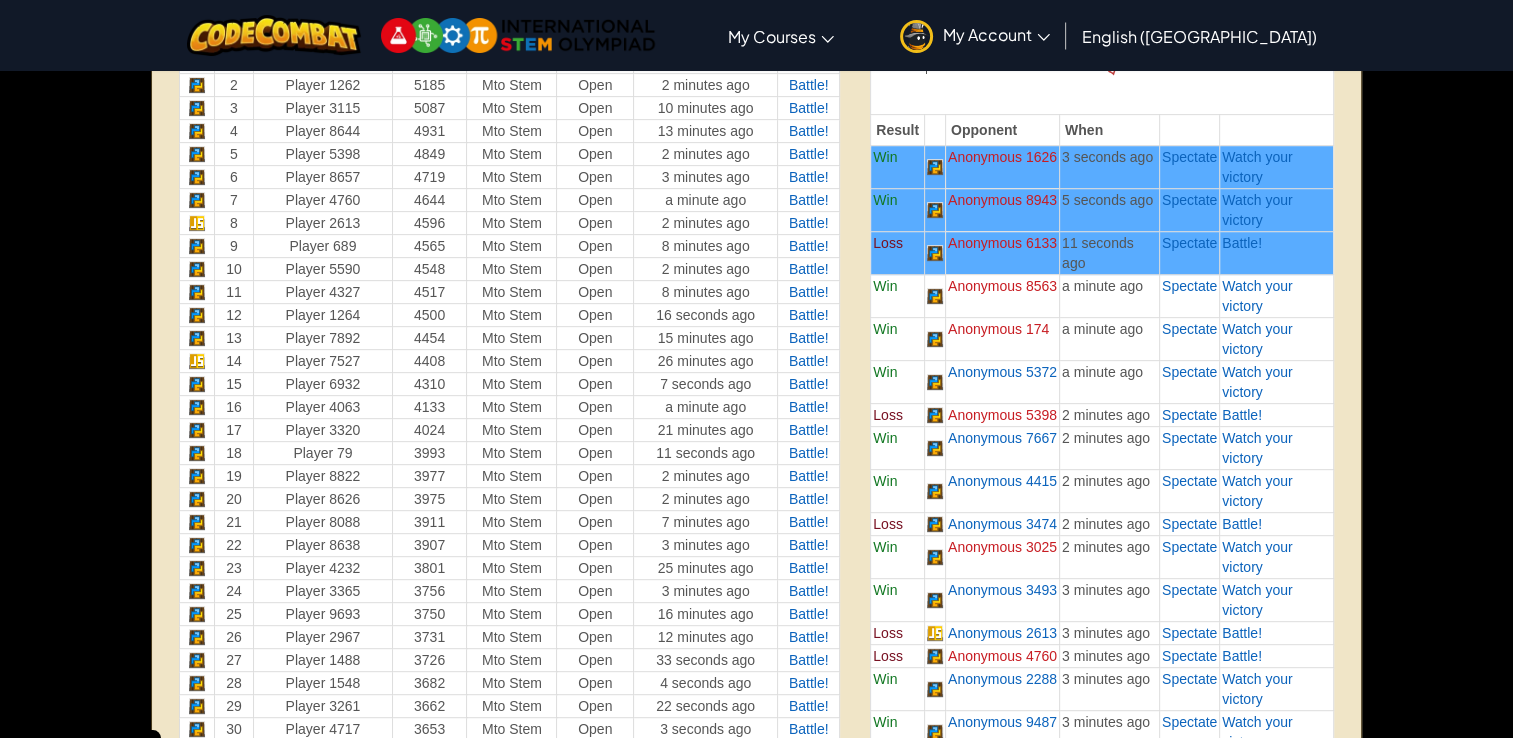 scroll, scrollTop: 800, scrollLeft: 0, axis: vertical 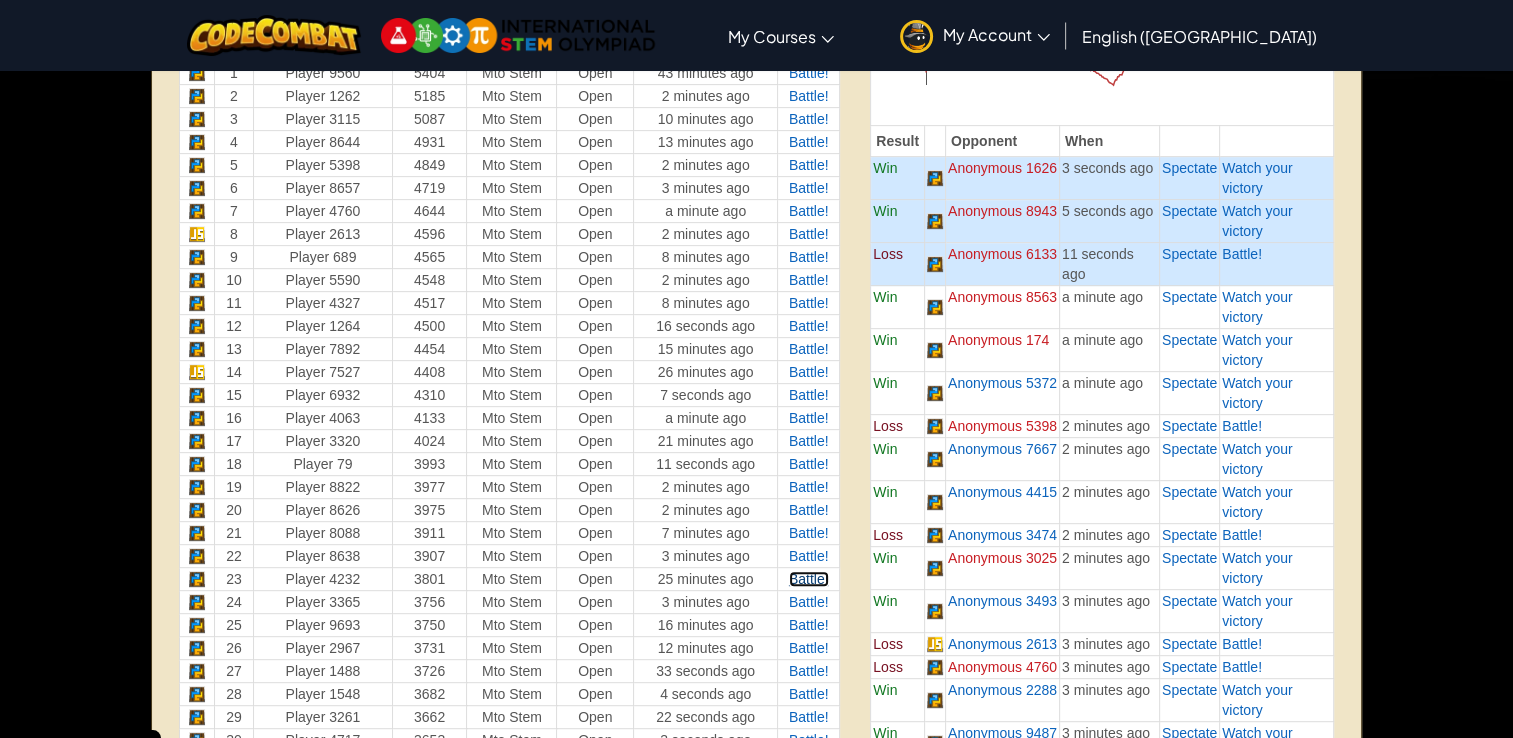 click on "Battle!" at bounding box center (809, 579) 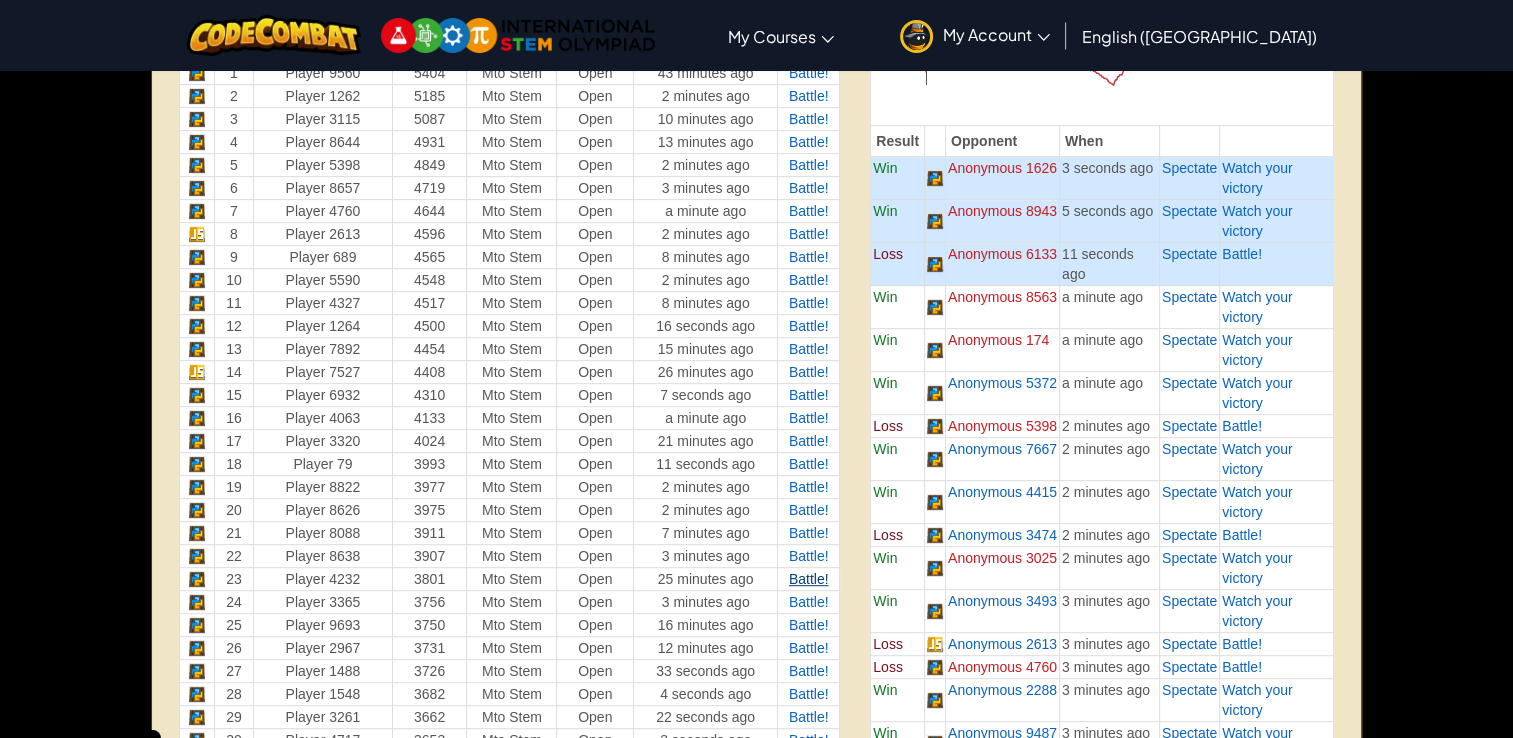 scroll, scrollTop: 0, scrollLeft: 0, axis: both 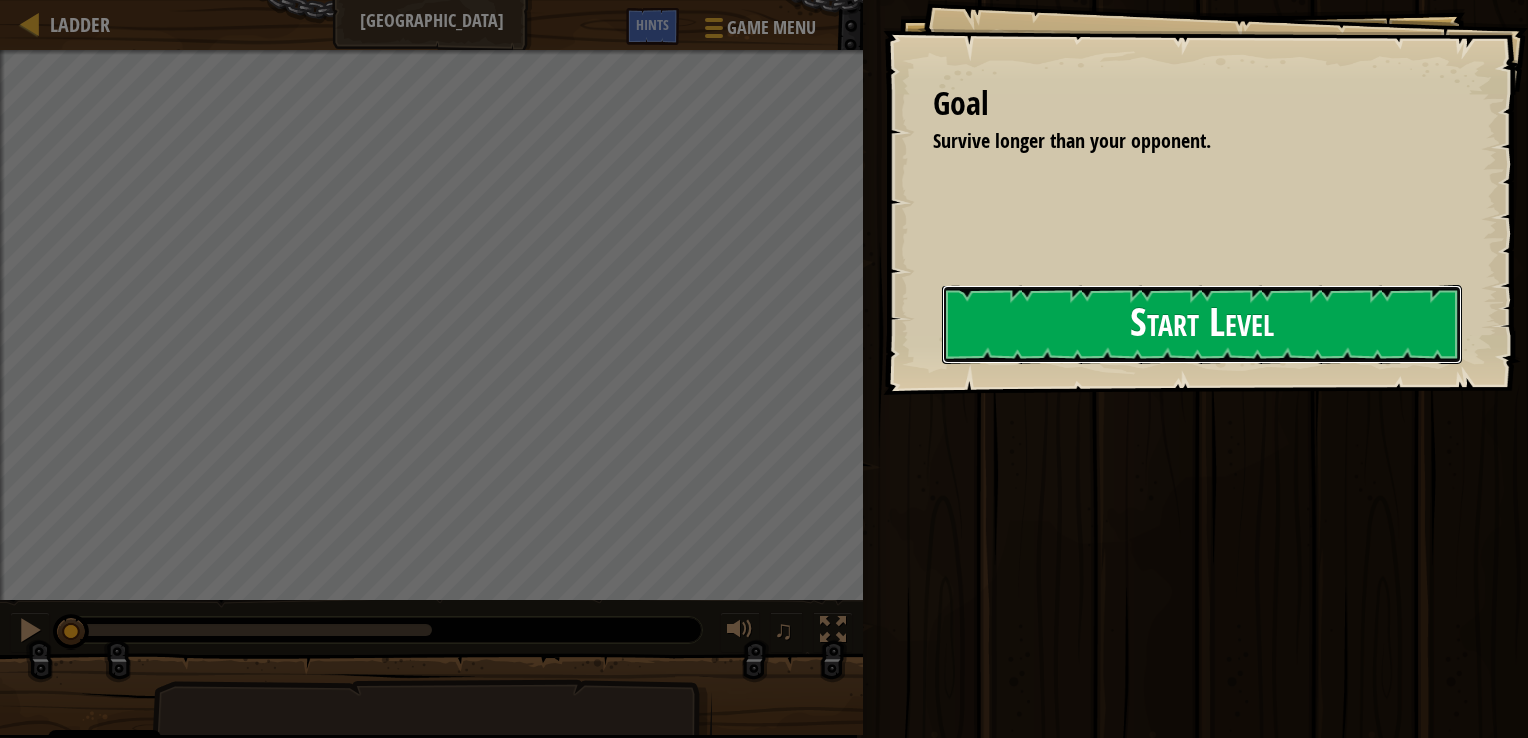 click on "Start Level" at bounding box center [1202, 324] 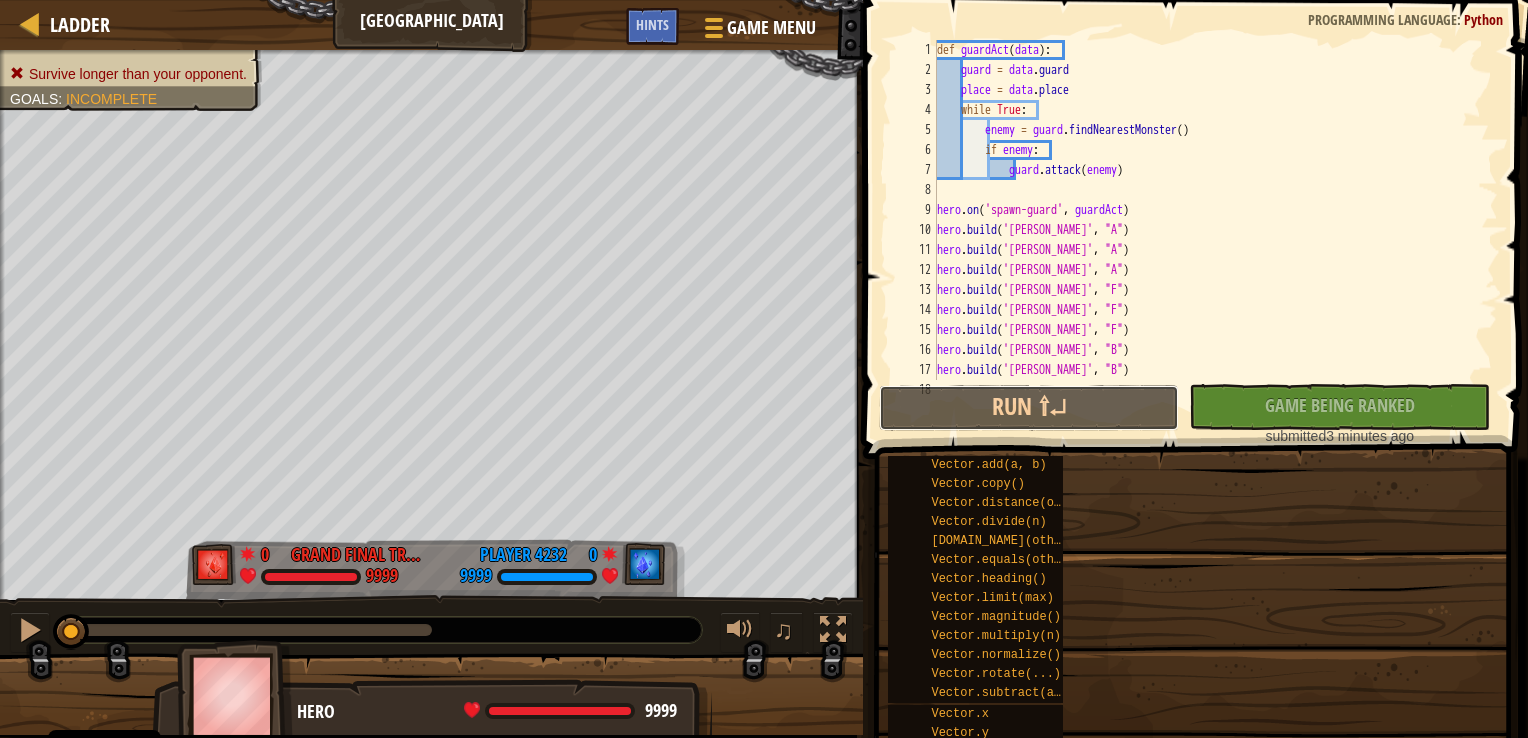 click on "Run ⇧↵" at bounding box center (1029, 408) 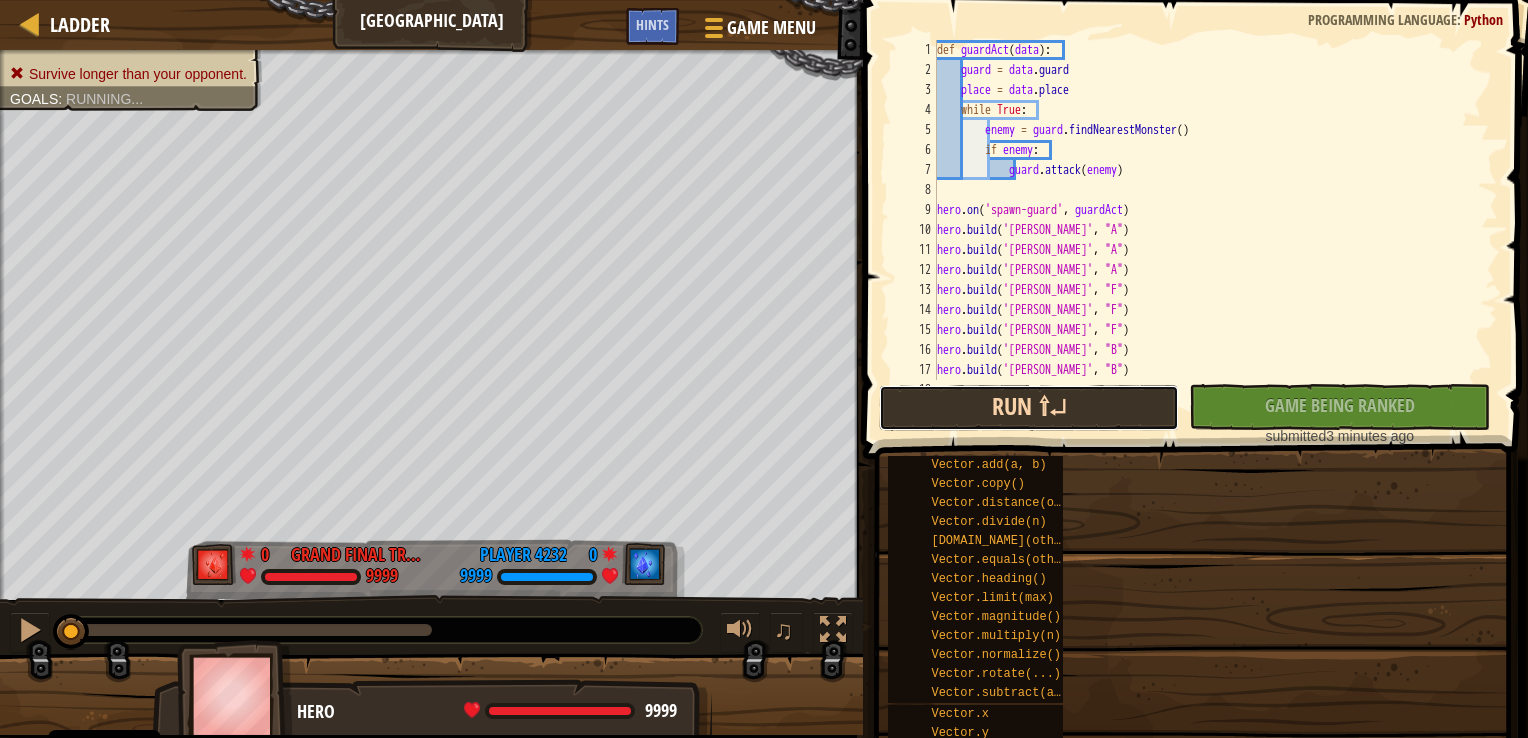 click on "Run ⇧↵" at bounding box center [1029, 408] 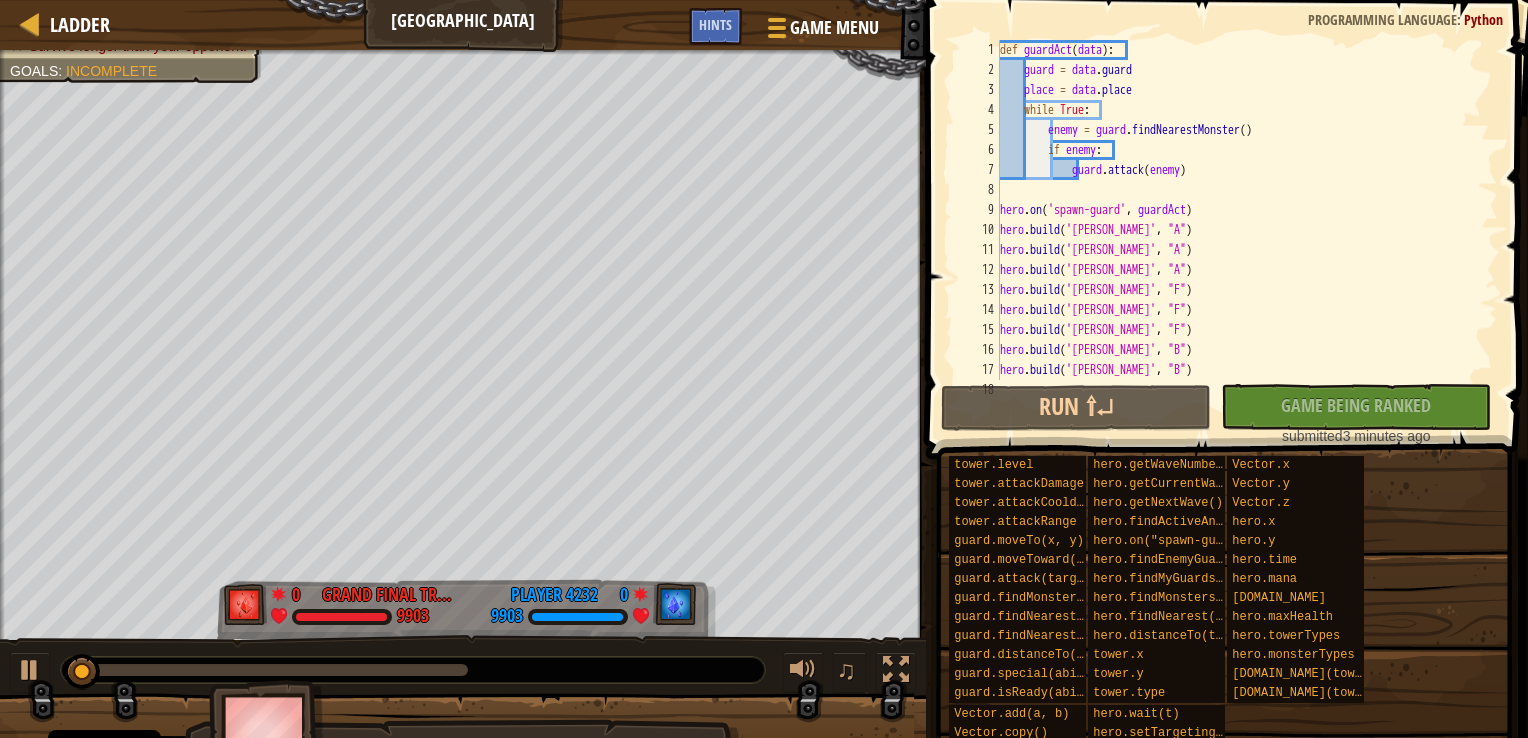 click at bounding box center [413, 670] 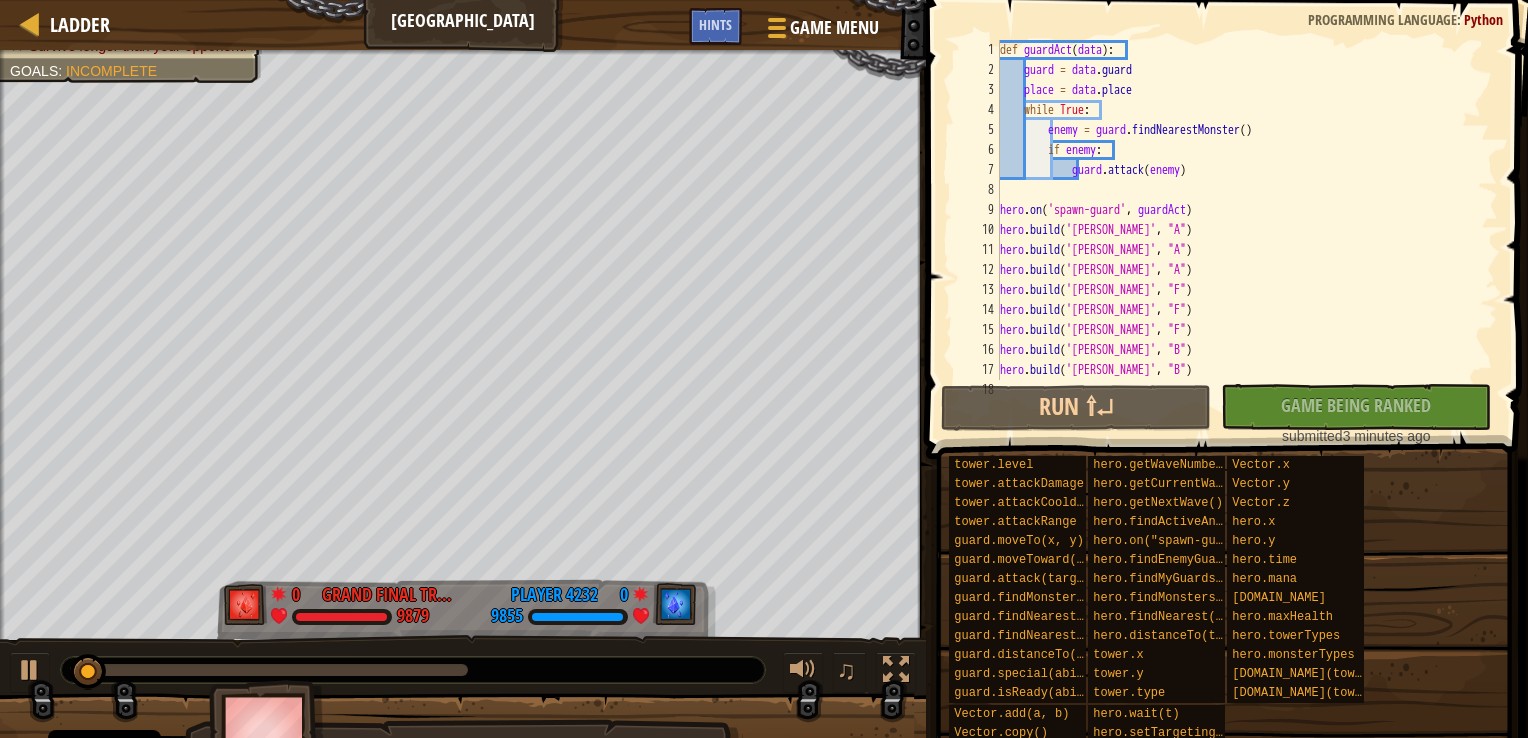 drag, startPoint x: 434, startPoint y: 662, endPoint x: 487, endPoint y: 663, distance: 53.009434 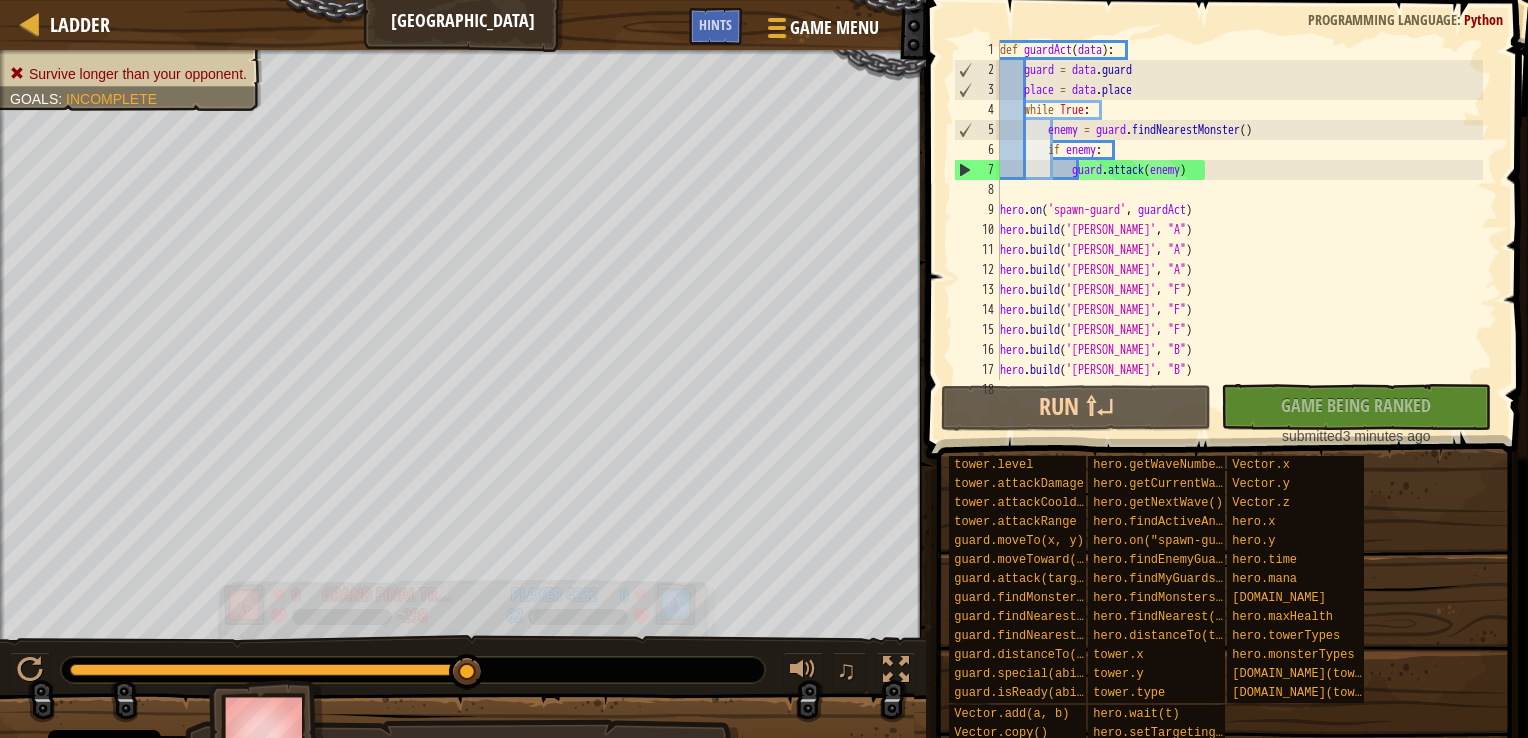 drag, startPoint x: 112, startPoint y: 665, endPoint x: 572, endPoint y: 598, distance: 464.85373 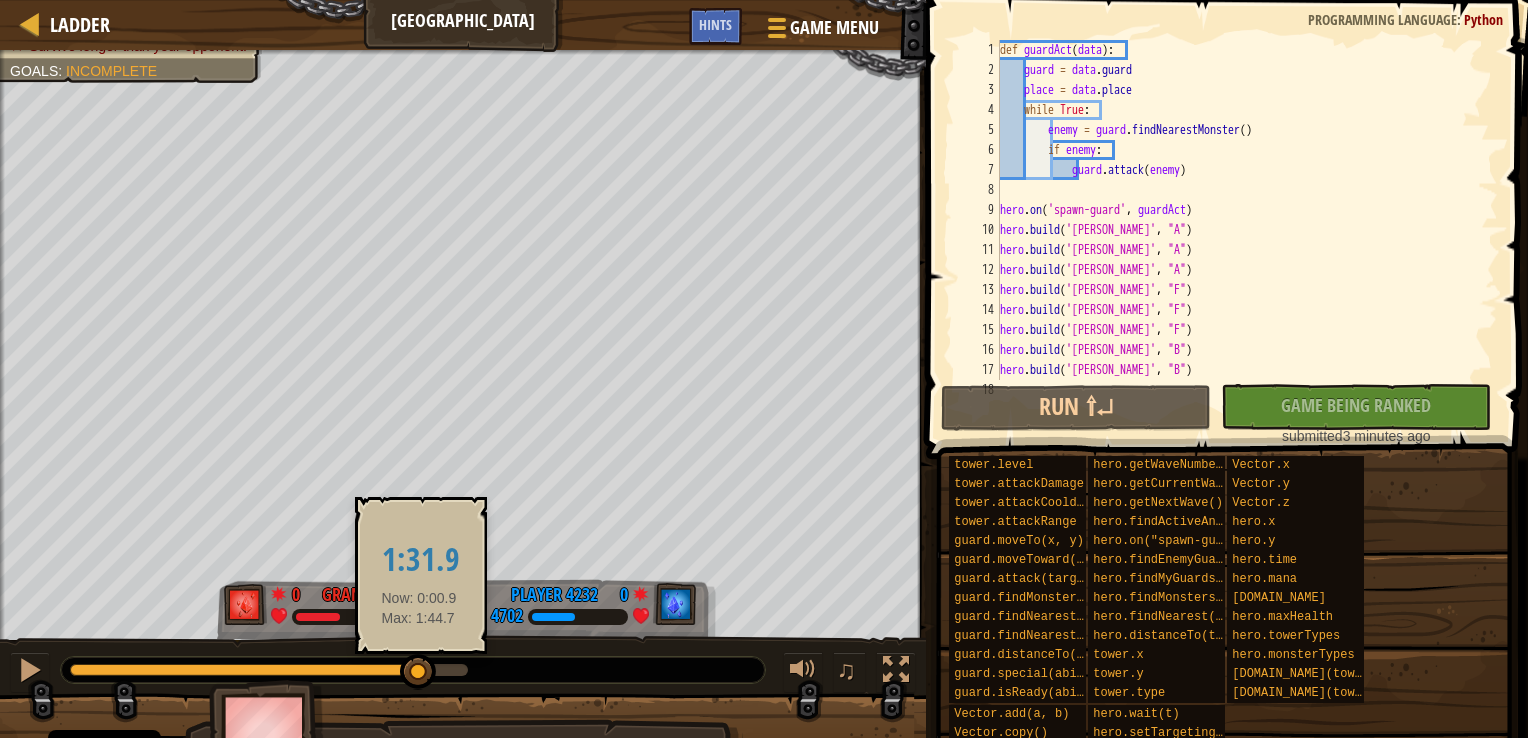 click at bounding box center (269, 670) 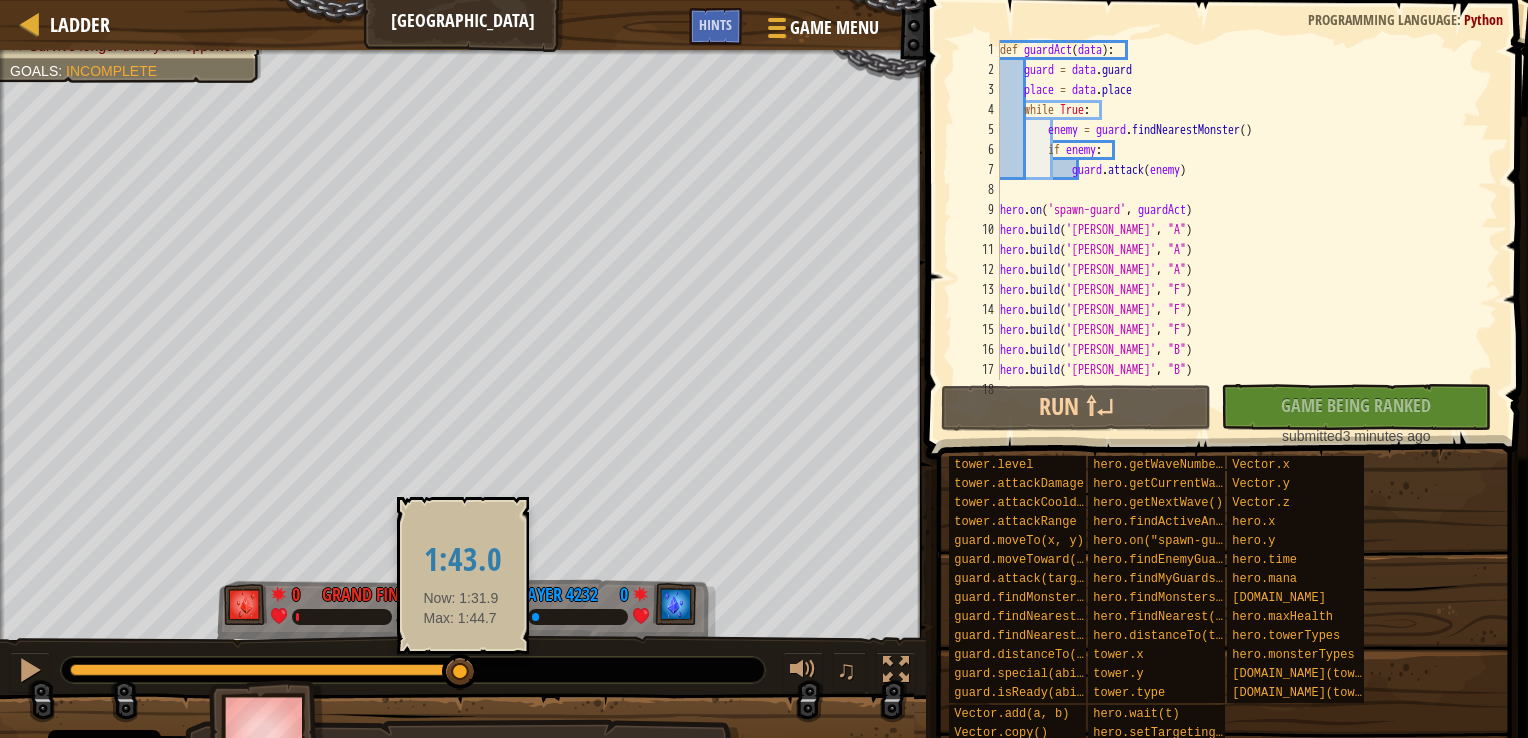 click at bounding box center [269, 670] 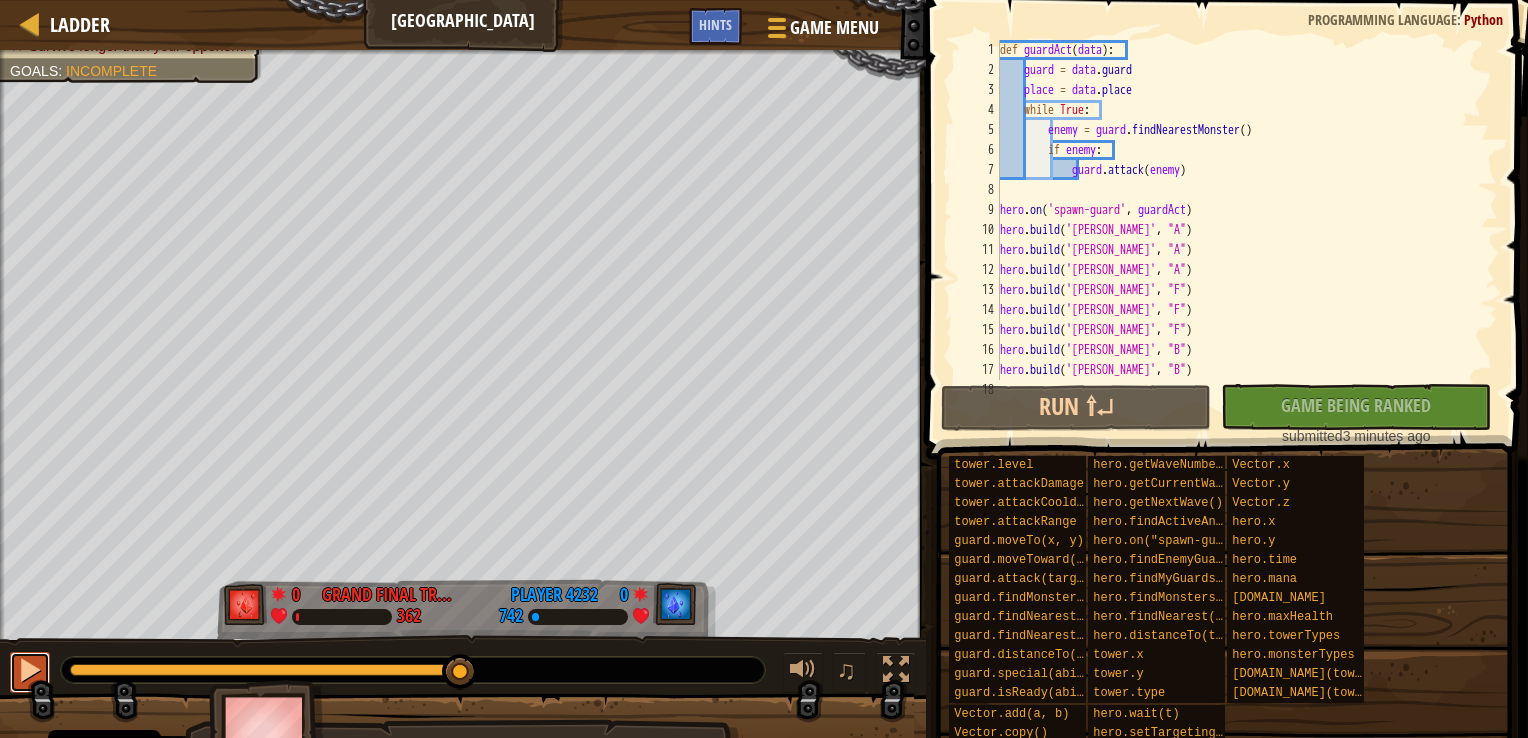 click at bounding box center [30, 670] 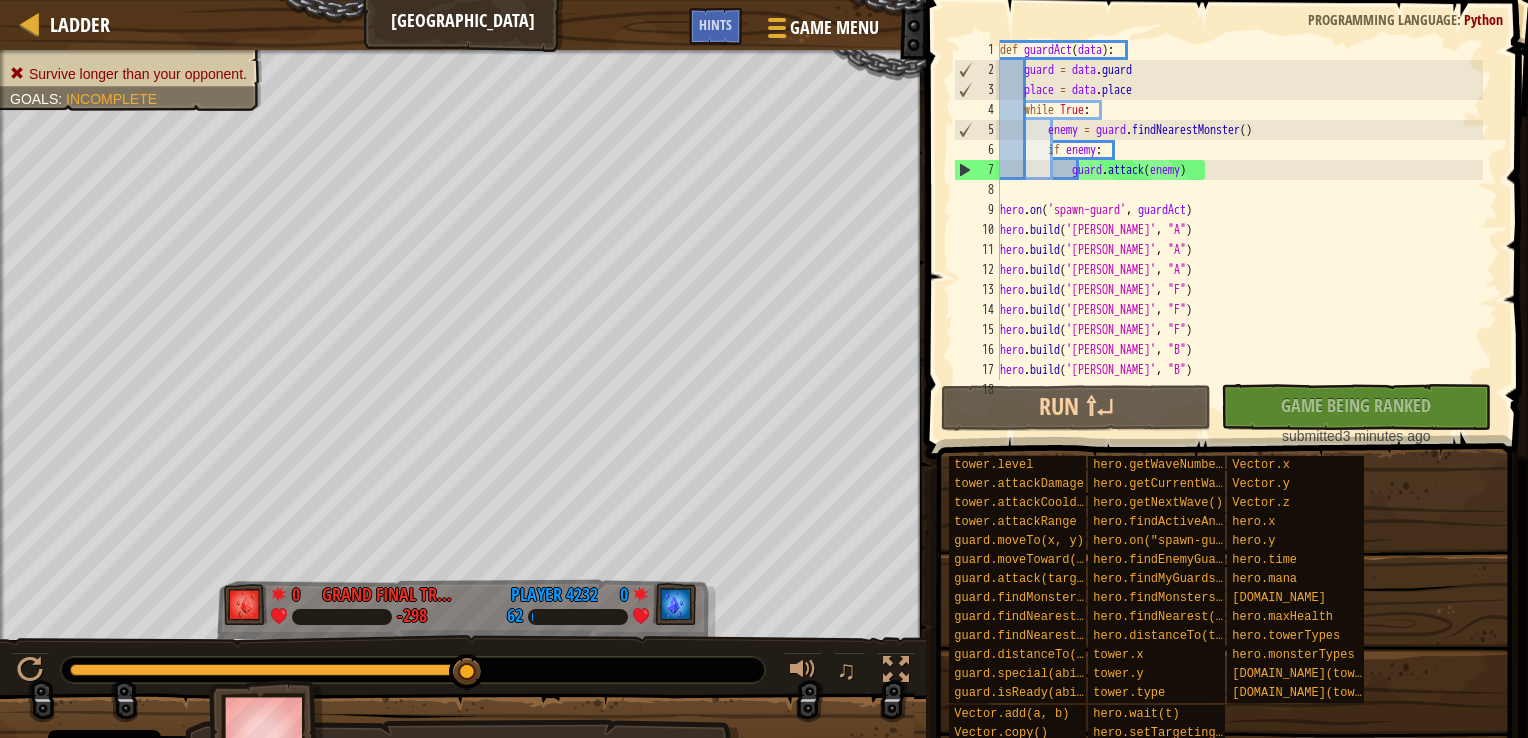 drag, startPoint x: 412, startPoint y: 665, endPoint x: -4, endPoint y: 576, distance: 425.4139 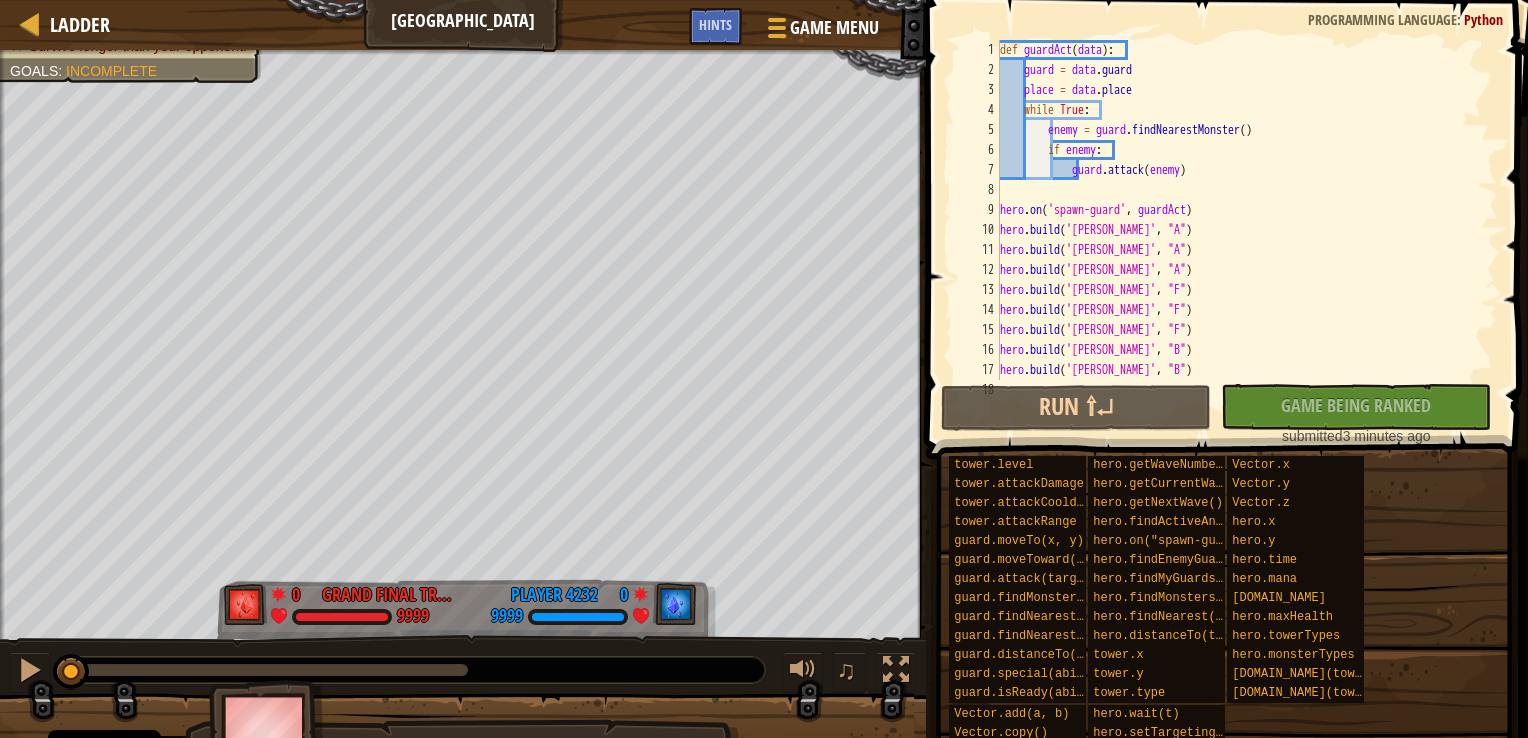 click on "Survive longer than your opponent. Goals : Incomplete 0 GRAND FINAL TRS8463 GFS1237 9999 0 Player 4232 9999 ♫ Hero 9999 x: 8 y: 51 No target action: summoning" at bounding box center (764, 412) 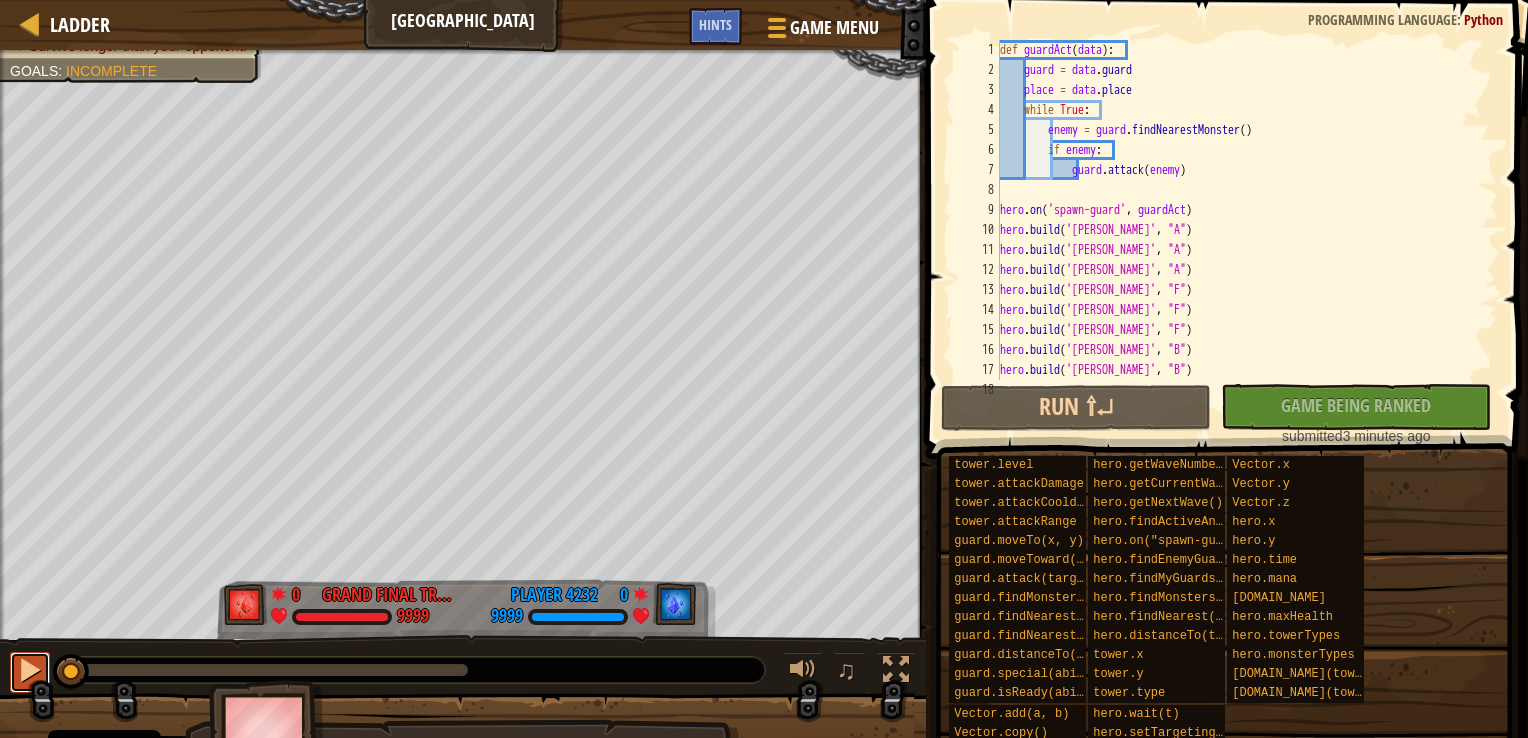 click at bounding box center (30, 670) 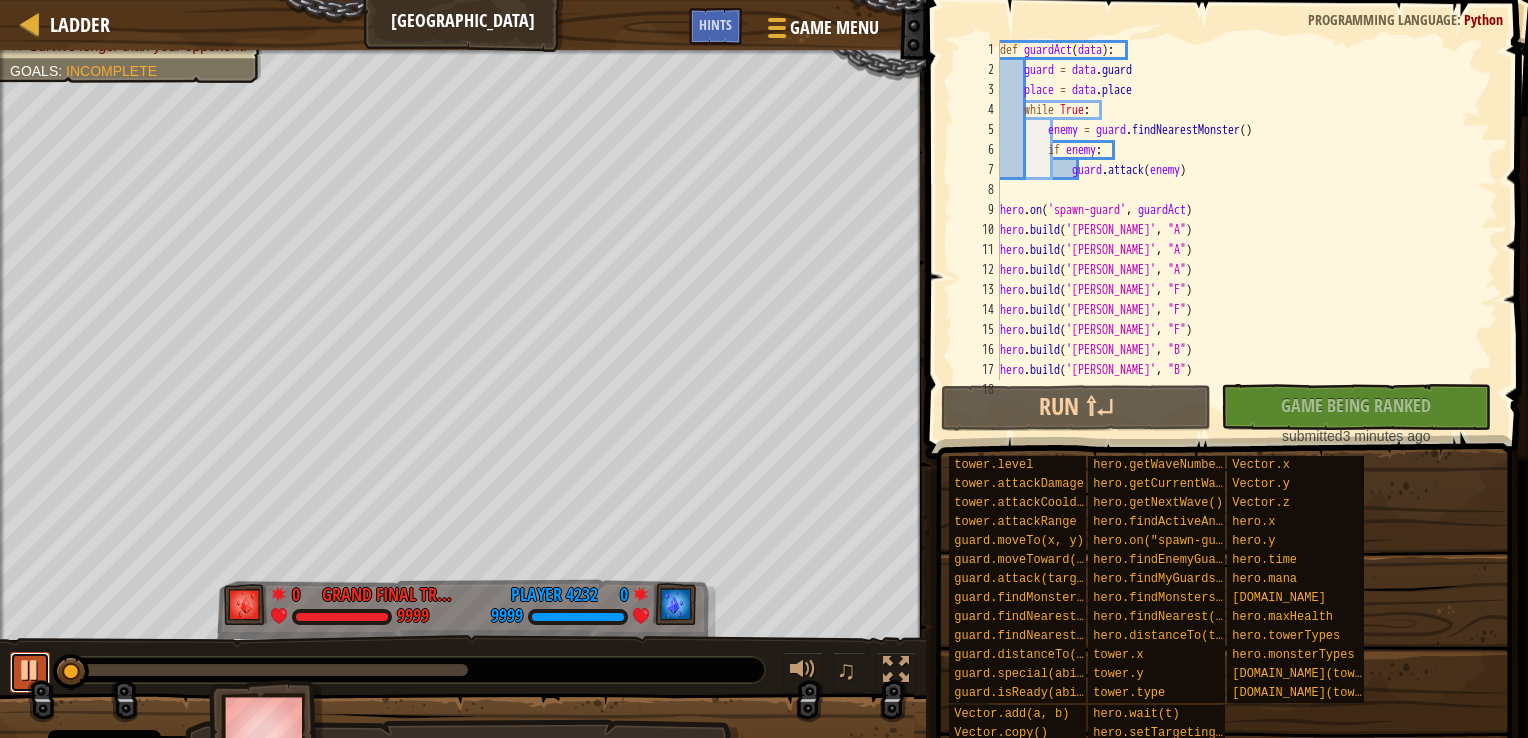 click at bounding box center [30, 670] 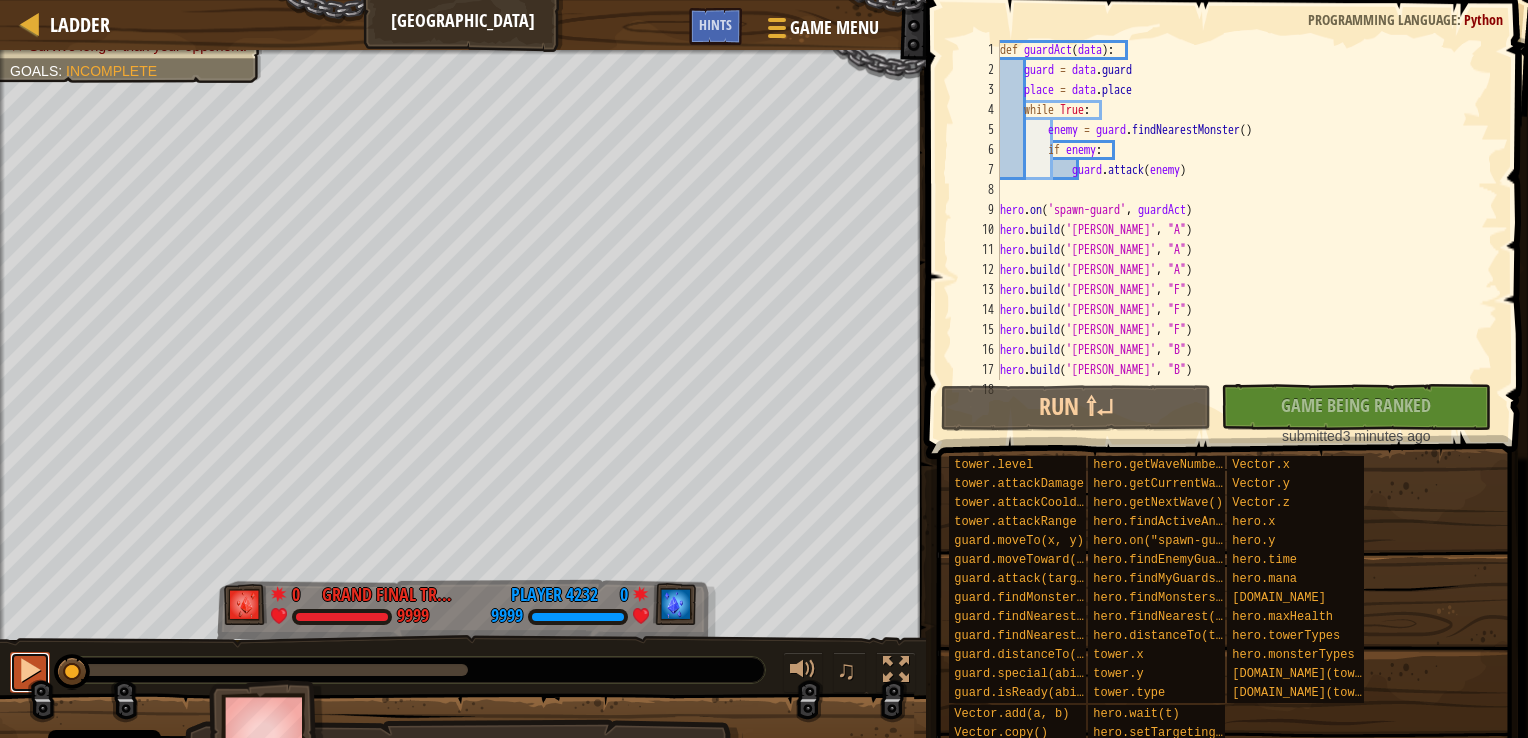 click at bounding box center (30, 670) 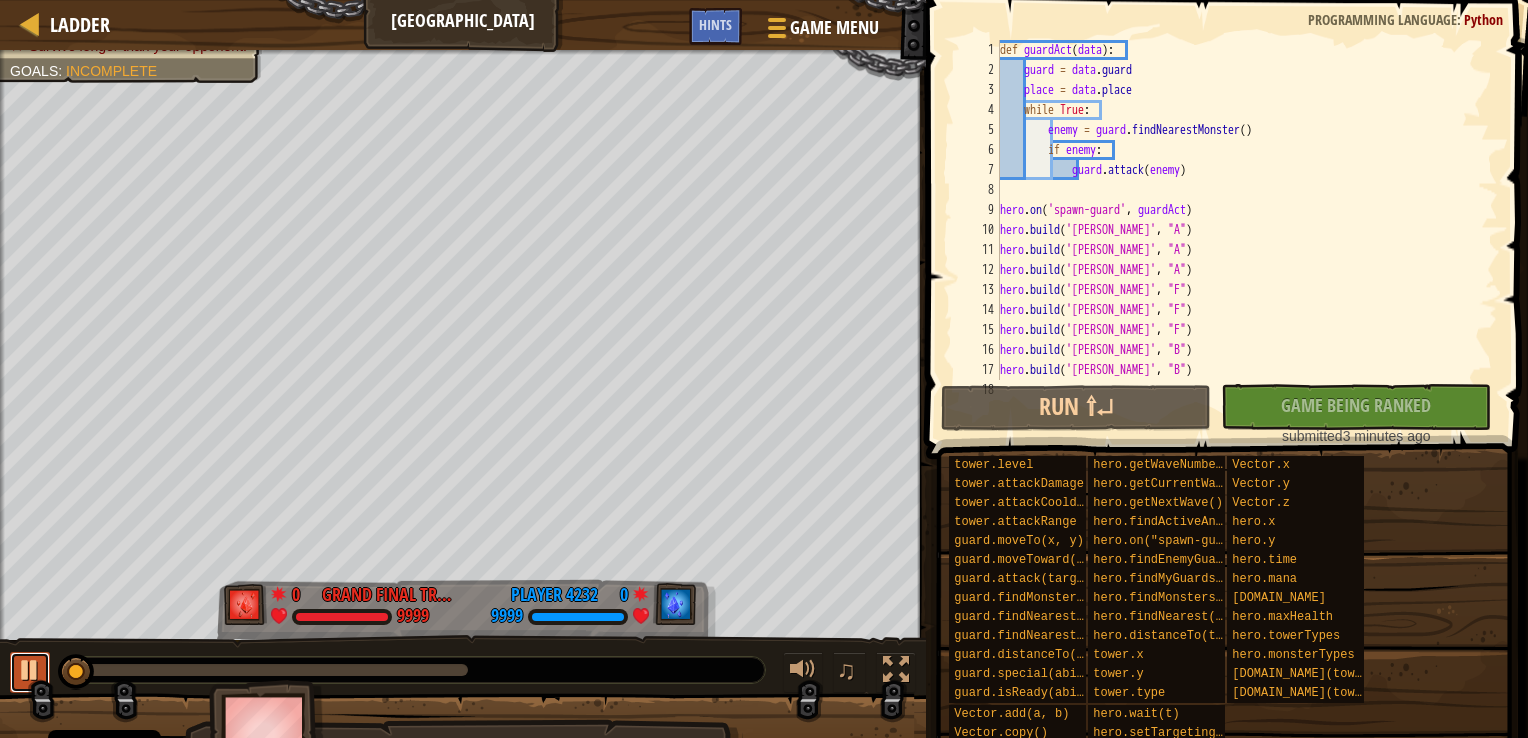 click at bounding box center (30, 670) 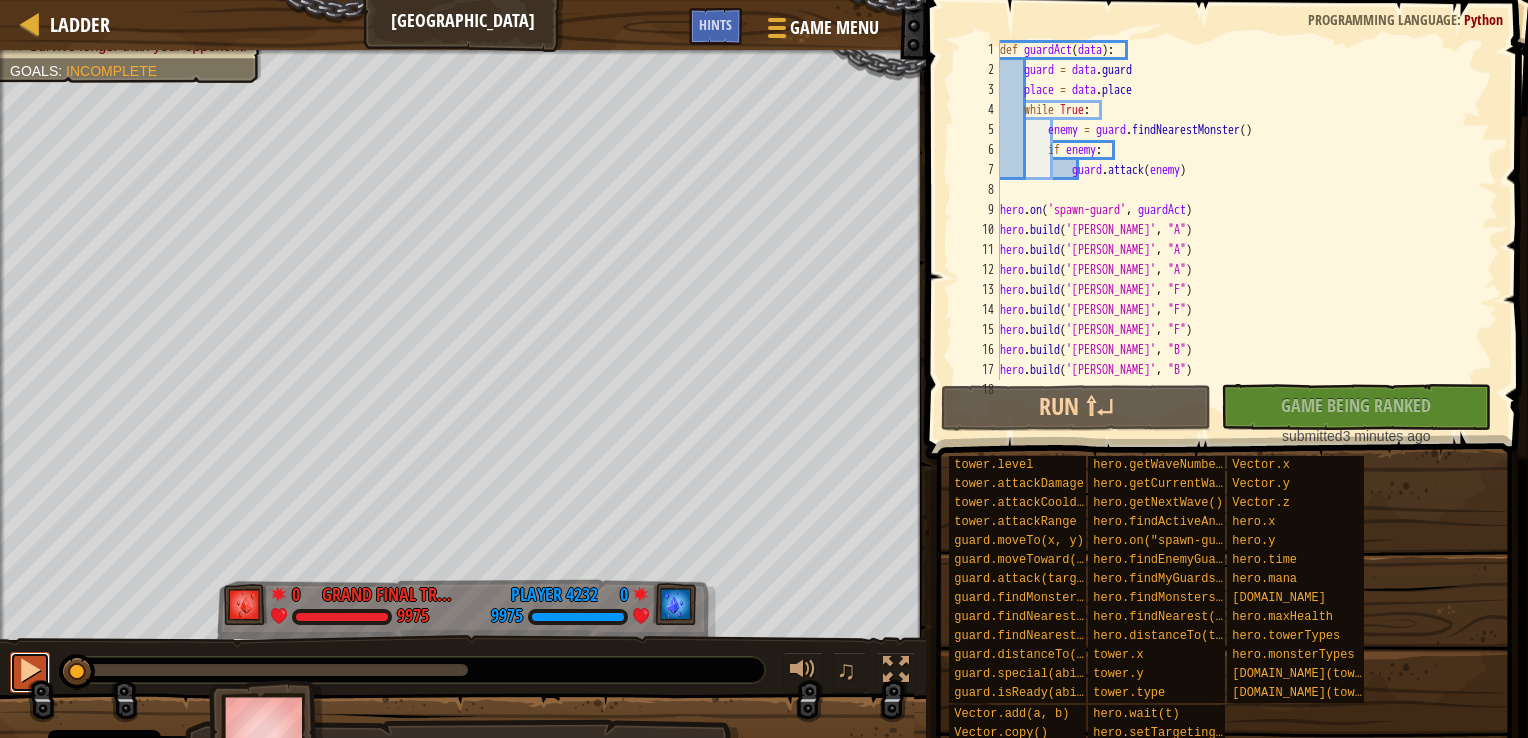 click at bounding box center [30, 670] 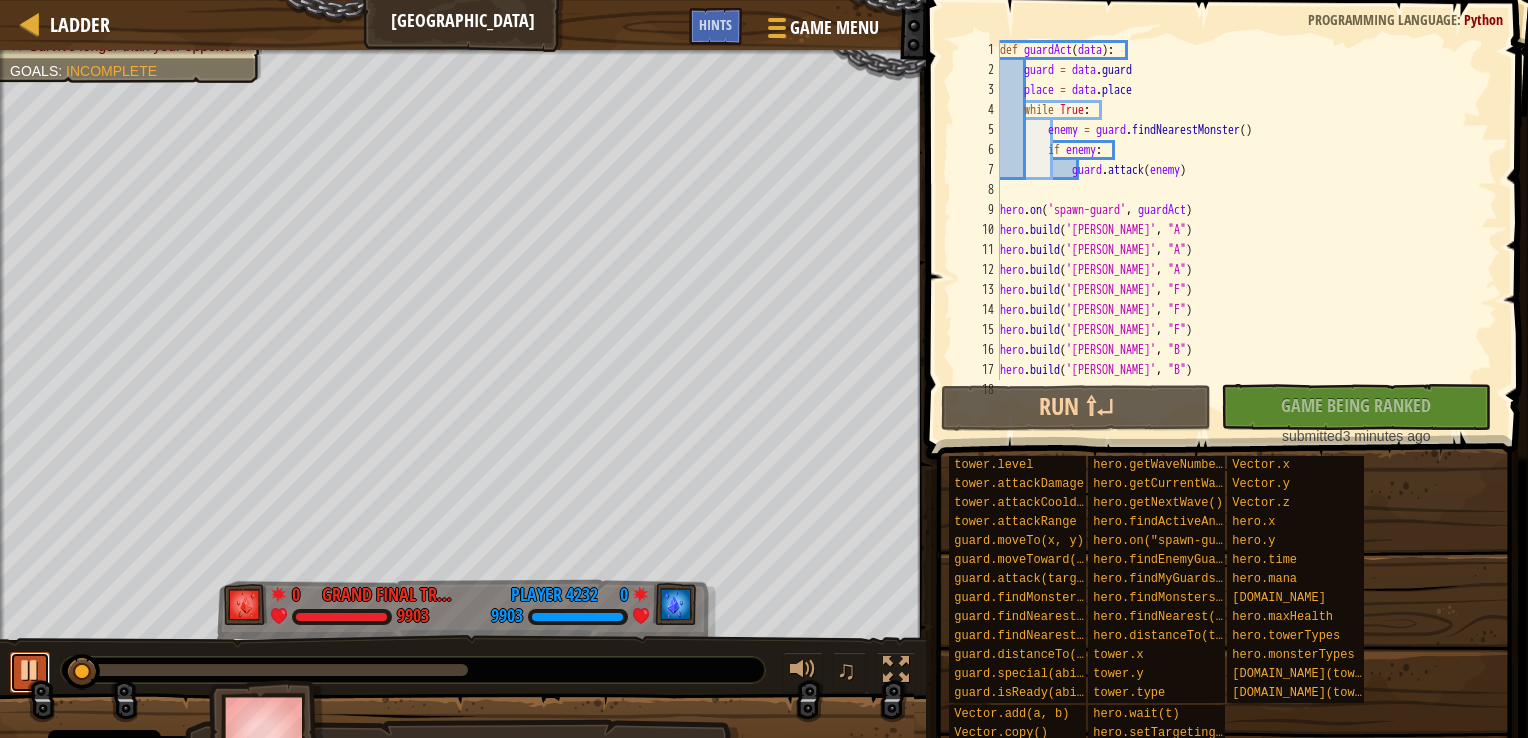 click at bounding box center (30, 670) 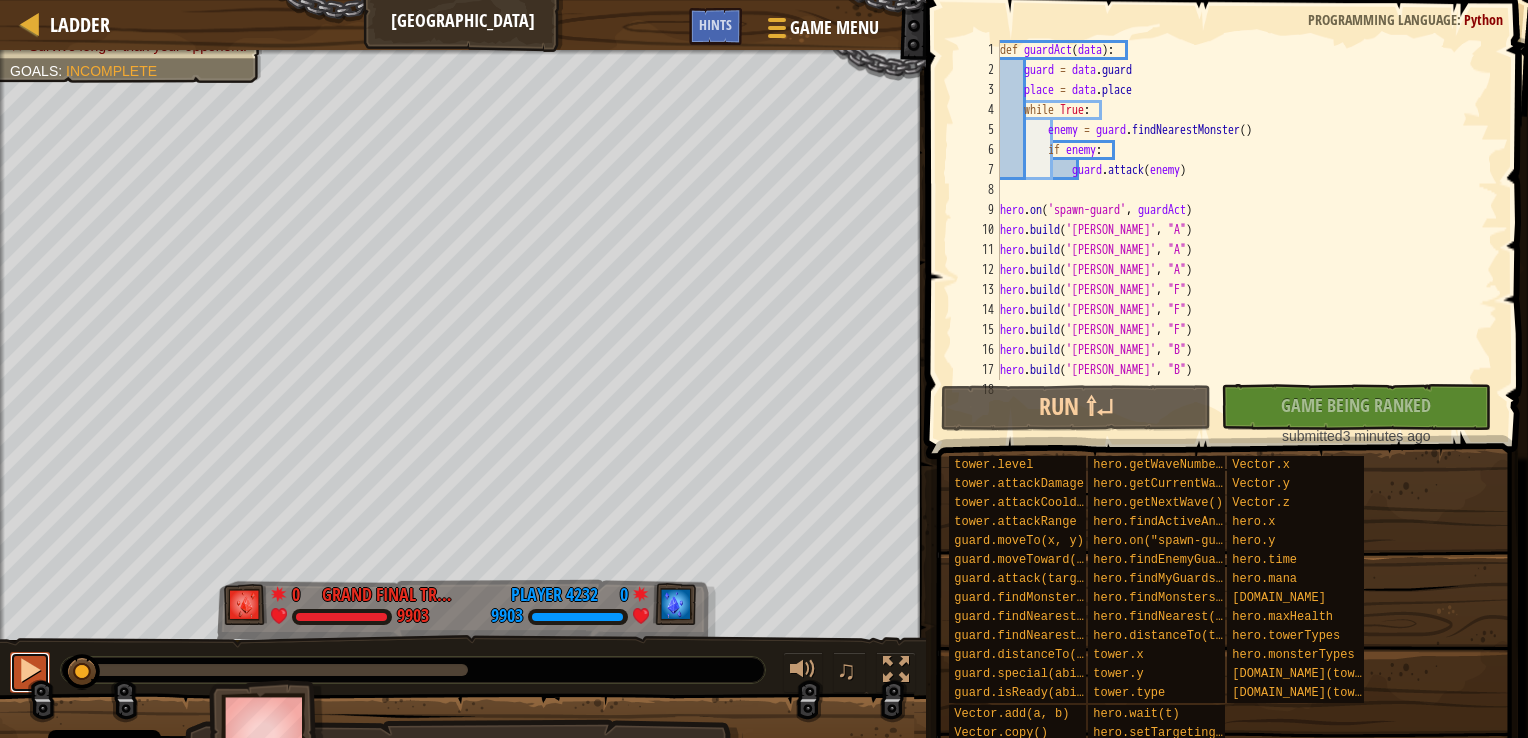 click at bounding box center (30, 670) 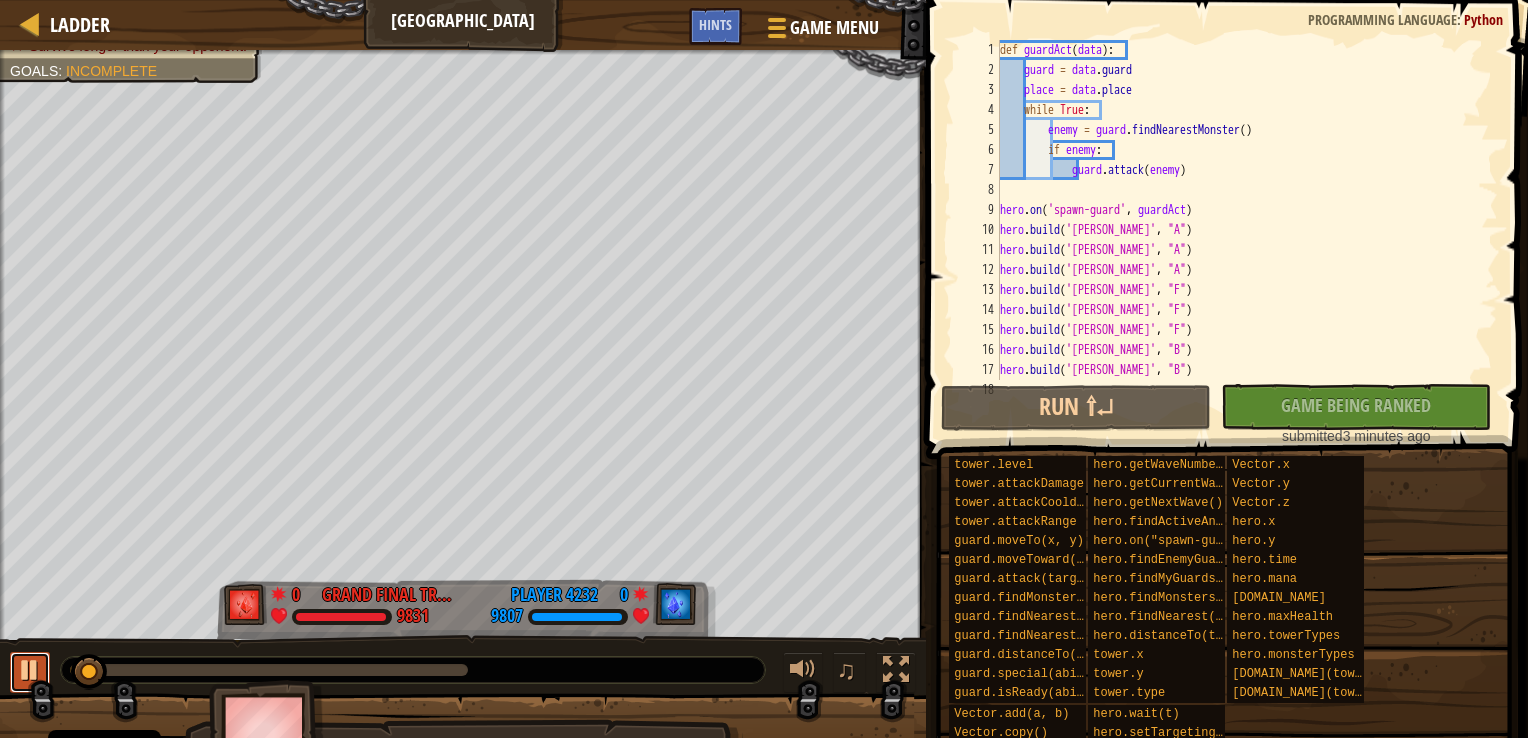 click at bounding box center (30, 670) 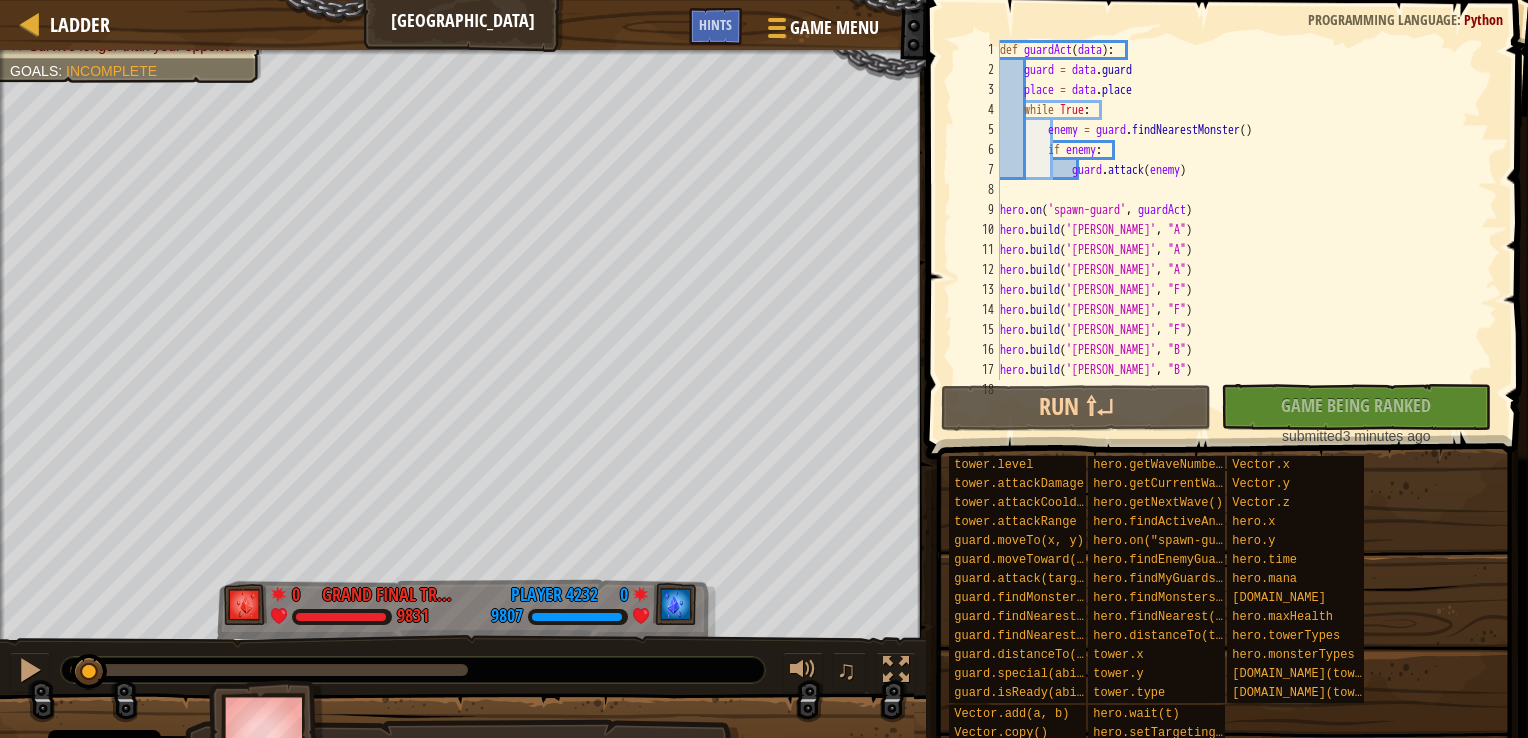 click on "Cookie Policy CodeCombat uses a few essential and non-essential cookies.  Privacy Notice Decline non-essential cookies Allow cookies Ladder Tundra Tower Game Menu Done Hints 1     הההההההההההההההההההההההההההההההההההההההההההההההההההההההההההההההההההההההההההההההההההההההההההההההההההההההההההההההההההההההההההההההההההההההההההההההההההההההההההההההההההההההההההההההההההההההההההההההההההההההההההההההההההההההההההההההההההההההההההההההההההההההההההההההה XXXXXXXXXXXXXXXXXXXXXXXXXXXXXXXXXXXXXXXXXXXXXXXXXXXXXXXXXXXXXXXXXXXXXXXXXXXXXXXXXXXXXXXXXXXXXXXXXXXXXXXXXXXXXXXXXXXXXXXXXXXXXXXXXXXXXXXXXXXXXXXXXXXXXXXXXXXXXXXXXXXXXXXXXXXXXXXXXXXXXXXXXXXXXXXXXXXXXXXXXXXXXXXXXXXXXXXXXXXXXXXXXXXXXXXXXXXXXXXXXXXXXXXXXXXXXXXX Solution × Hints 1 2 3 4 5 6 7 8 9 10 11 12 13 14 15 16 17 18 def   ( )" at bounding box center (764, 0) 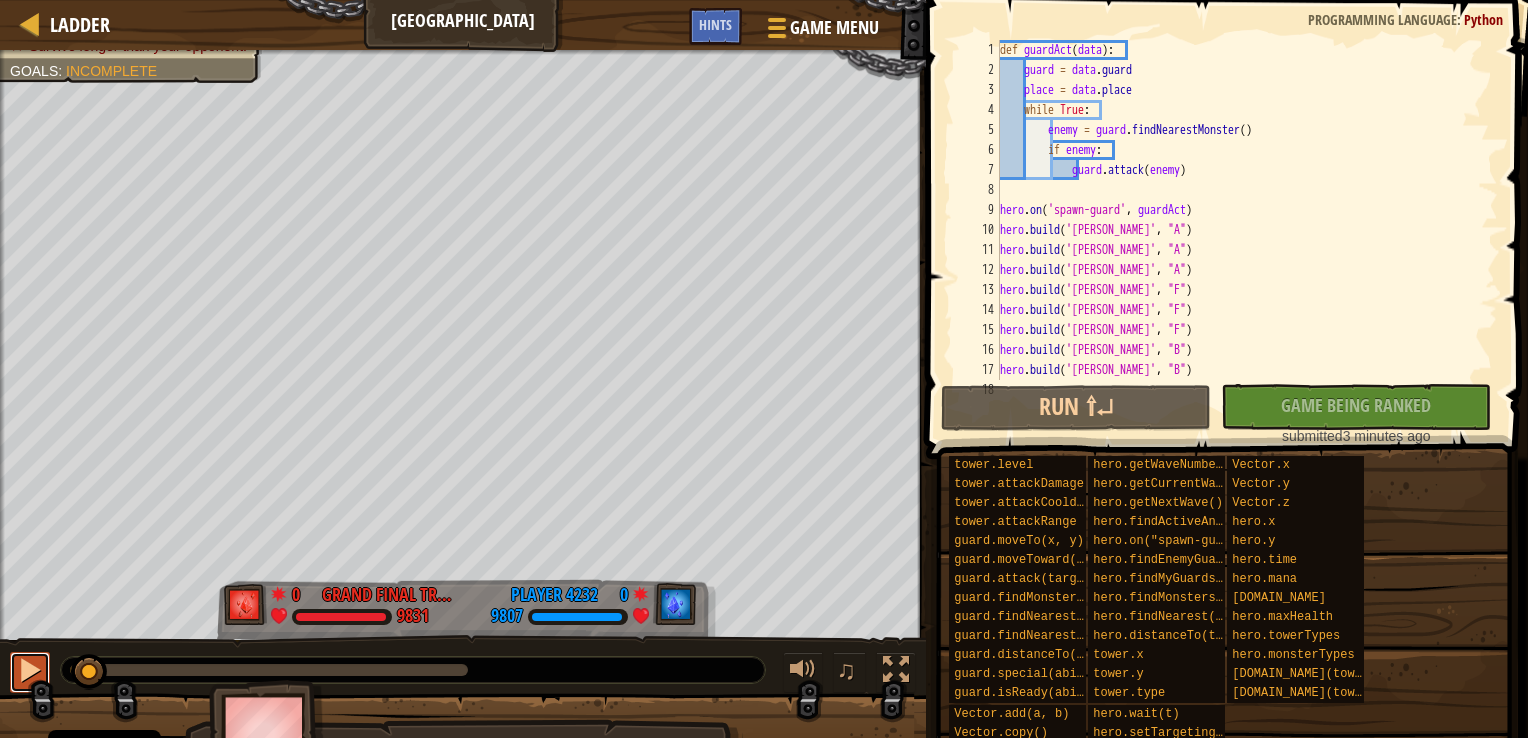 click at bounding box center (30, 672) 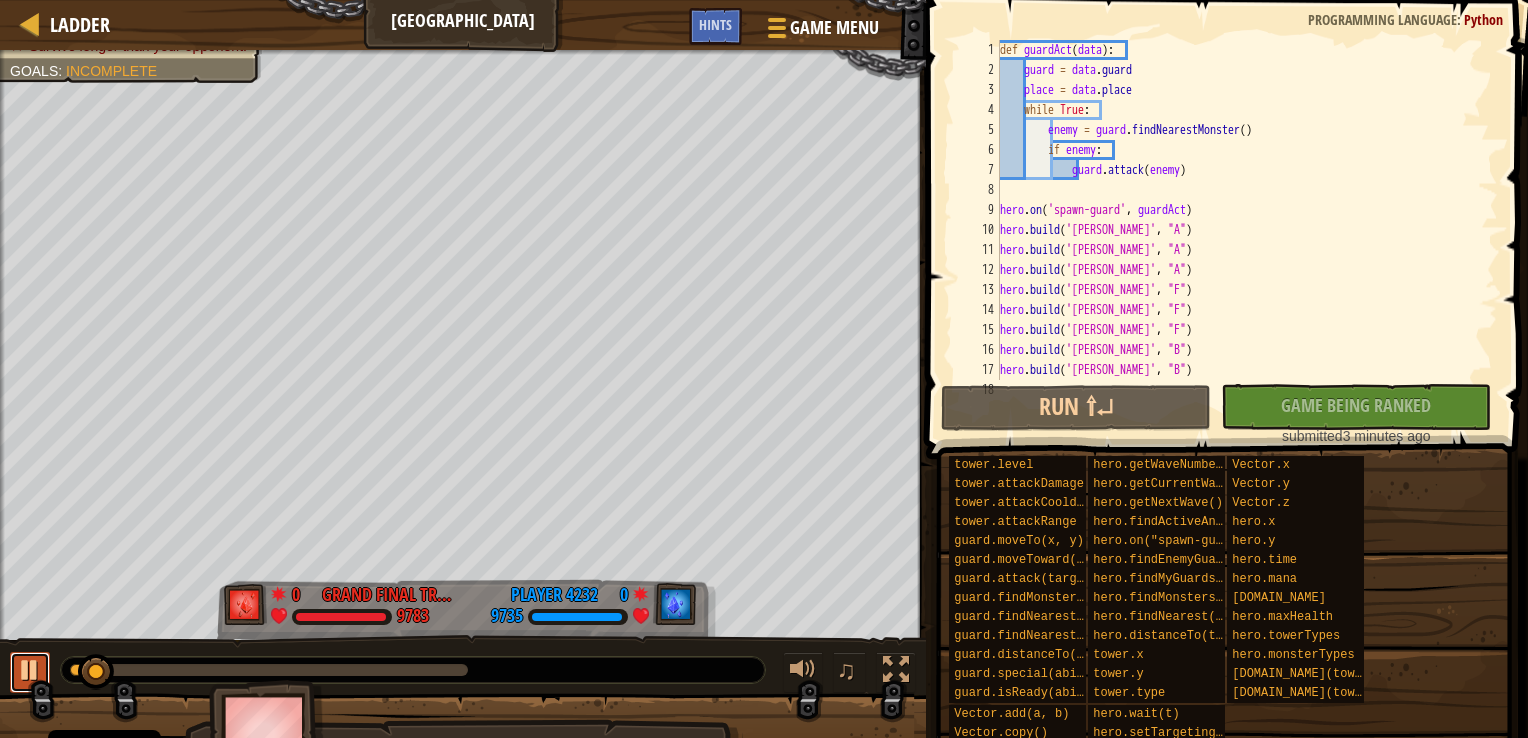 click at bounding box center (30, 672) 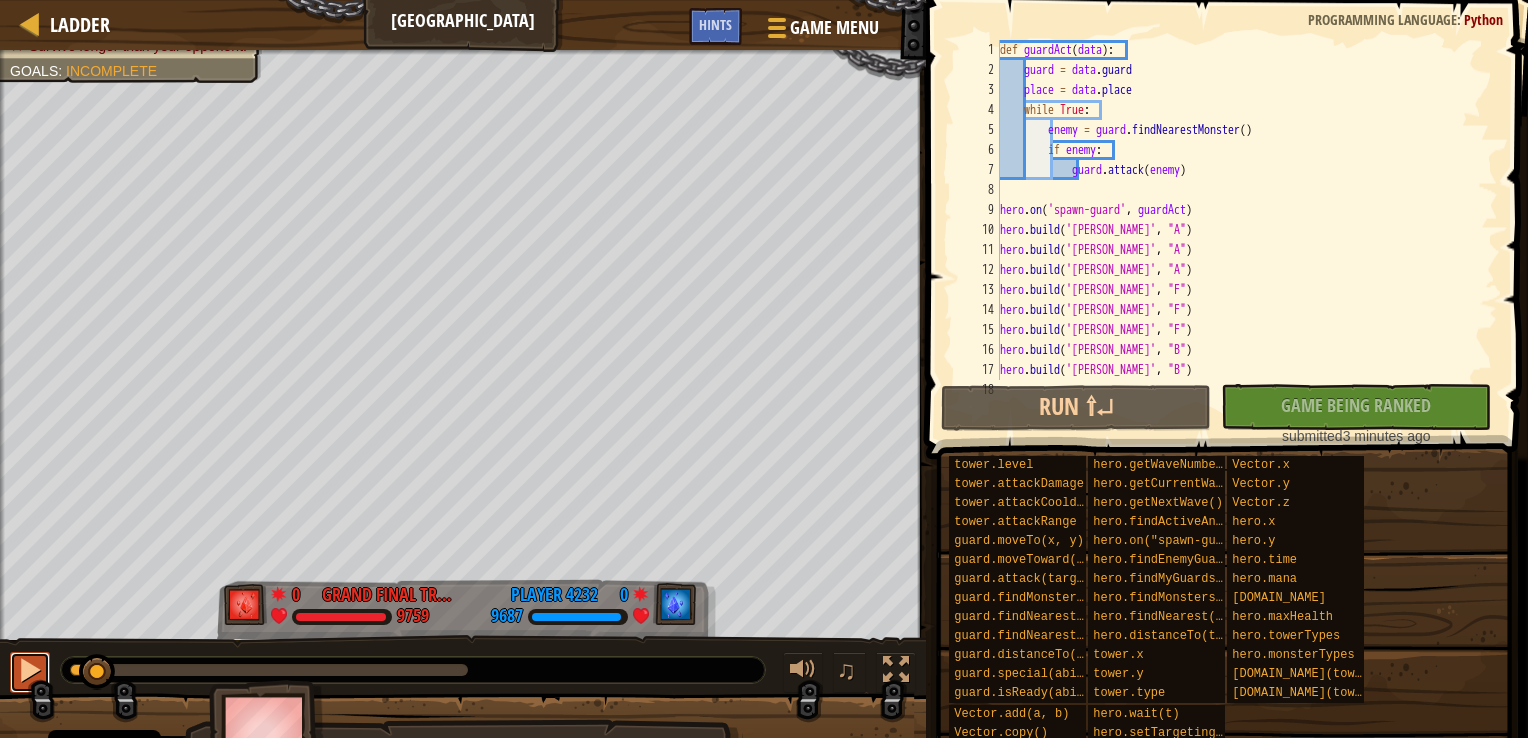 click at bounding box center [30, 672] 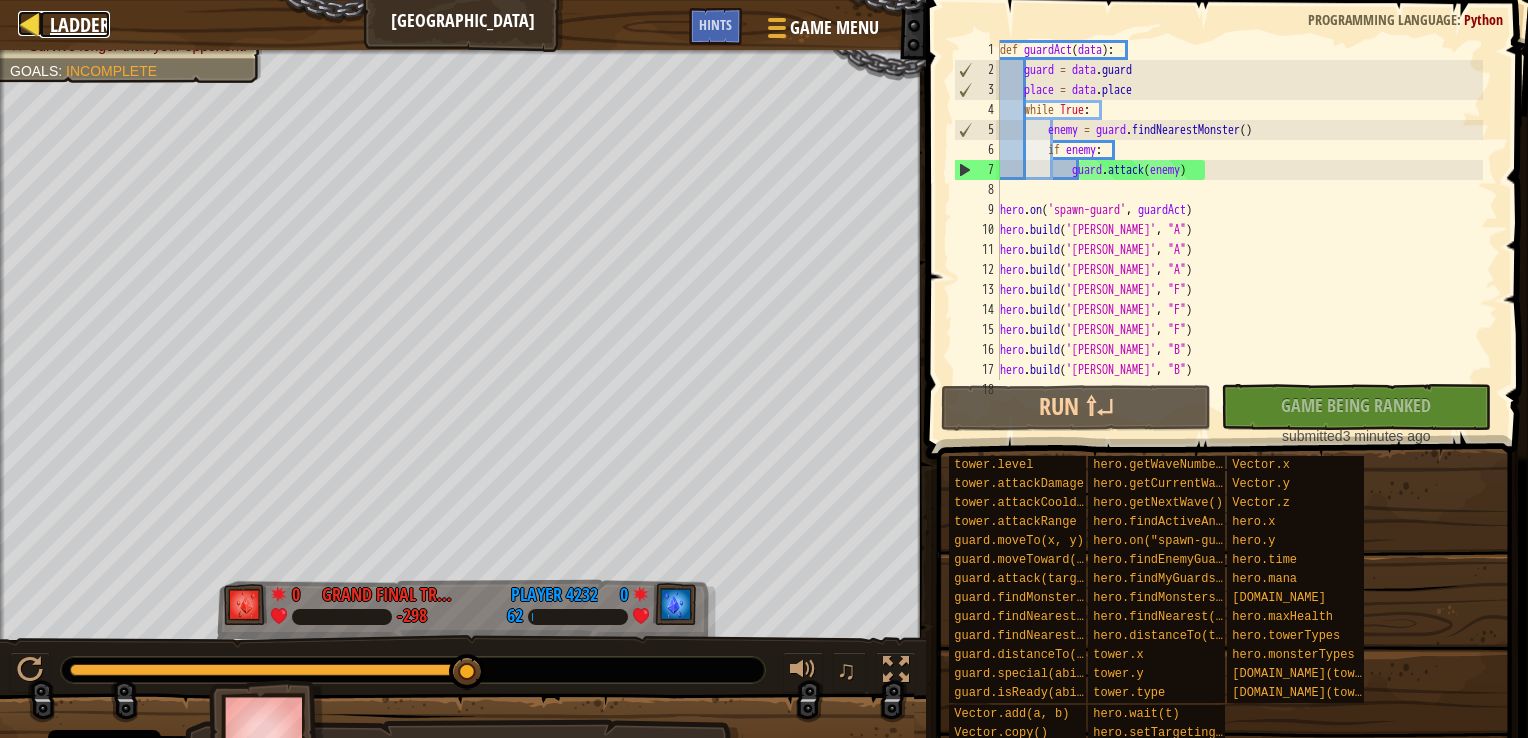 click at bounding box center (30, 23) 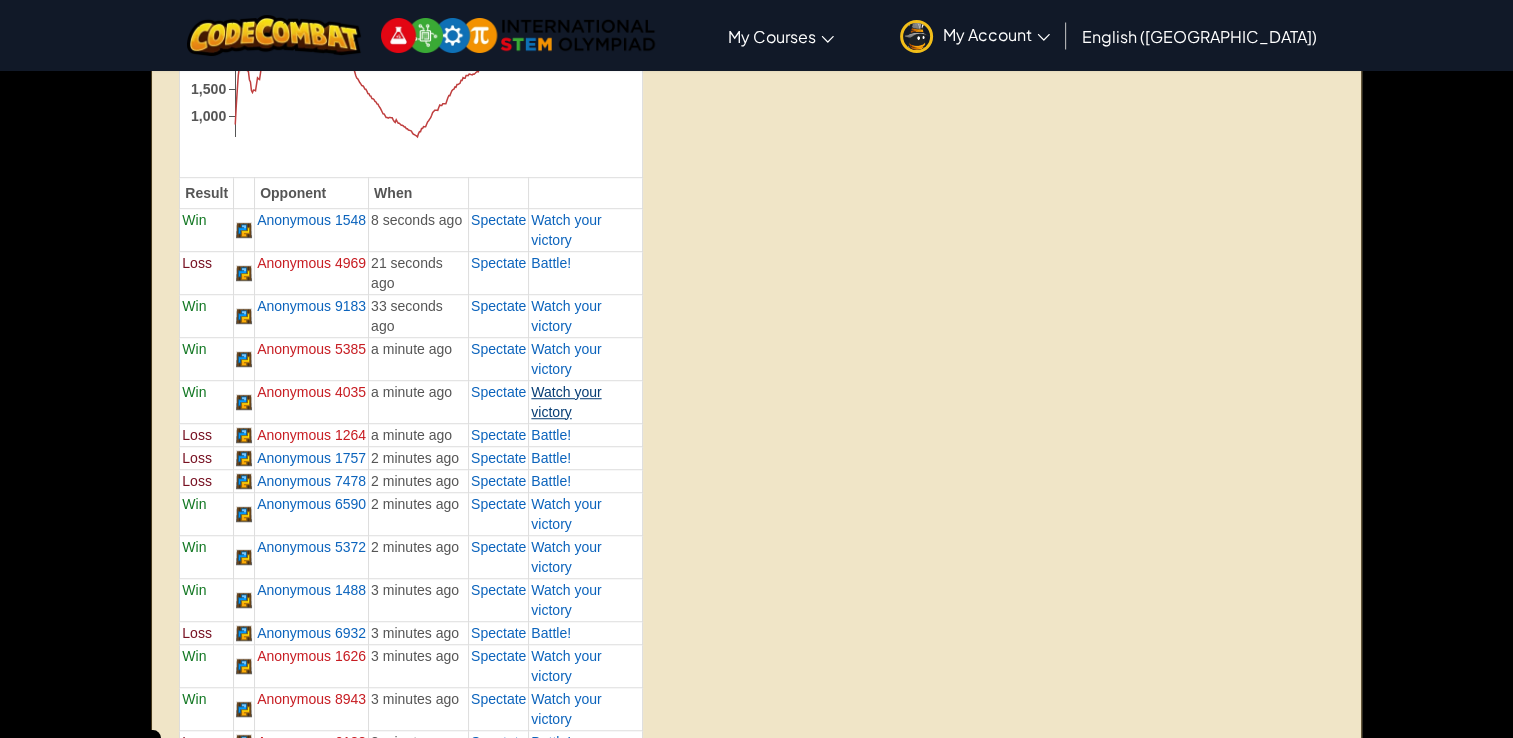 scroll, scrollTop: 1280, scrollLeft: 0, axis: vertical 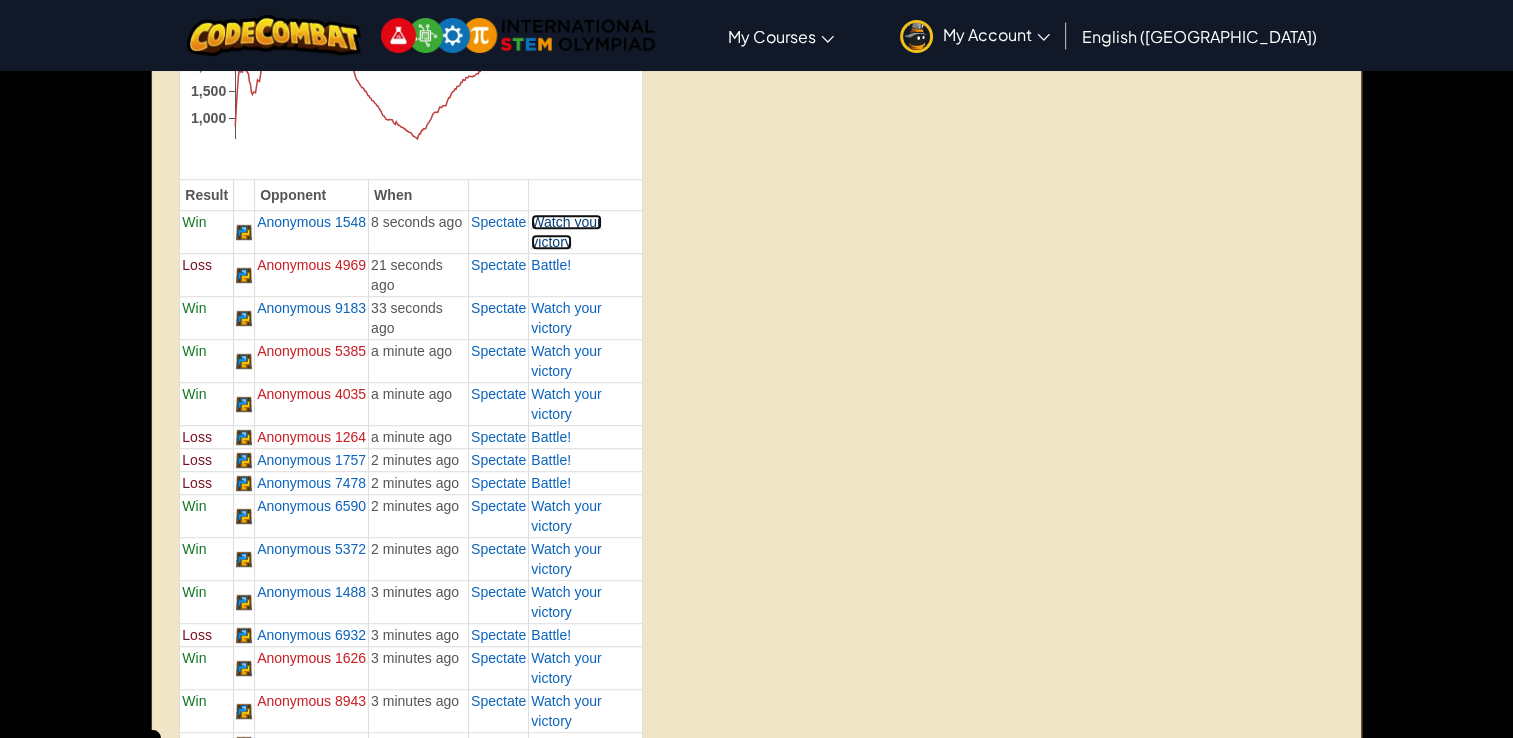 click on "Watch your victory" at bounding box center [566, 232] 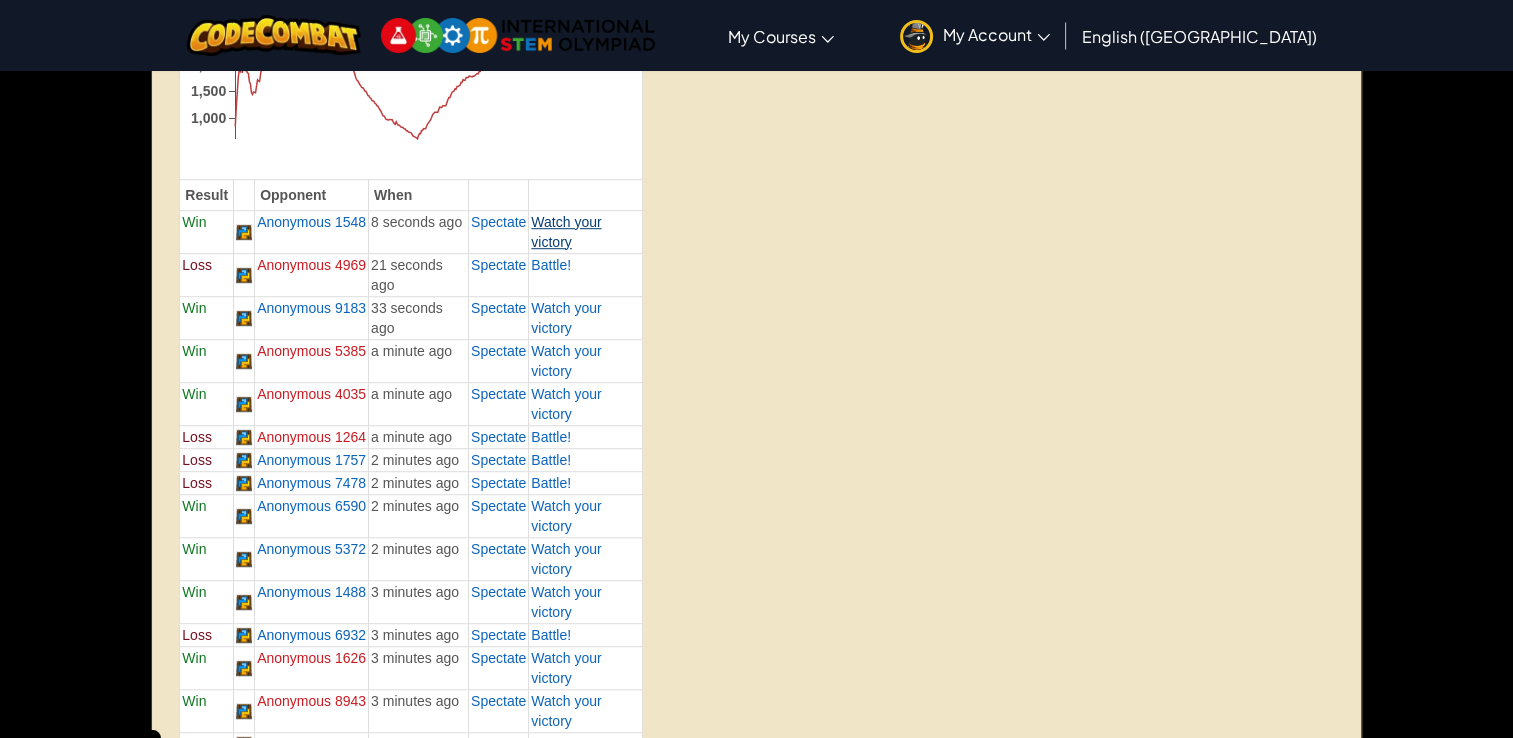 scroll, scrollTop: 0, scrollLeft: 0, axis: both 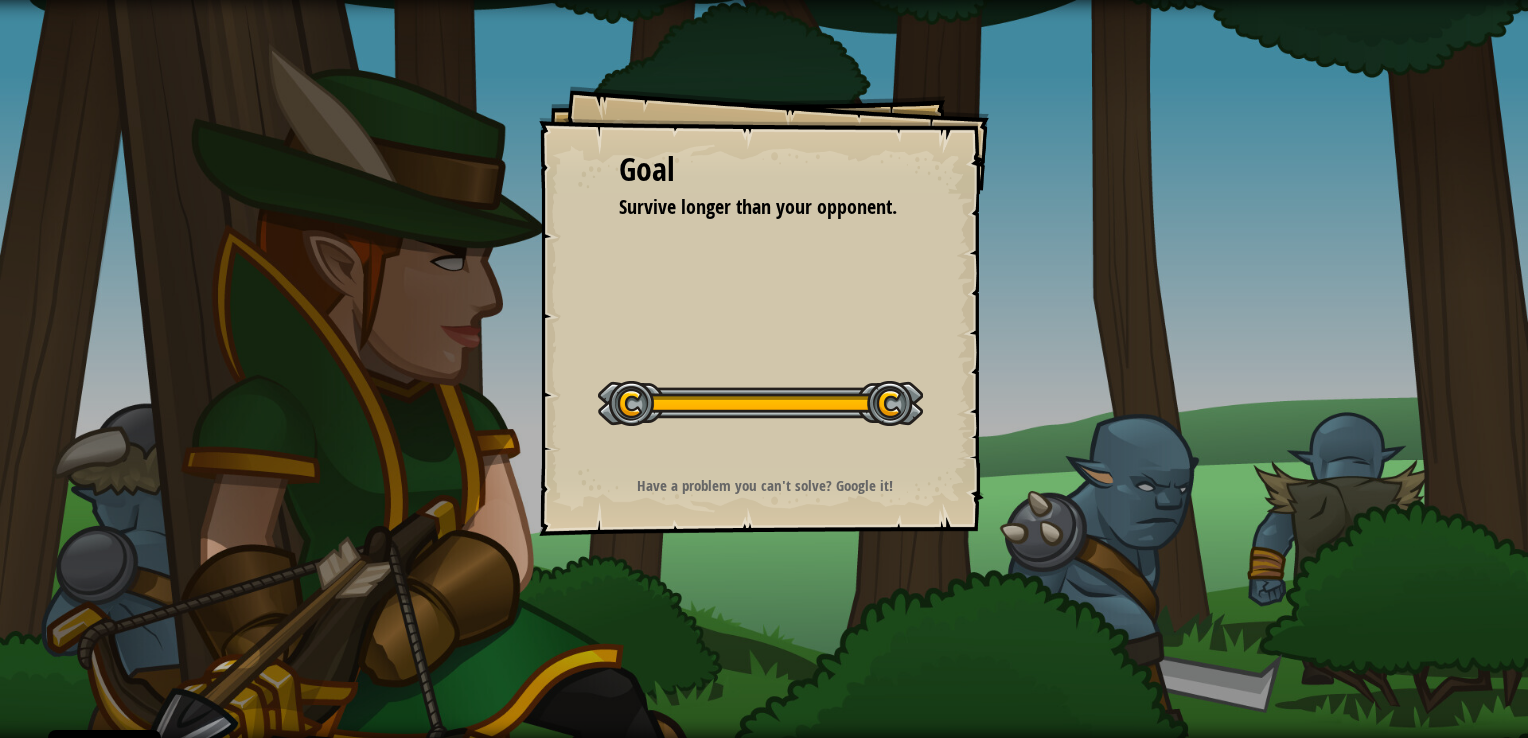 click on "Start Level" at bounding box center [0, 0] 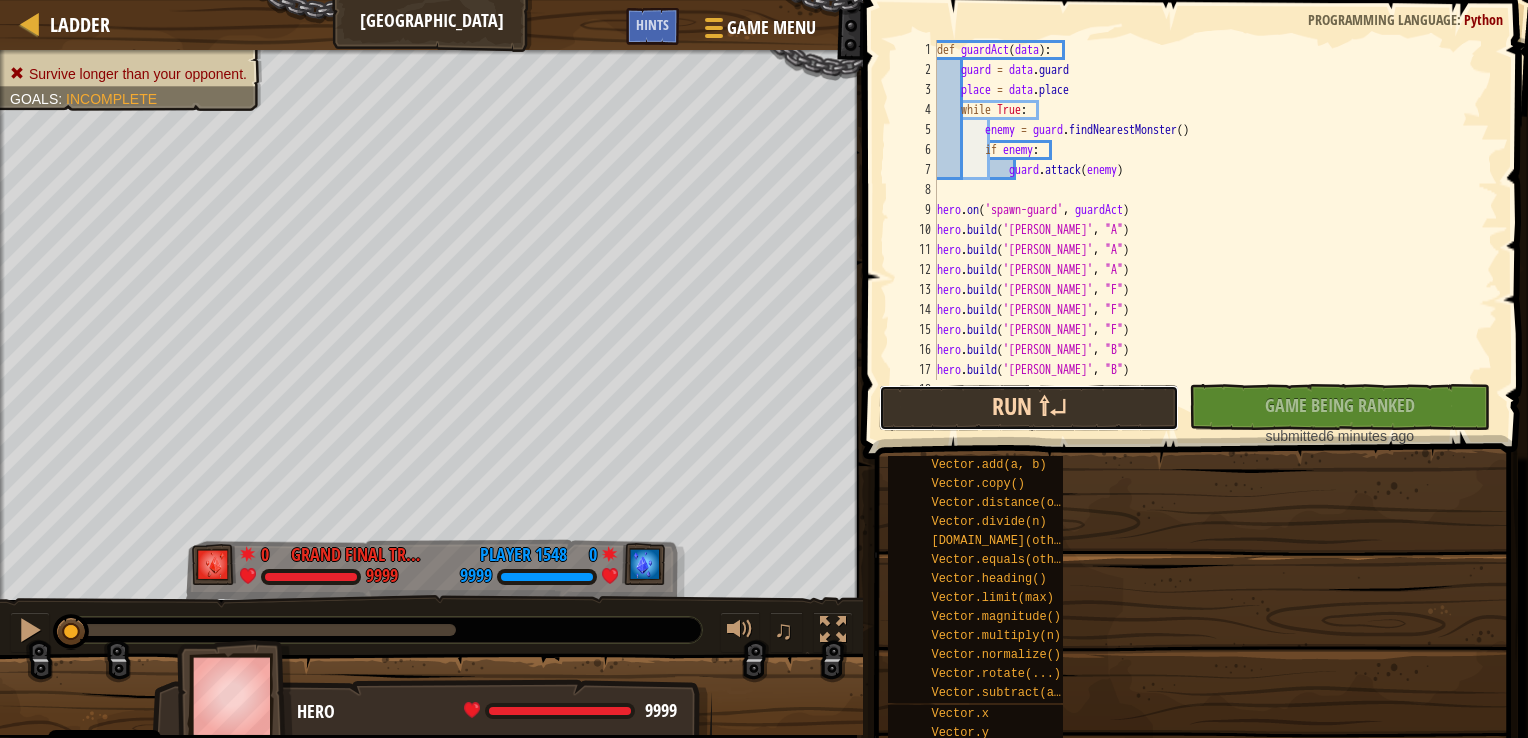 click on "Run ⇧↵" at bounding box center [1029, 408] 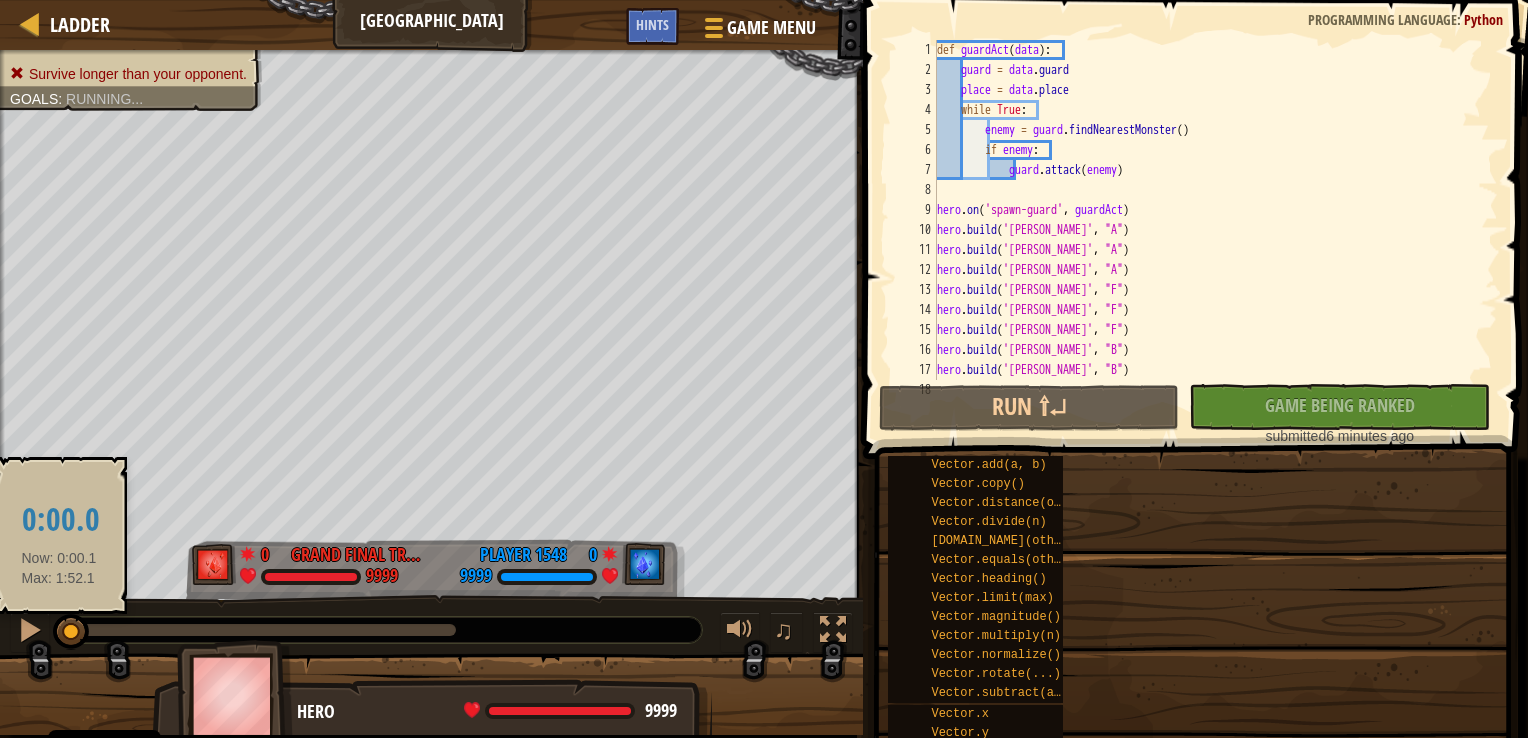 drag, startPoint x: 59, startPoint y: 632, endPoint x: 224, endPoint y: 610, distance: 166.4602 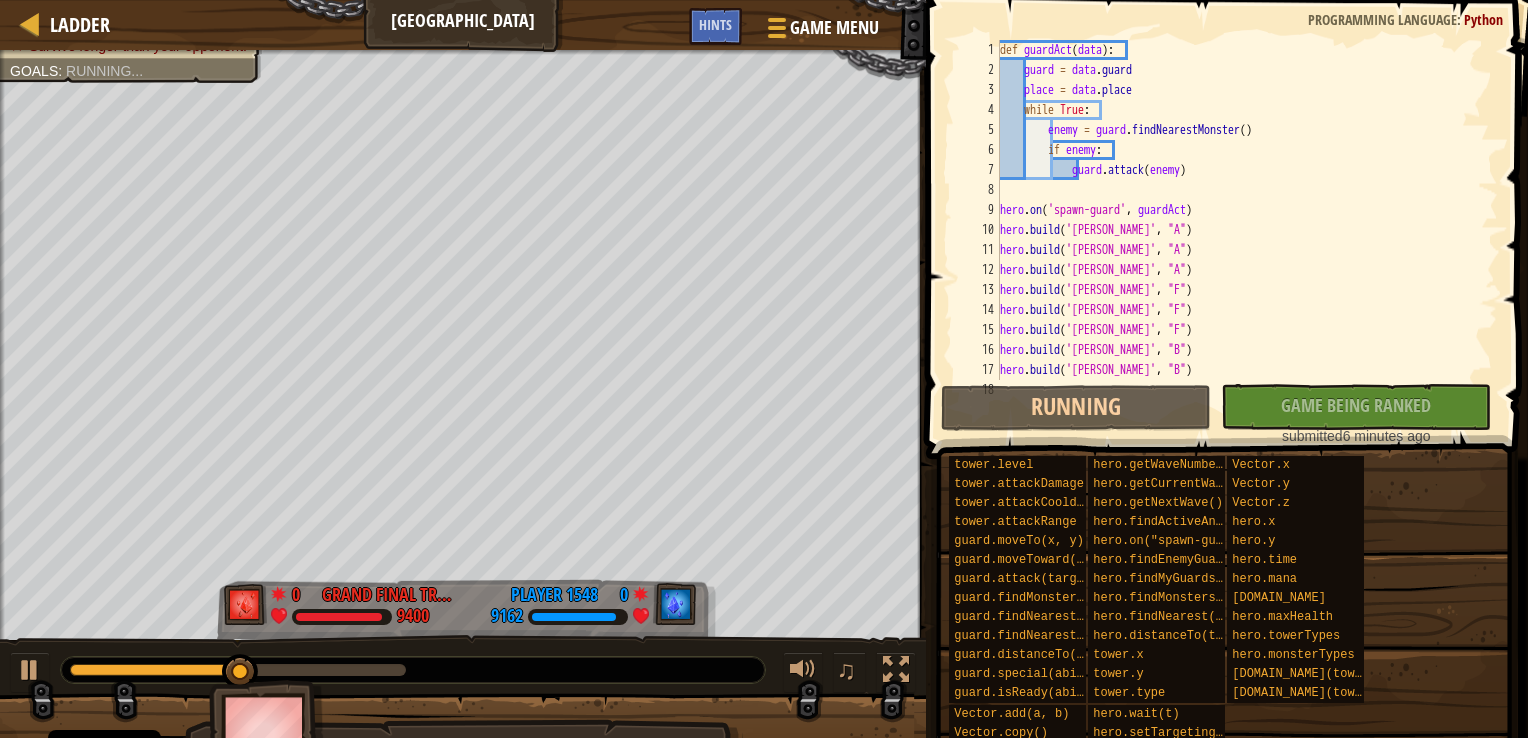 click at bounding box center (413, 670) 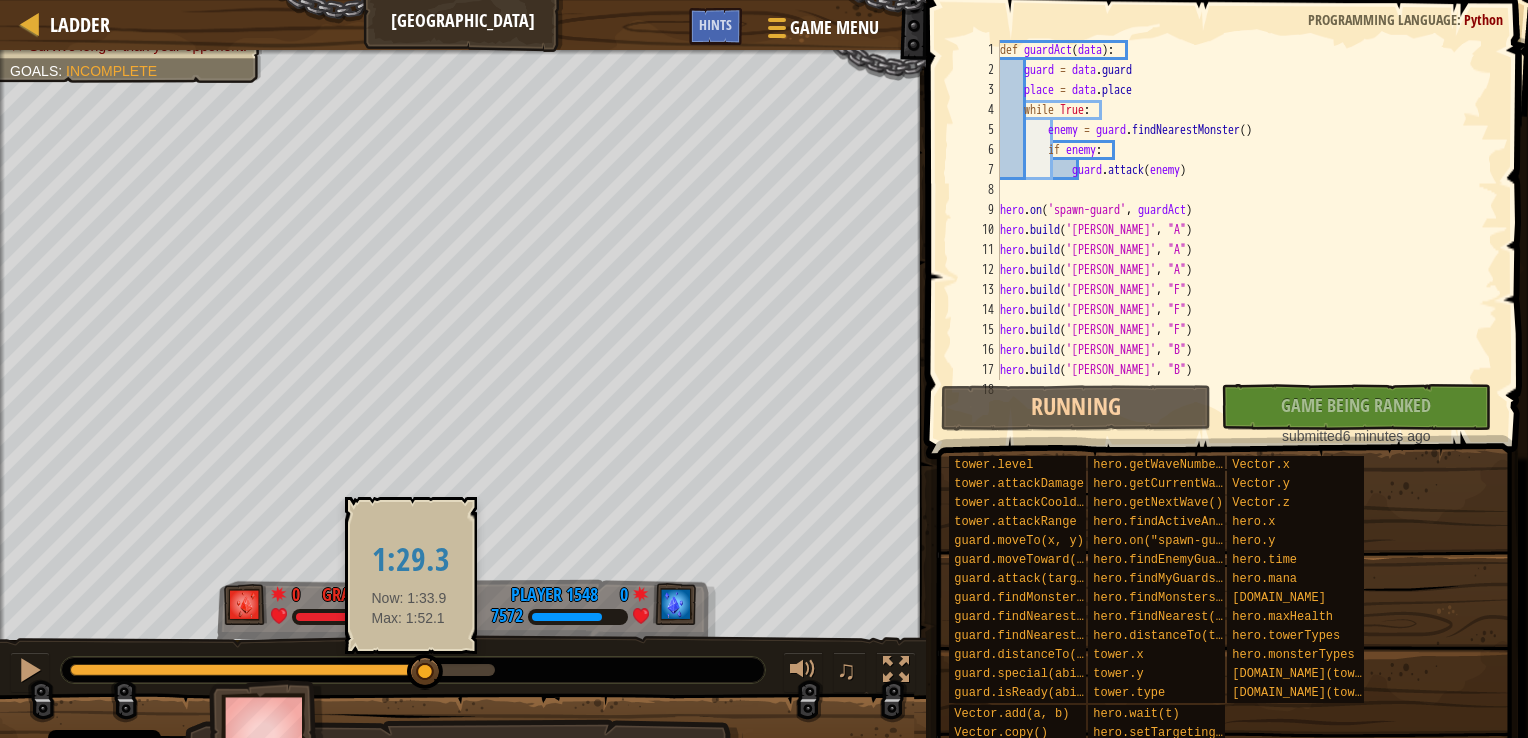 drag, startPoint x: 382, startPoint y: 674, endPoint x: 410, endPoint y: 673, distance: 28.01785 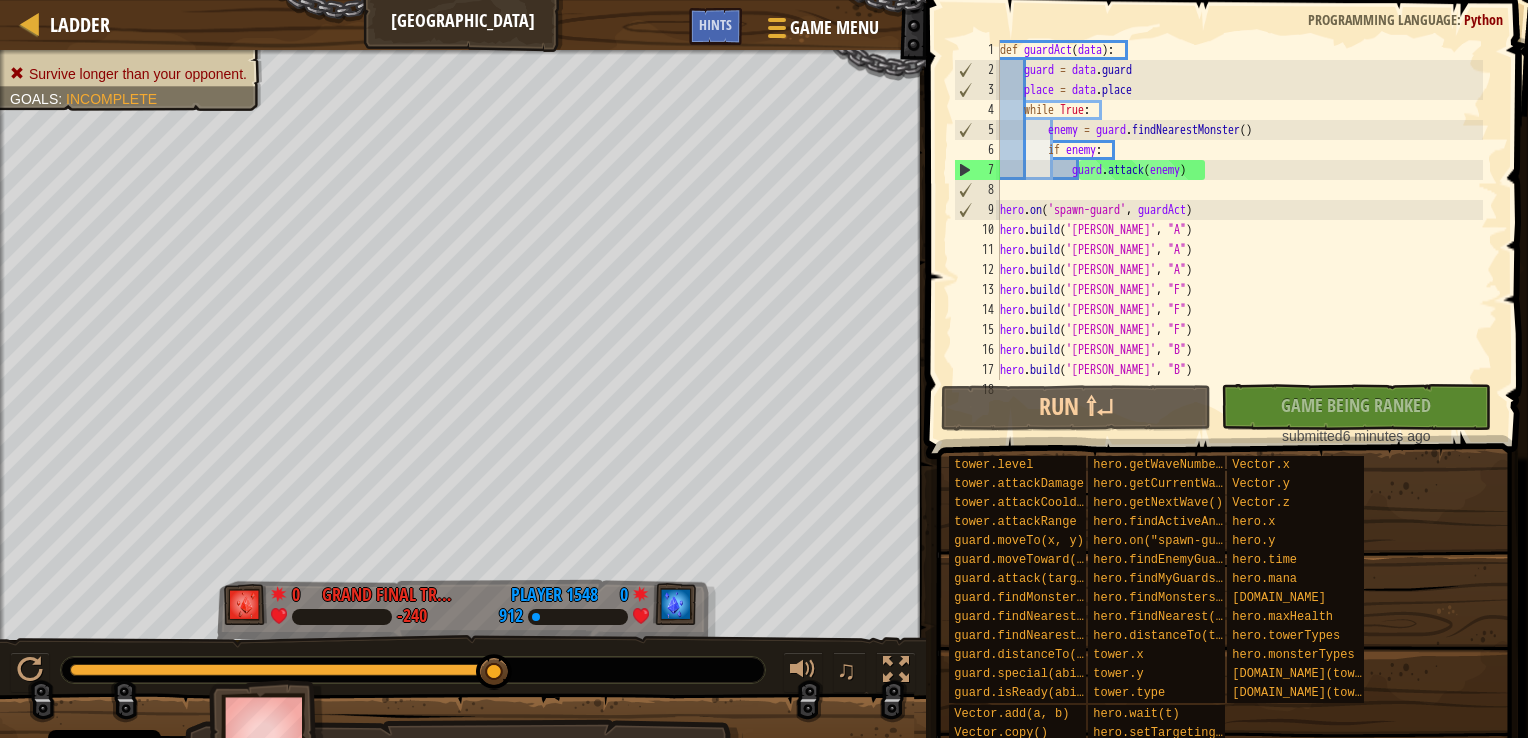drag, startPoint x: 474, startPoint y: 665, endPoint x: 620, endPoint y: 666, distance: 146.00342 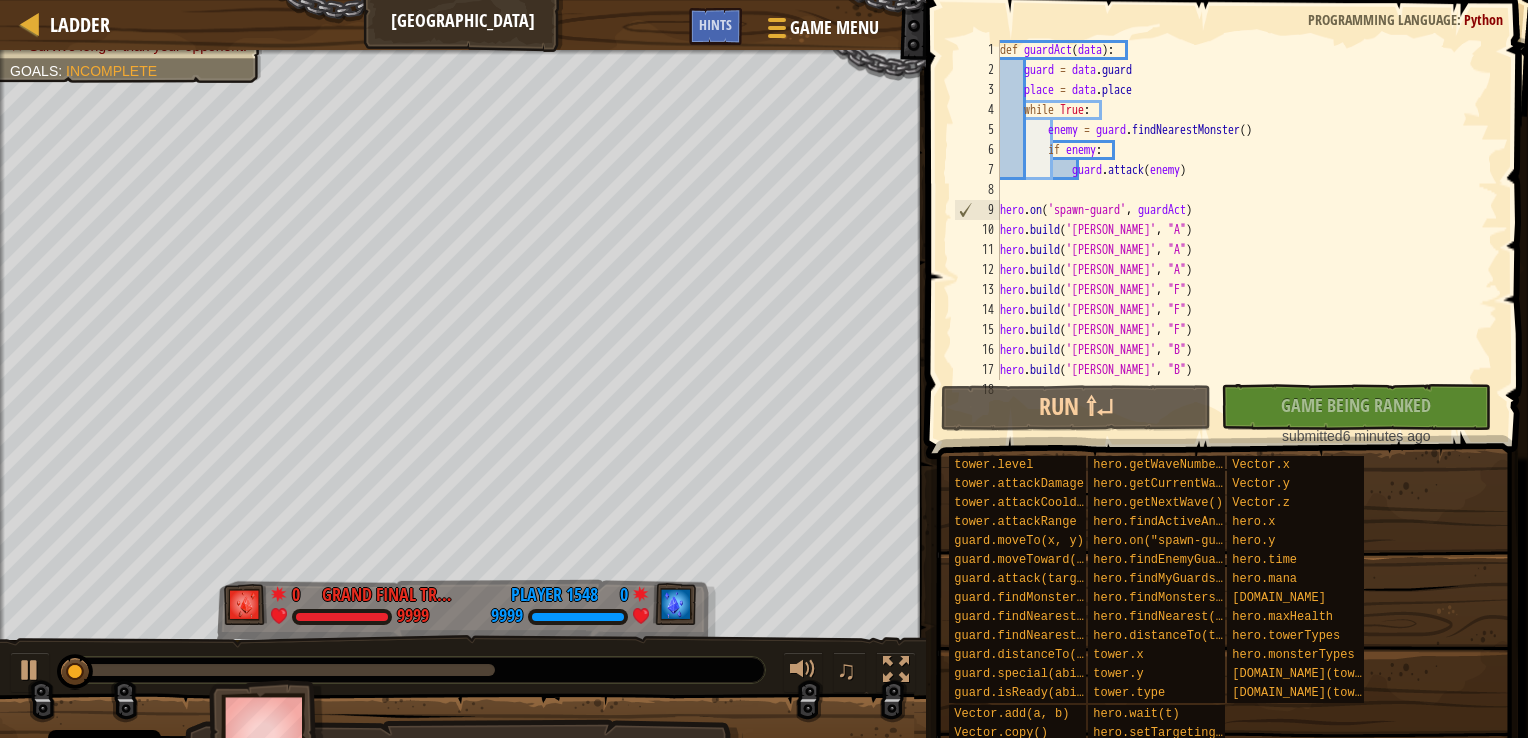 click at bounding box center [413, 670] 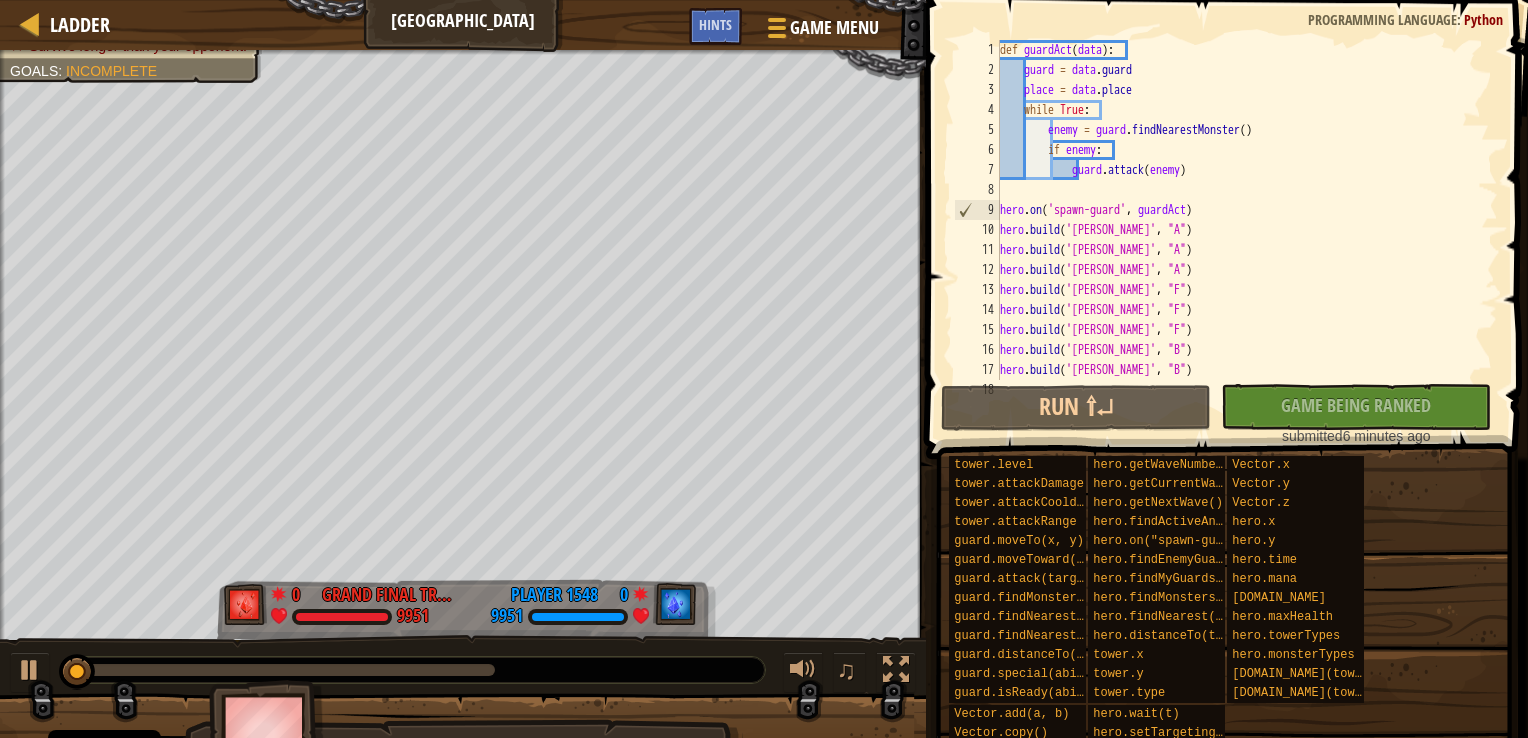 click at bounding box center (413, 670) 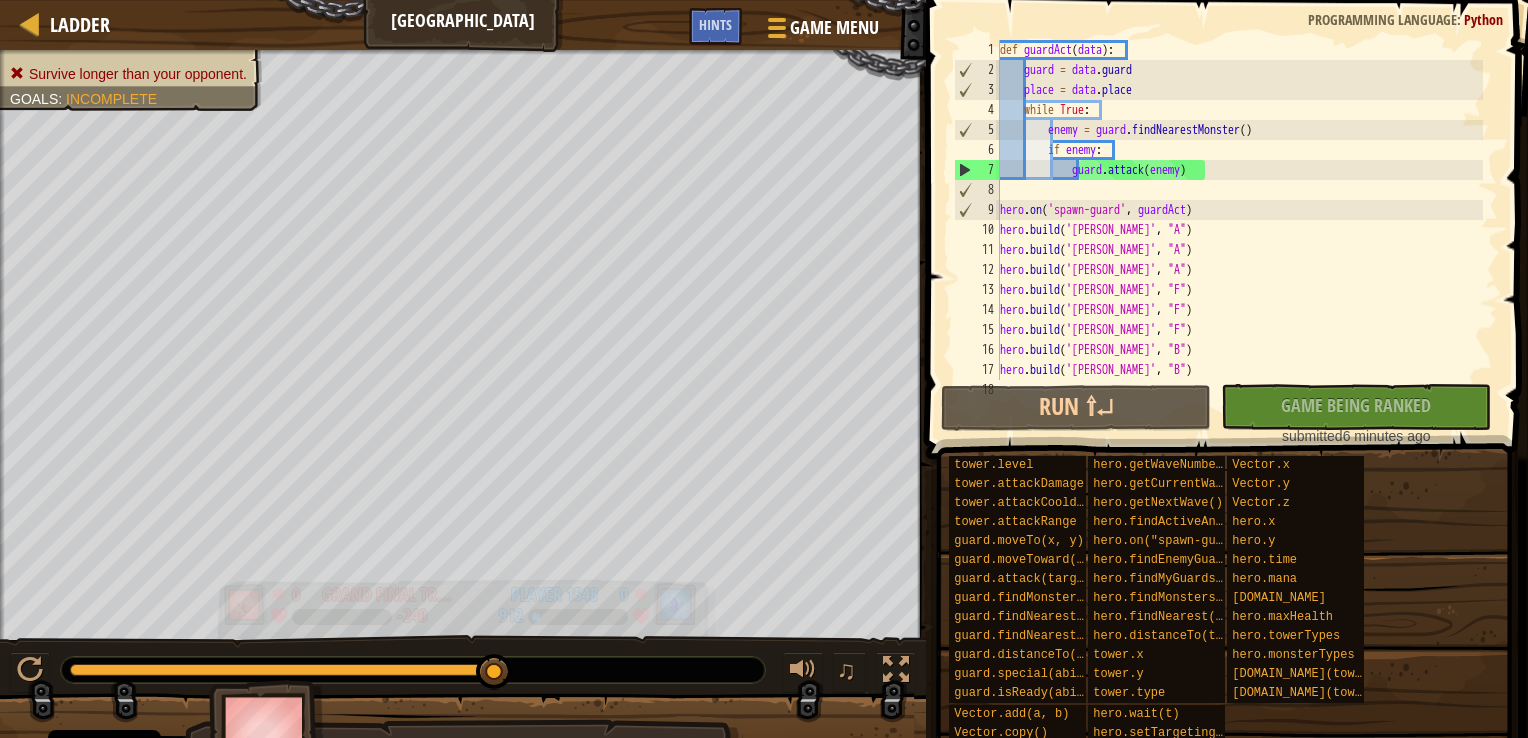 drag, startPoint x: 486, startPoint y: 672, endPoint x: 542, endPoint y: 625, distance: 73.109505 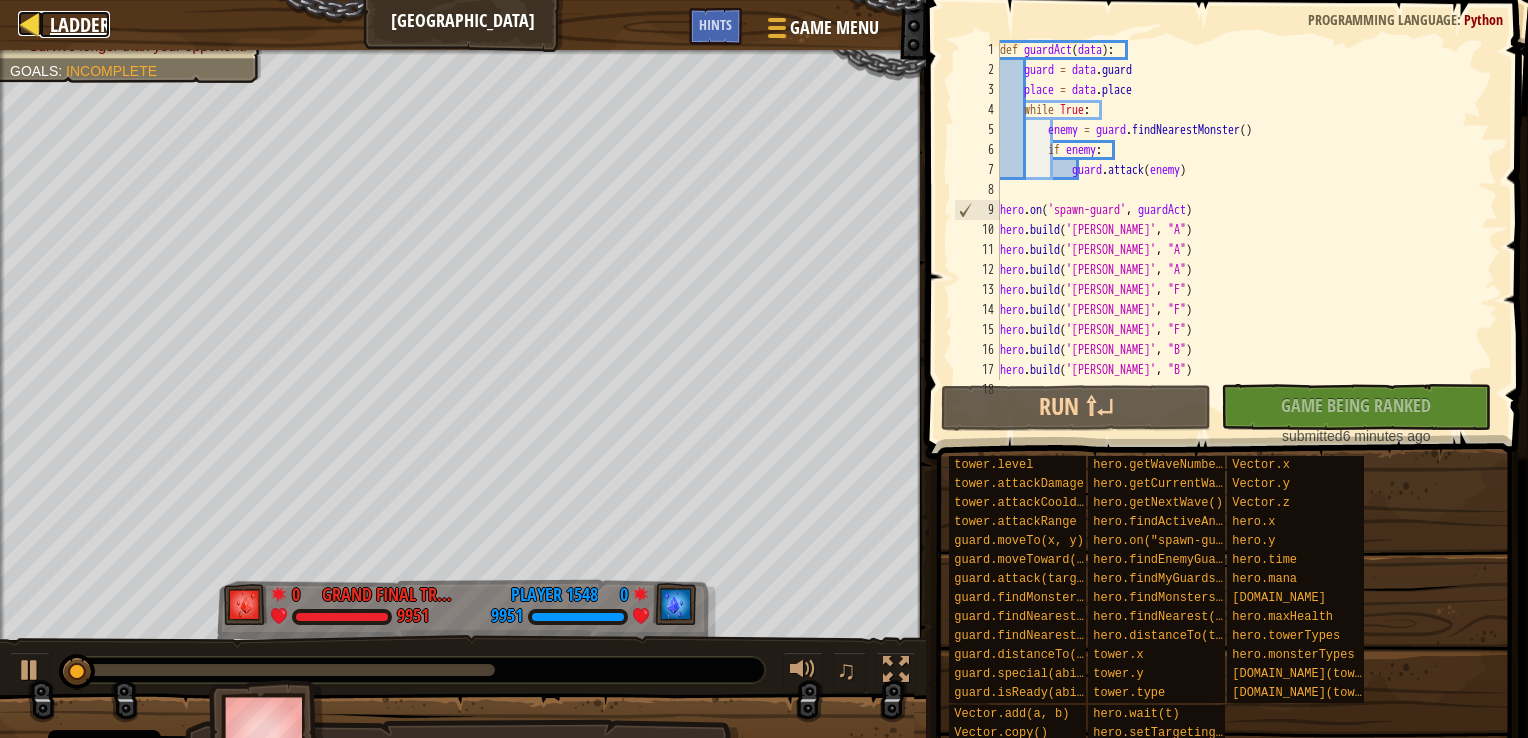click at bounding box center [30, 23] 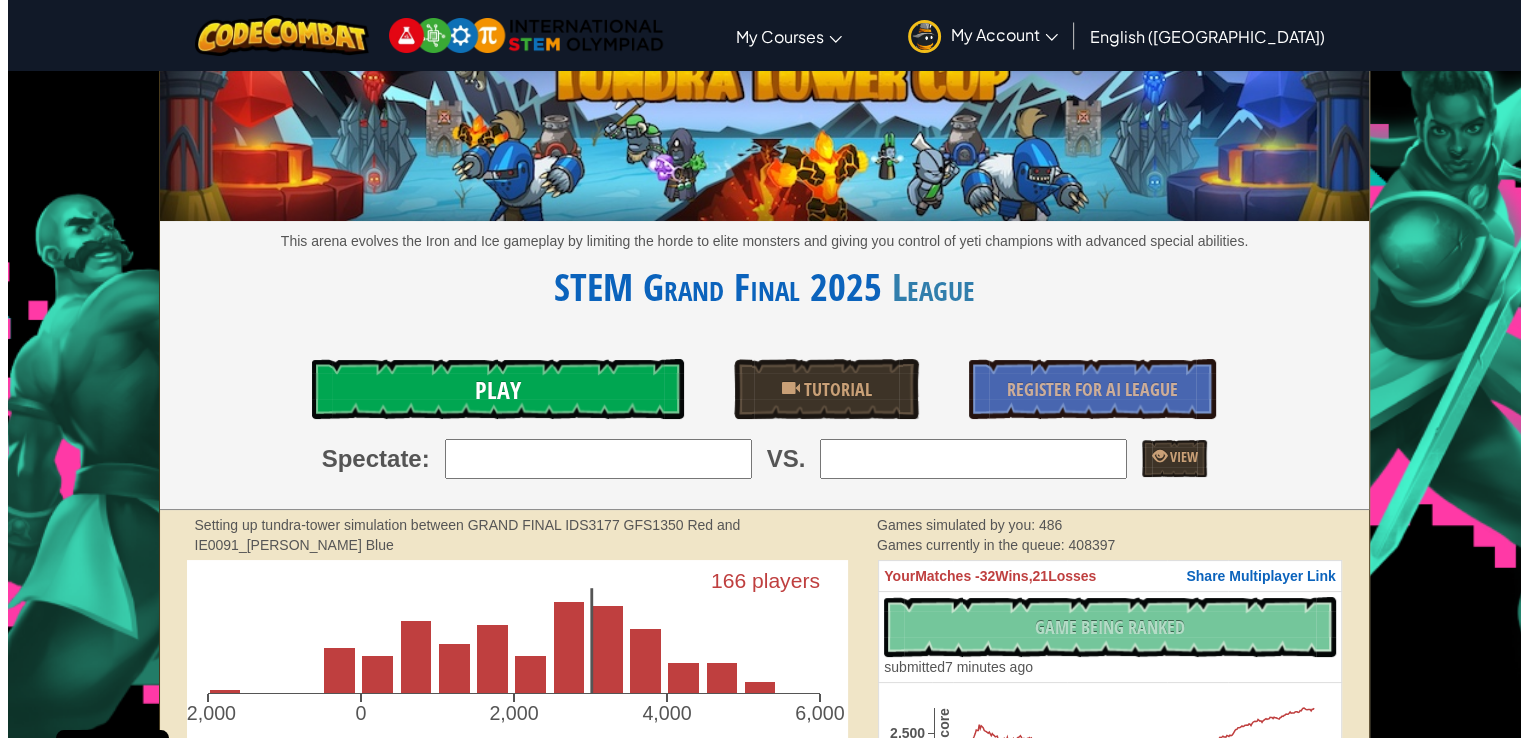 scroll, scrollTop: 0, scrollLeft: 0, axis: both 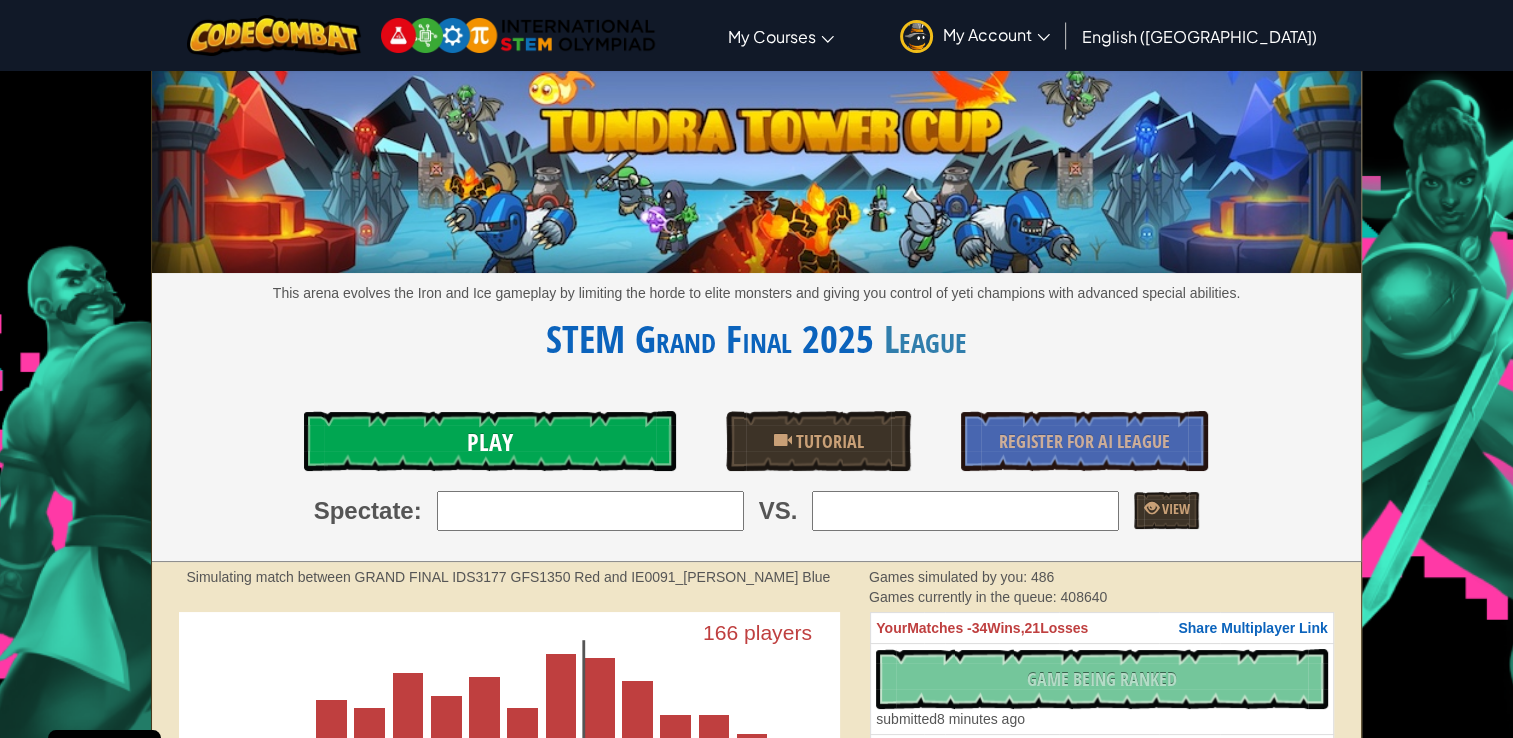 click on "Play" at bounding box center [490, 441] 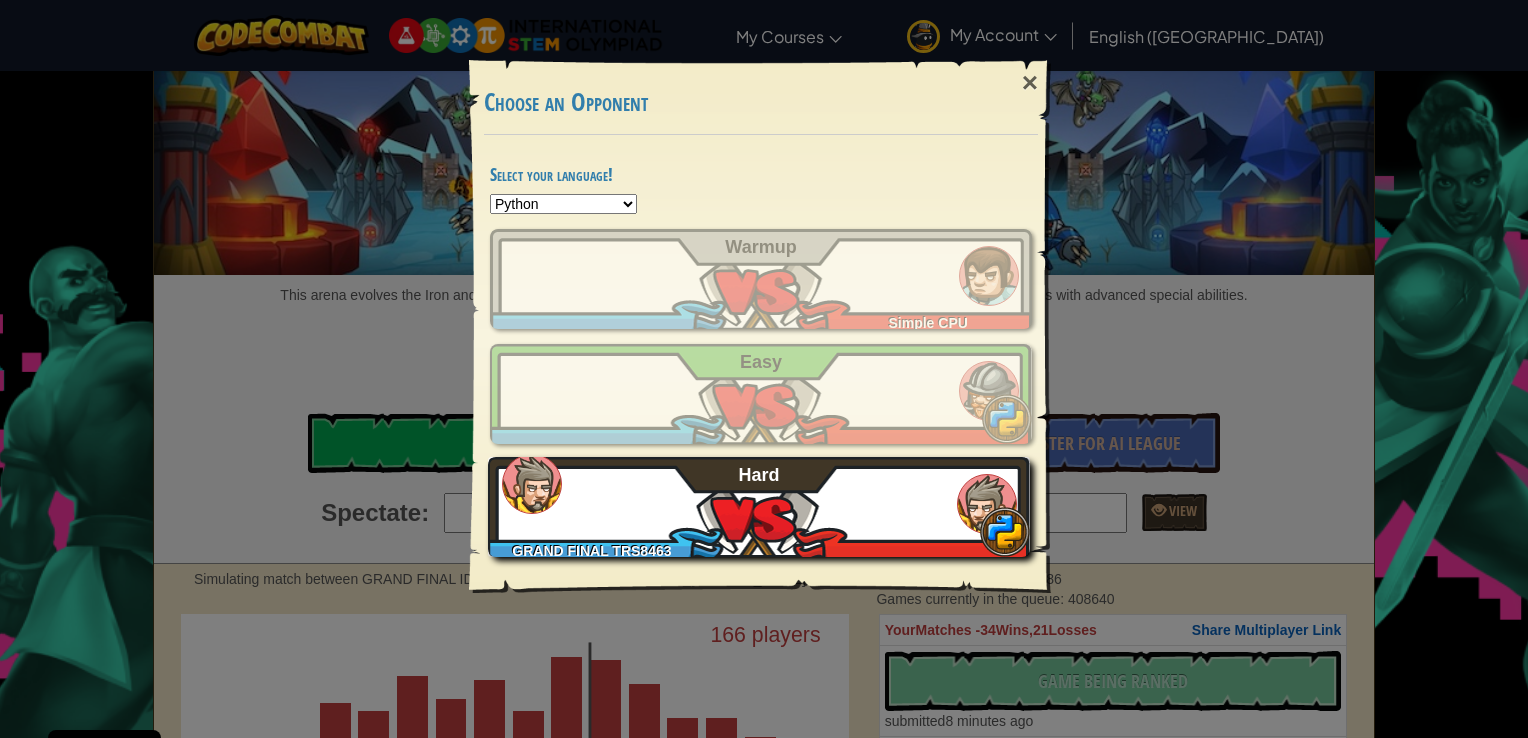 click on "GRAND FINAL TRS8463 GFS1237 Hard" at bounding box center (759, 507) 